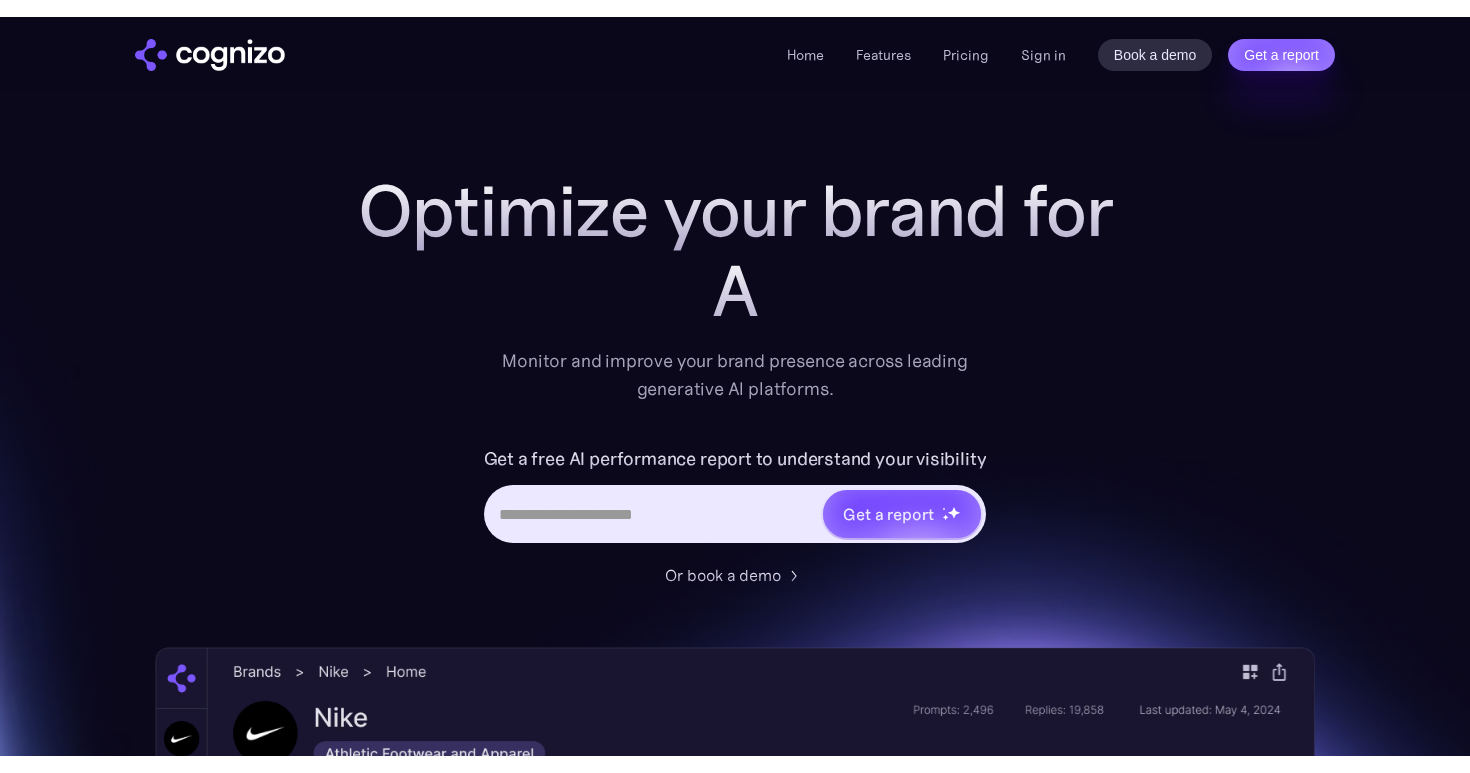 scroll, scrollTop: 0, scrollLeft: 0, axis: both 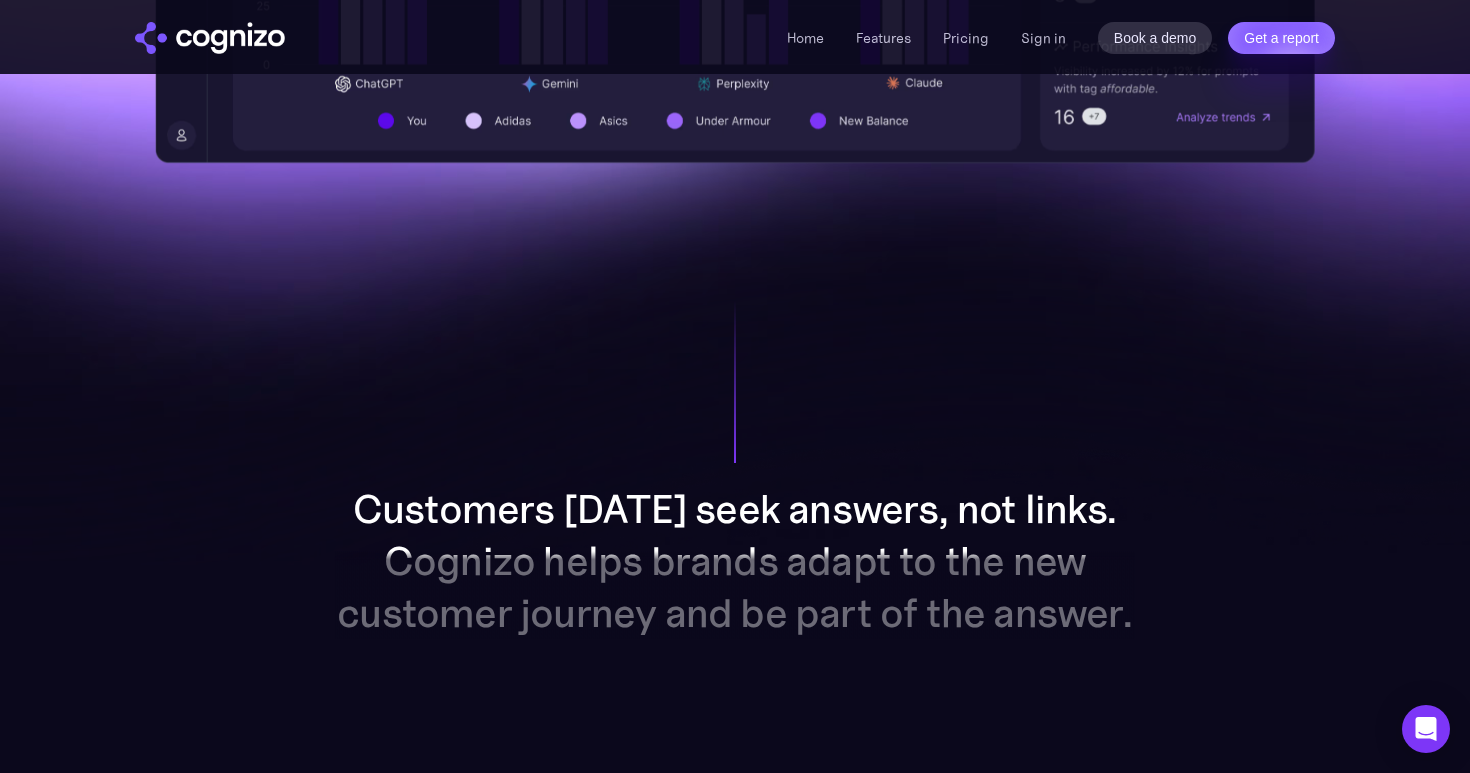 click on "Pricing" at bounding box center (966, 38) 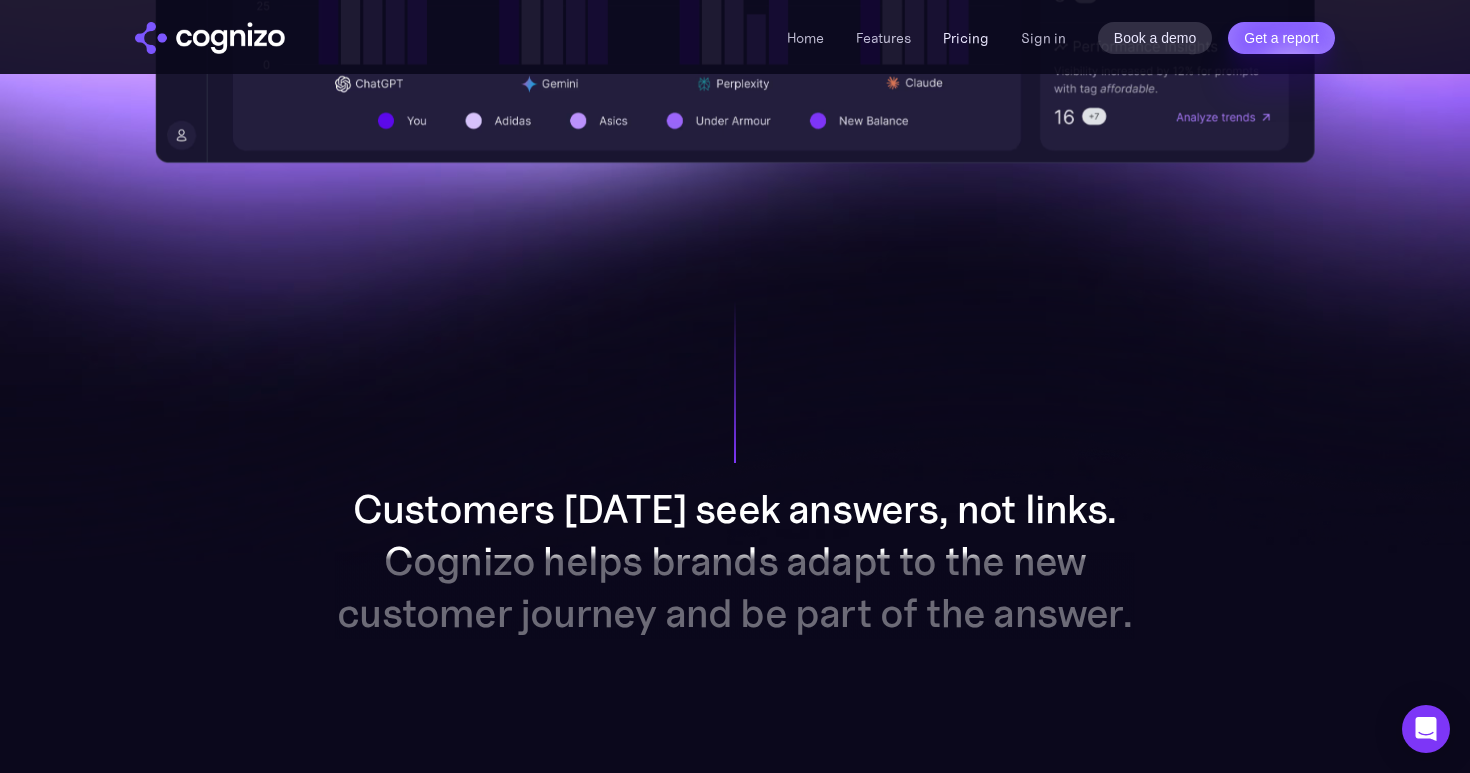 click on "Pricing" at bounding box center (966, 38) 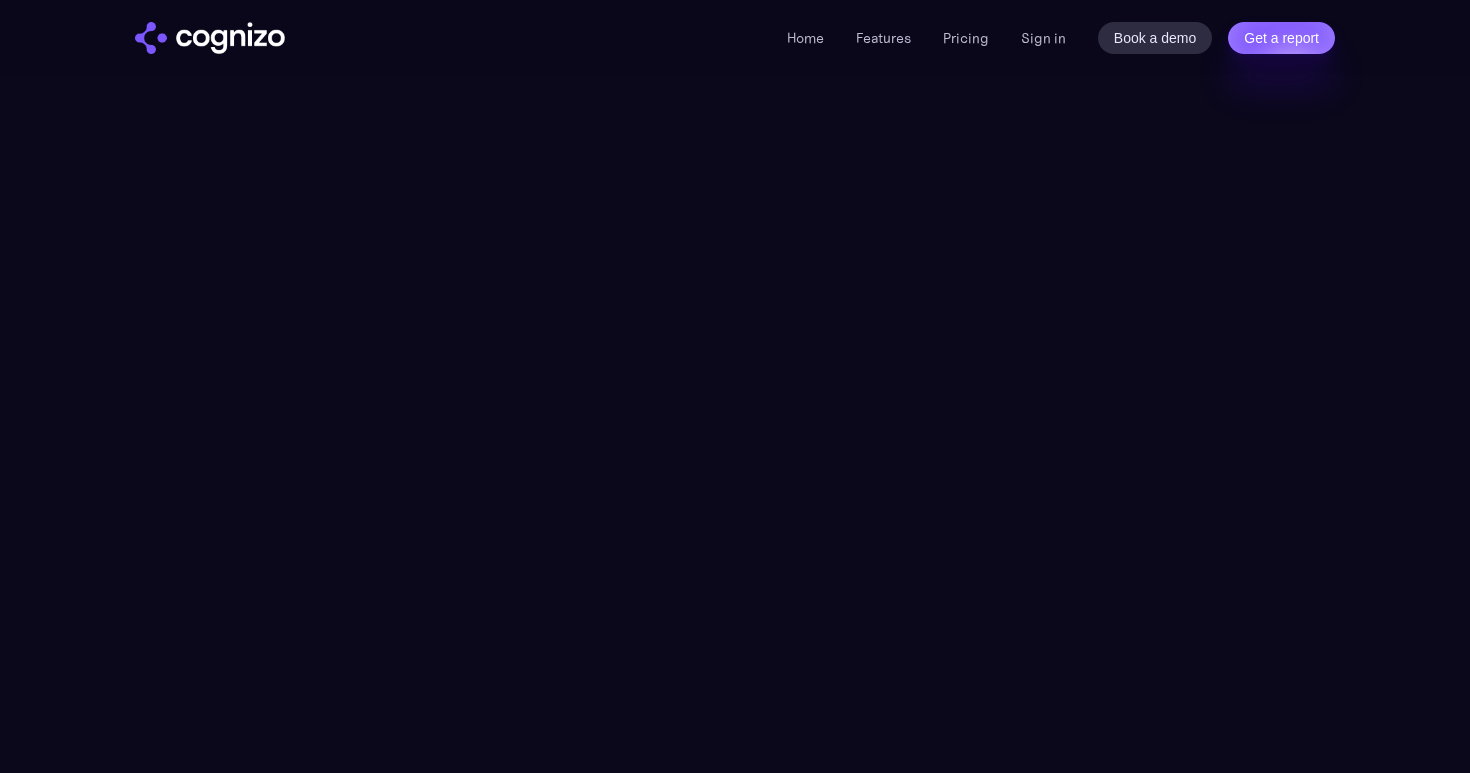 scroll, scrollTop: 0, scrollLeft: 0, axis: both 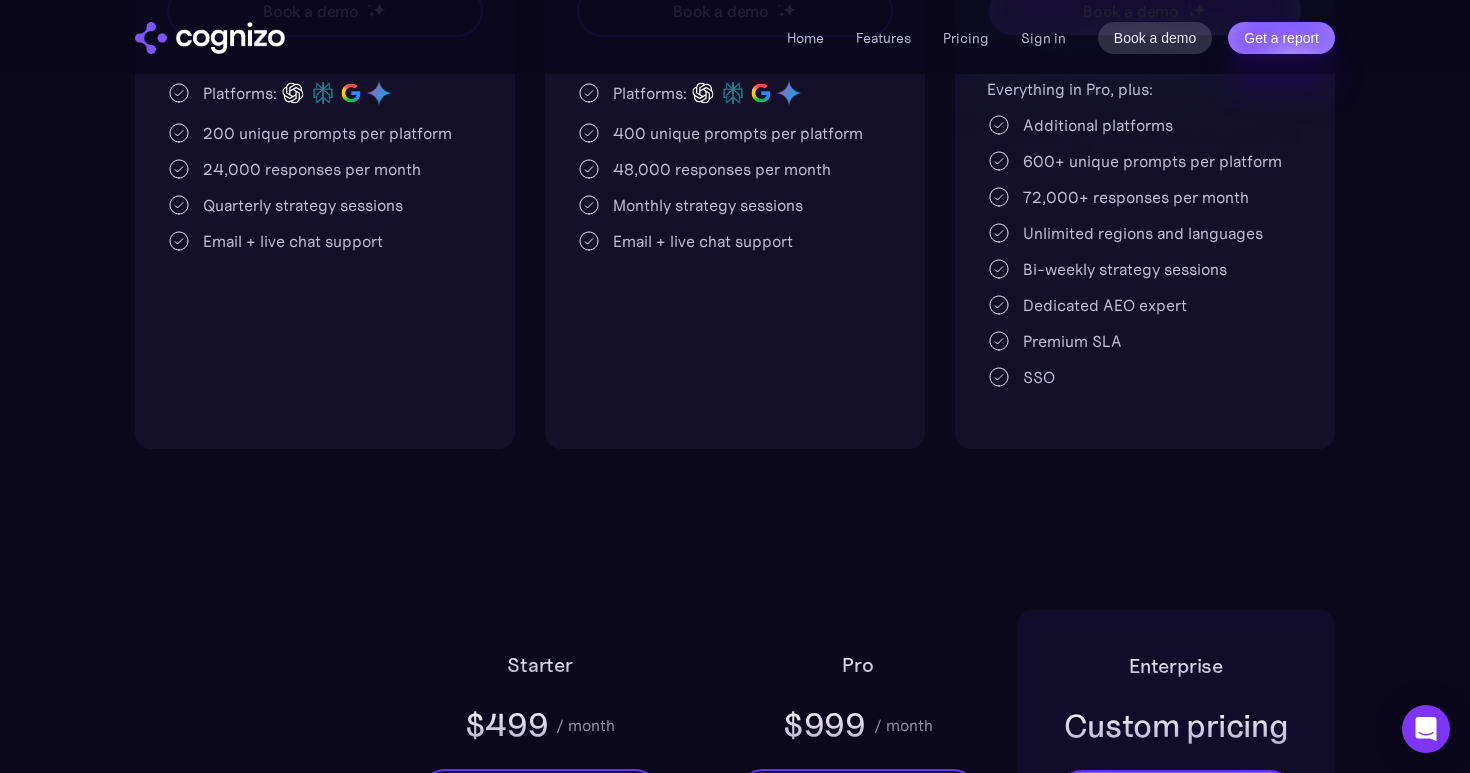 click on "Premium SLA" at bounding box center (1072, 341) 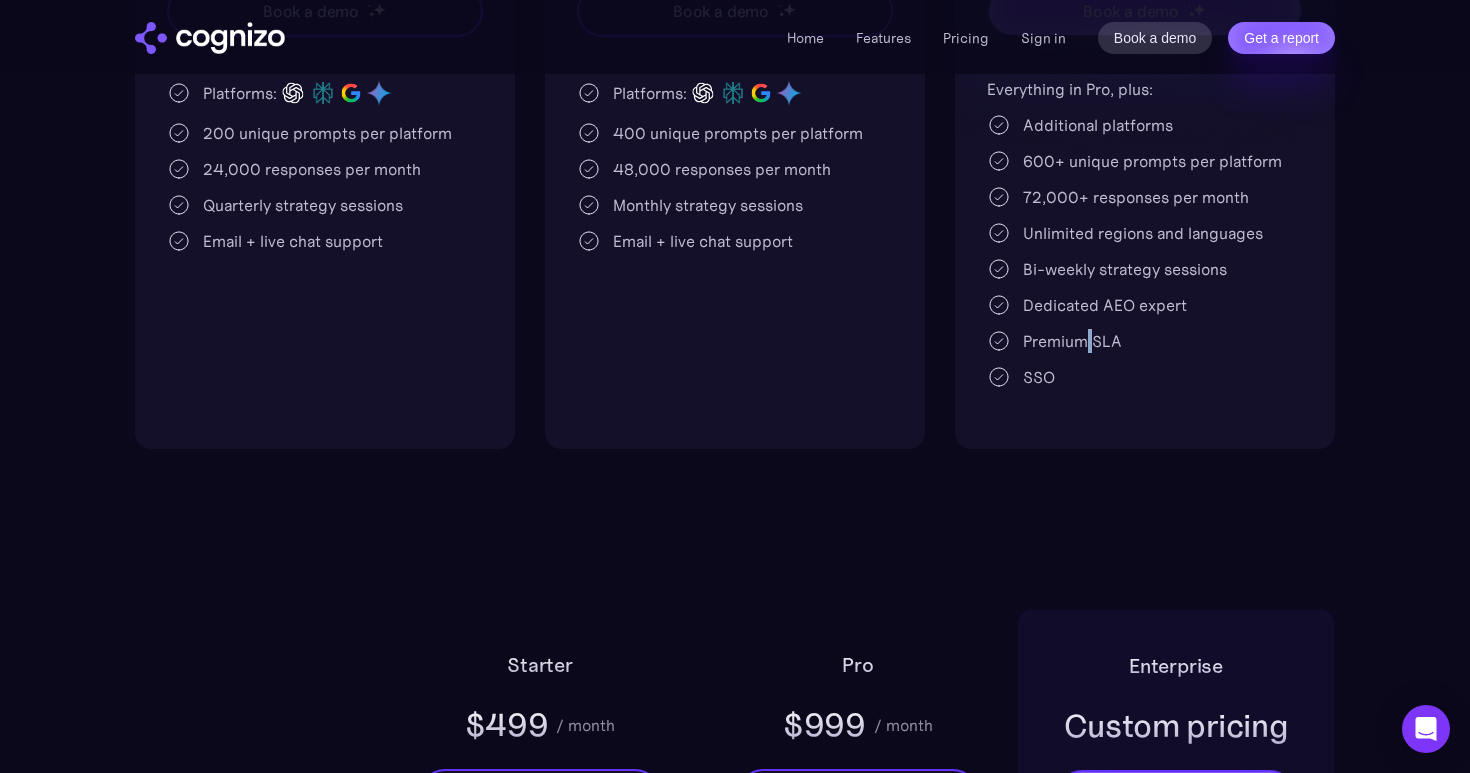 click on "Premium SLA" at bounding box center [1072, 341] 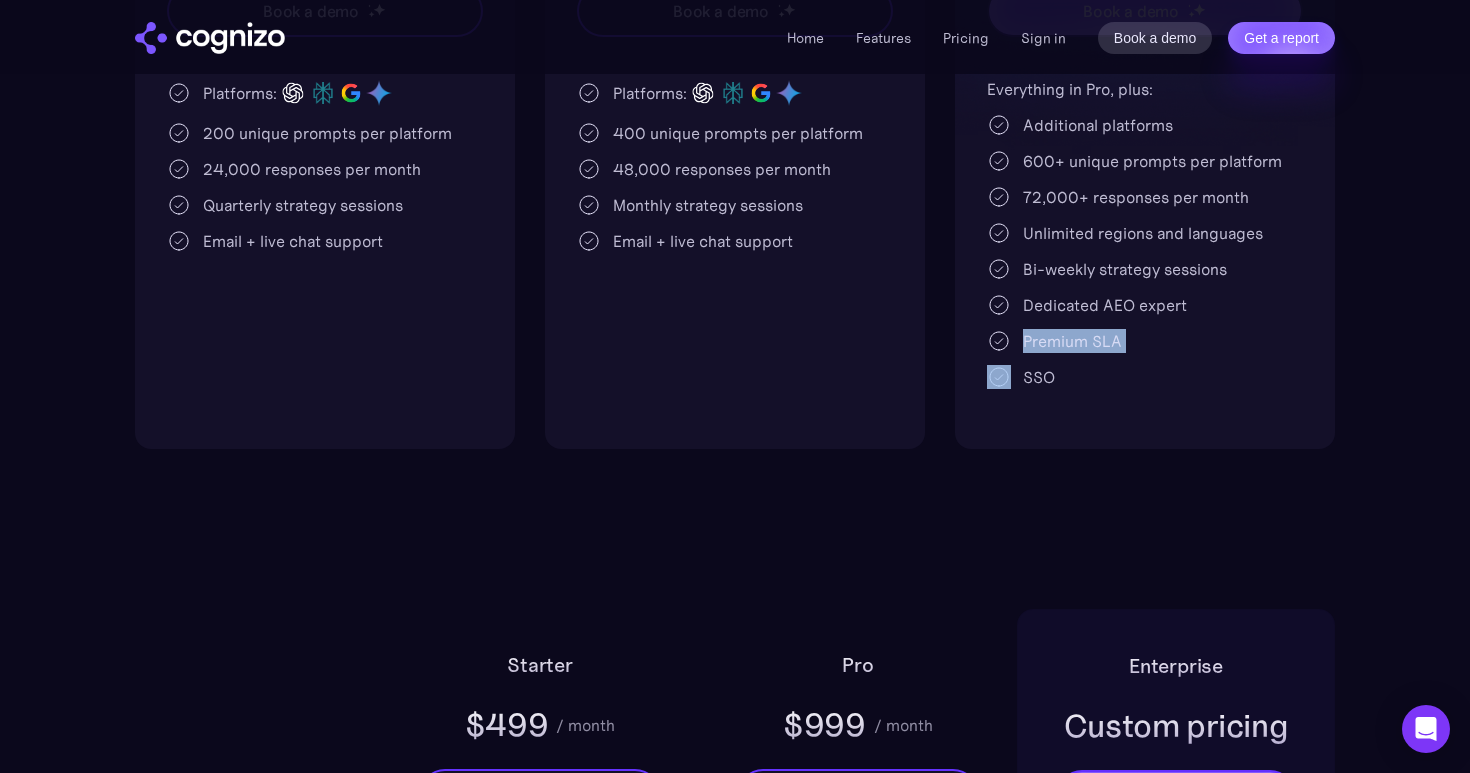 click on "Premium SLA" at bounding box center (1072, 341) 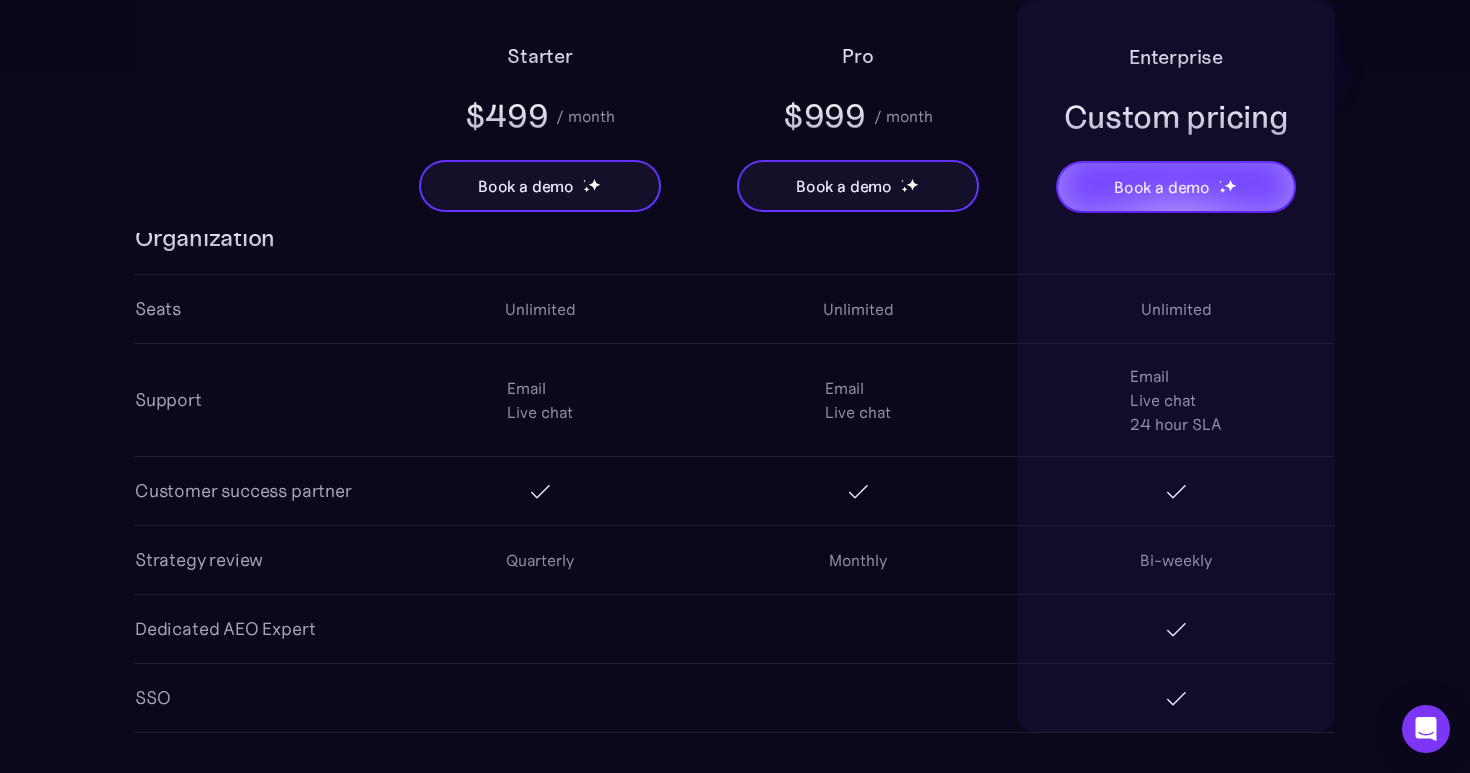 scroll, scrollTop: 3499, scrollLeft: 0, axis: vertical 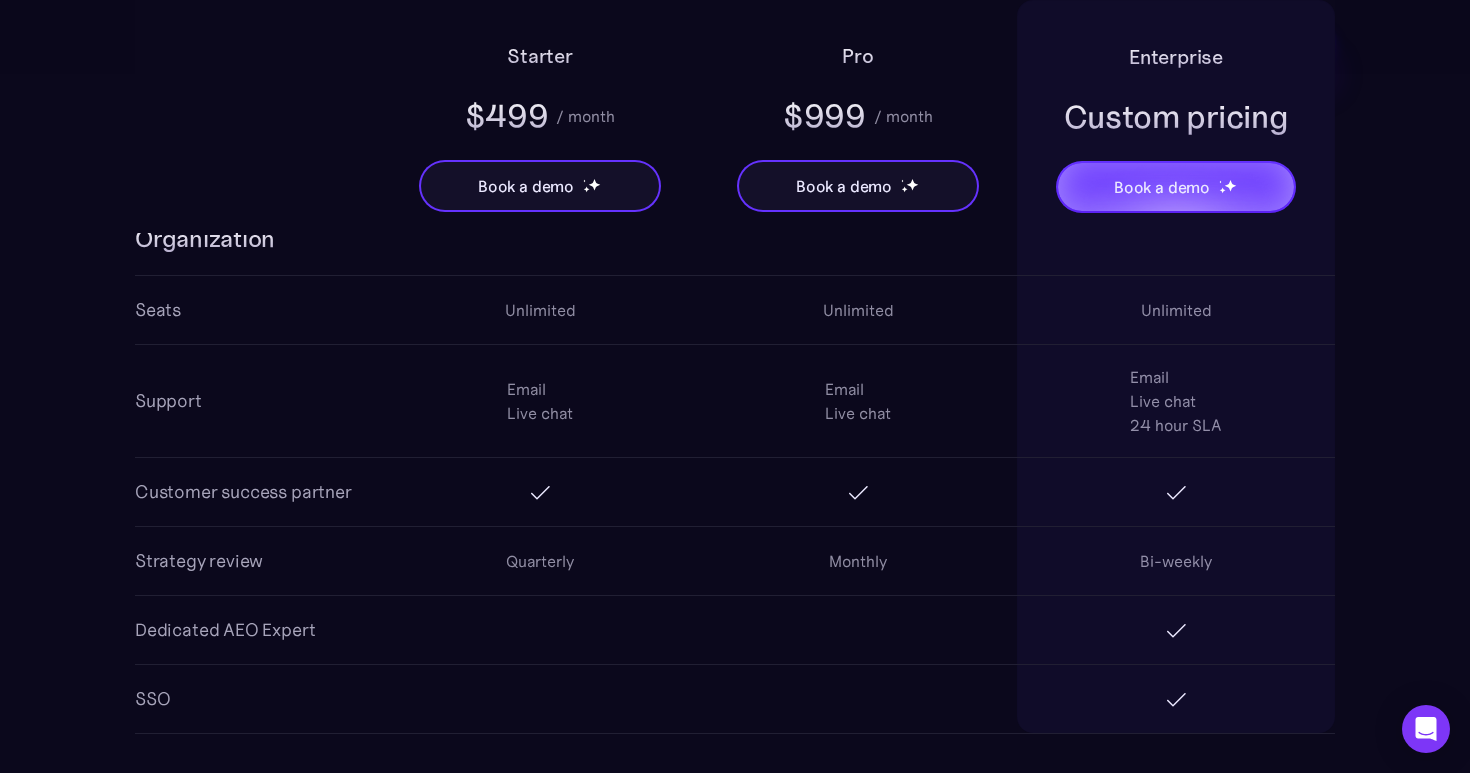 click on "Email Live chat 24 hour SLA" at bounding box center (1176, 401) 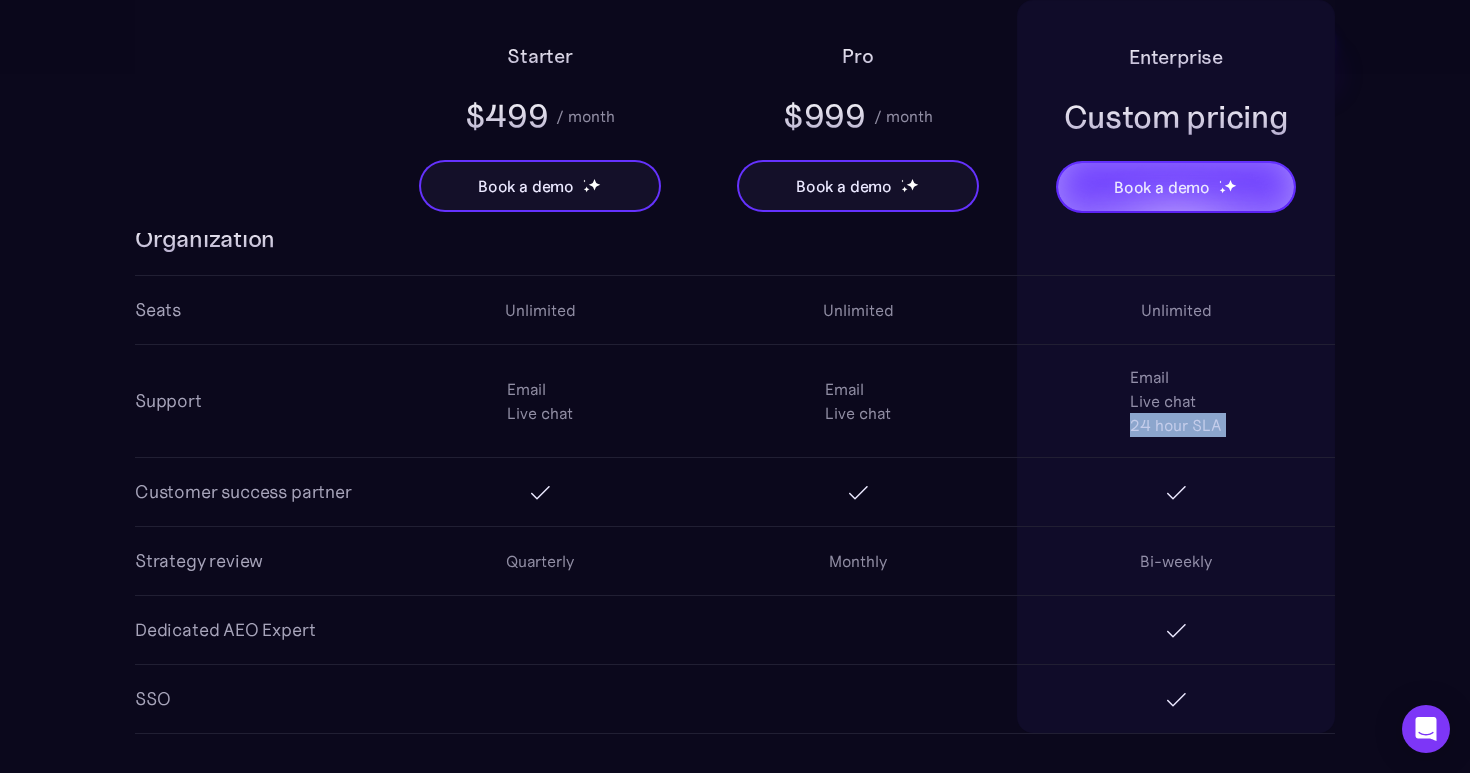 click on "Email Live chat 24 hour SLA" at bounding box center [1176, 401] 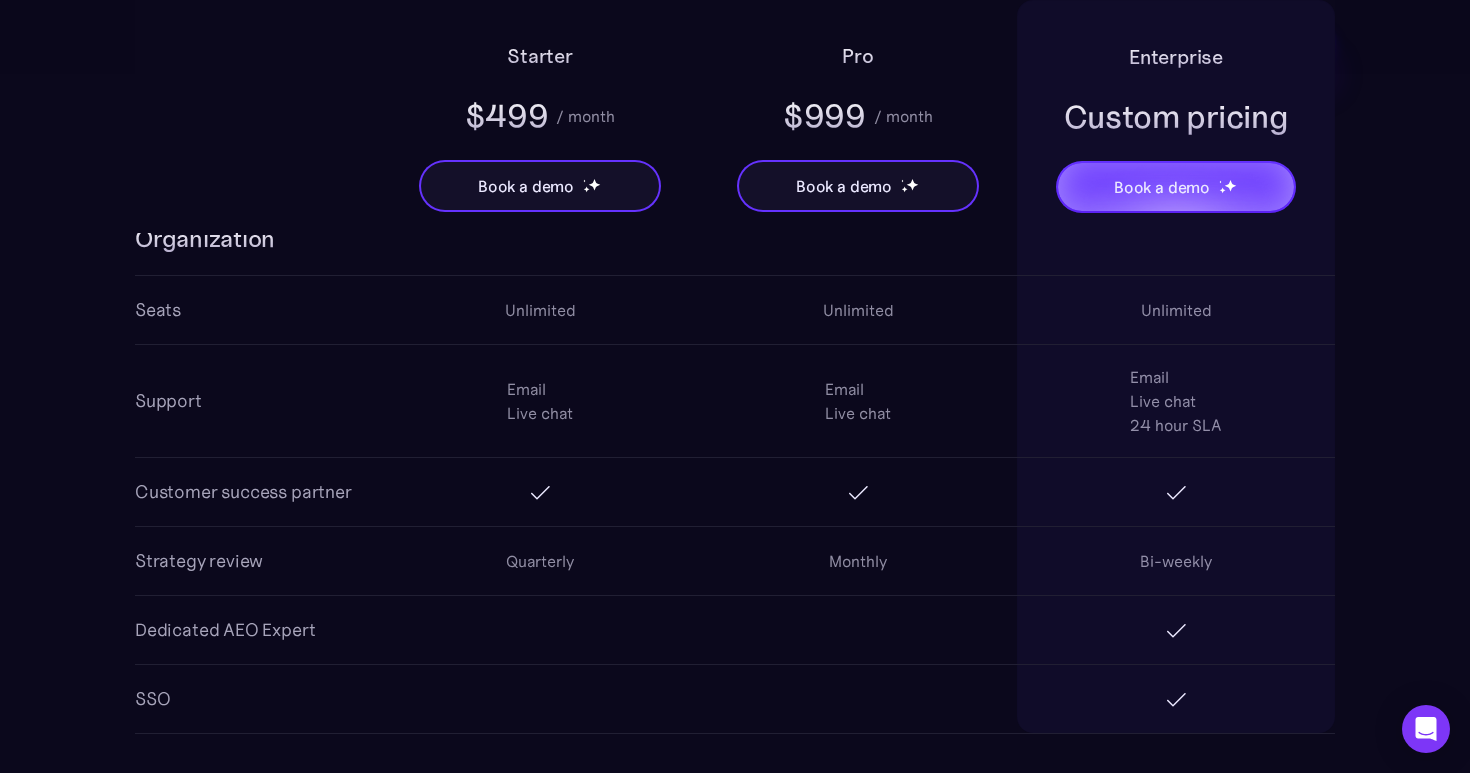 click on "Email Live chat 24 hour SLA" at bounding box center [1176, 401] 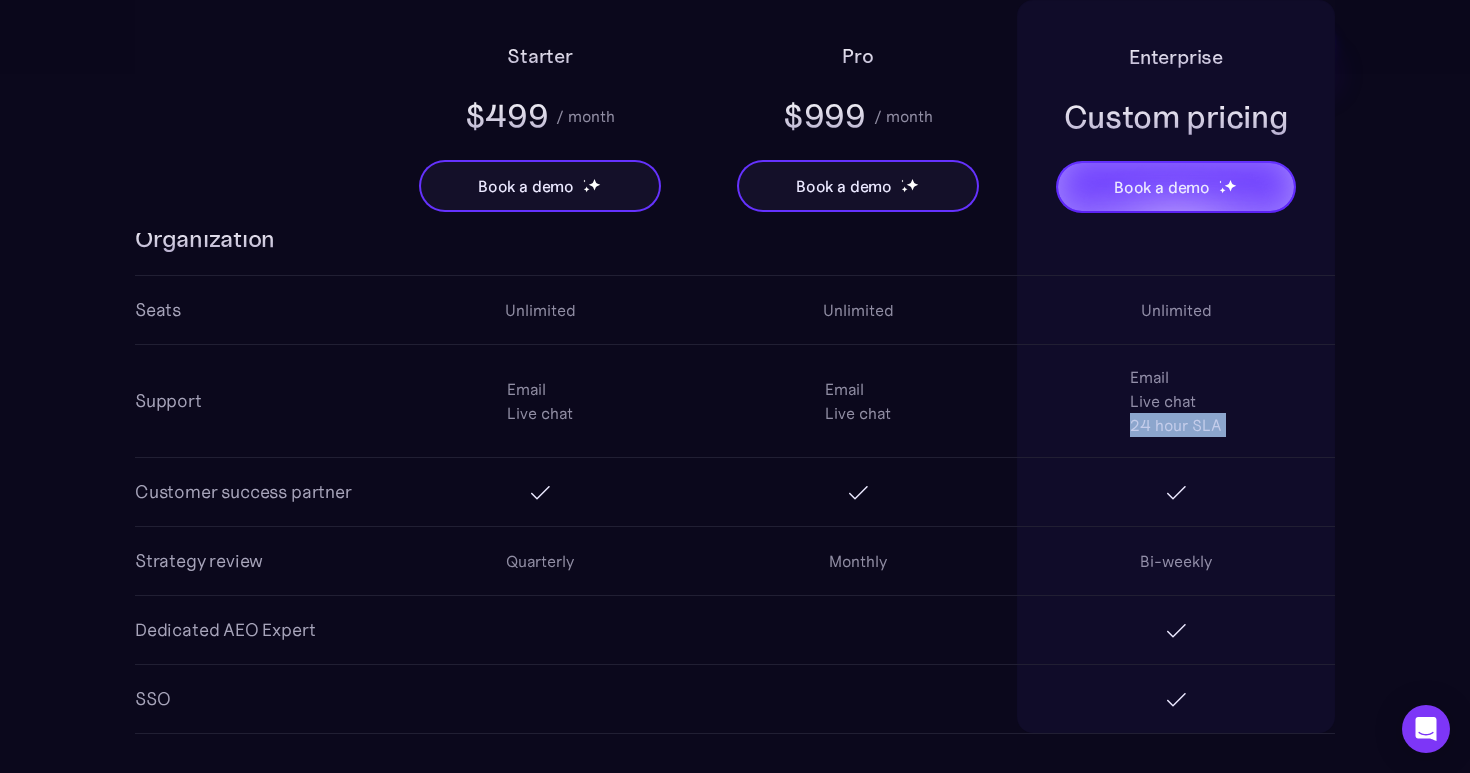 click on "Email Live chat 24 hour SLA" at bounding box center [1176, 401] 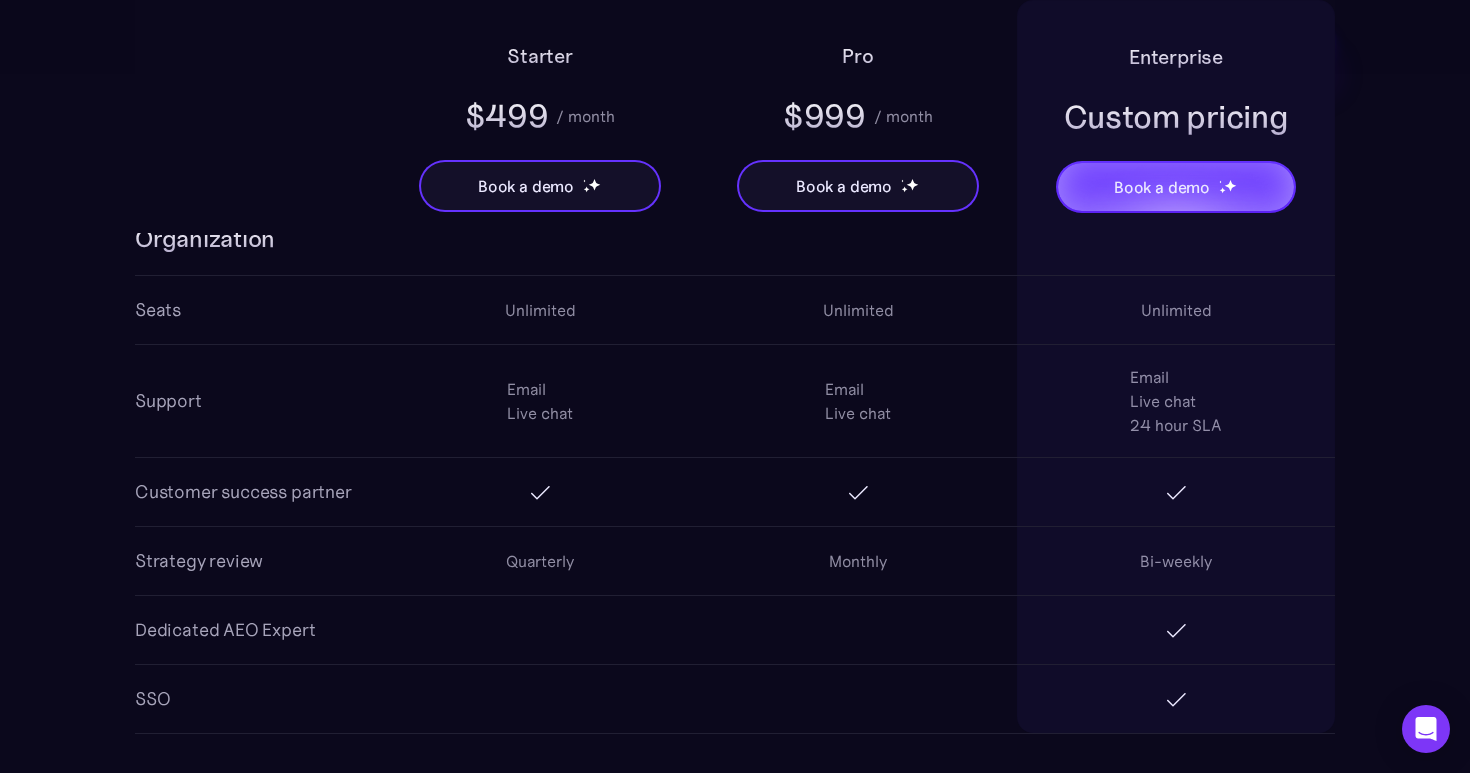 click on "Starter $499 / month Book a demo" at bounding box center (540, 116) 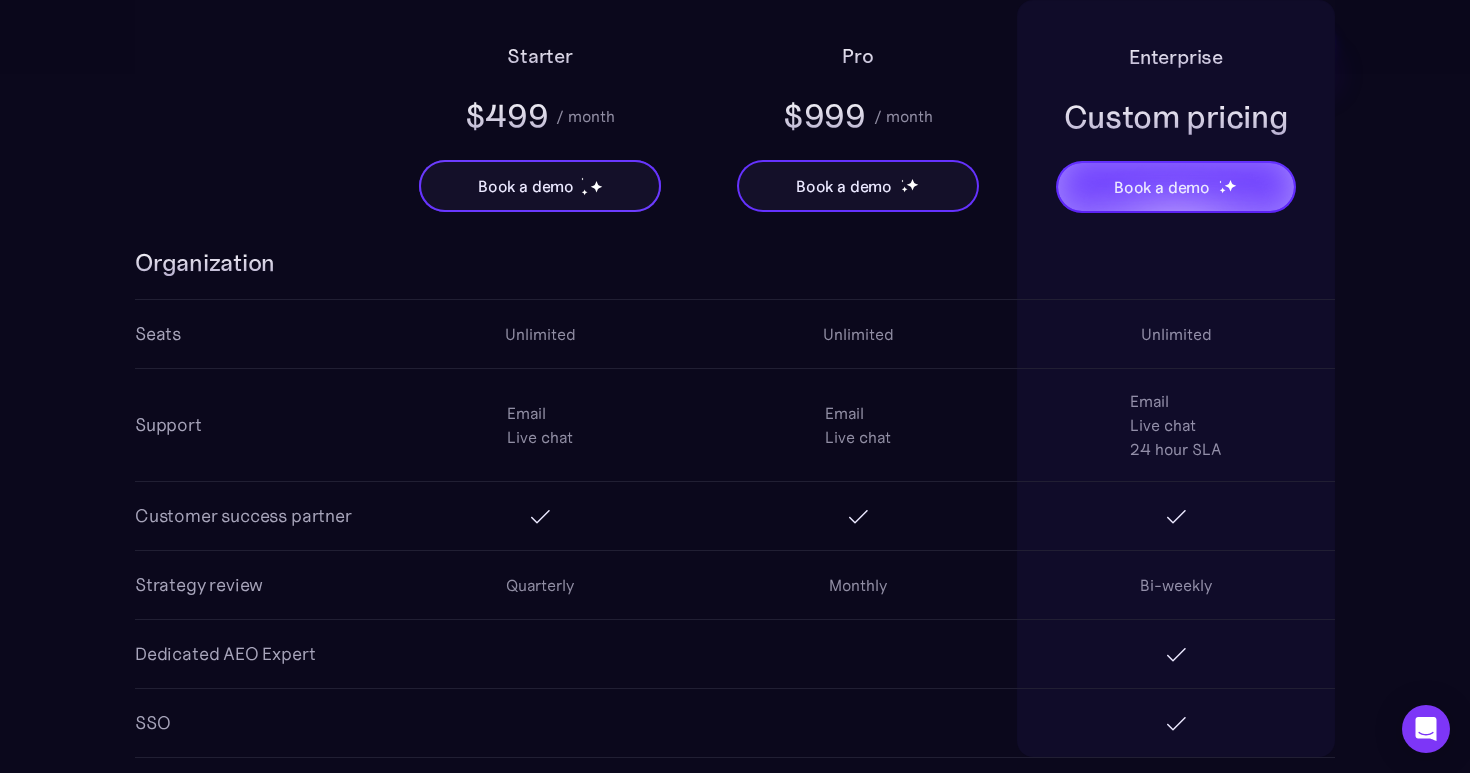 scroll, scrollTop: 3371, scrollLeft: 0, axis: vertical 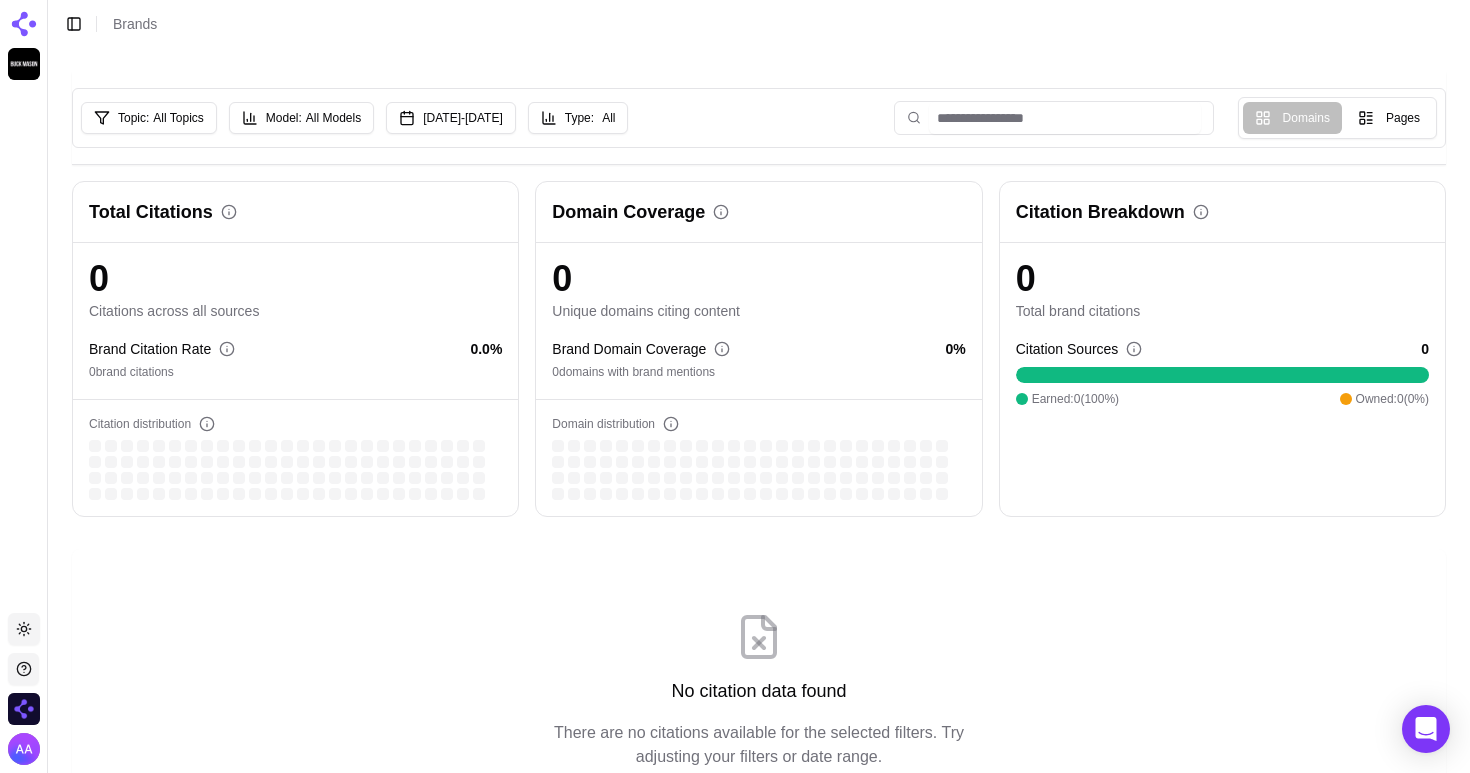 click on "No citation data found There are no citations available for the selected filters. Try adjusting your filters or date range." at bounding box center [759, 691] 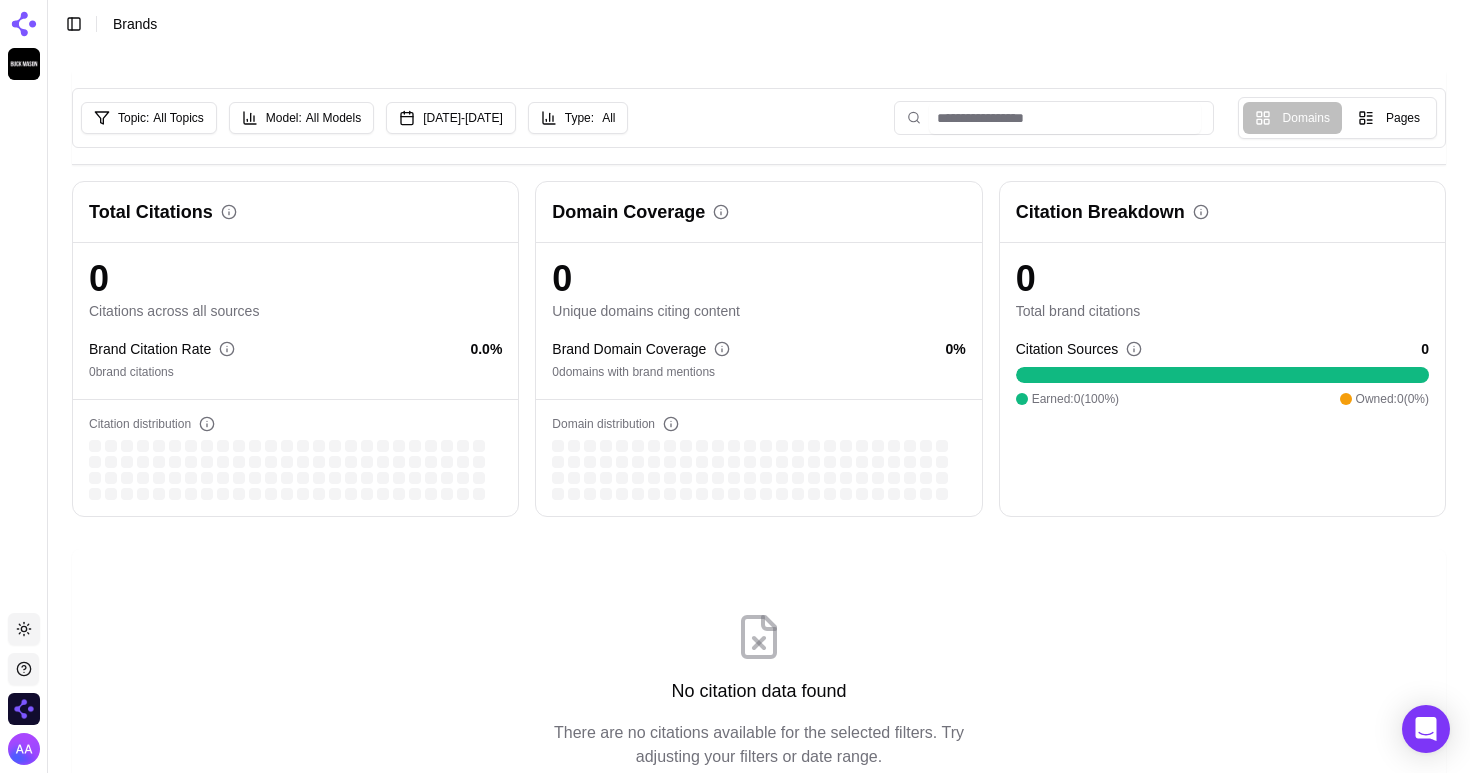 click on "Brands" at bounding box center [135, 24] 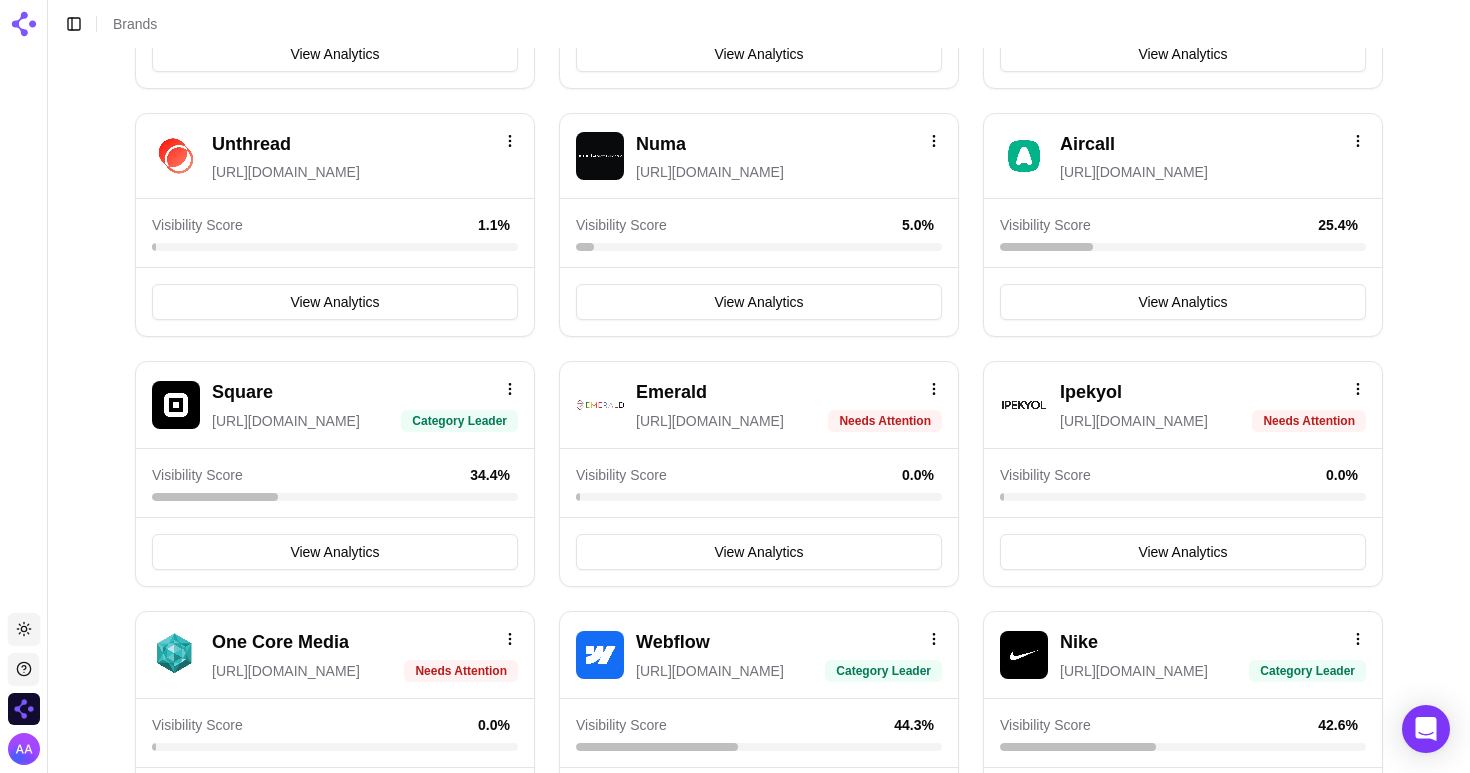 scroll, scrollTop: 2681, scrollLeft: 0, axis: vertical 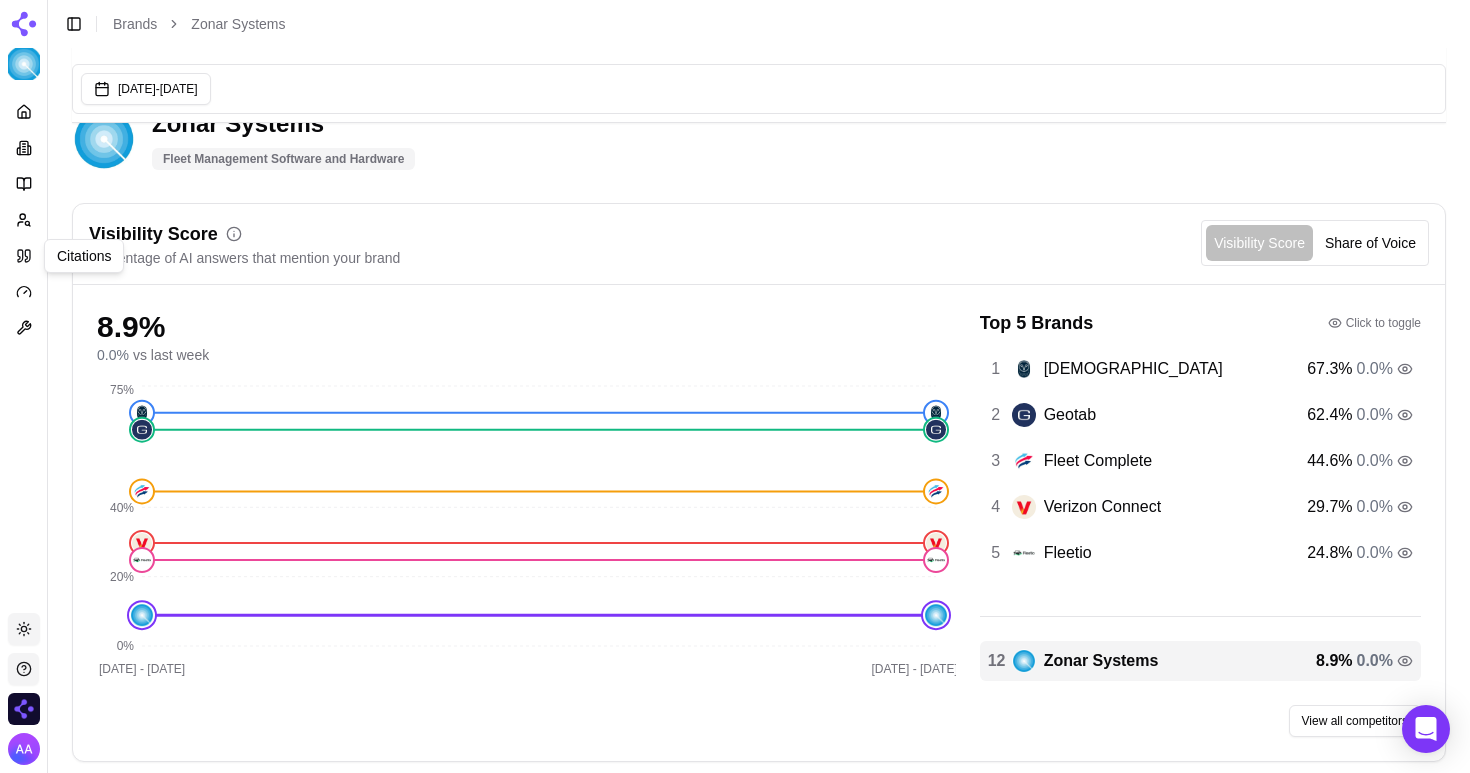 click 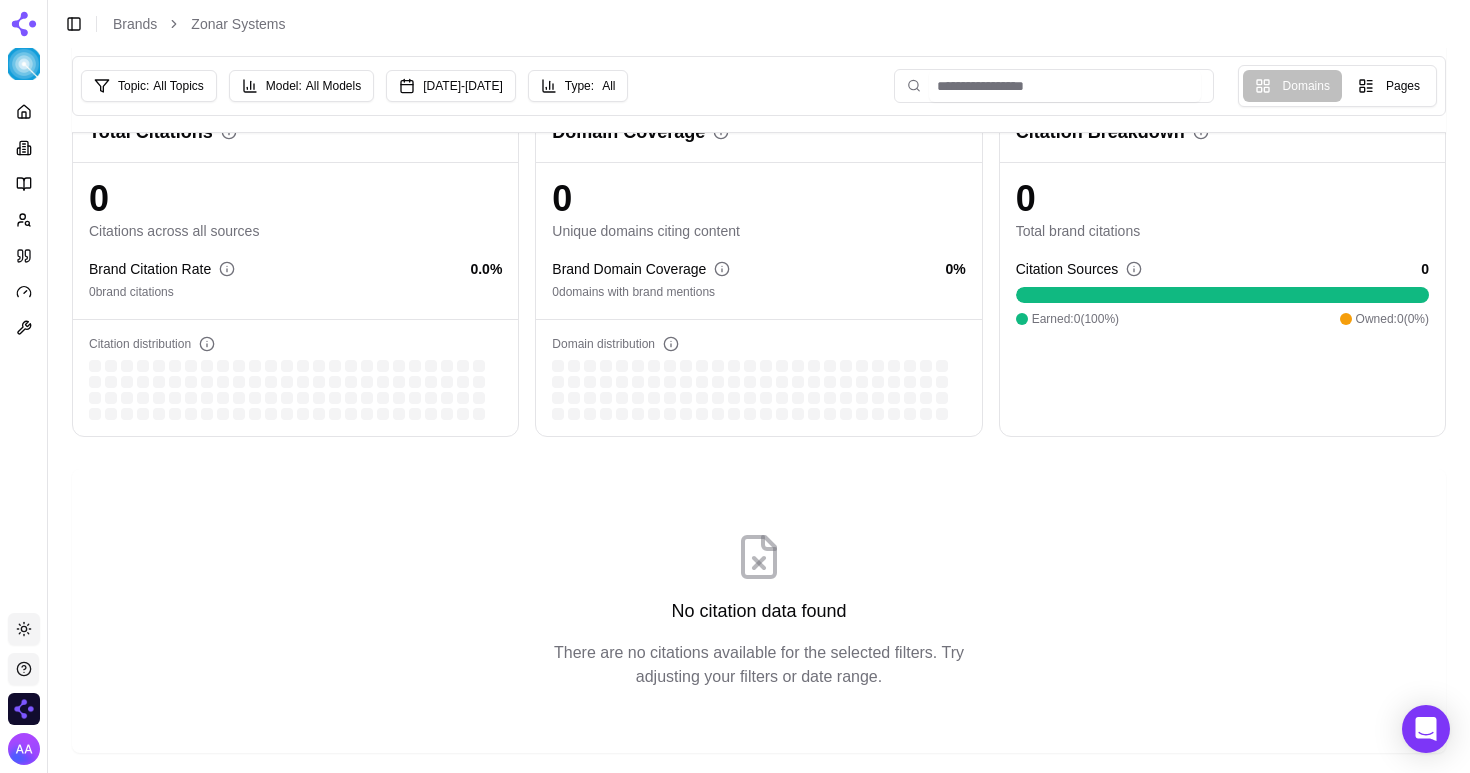 scroll, scrollTop: 0, scrollLeft: 0, axis: both 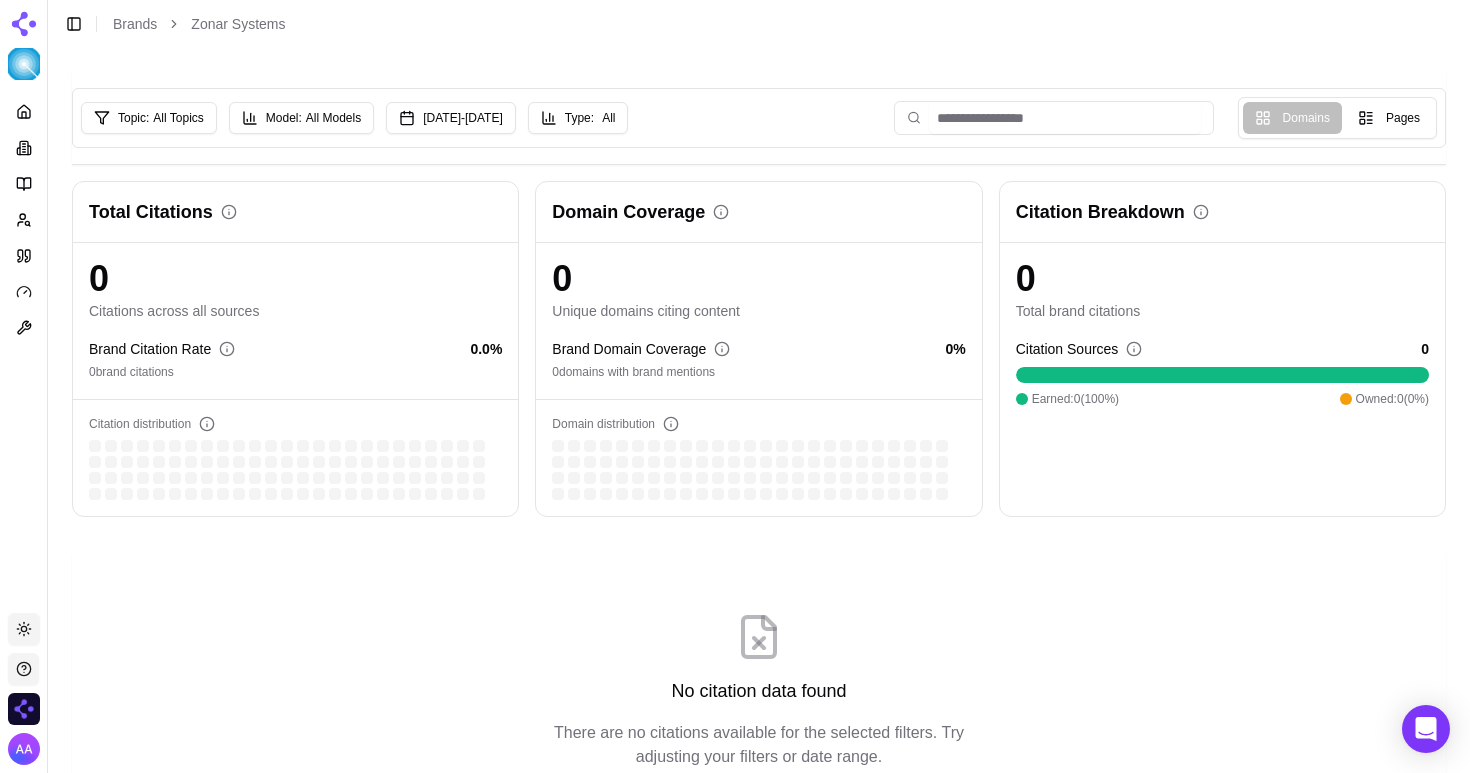 click 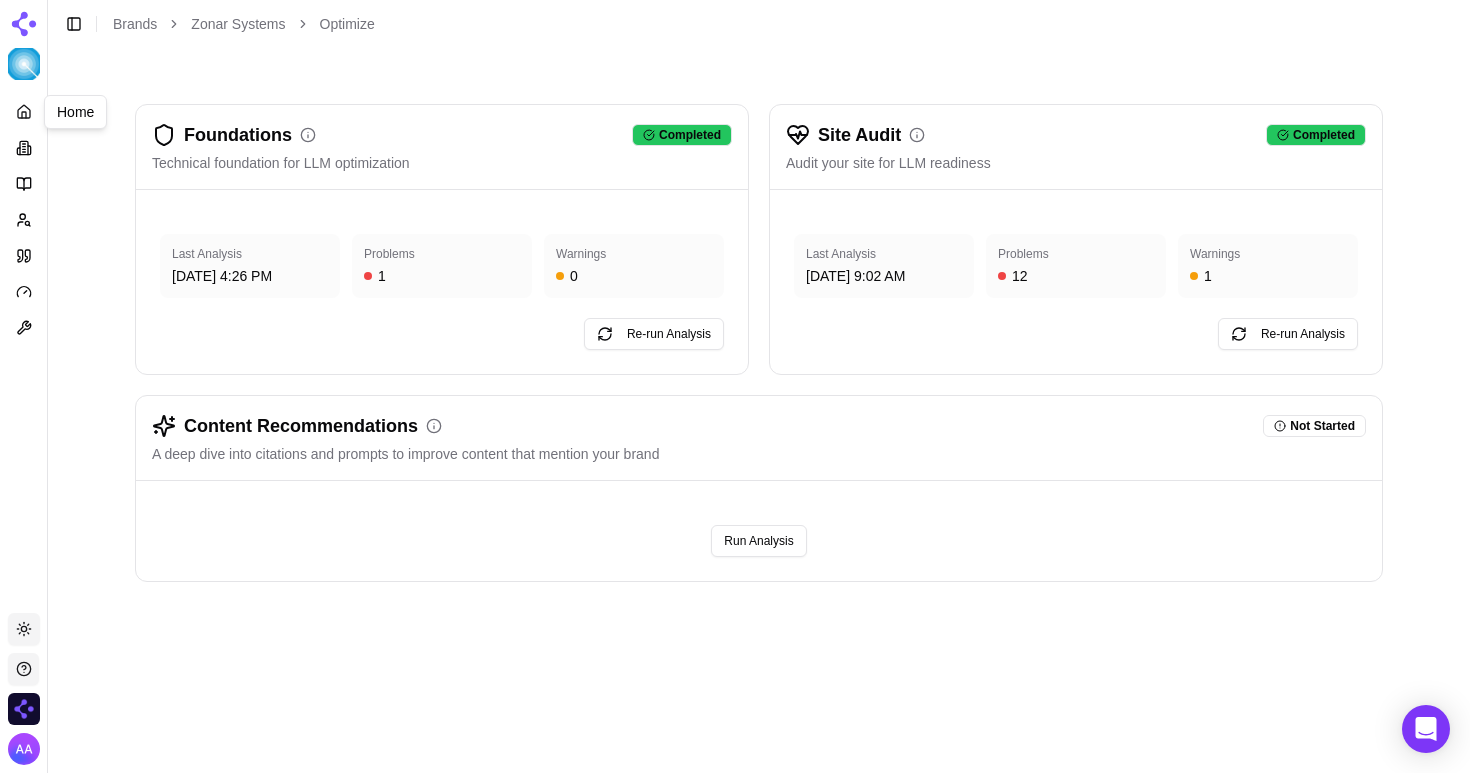 click at bounding box center [24, 112] 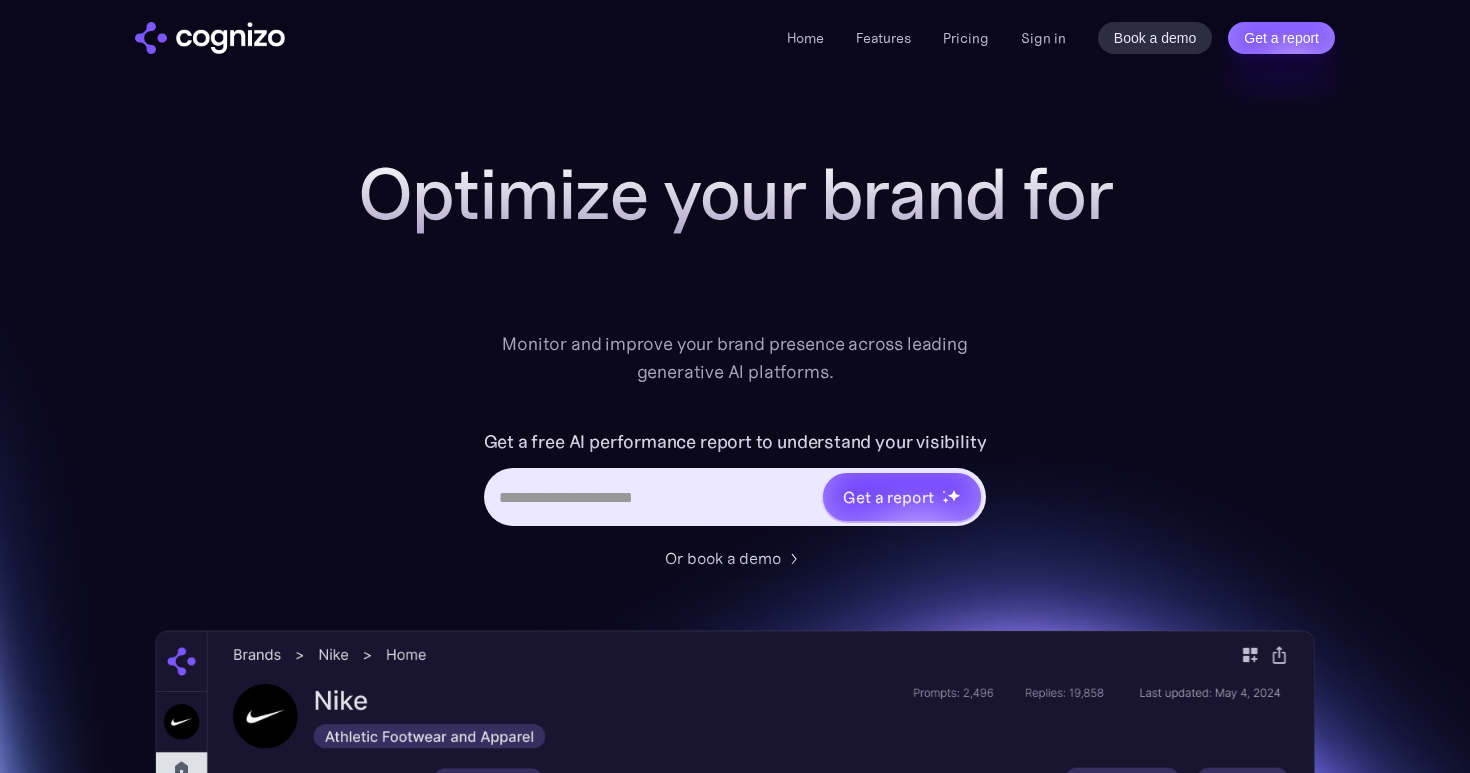 scroll, scrollTop: 0, scrollLeft: 0, axis: both 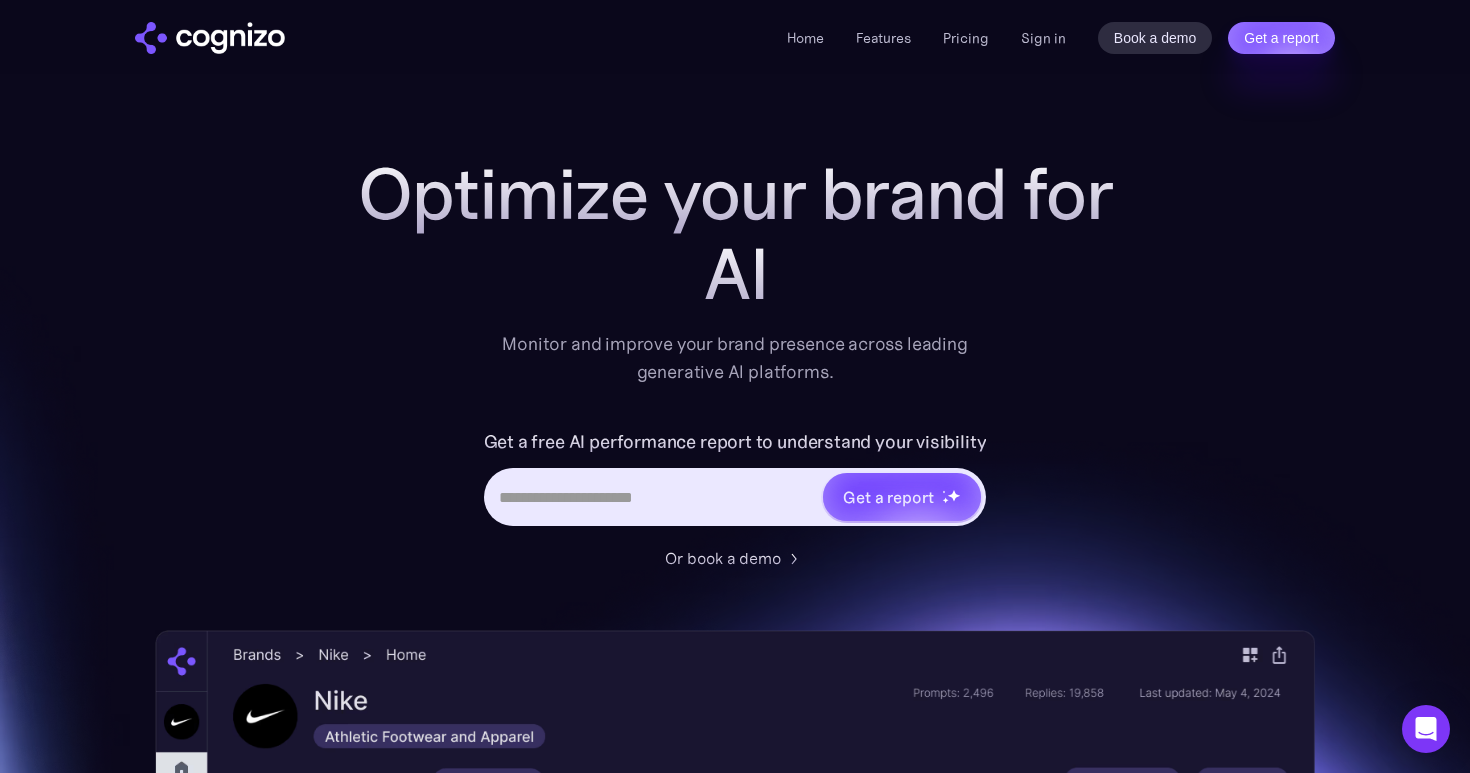 click on "Get a free AI performance report to understand your visibility Get a report" at bounding box center (735, 481) 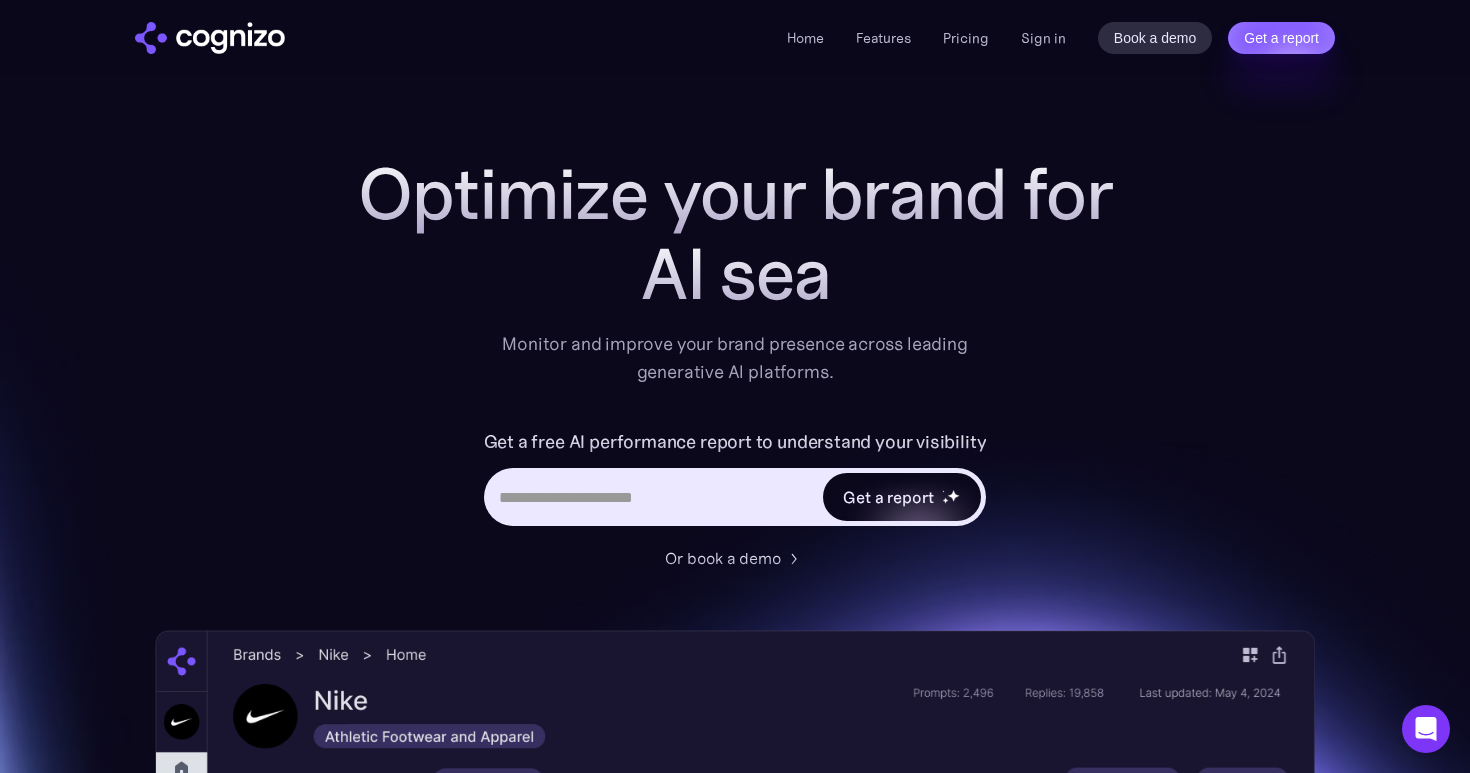 click on "Get a report" at bounding box center [888, 497] 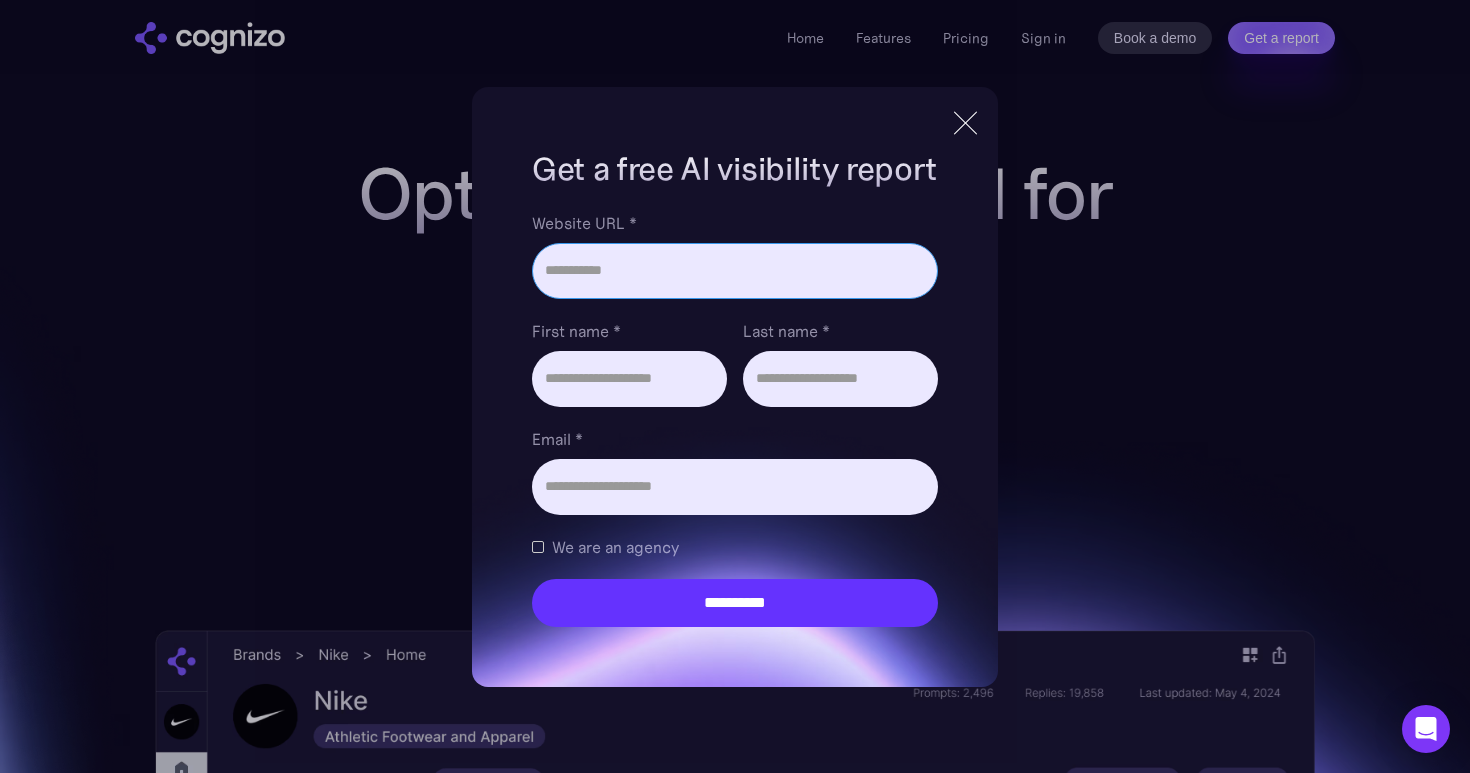 paste on "**********" 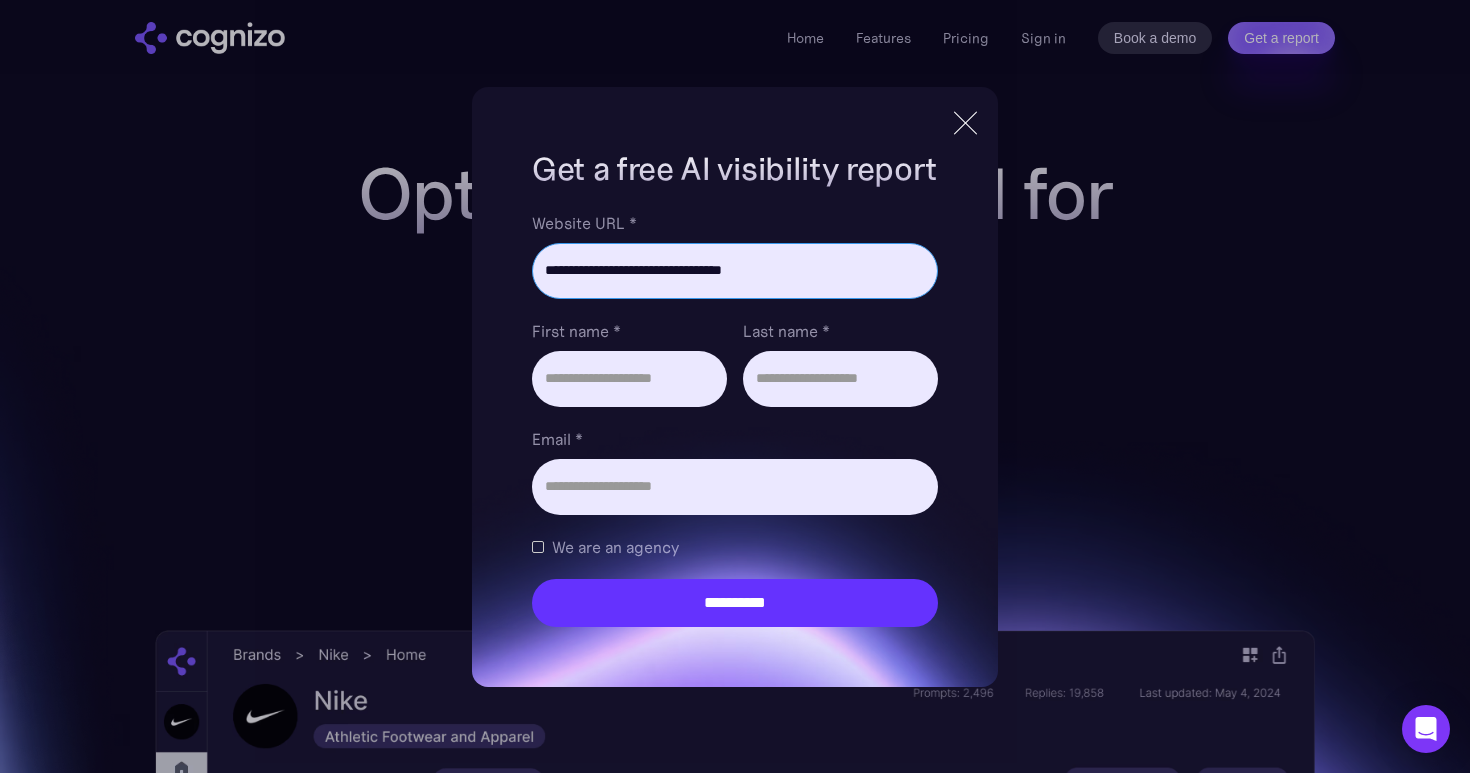 type on "**********" 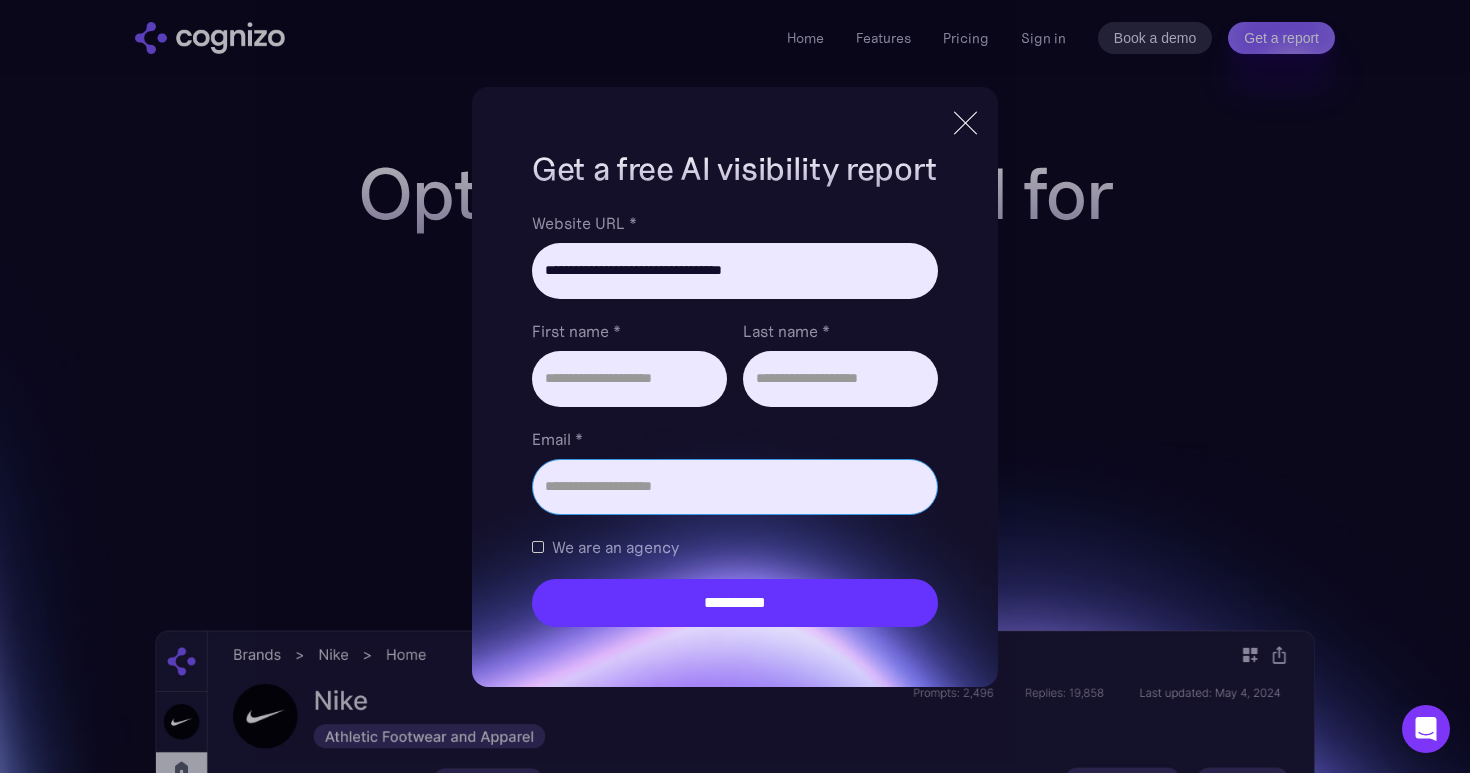 click on "Email *" at bounding box center [735, 487] 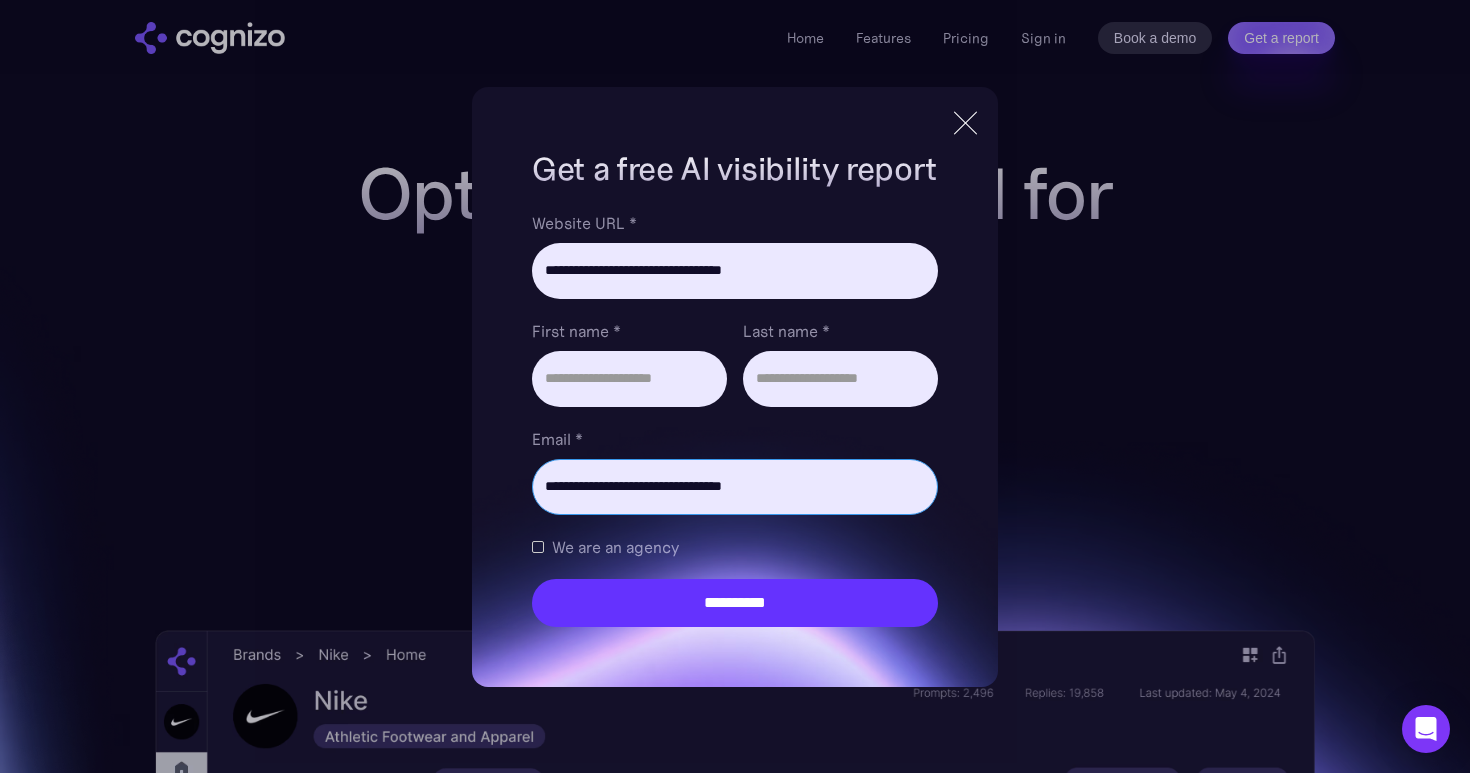 type on "**********" 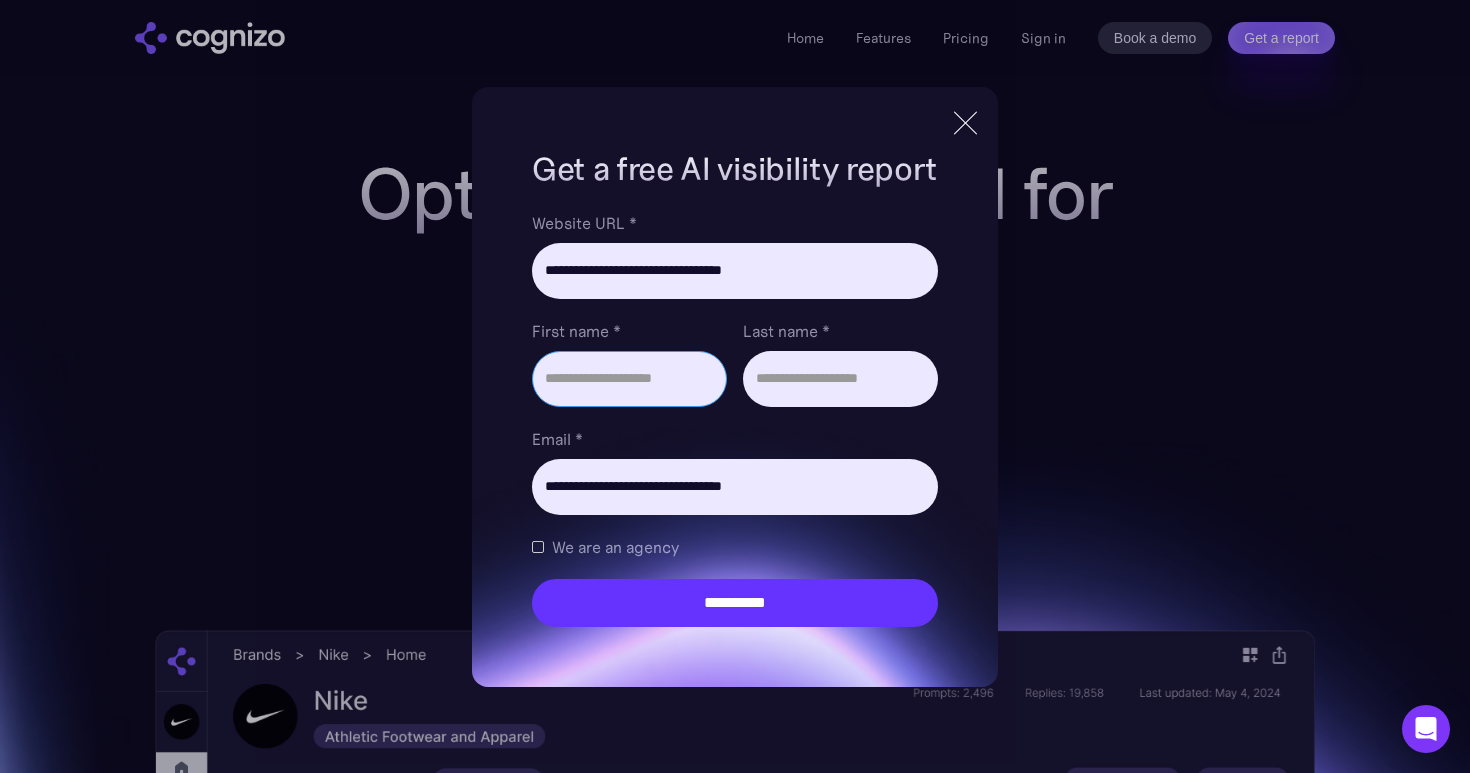 click on "First name *" at bounding box center (629, 379) 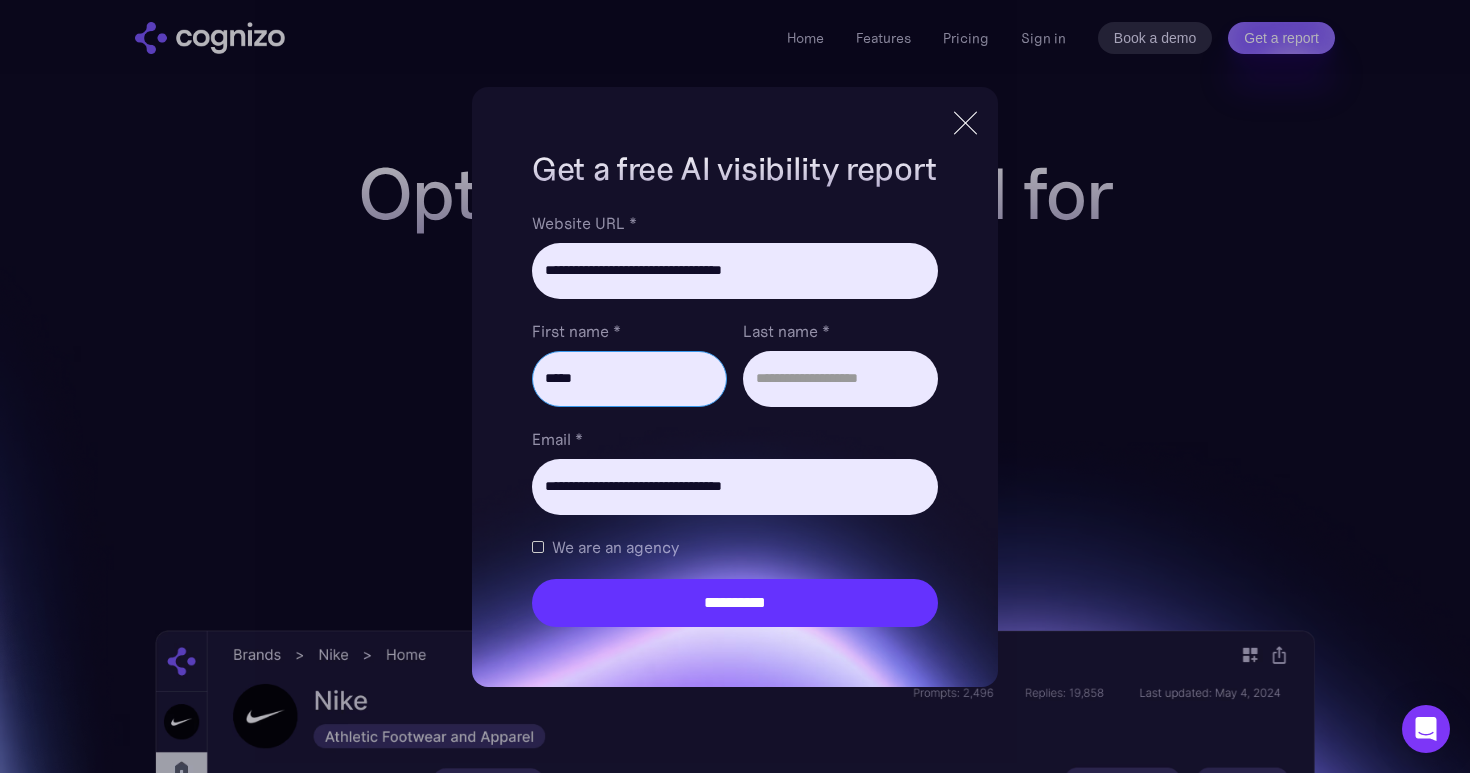 type on "*****" 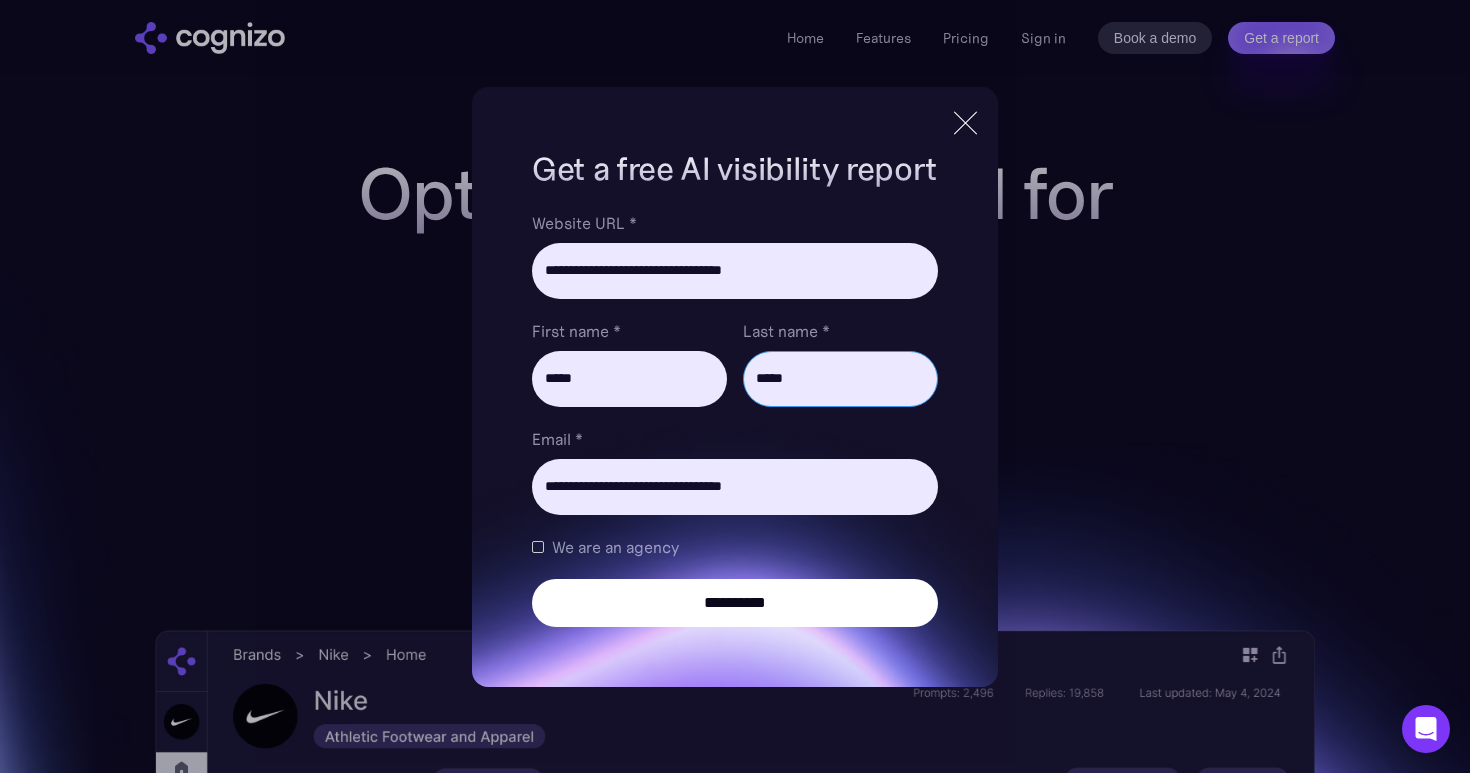 type on "*****" 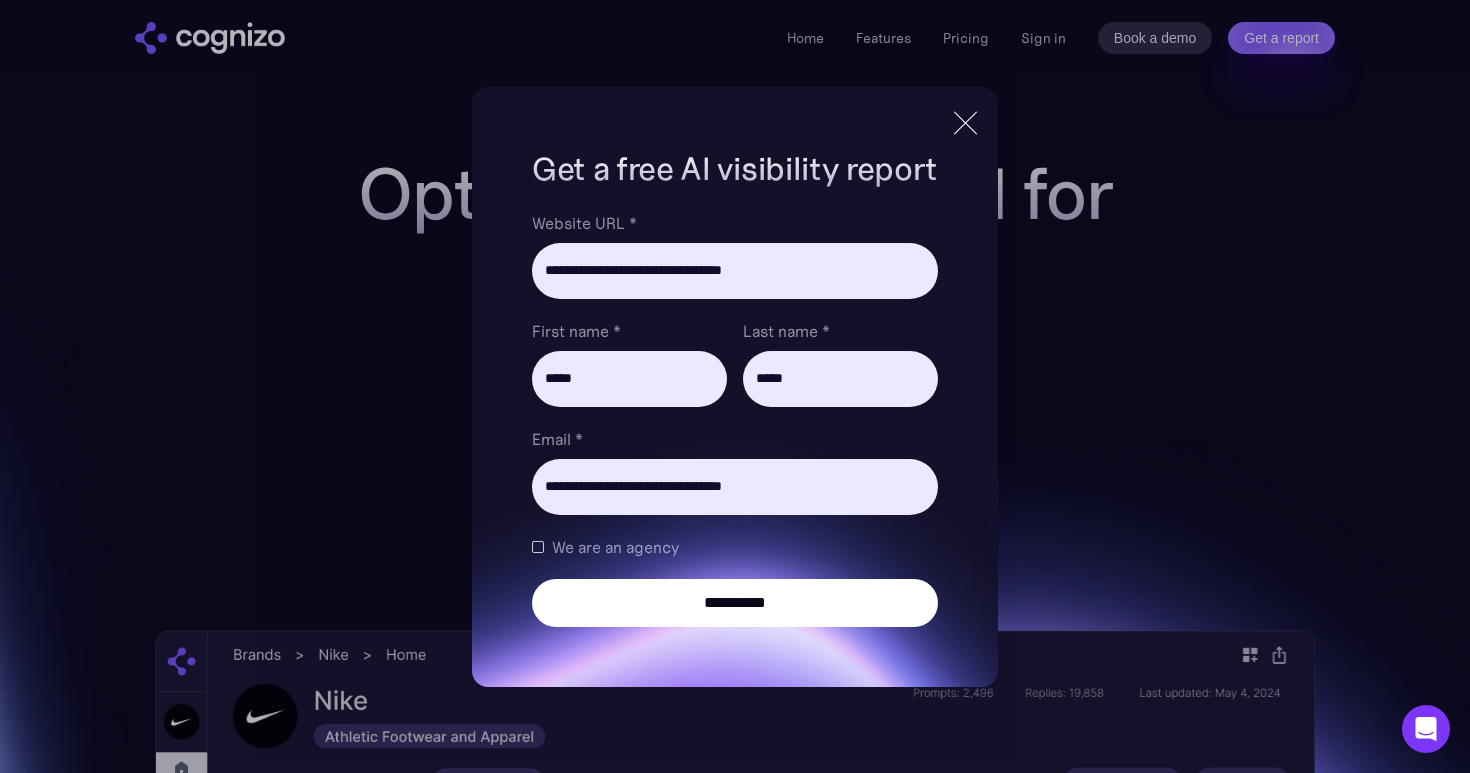 click on "**********" at bounding box center (735, 603) 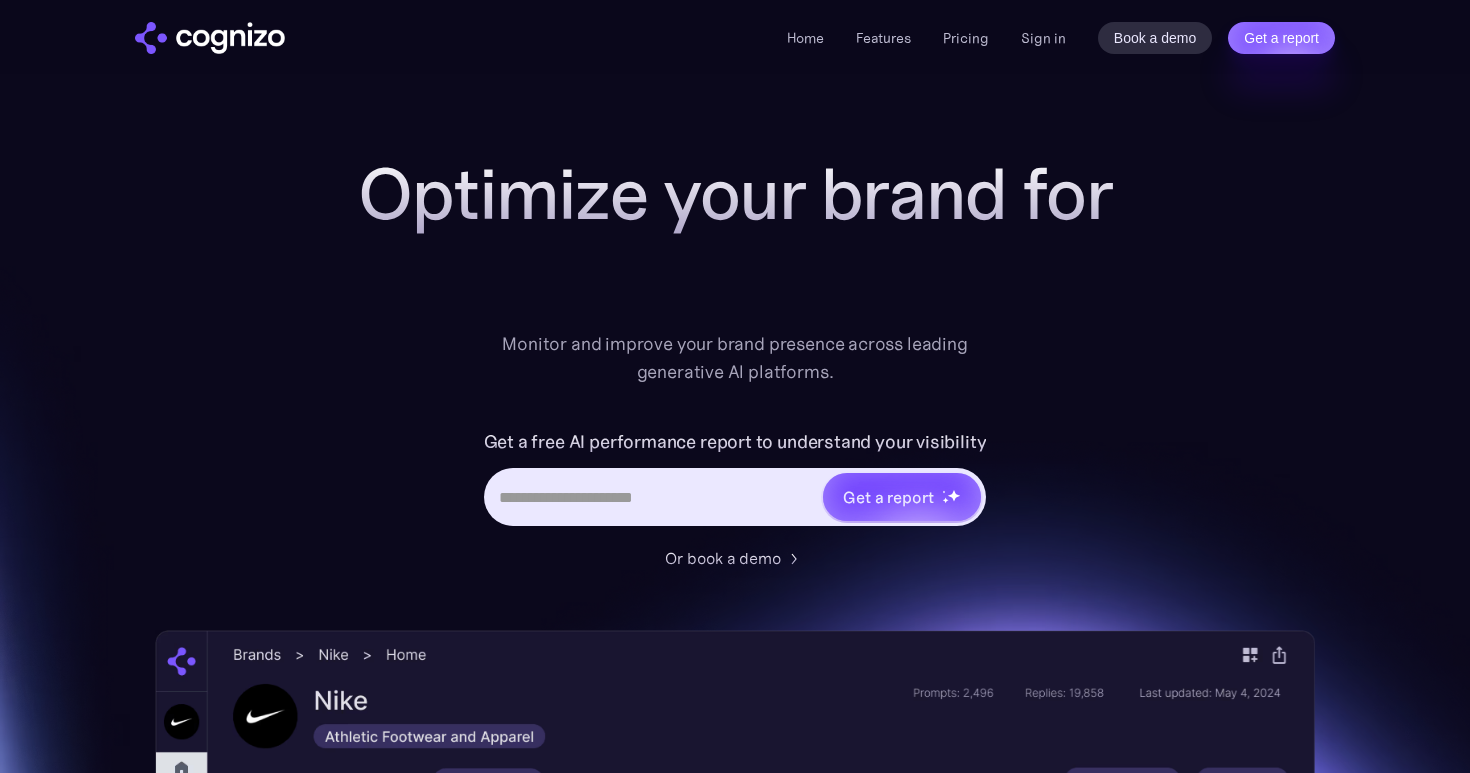 scroll, scrollTop: 0, scrollLeft: 0, axis: both 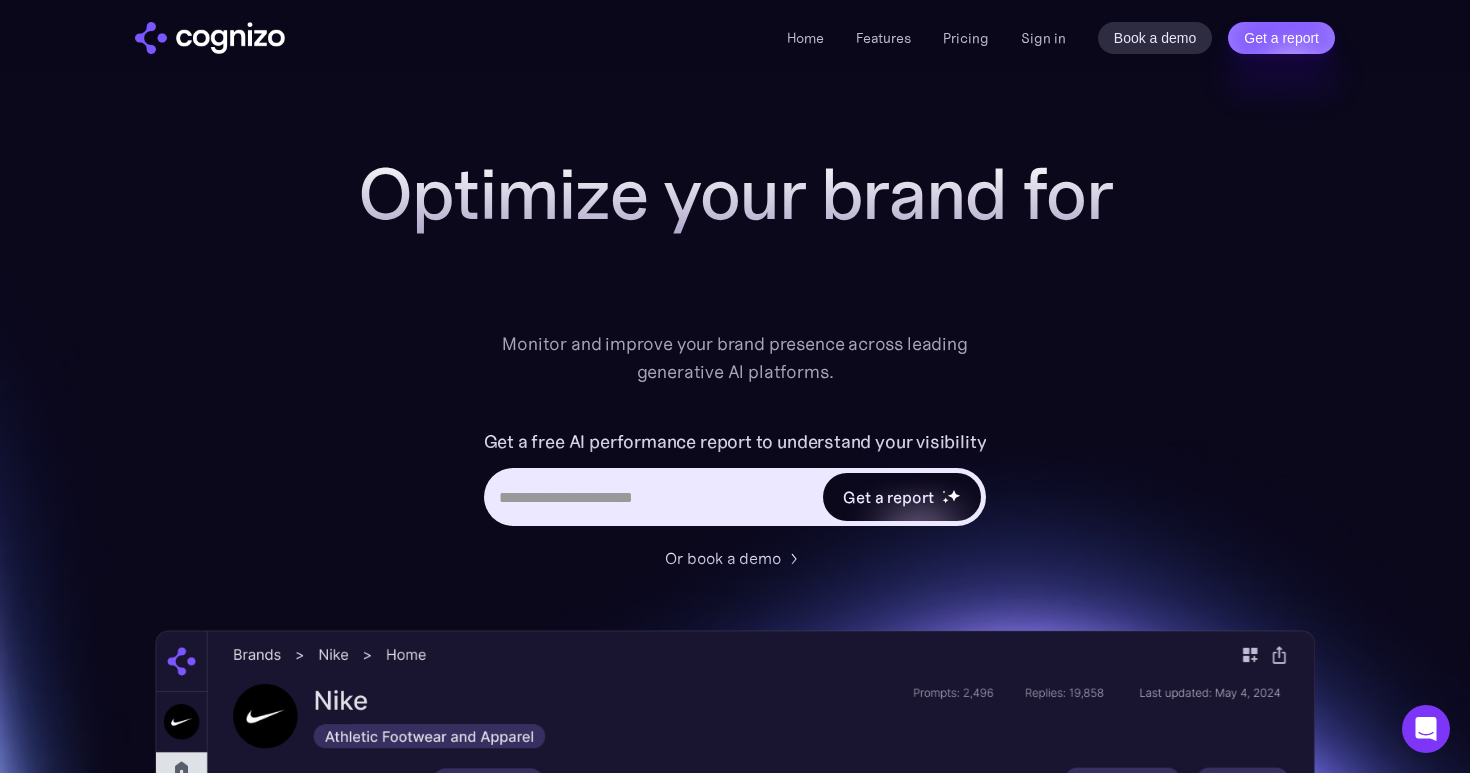 click on "Get a report" at bounding box center (888, 497) 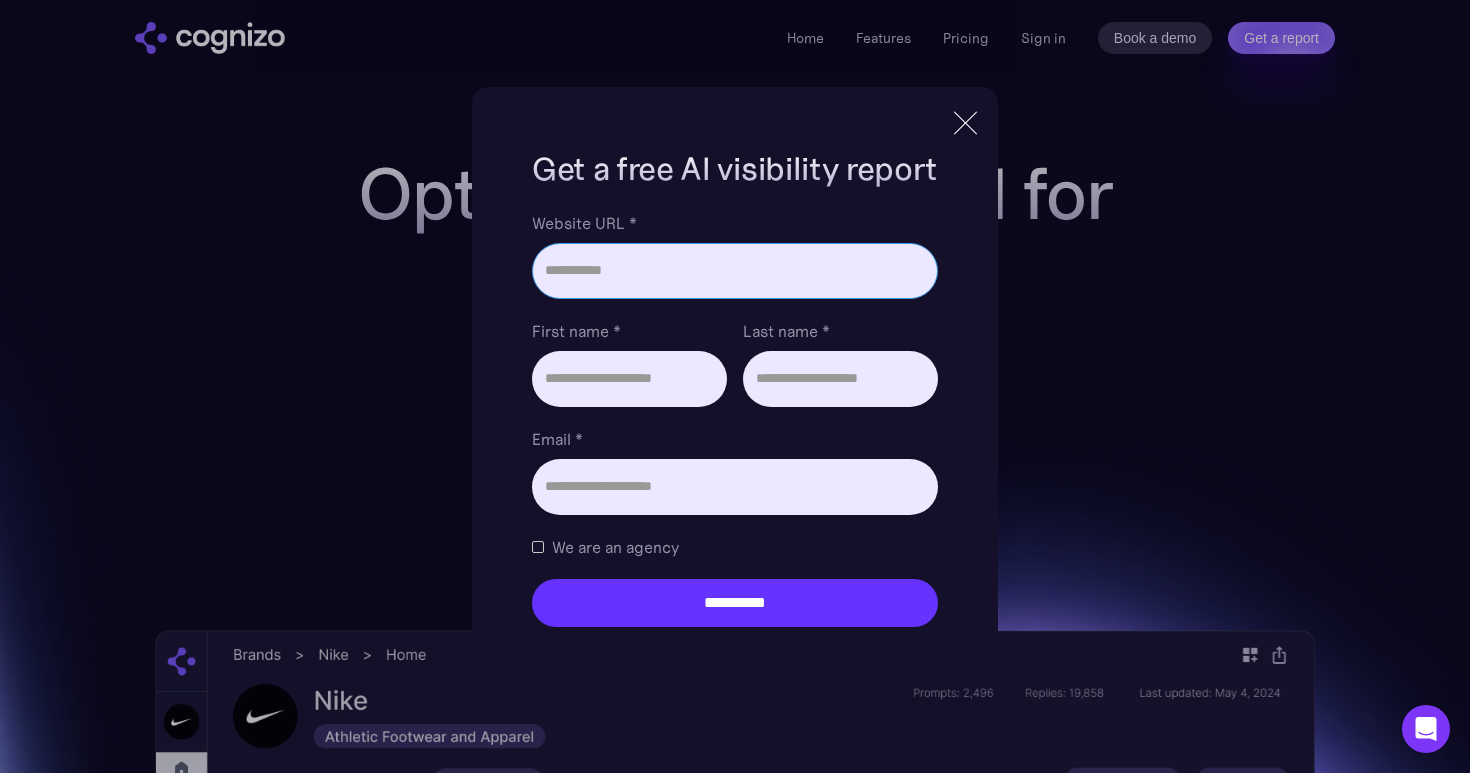 paste on "**********" 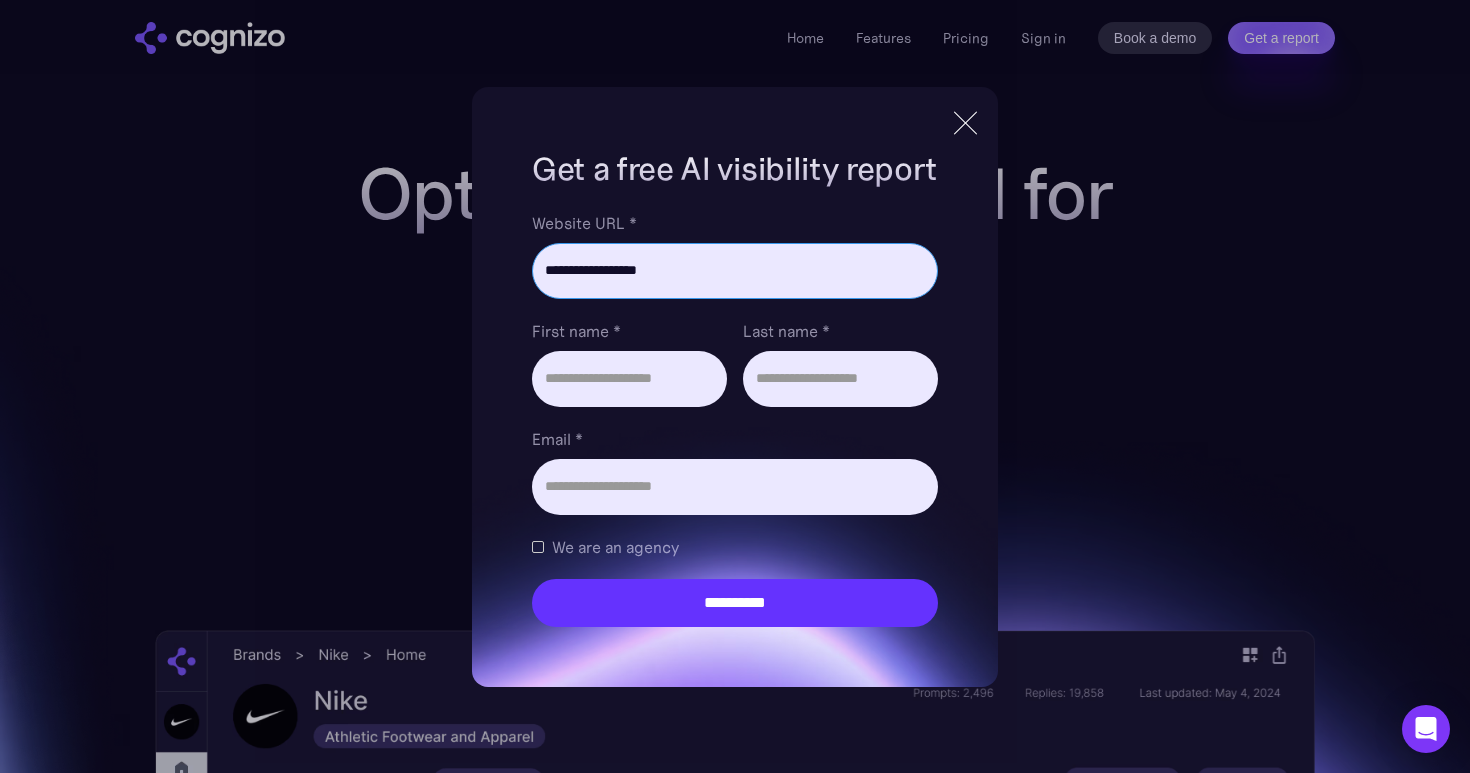 type on "**********" 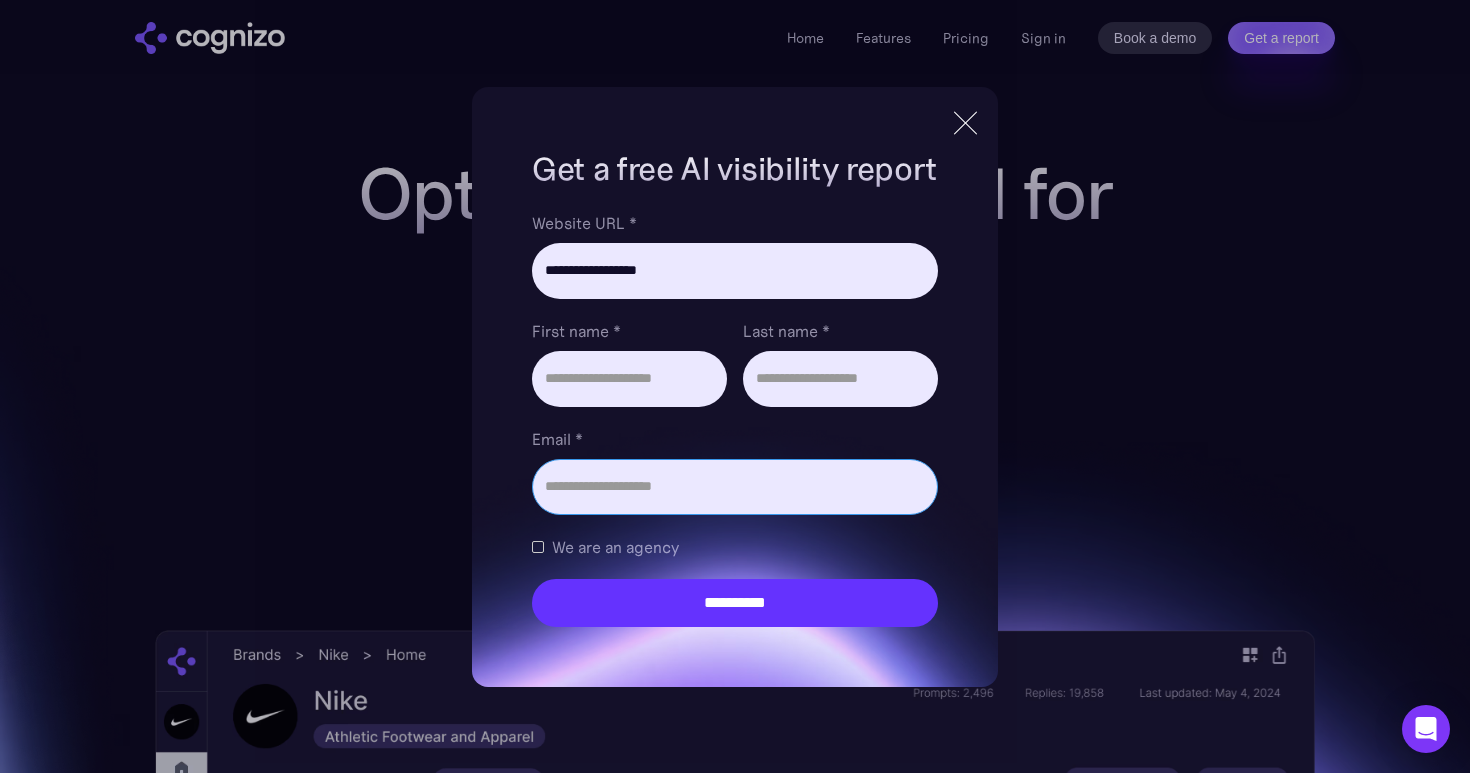 click on "Email *" at bounding box center (735, 487) 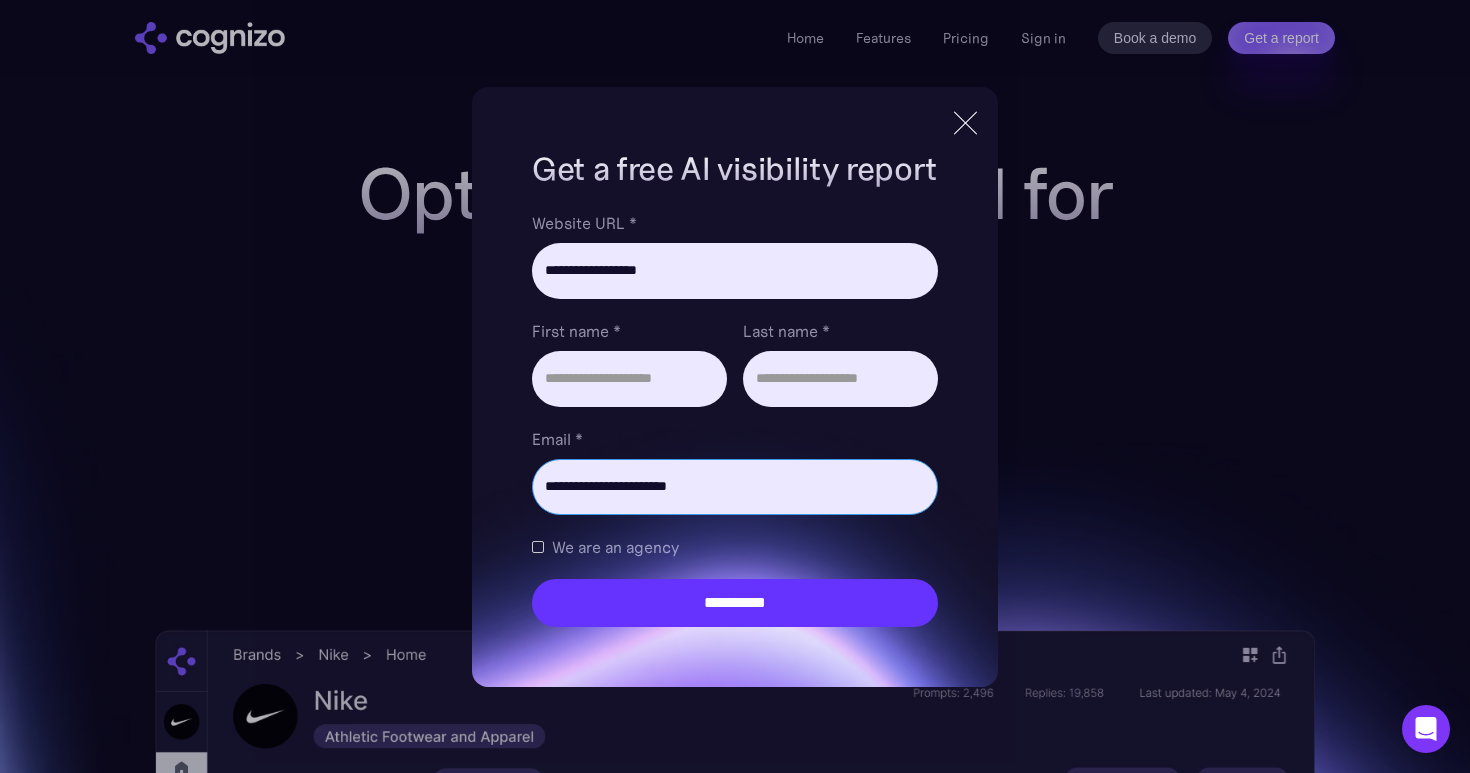 type on "**********" 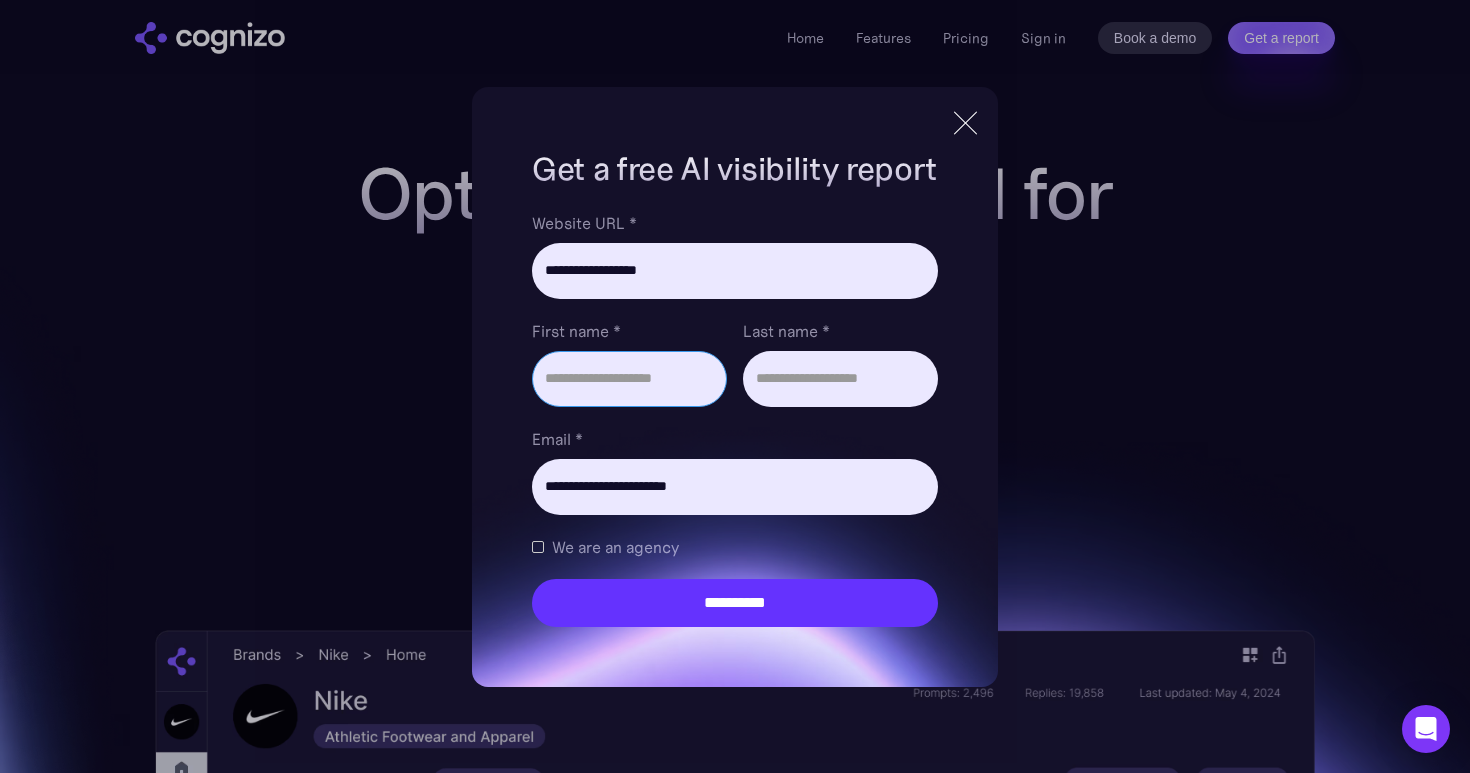 click on "First name *" at bounding box center (629, 379) 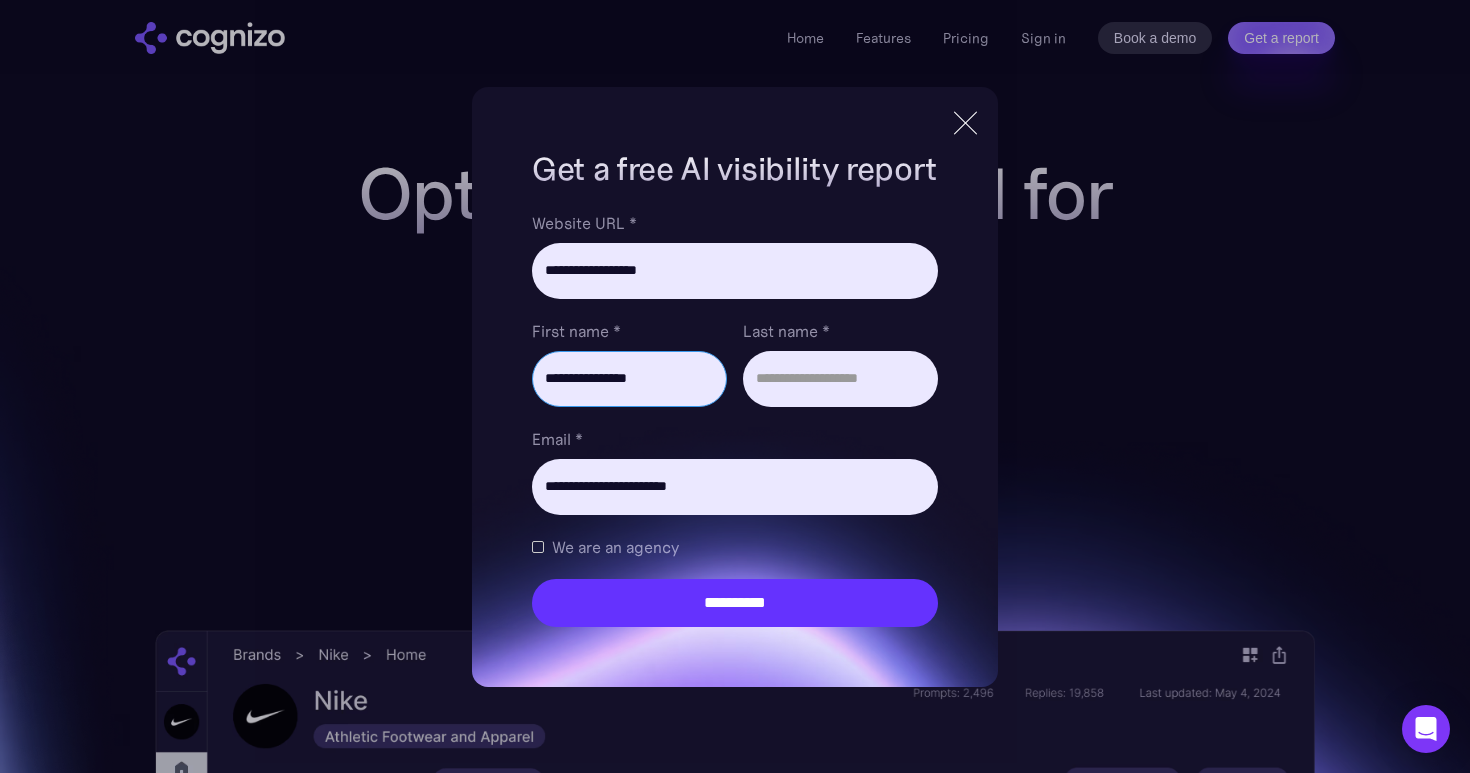 click on "**********" at bounding box center [629, 379] 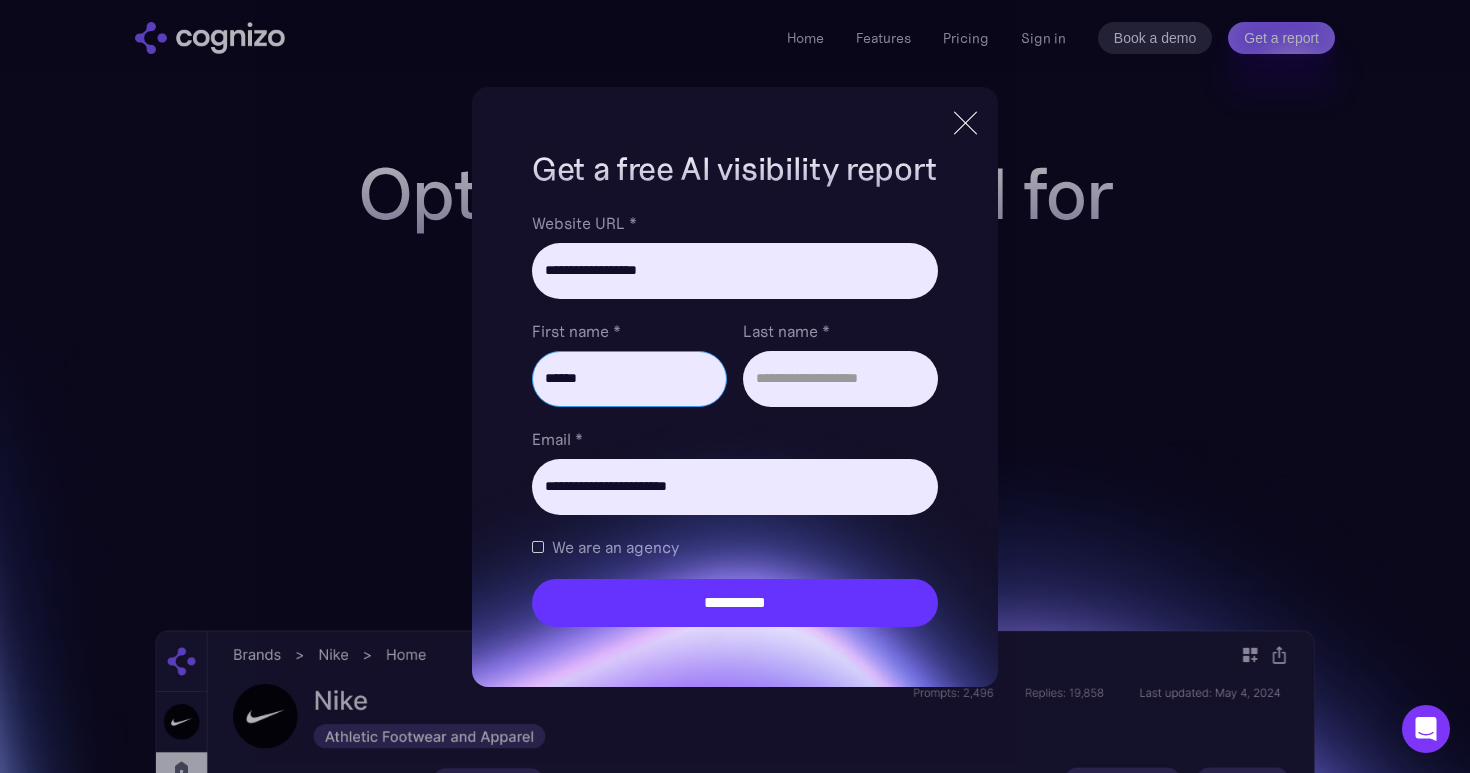 type on "******" 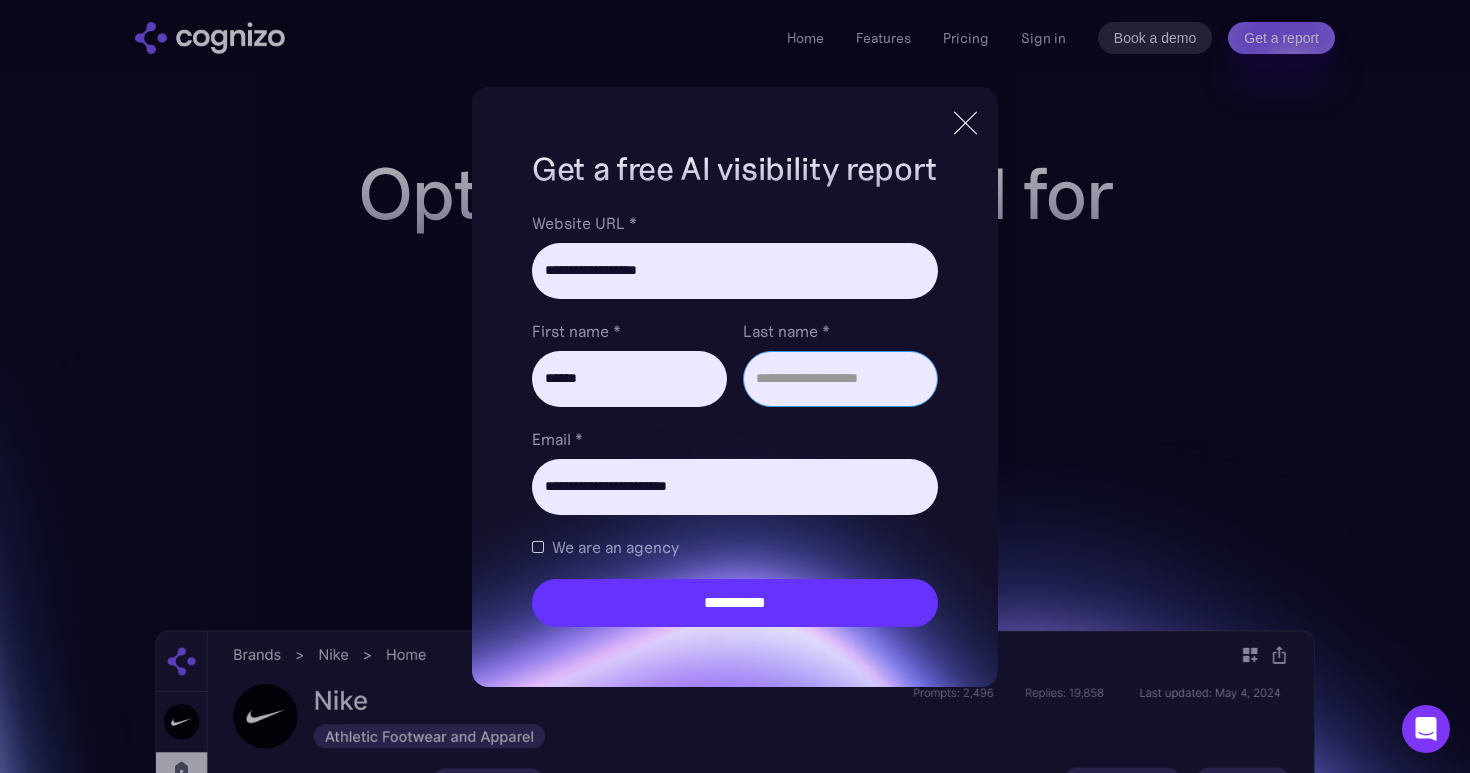 click on "Last name *" at bounding box center [840, 379] 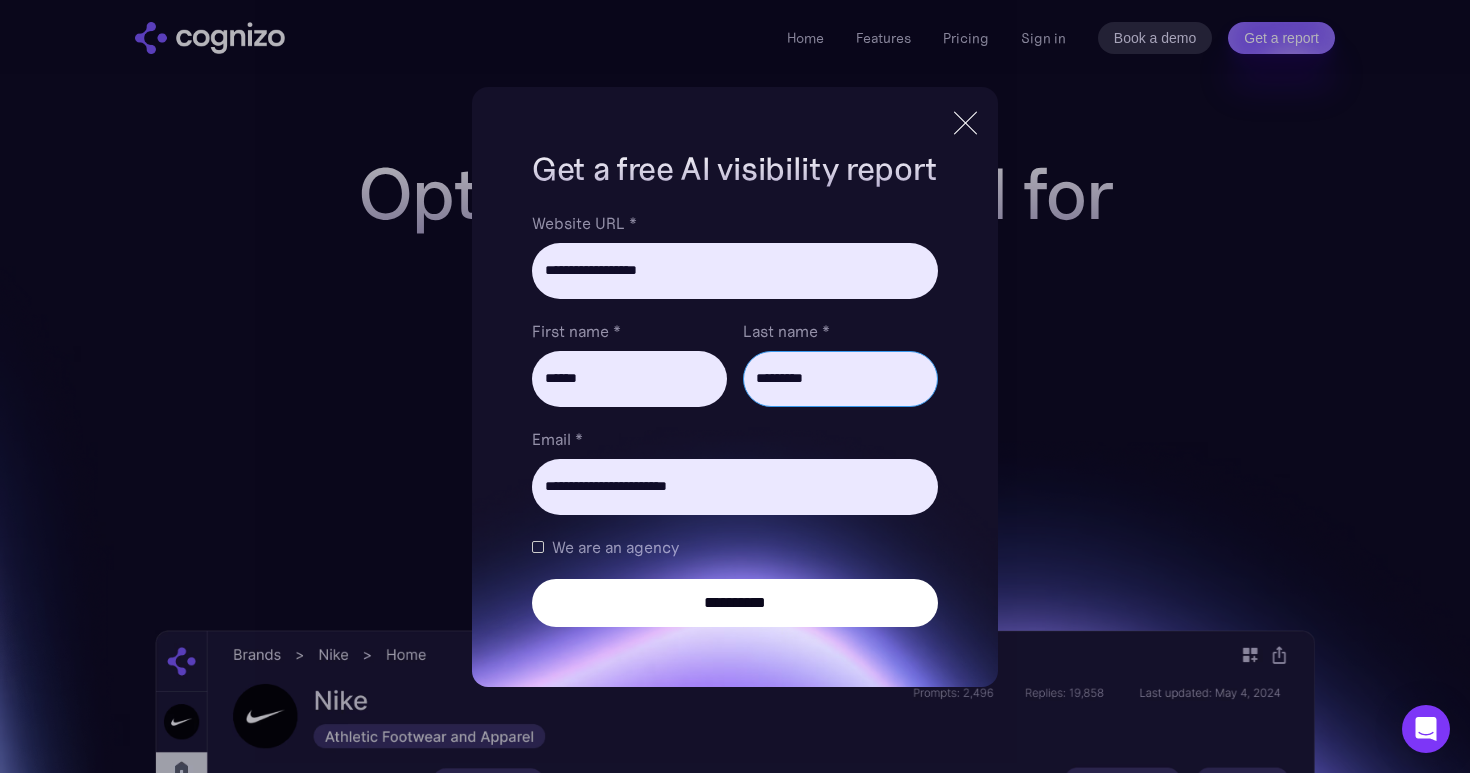 type on "*********" 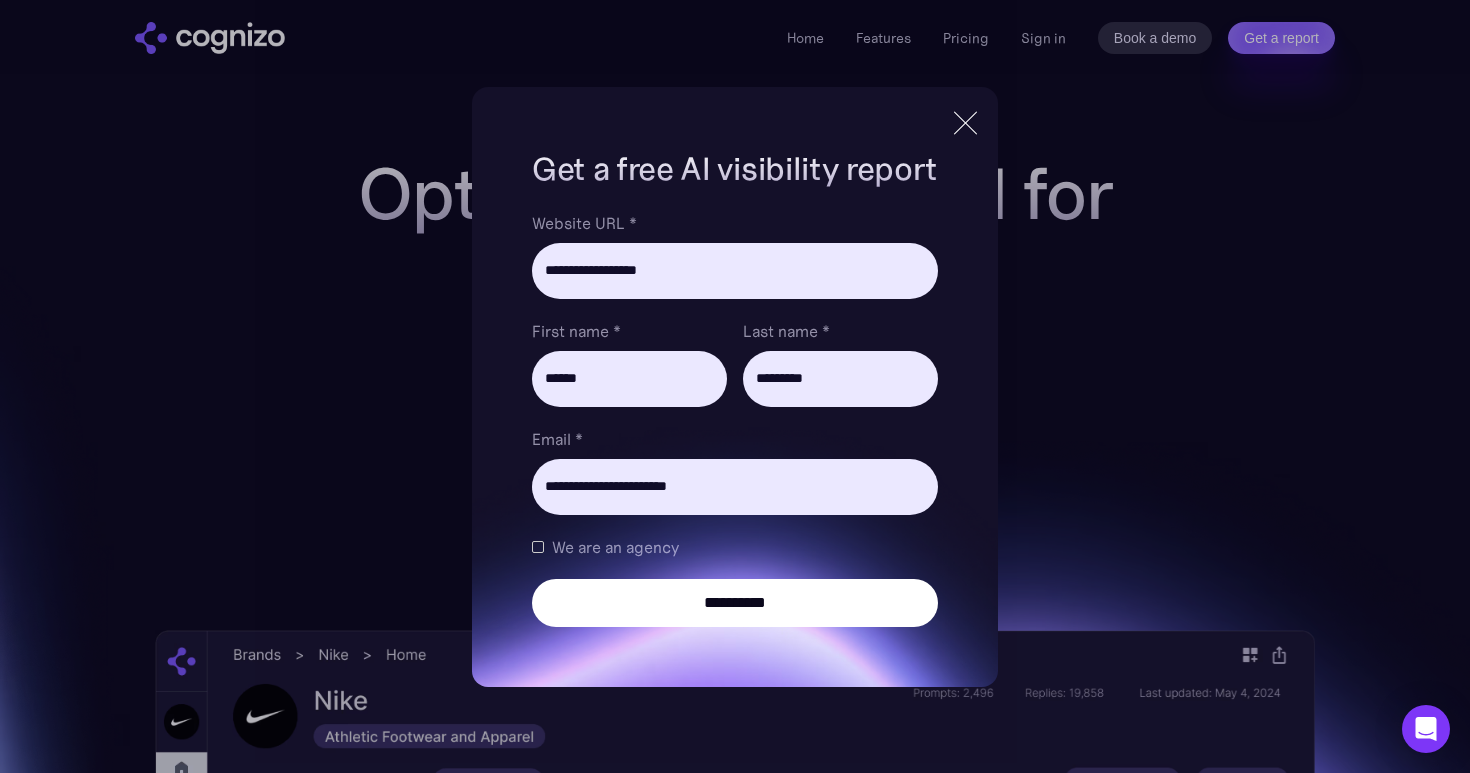 click on "**********" at bounding box center [735, 603] 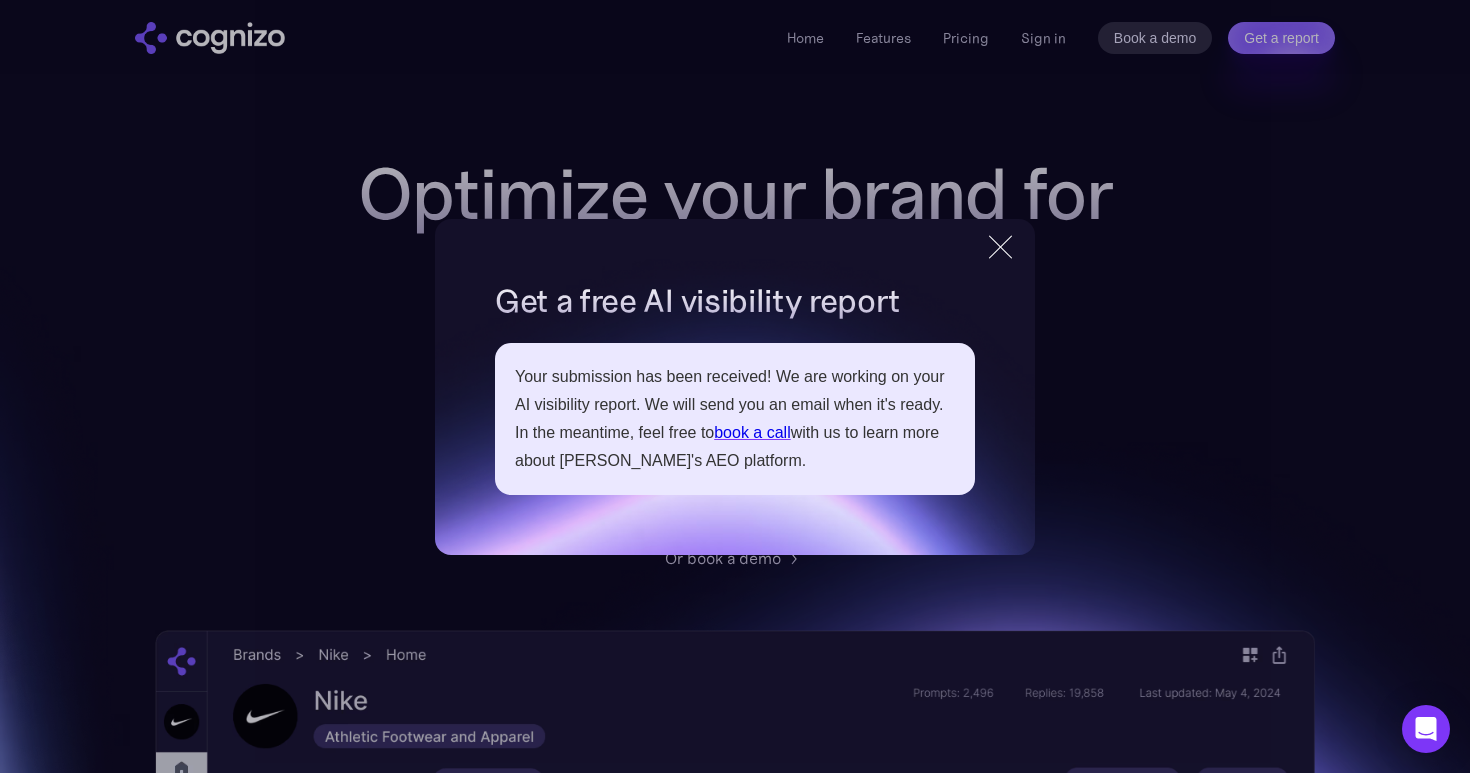 click on "**********" at bounding box center (735, 386) 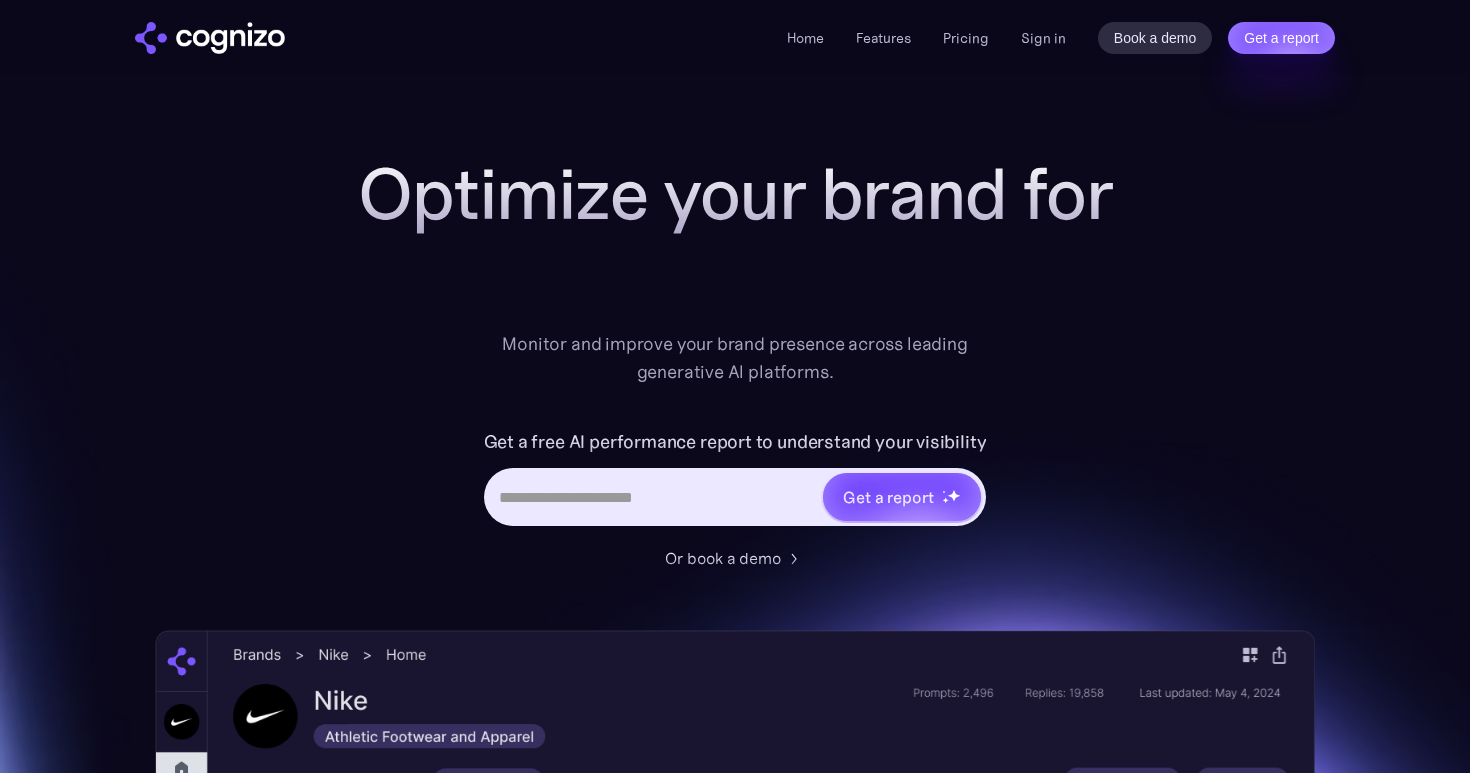 scroll, scrollTop: 0, scrollLeft: 0, axis: both 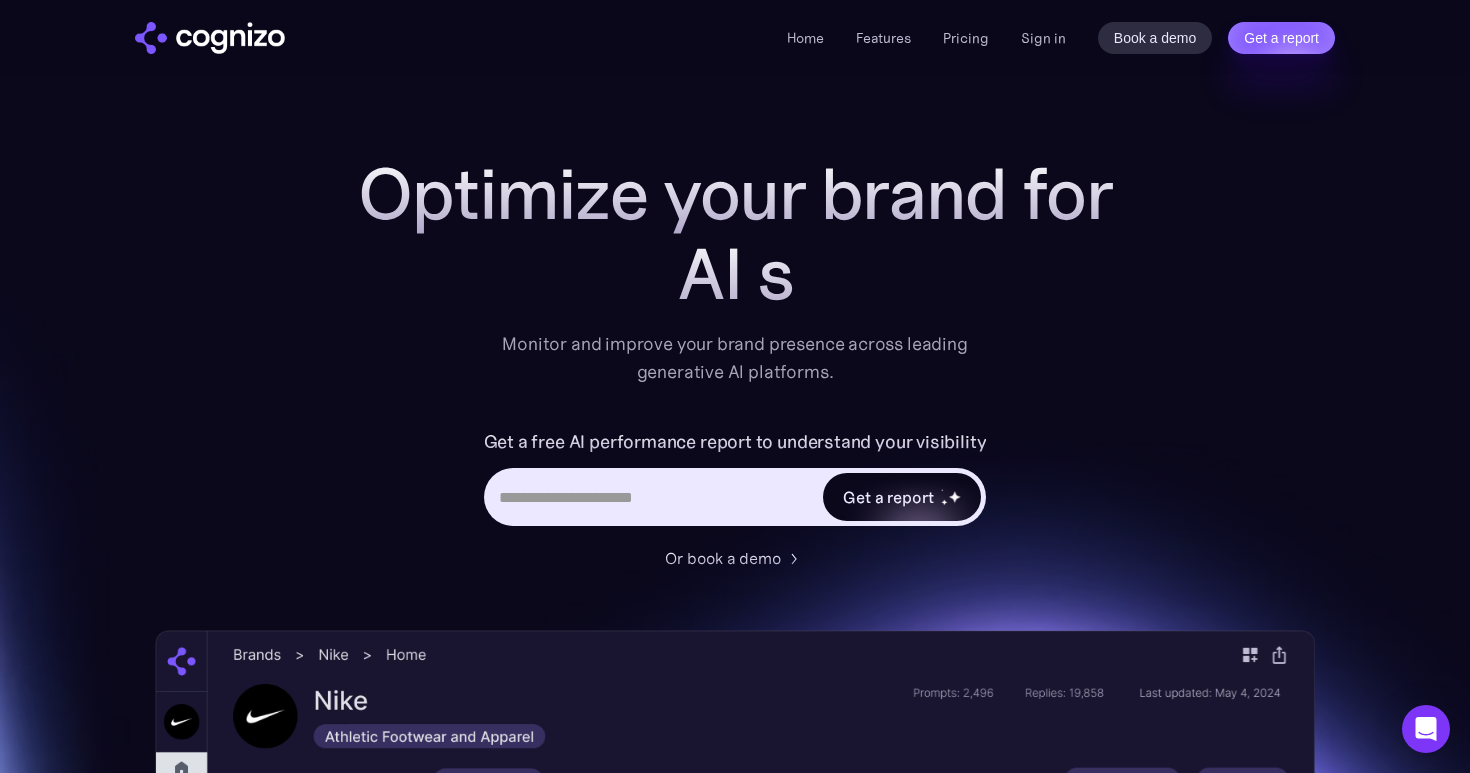click on "Get a report" at bounding box center [888, 497] 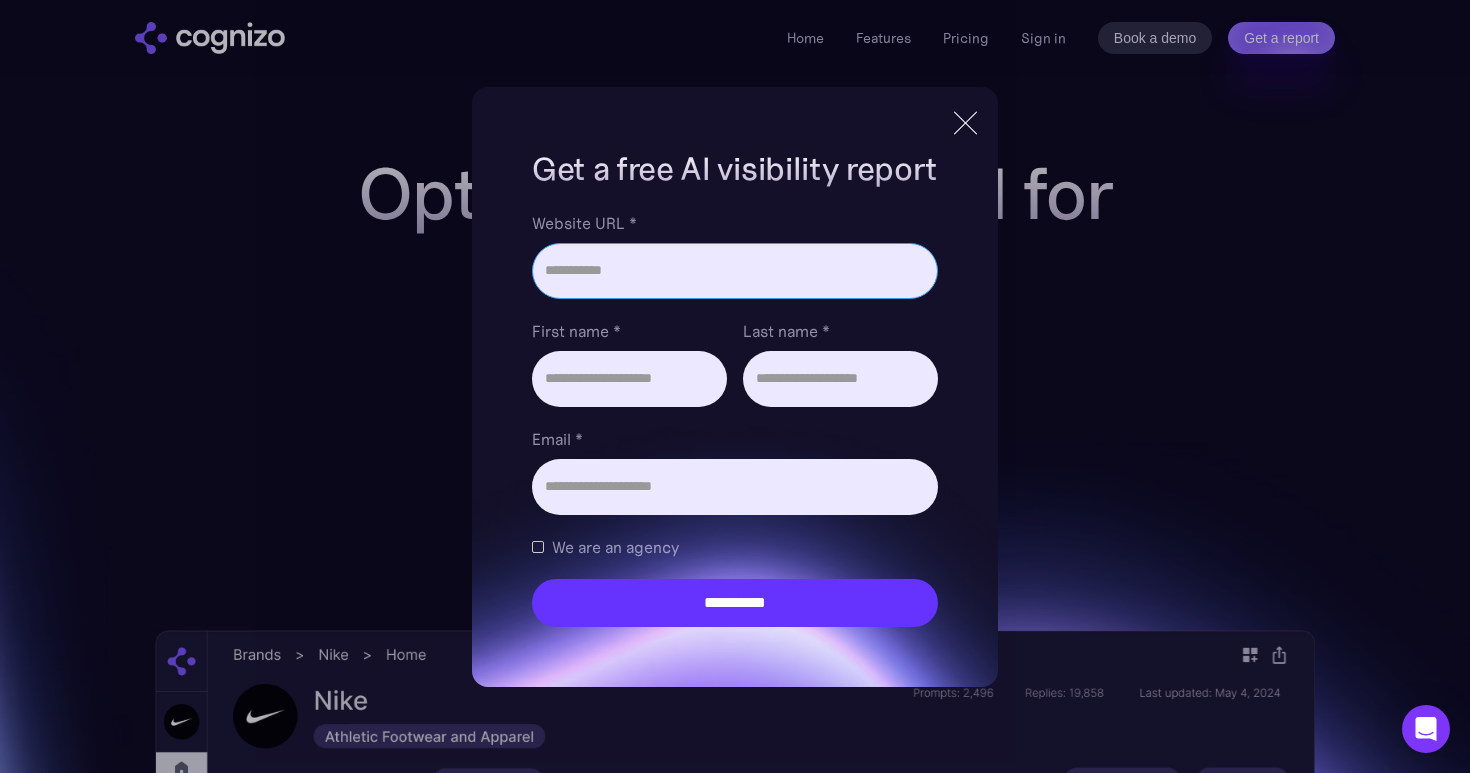 paste on "**********" 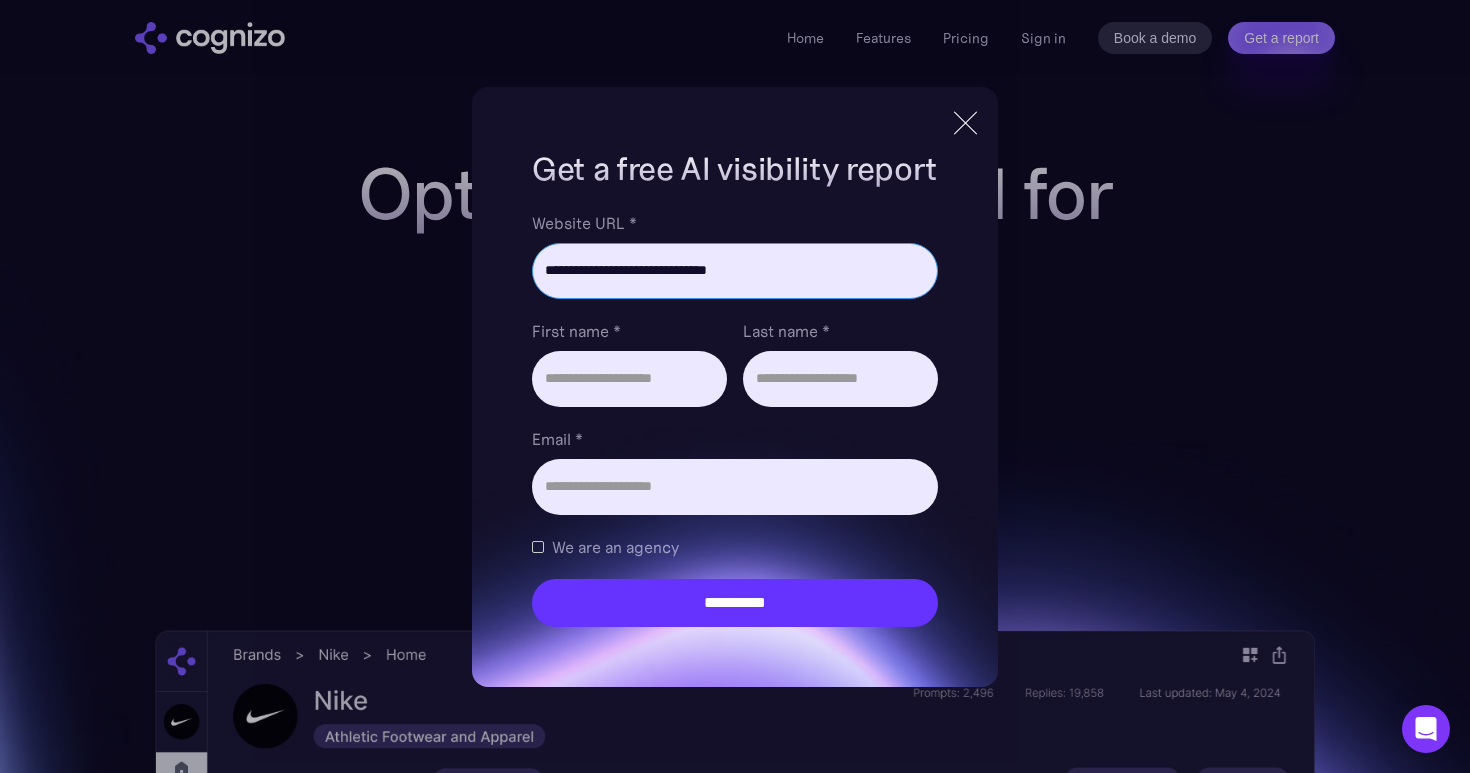 type on "**********" 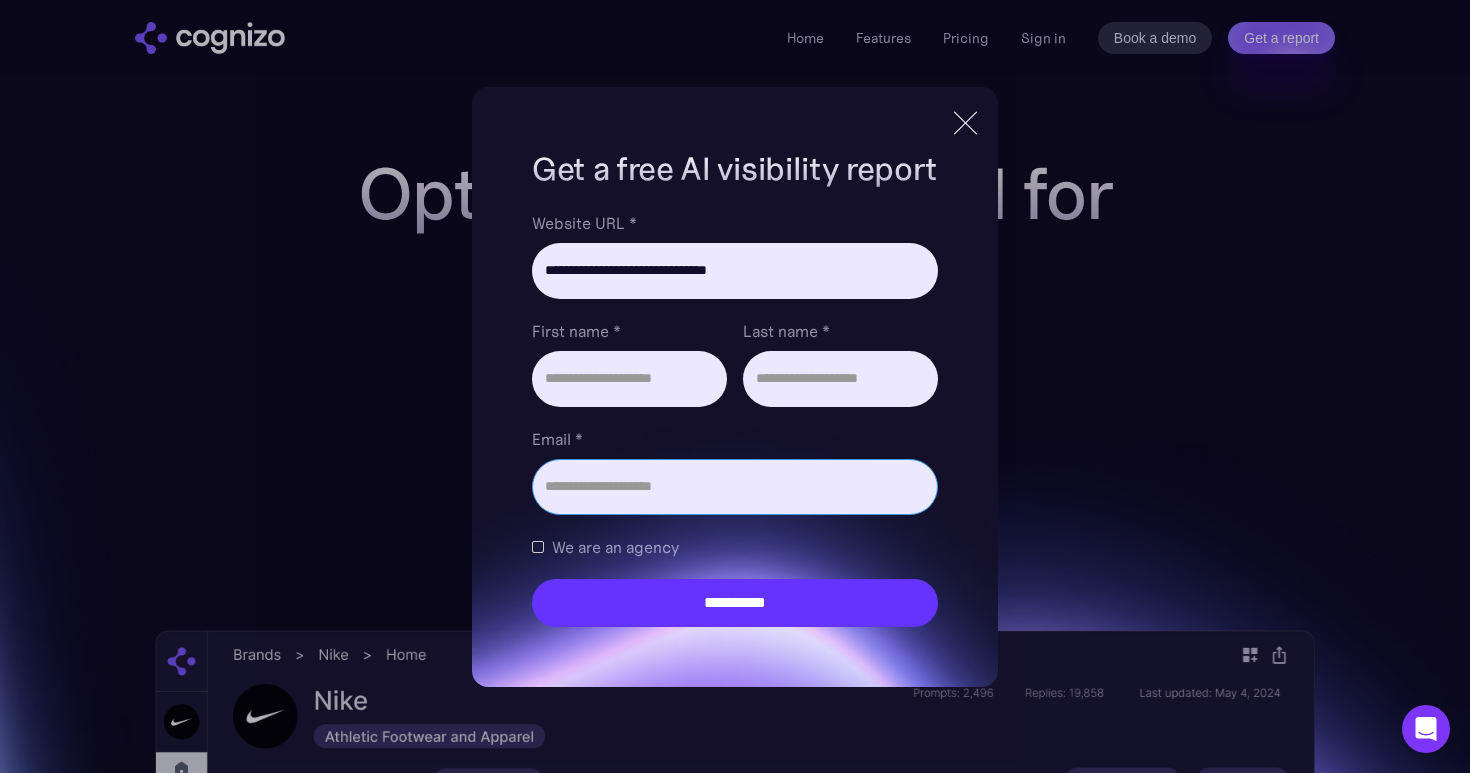 click on "Email *" at bounding box center [735, 487] 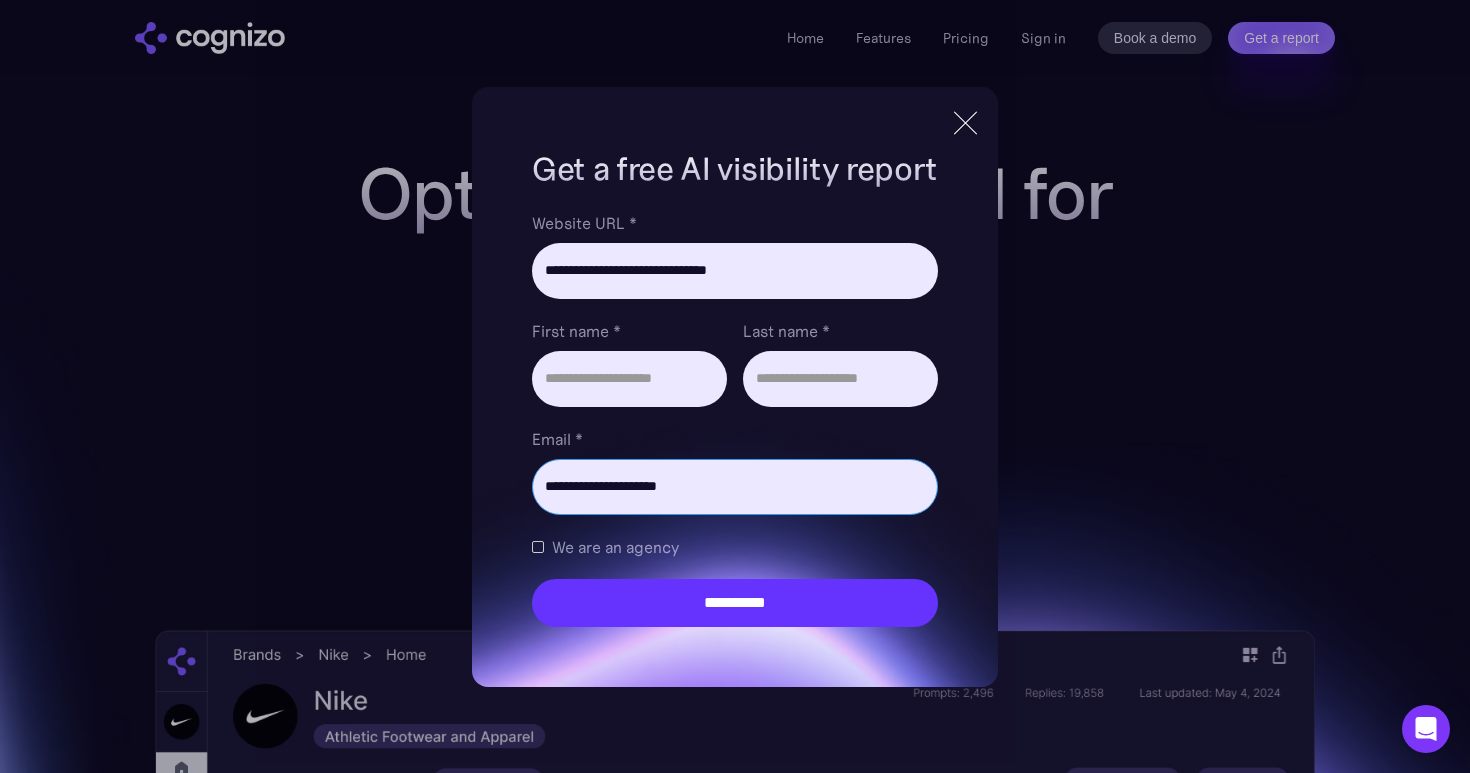 type on "**********" 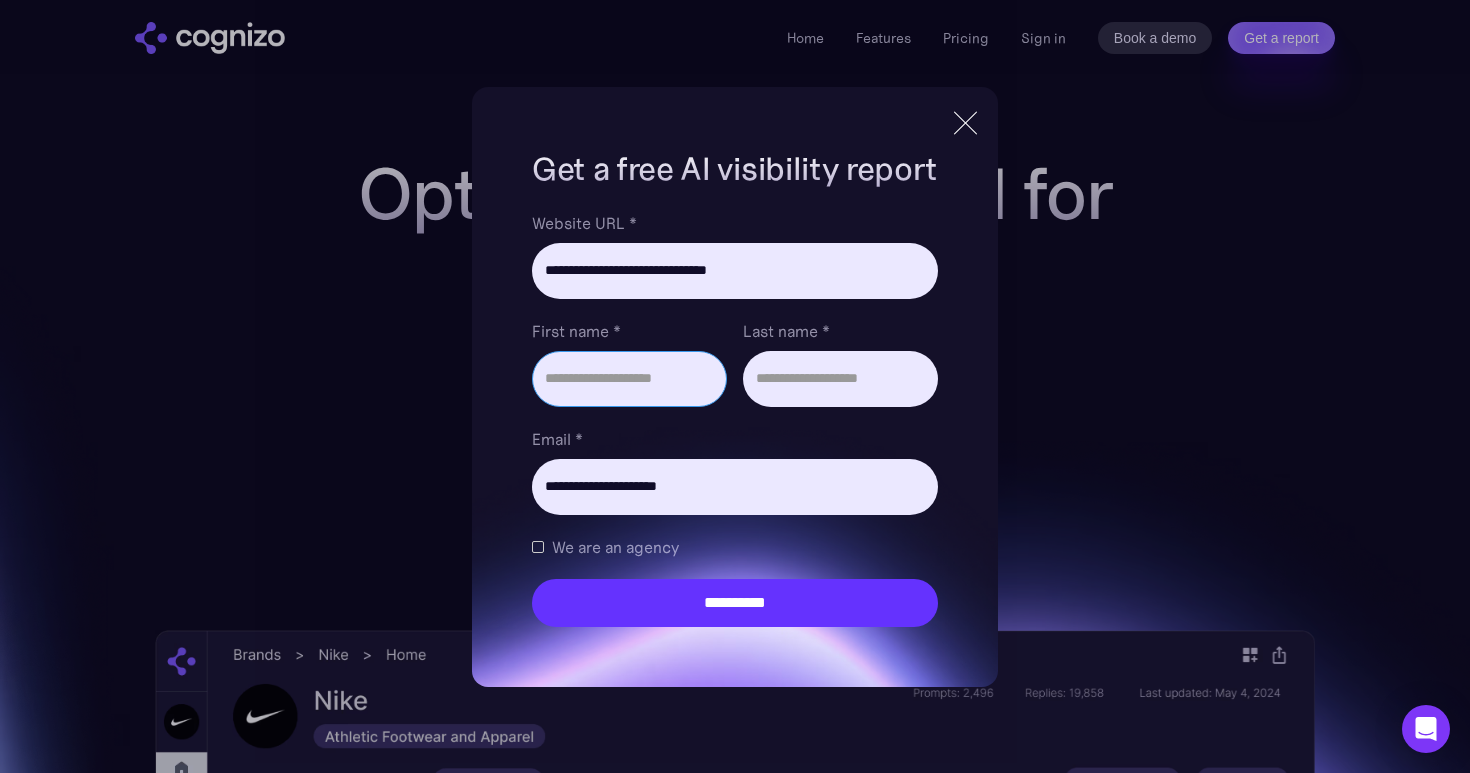 click on "First name *" at bounding box center (629, 379) 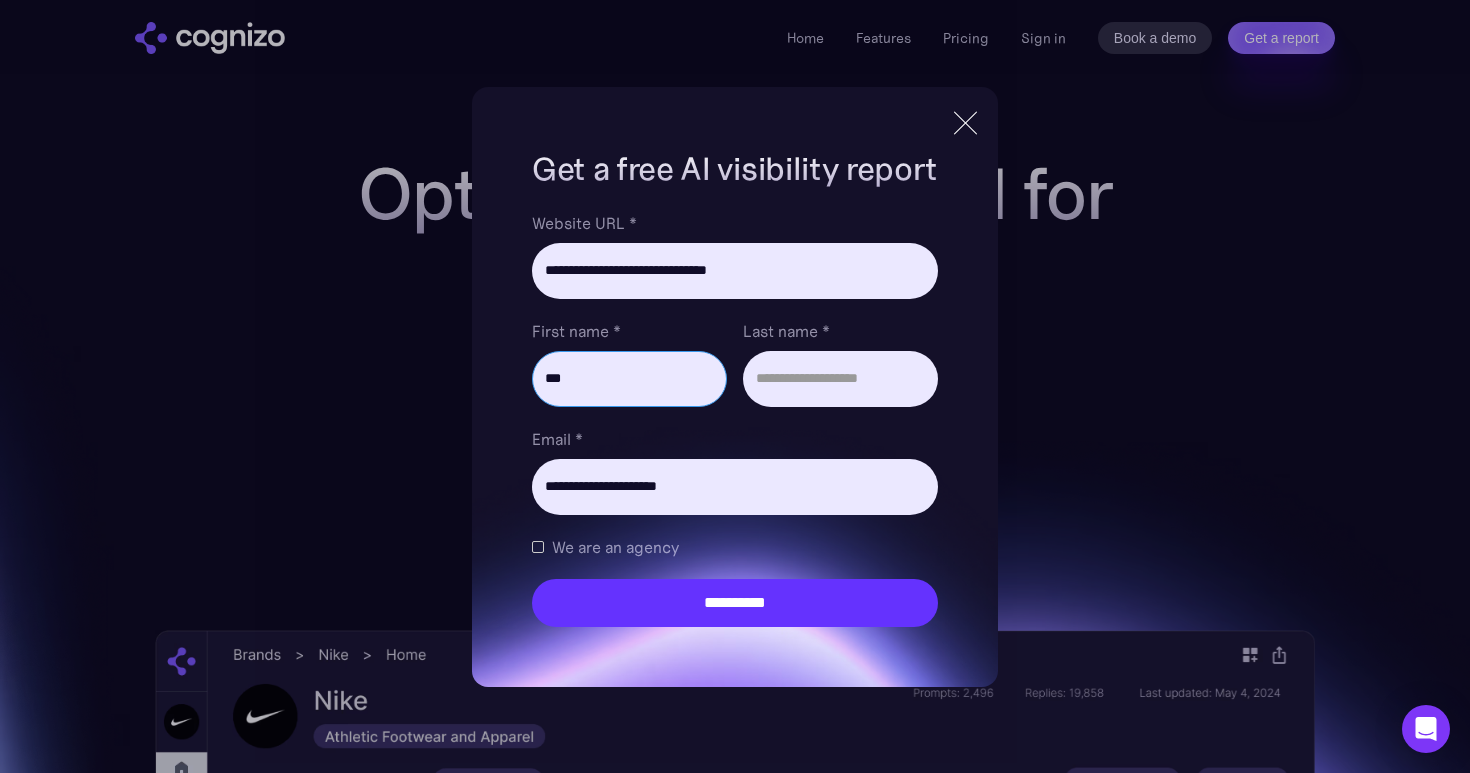 type on "***" 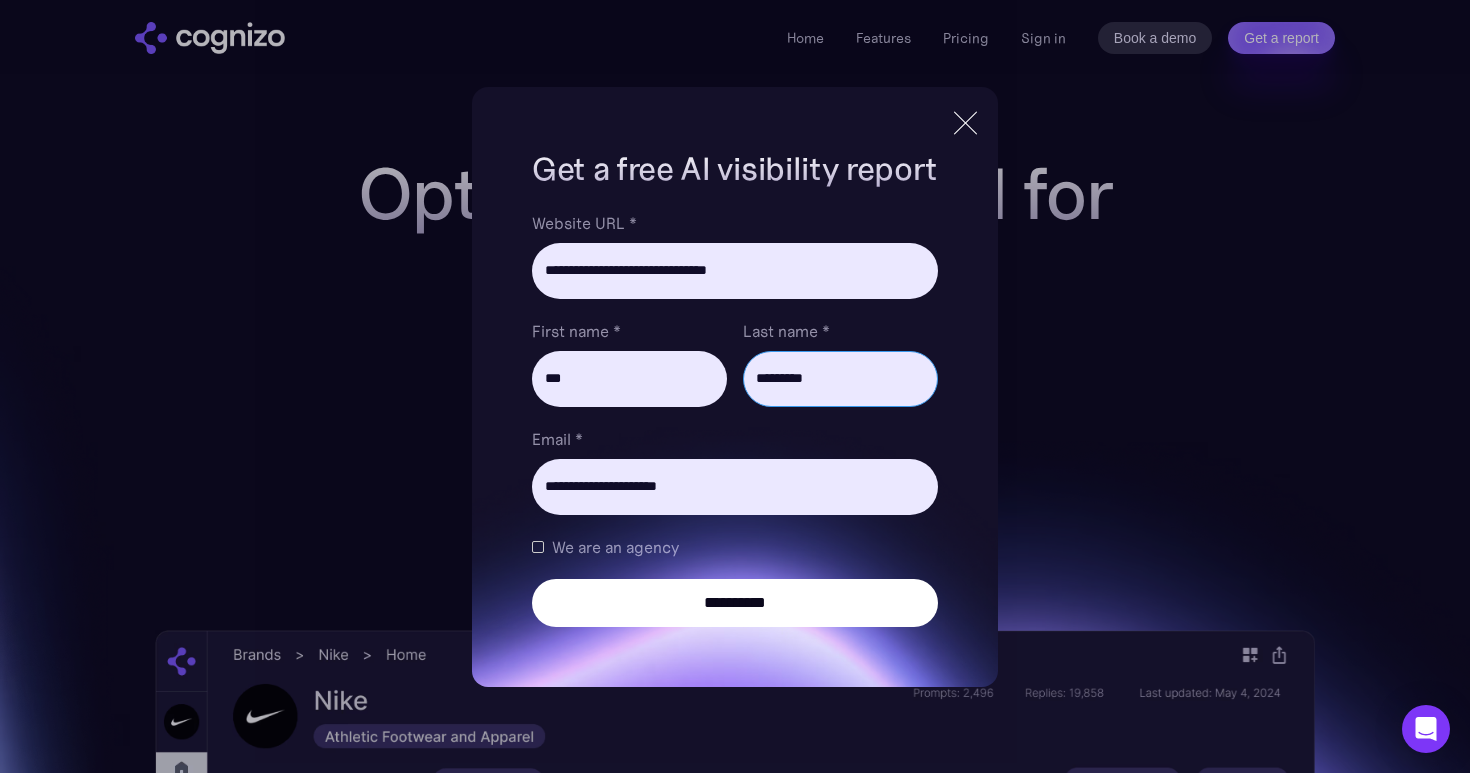 type on "*********" 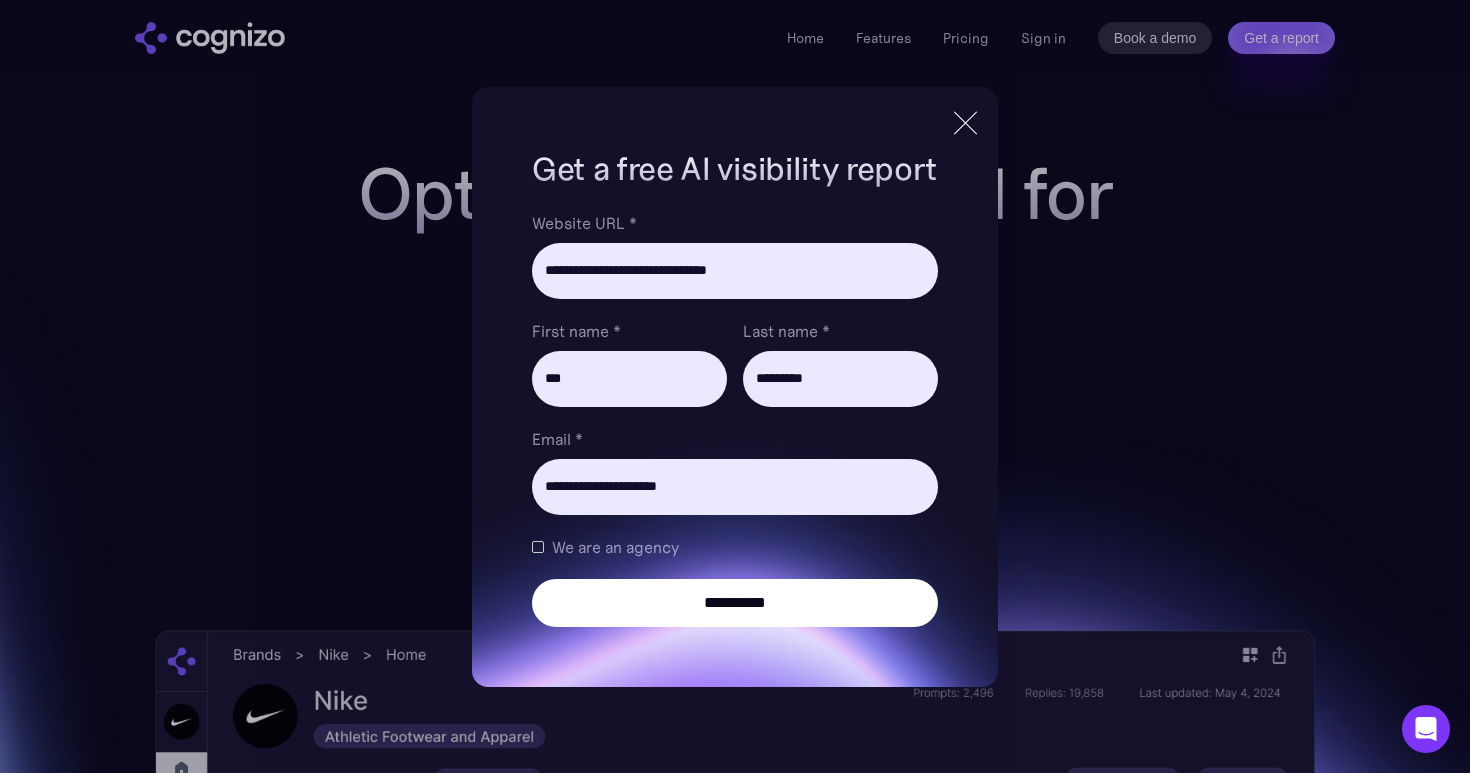 click on "**********" at bounding box center (735, 603) 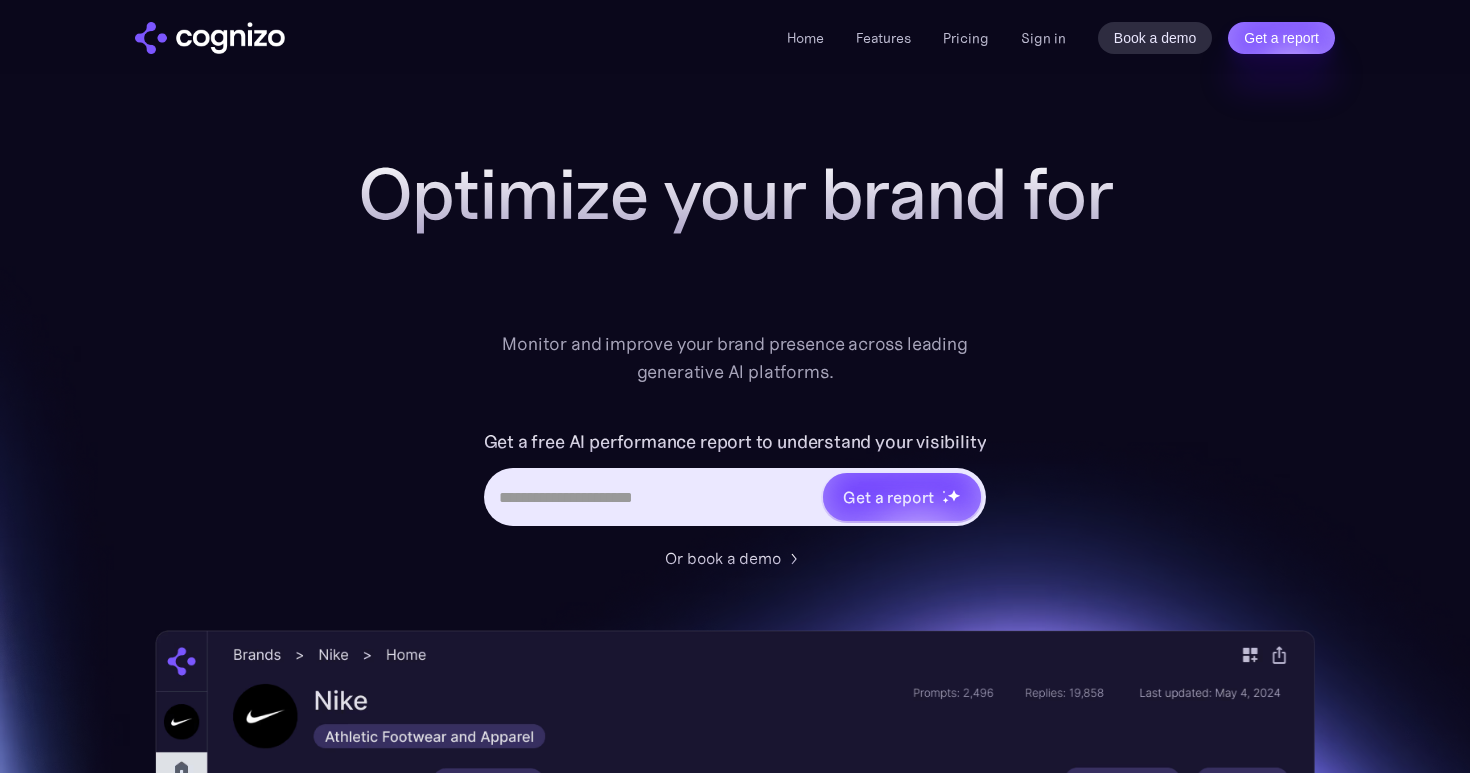 scroll, scrollTop: 0, scrollLeft: 0, axis: both 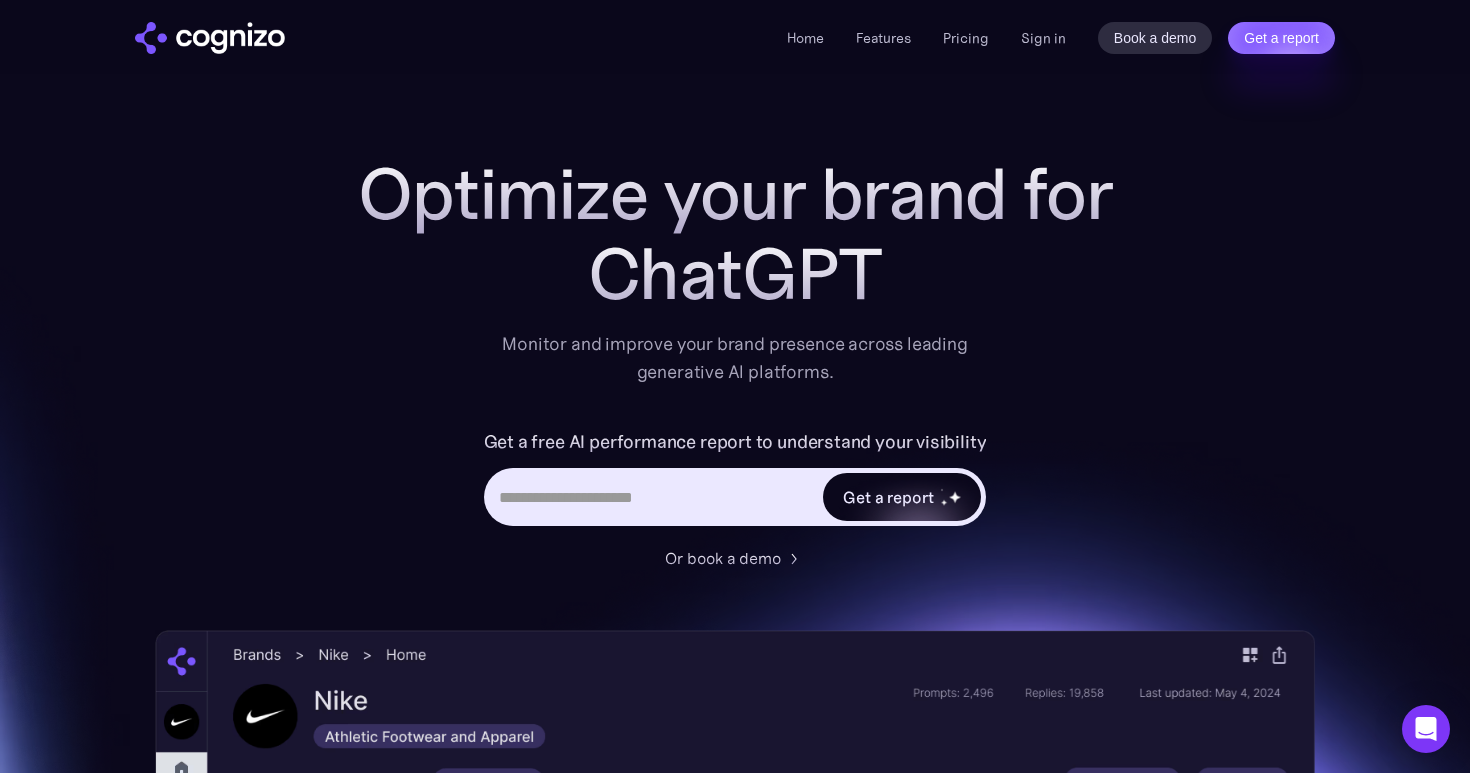 click on "Get a report" at bounding box center [888, 497] 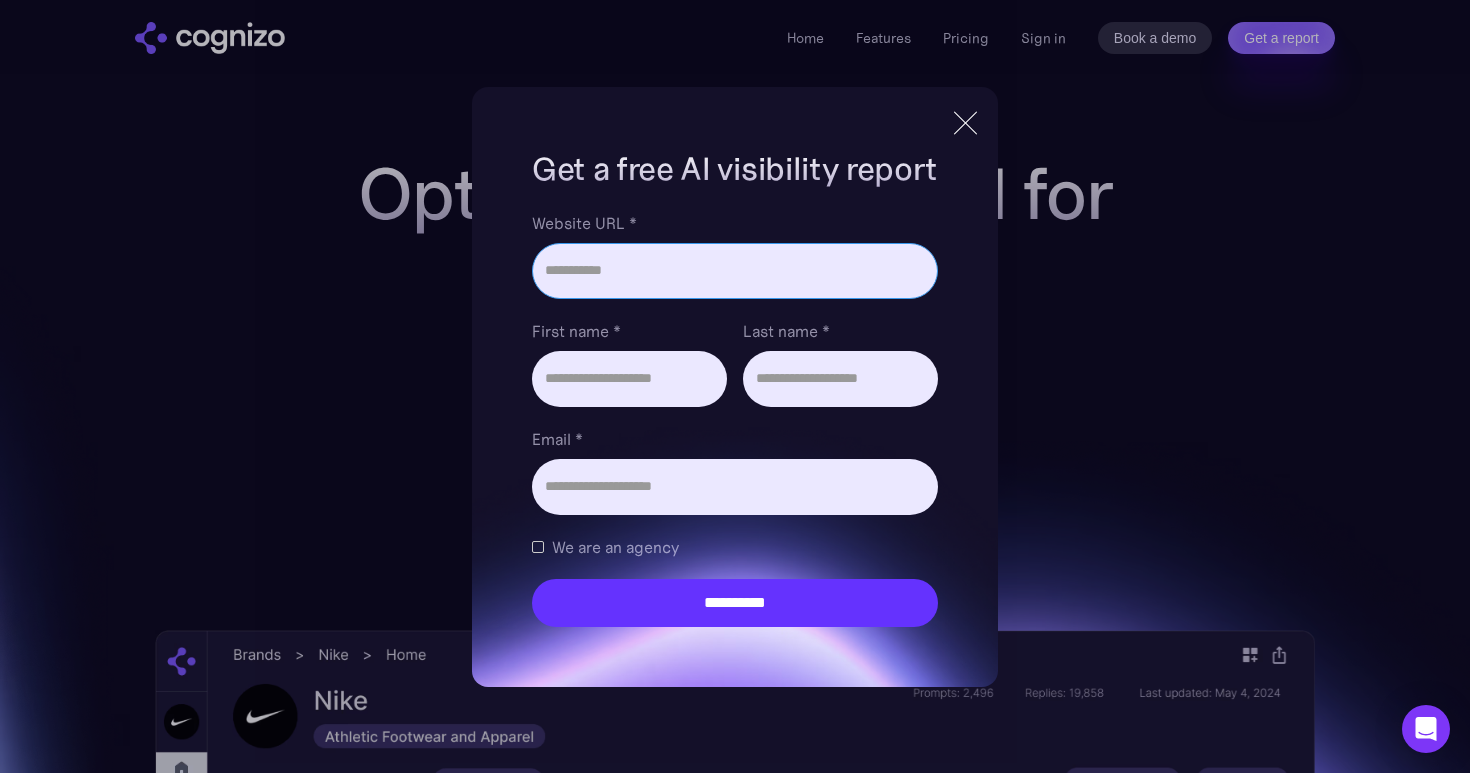paste on "**********" 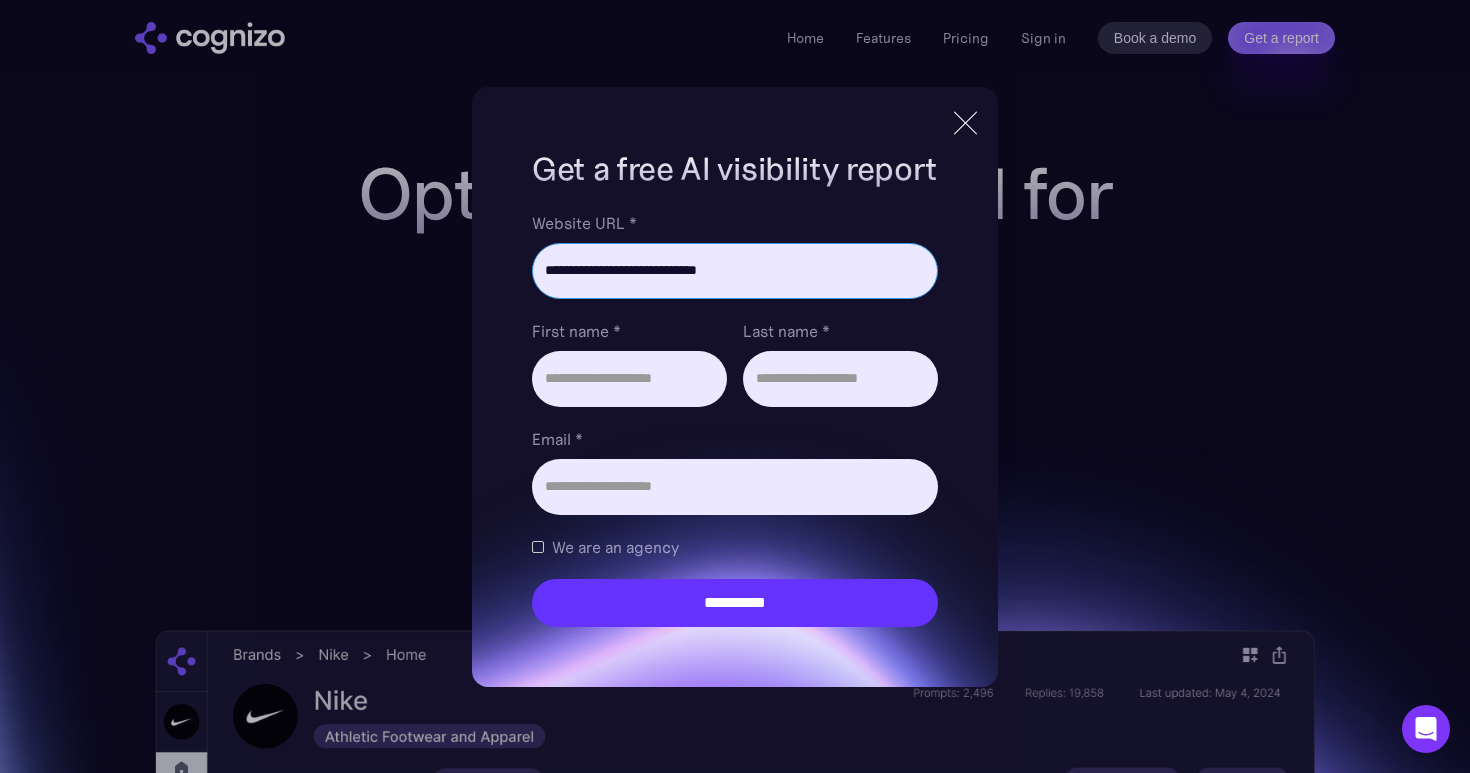 type on "**********" 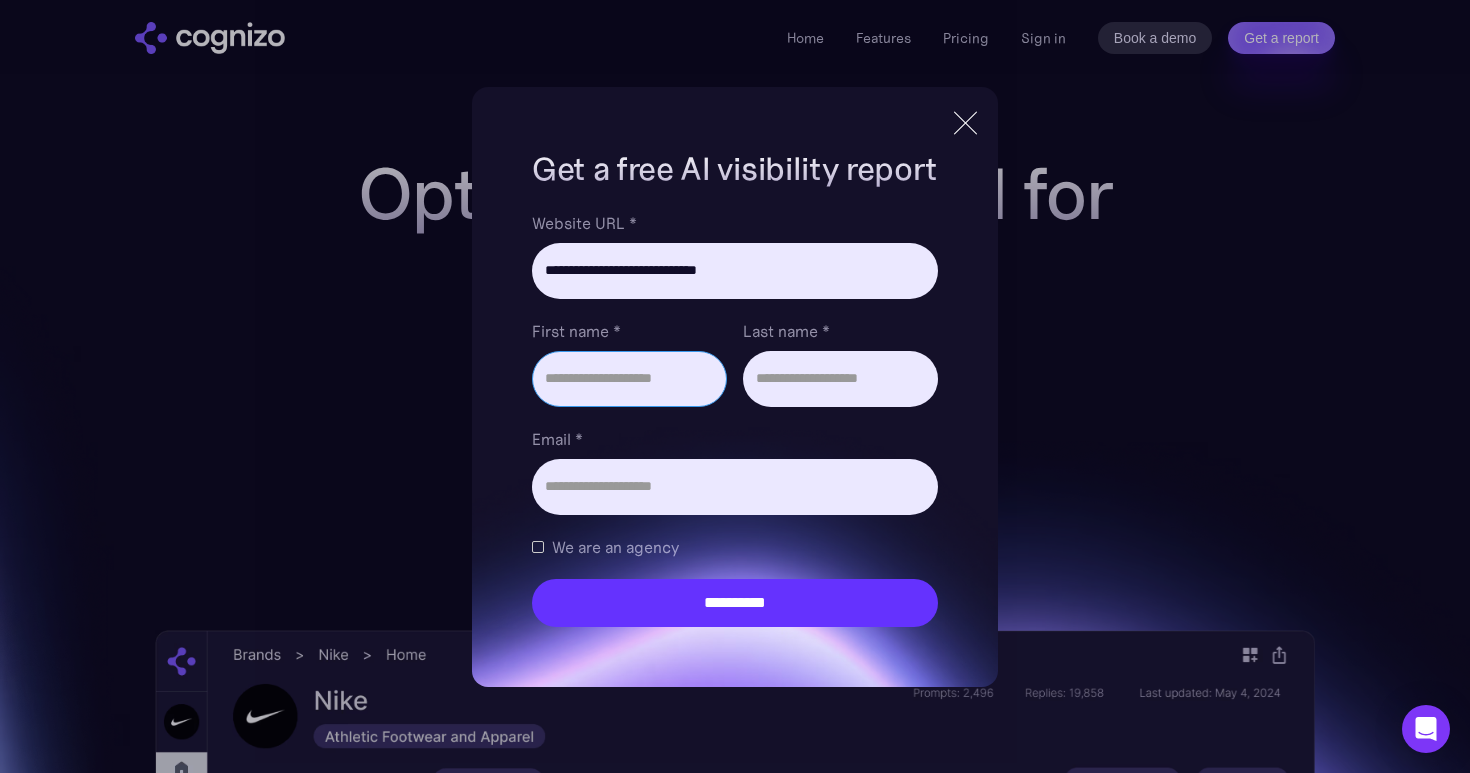 click on "First name *" at bounding box center [629, 379] 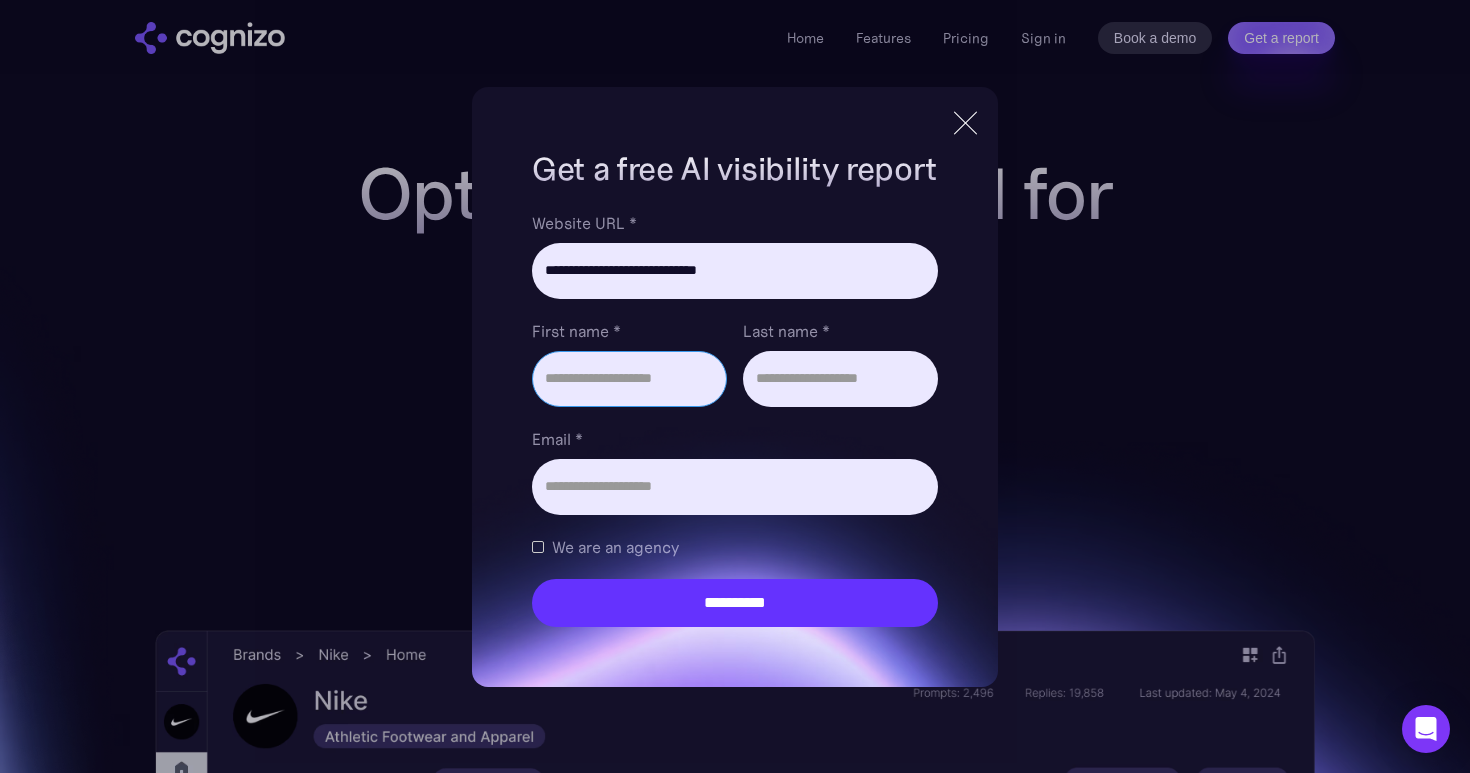 type on "*" 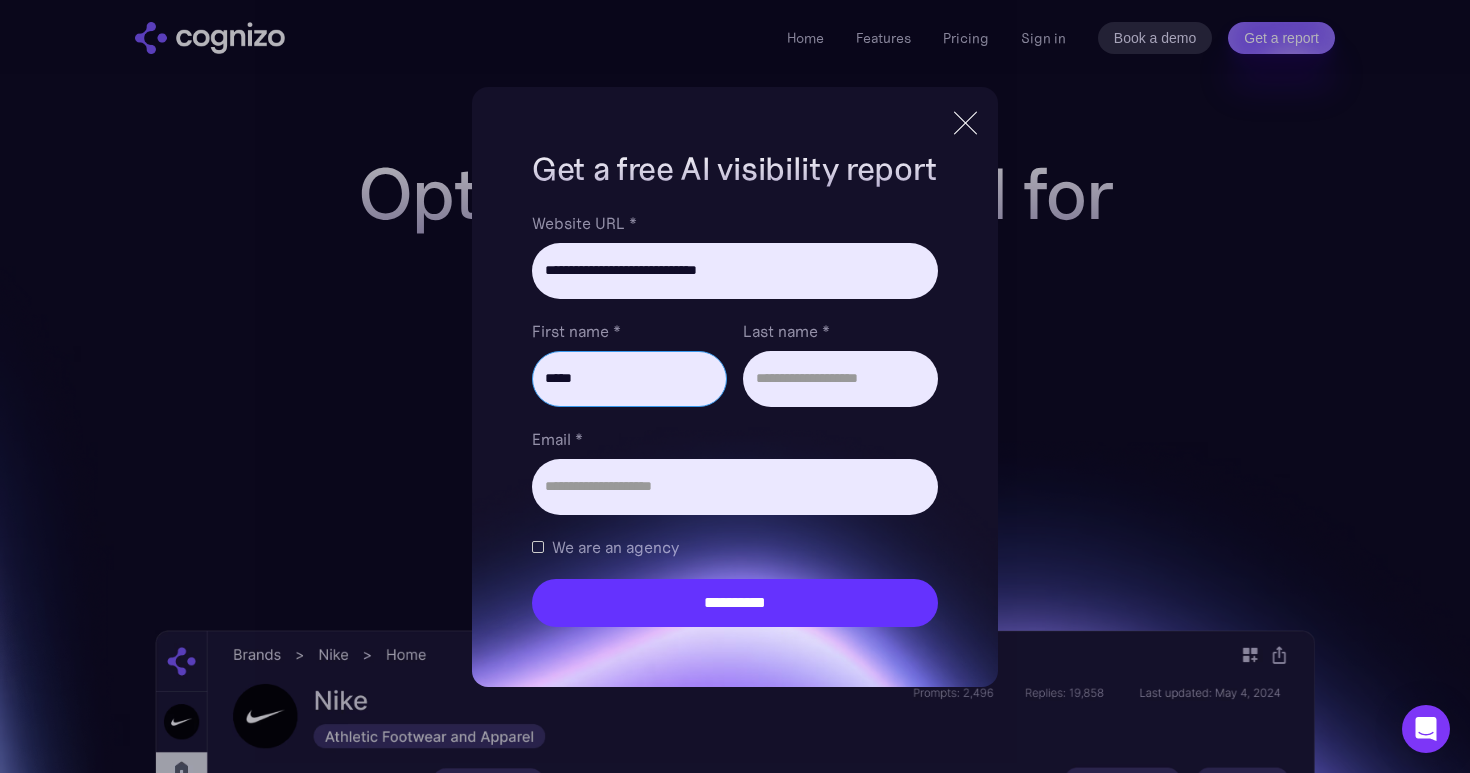 type on "*****" 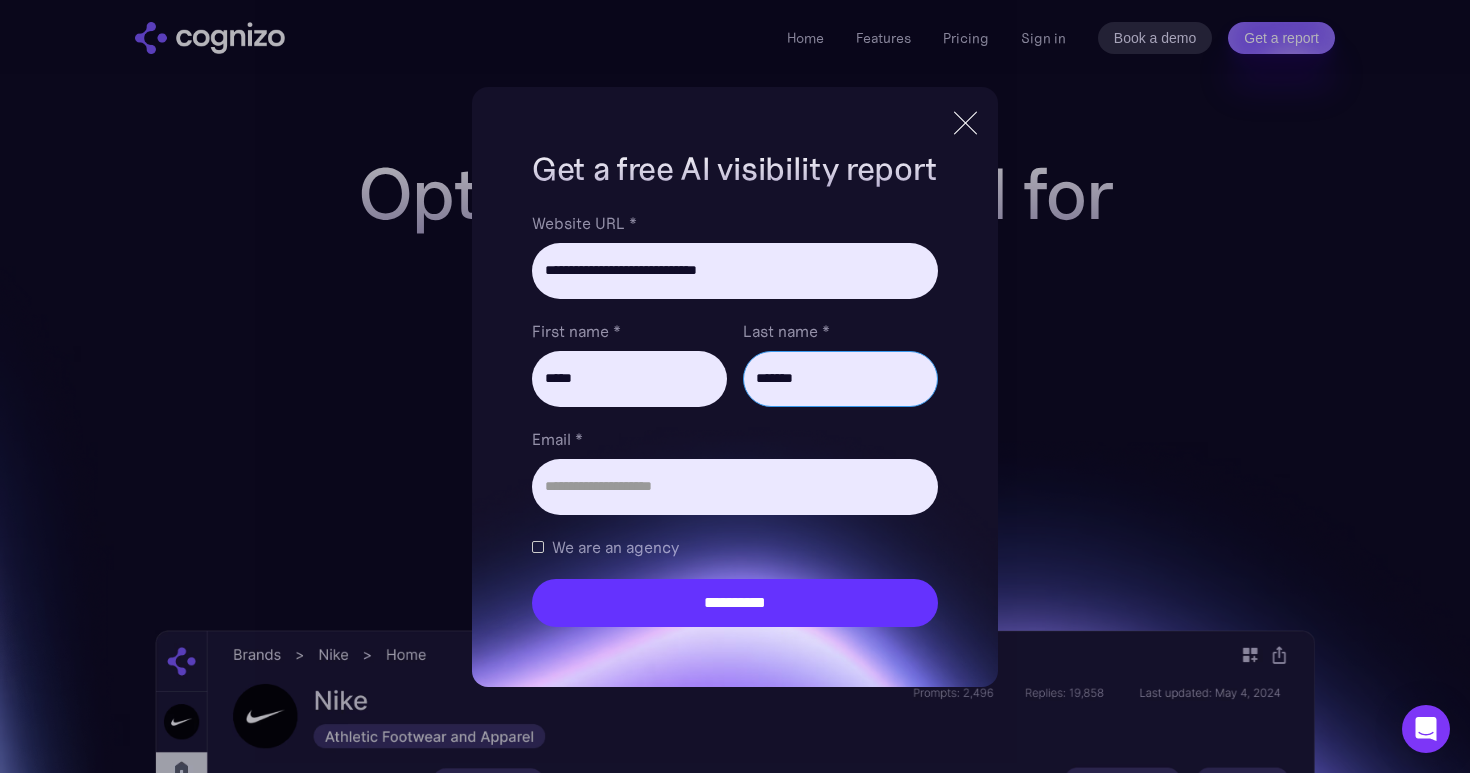 type on "*******" 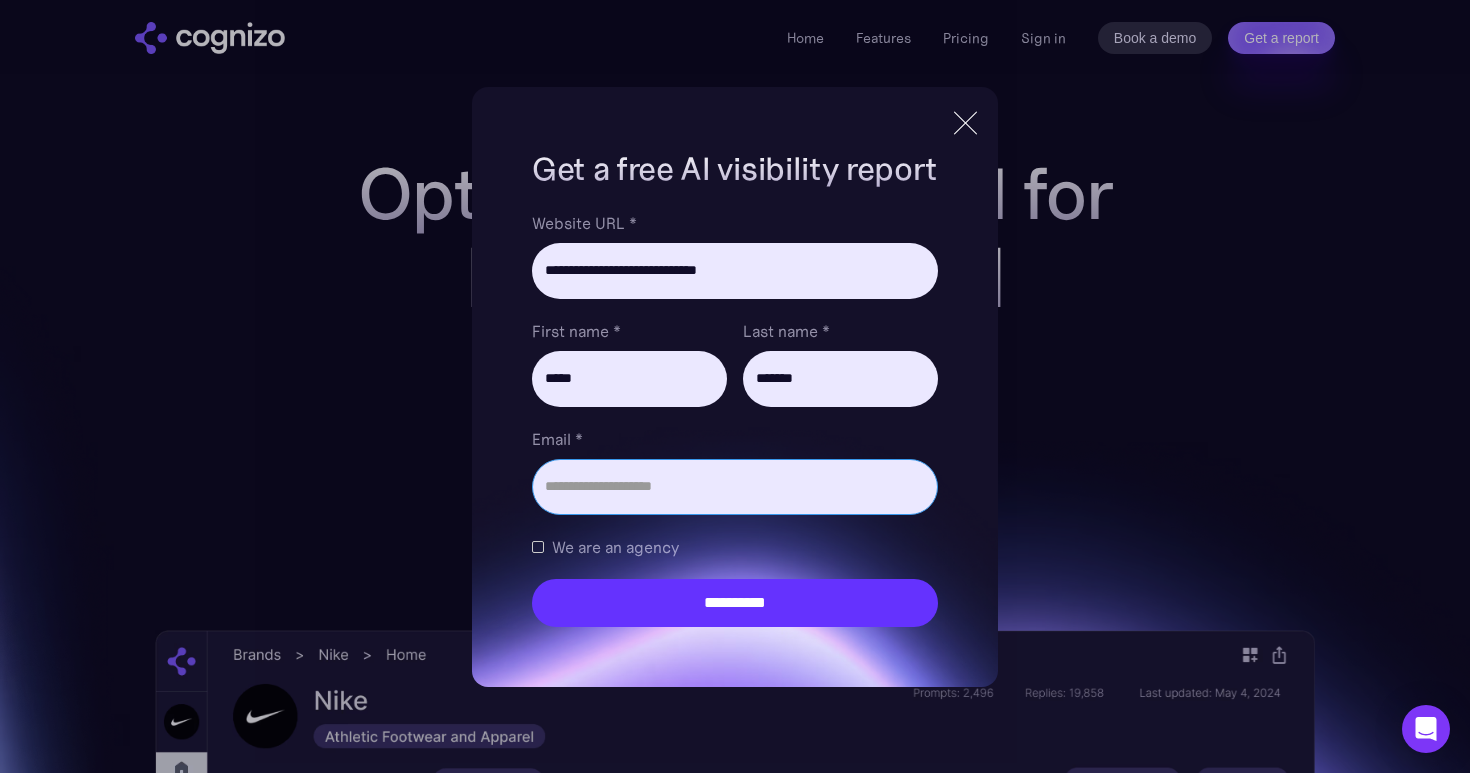 click on "Email *" at bounding box center [735, 487] 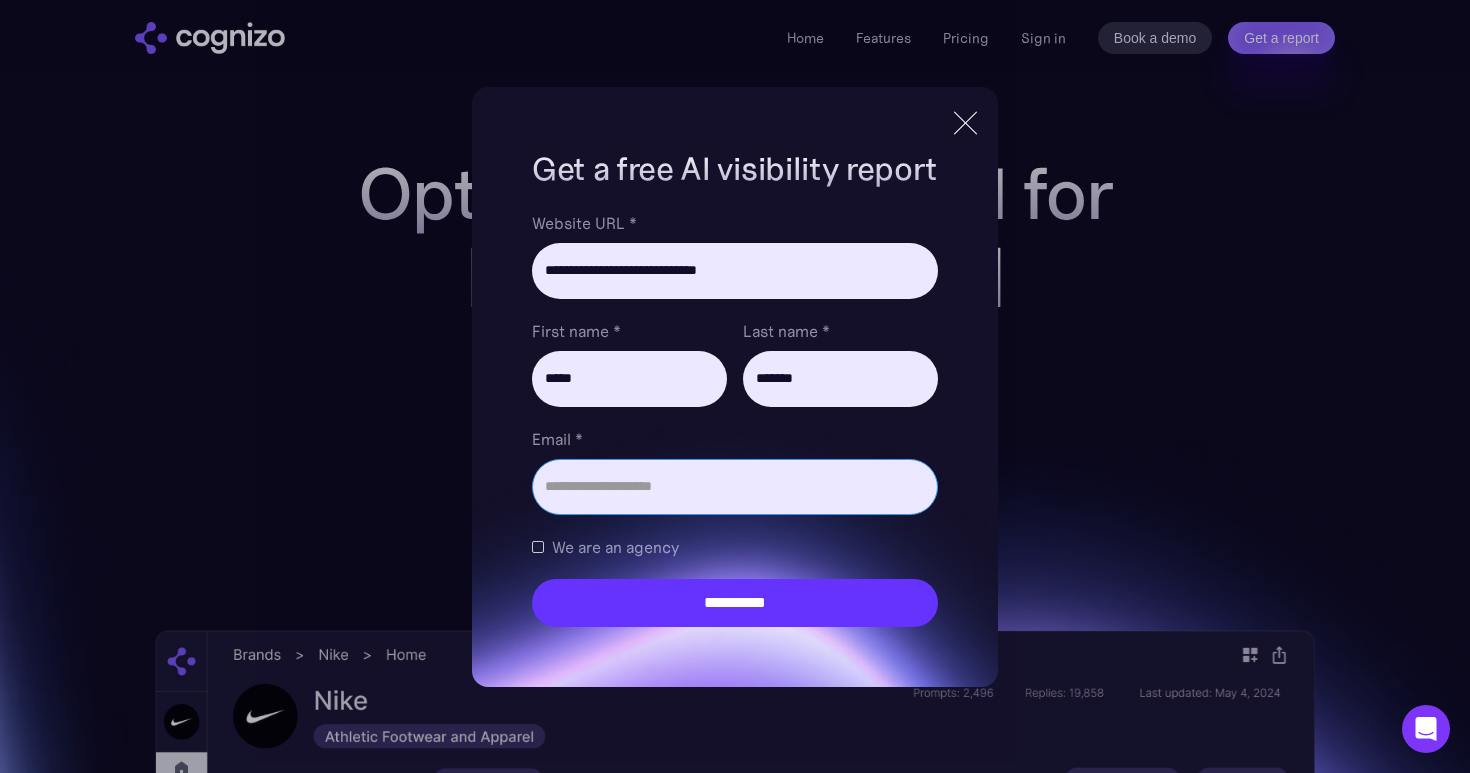 paste on "**********" 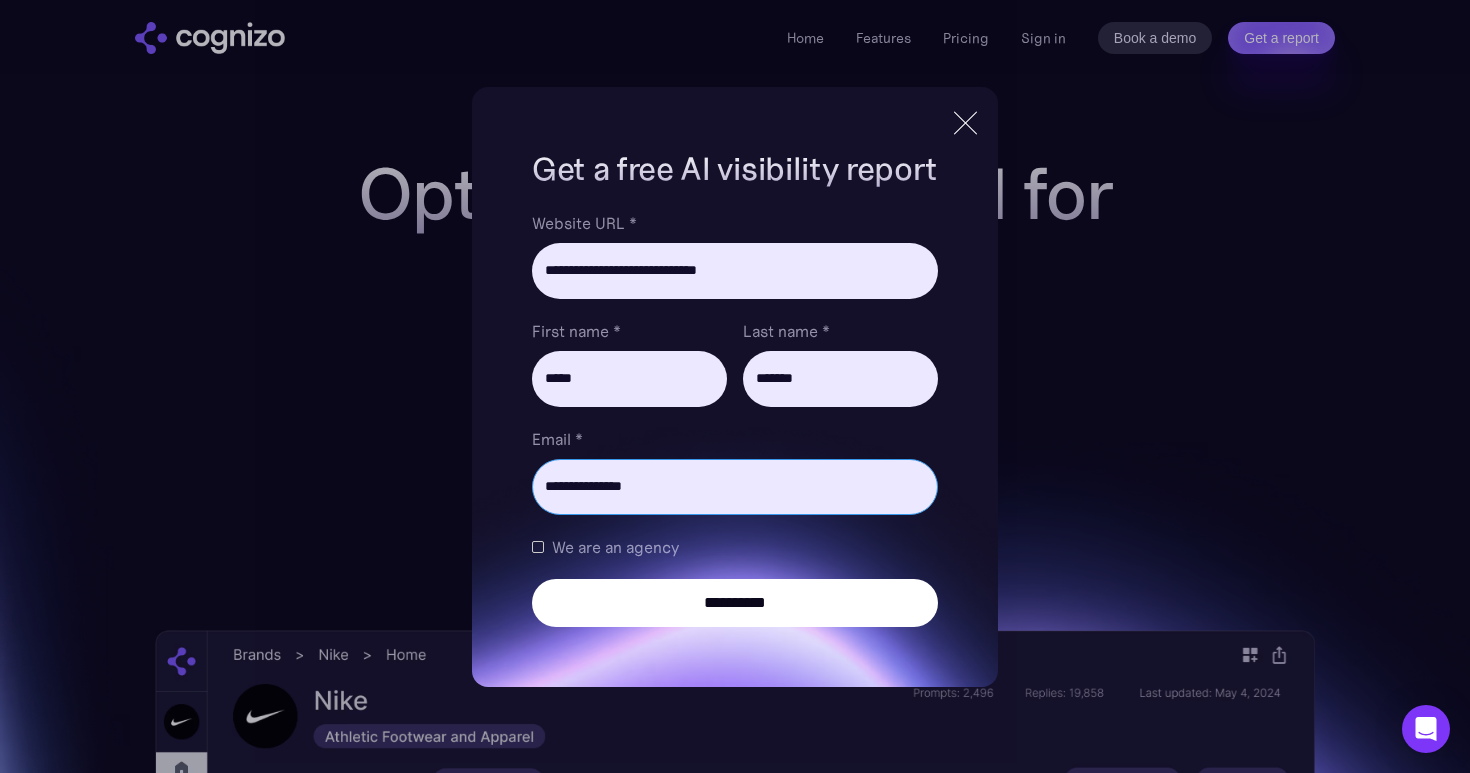 type on "**********" 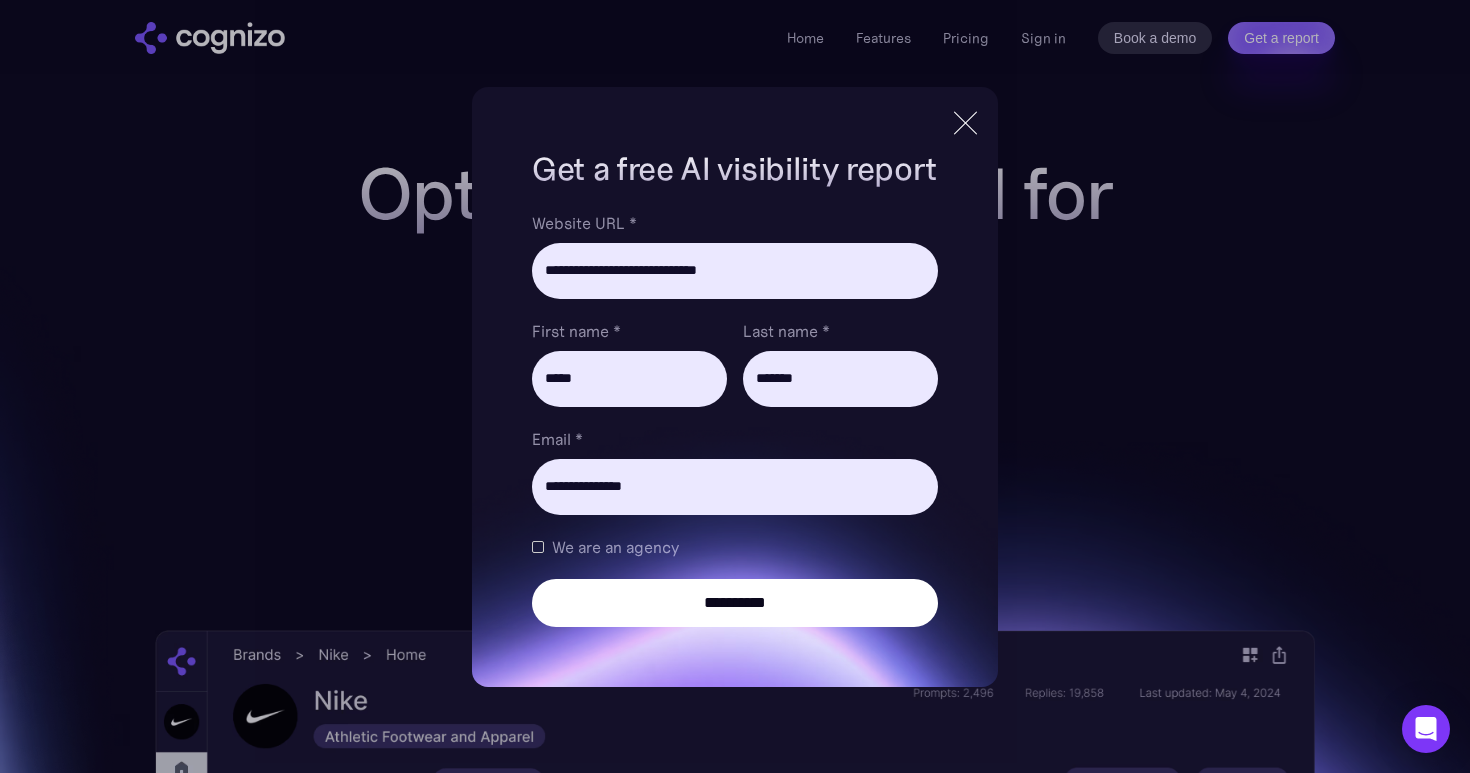 click on "**********" at bounding box center [735, 603] 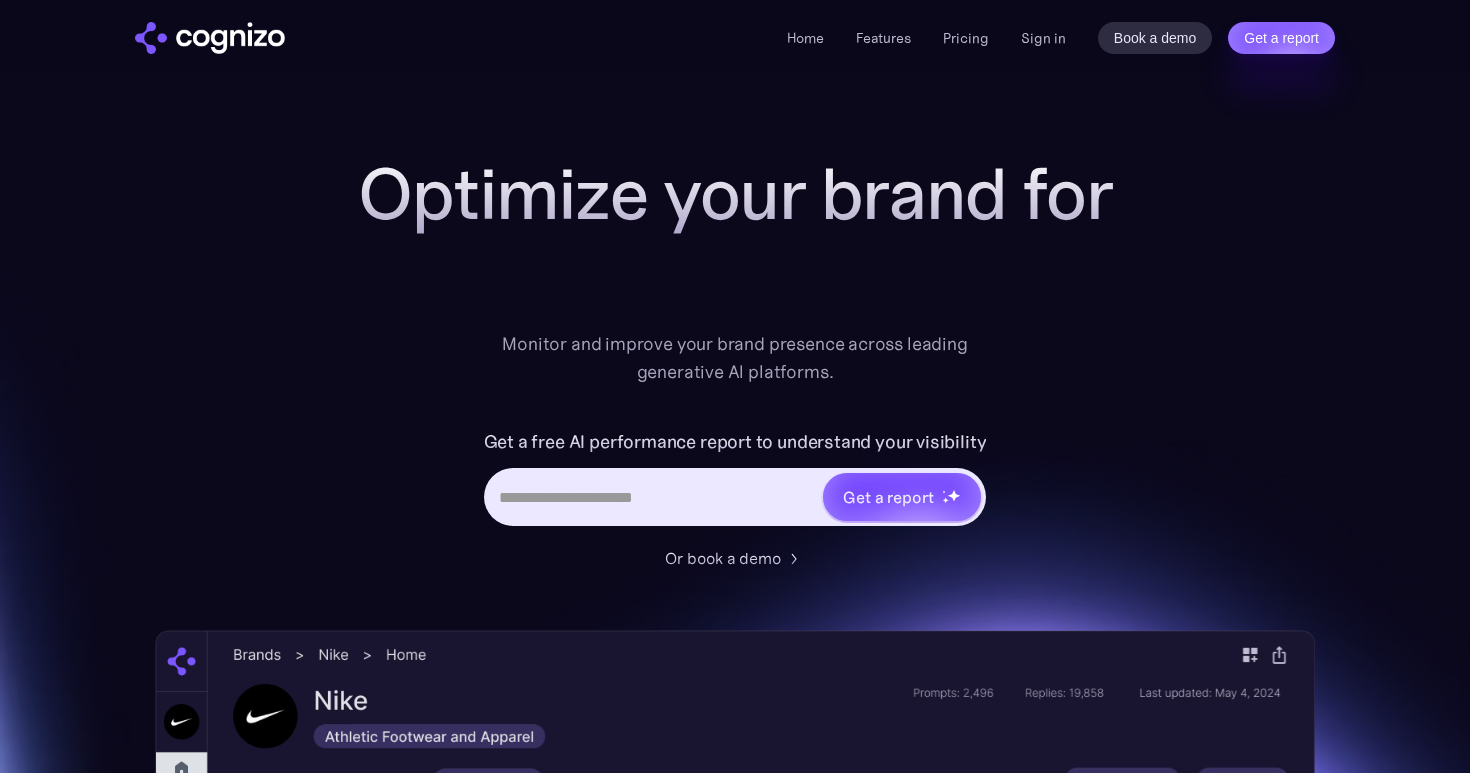 scroll, scrollTop: 0, scrollLeft: 0, axis: both 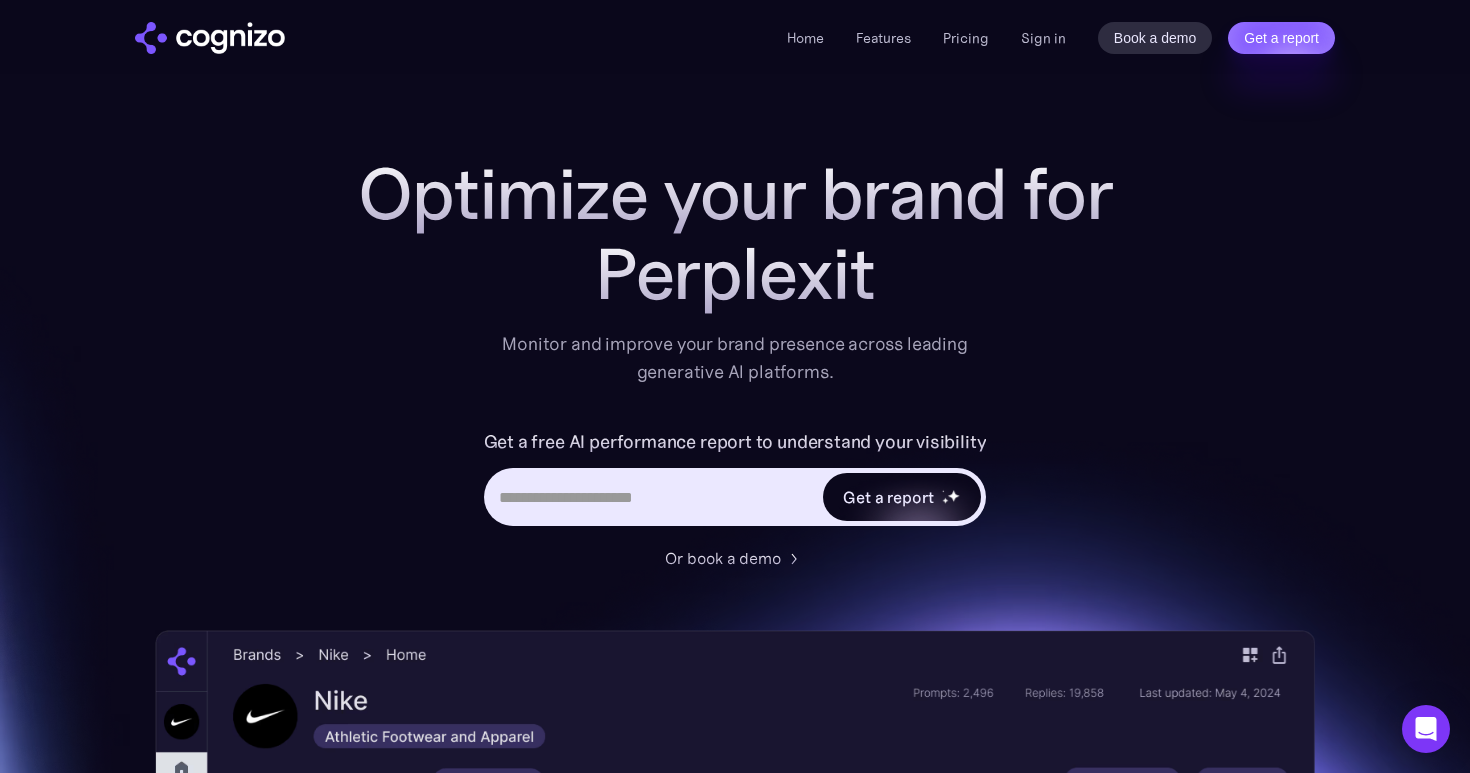 click on "Get a report" at bounding box center [888, 497] 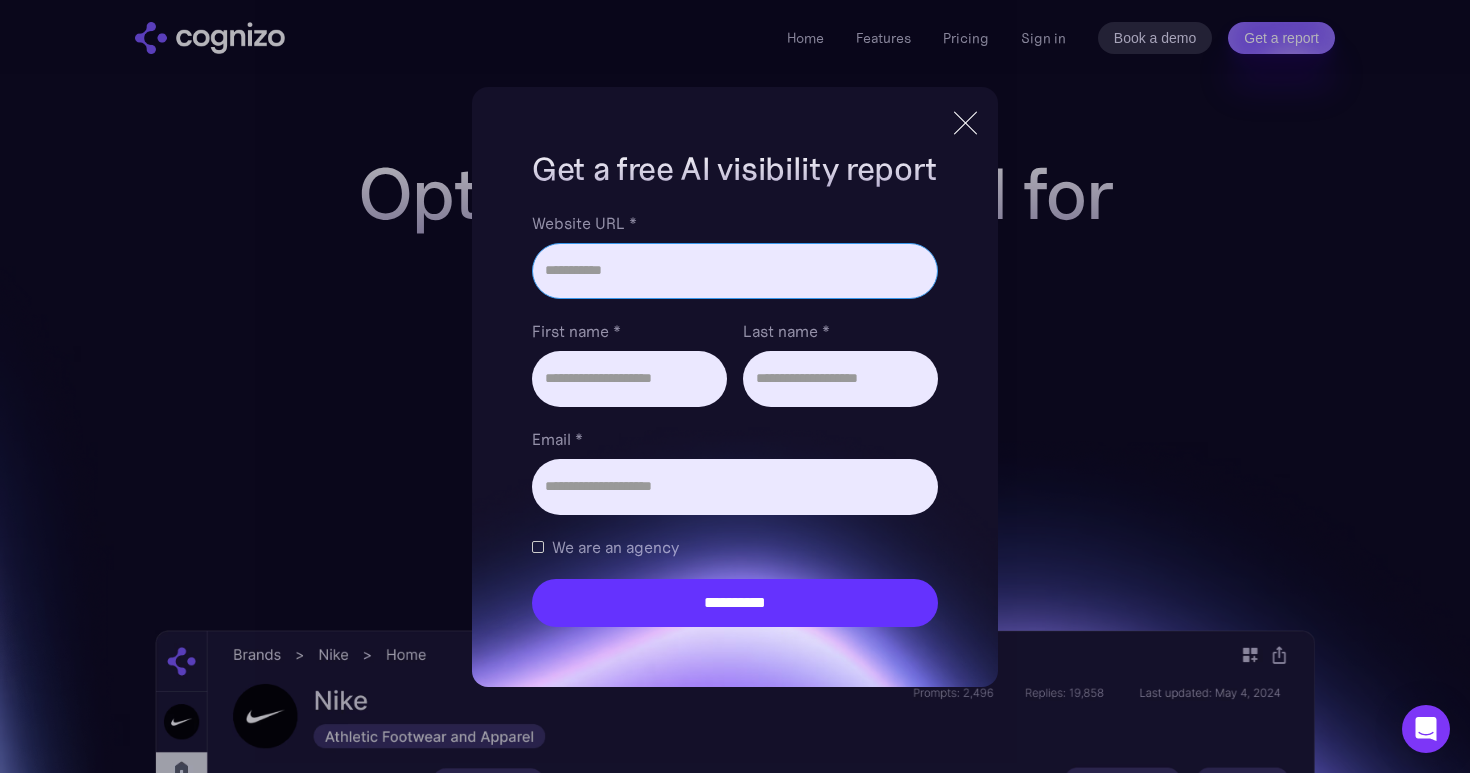 paste on "**********" 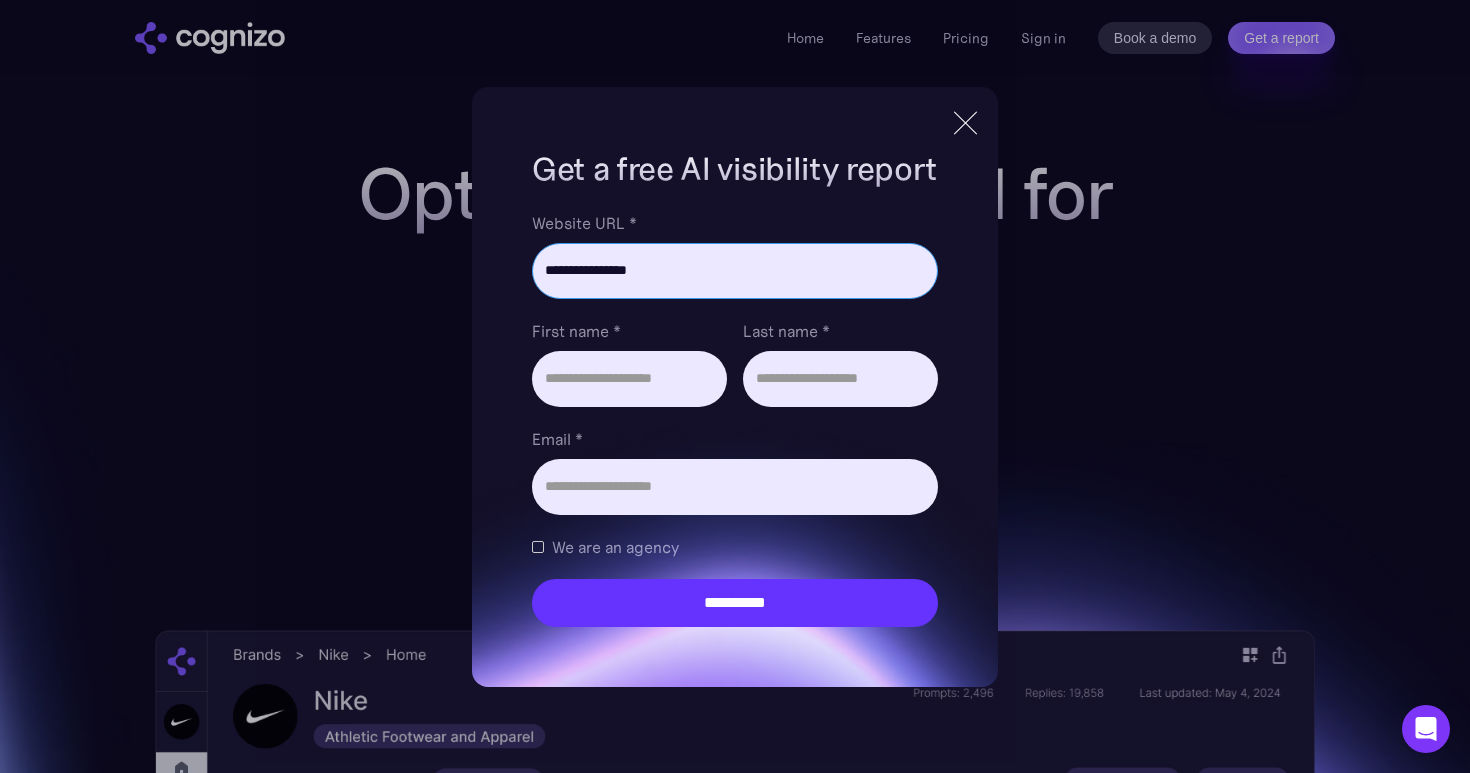 type on "**********" 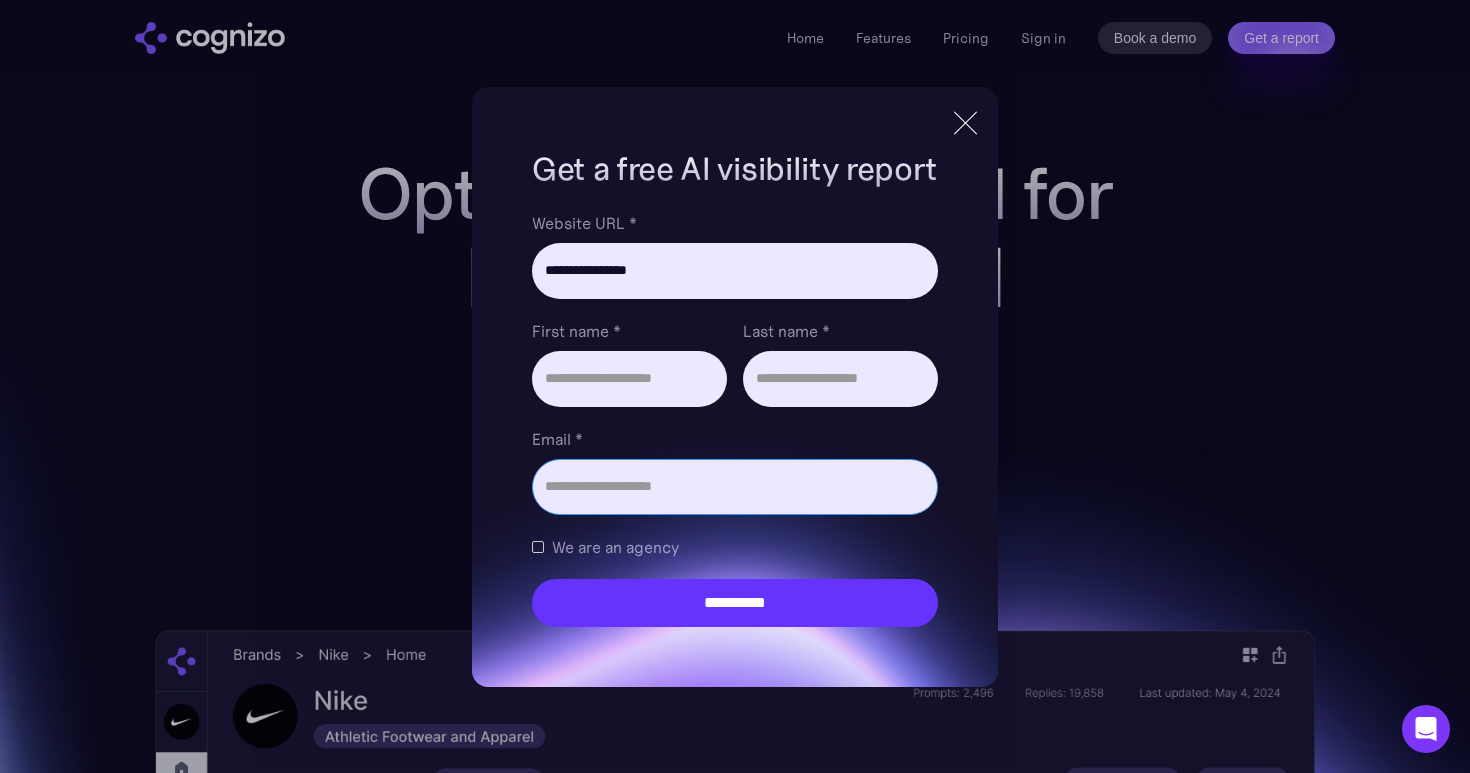 click on "Email *" at bounding box center [735, 487] 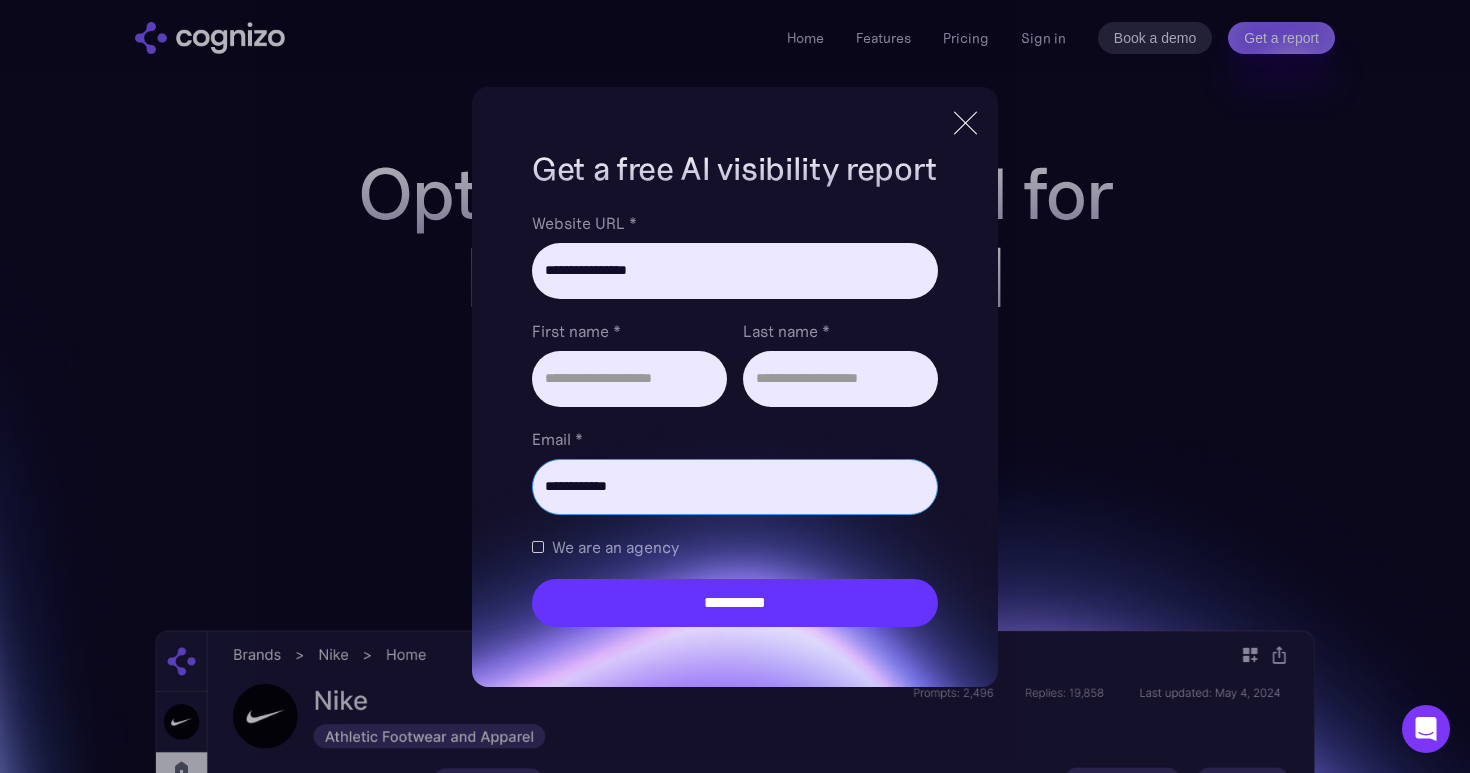 type on "**********" 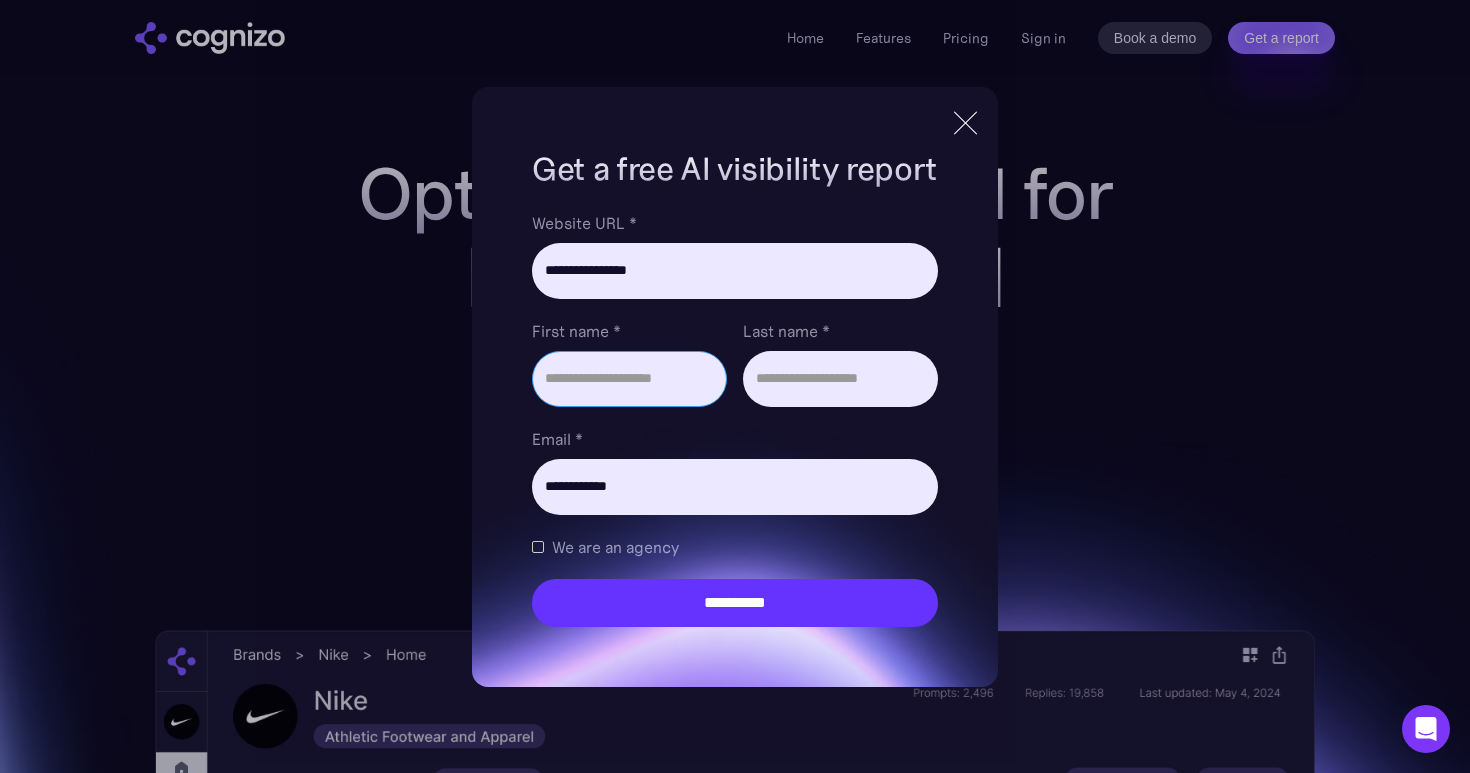 click on "First name *" at bounding box center [629, 379] 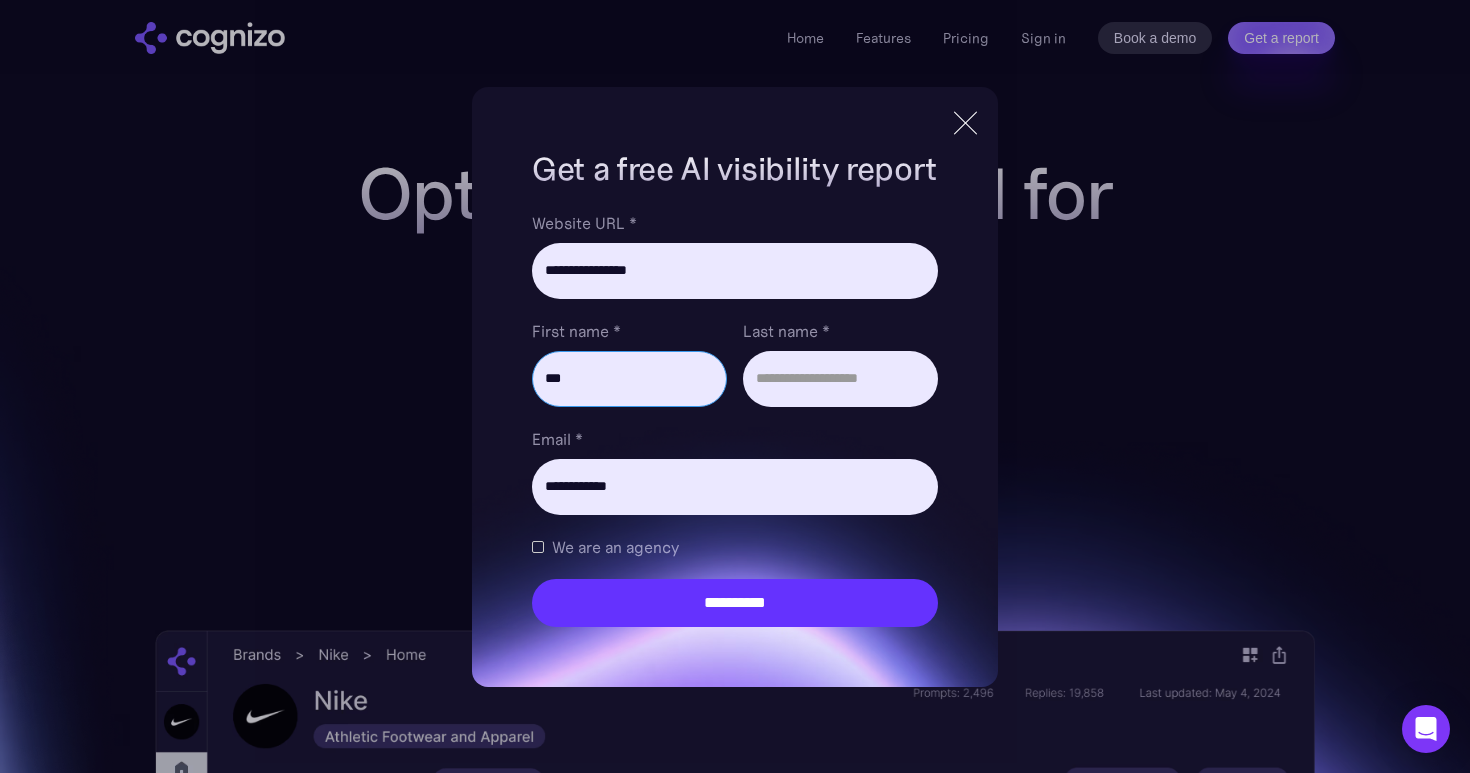 type on "***" 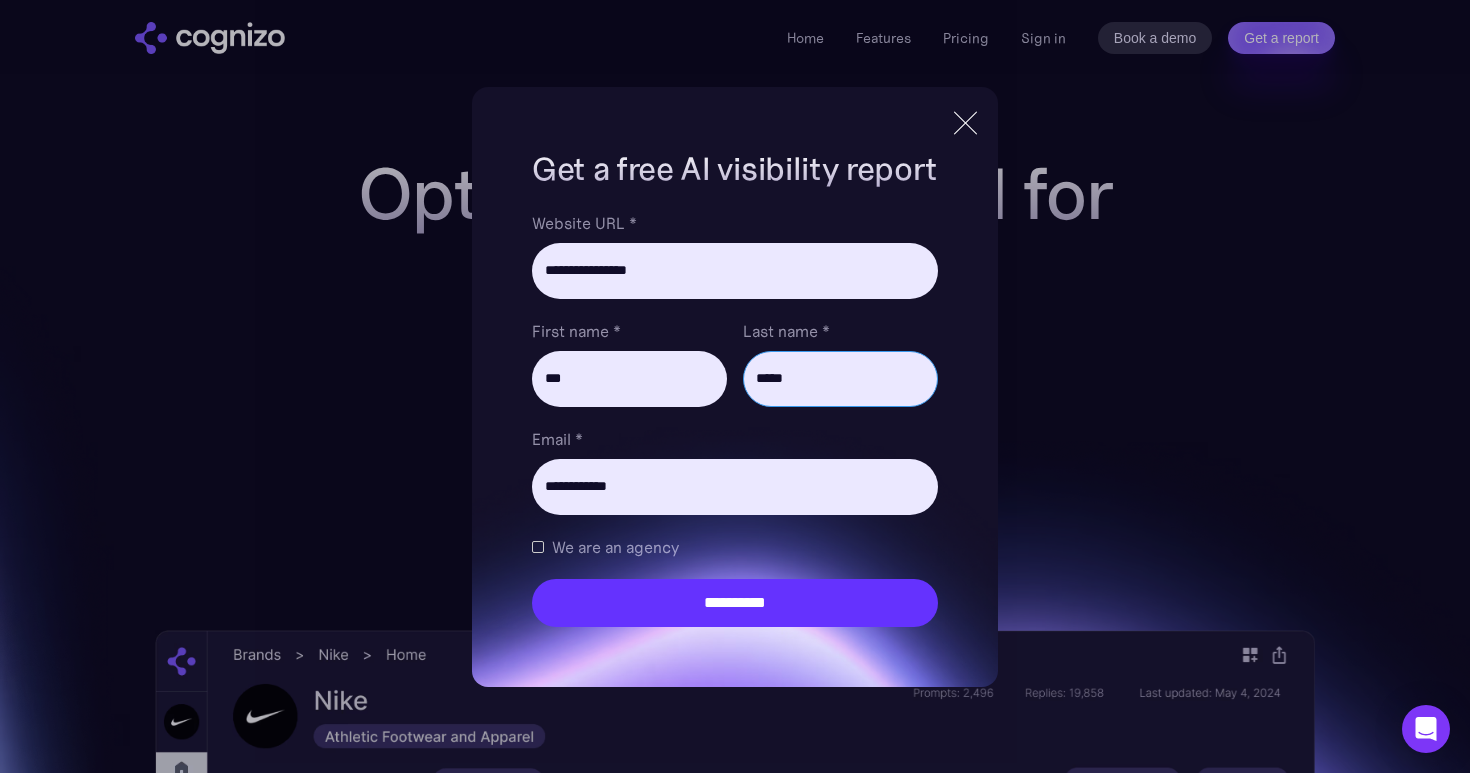 type on "*****" 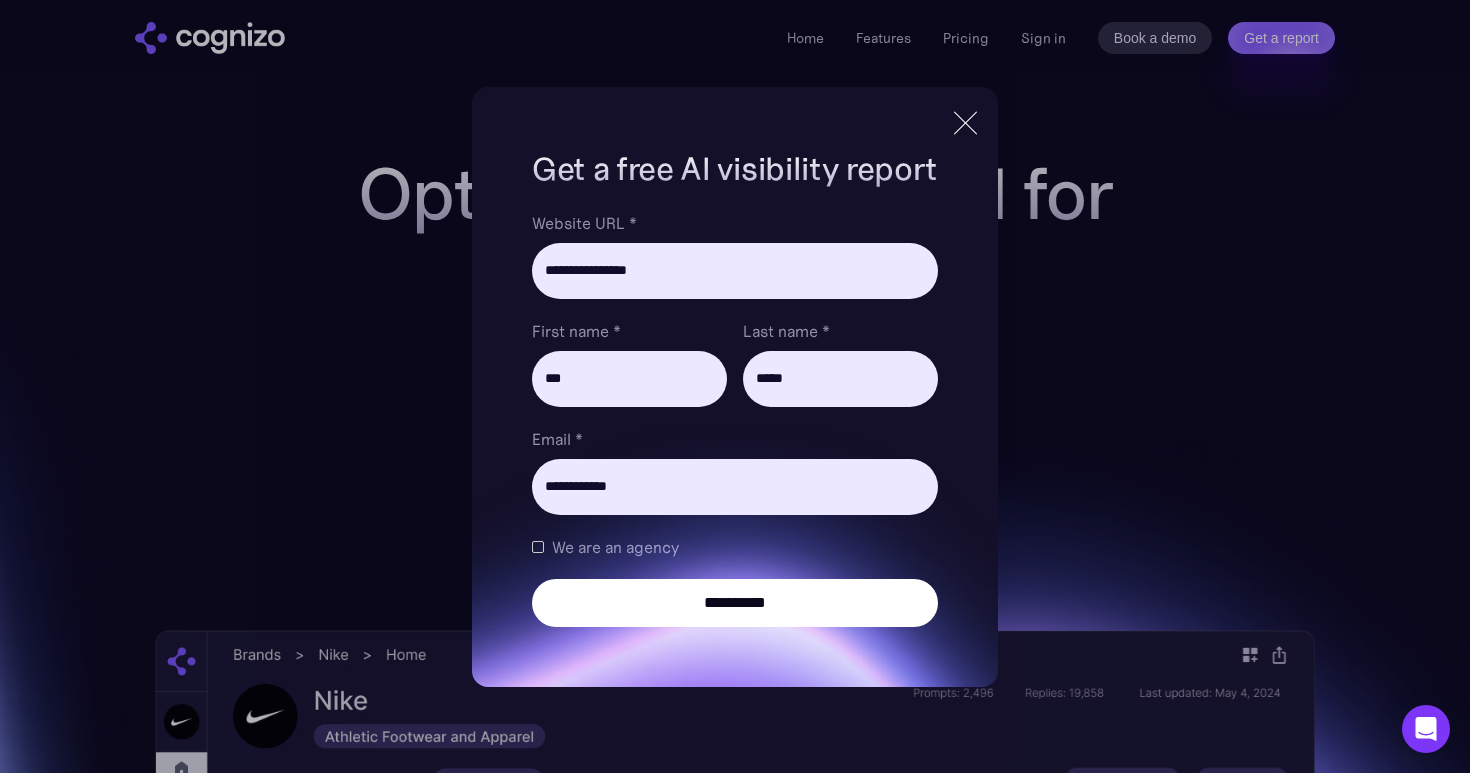 click on "**********" at bounding box center [735, 603] 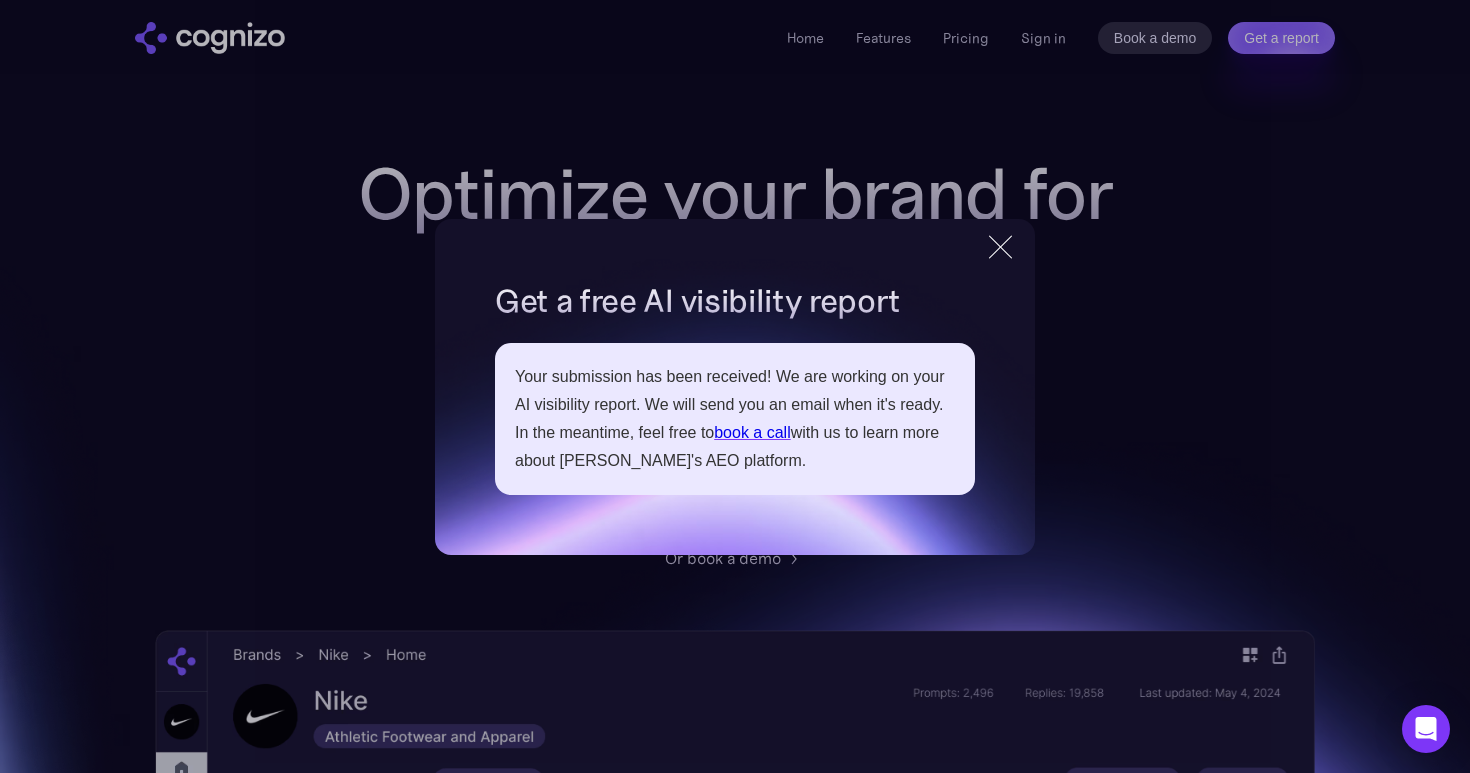 click on "**********" at bounding box center (735, 386) 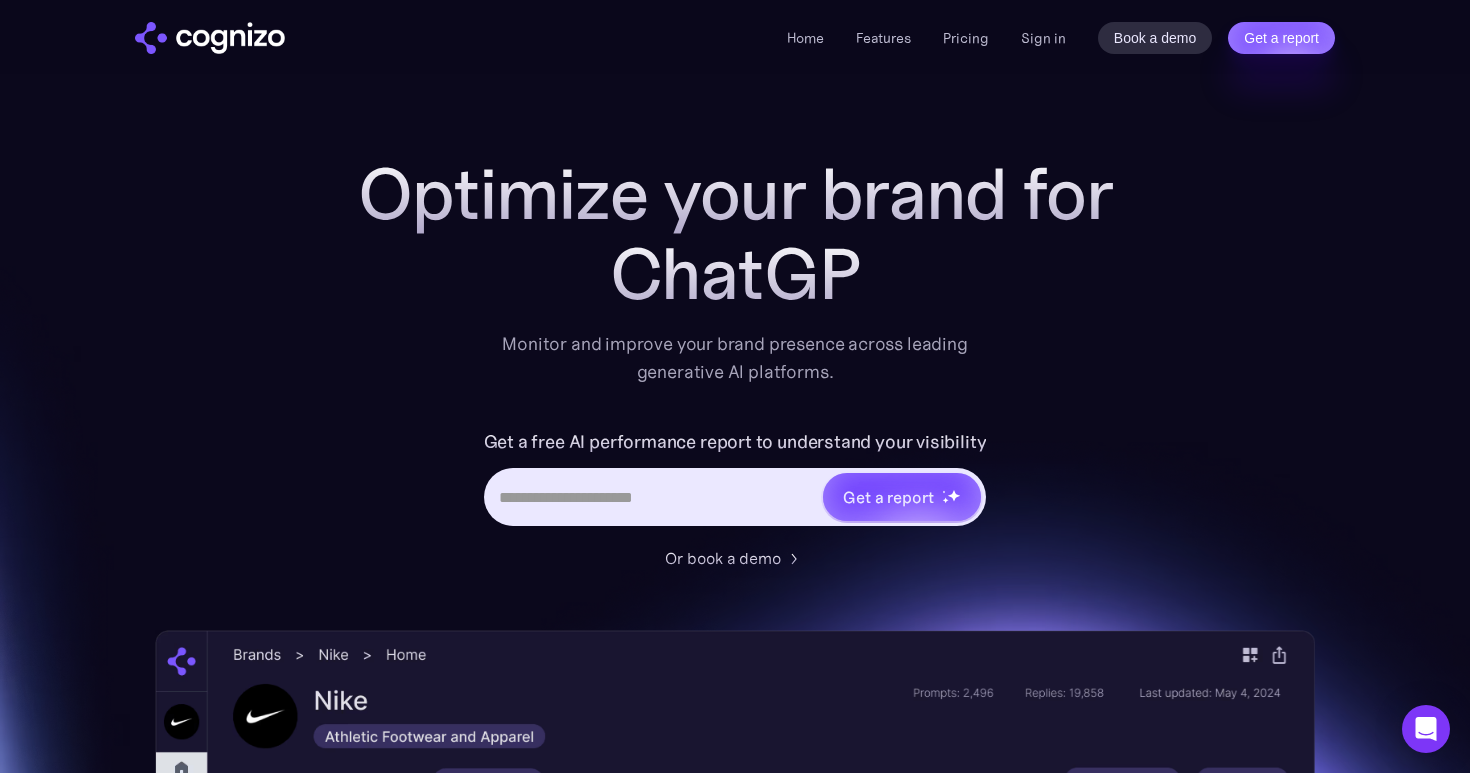 scroll, scrollTop: 0, scrollLeft: 0, axis: both 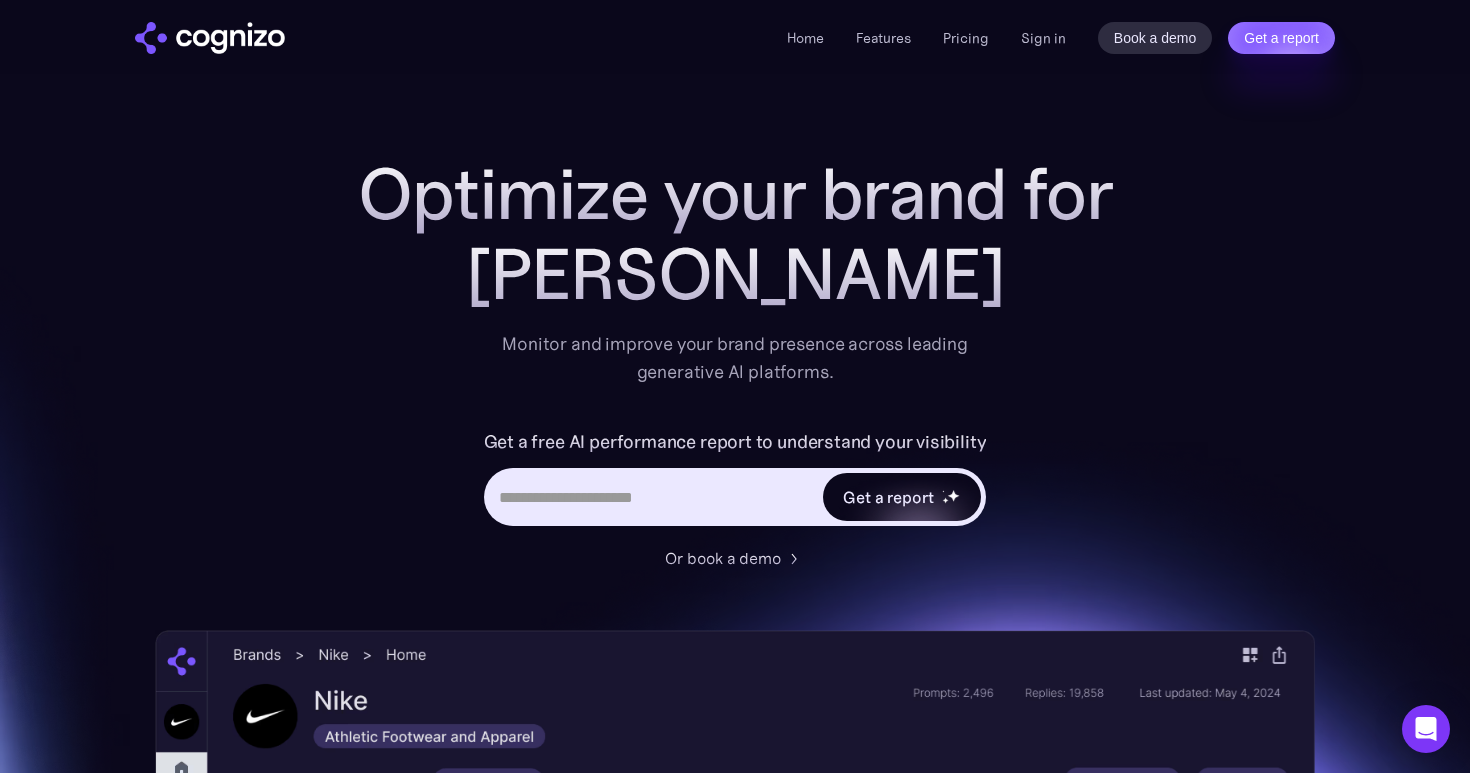 click on "Get a report" at bounding box center (888, 497) 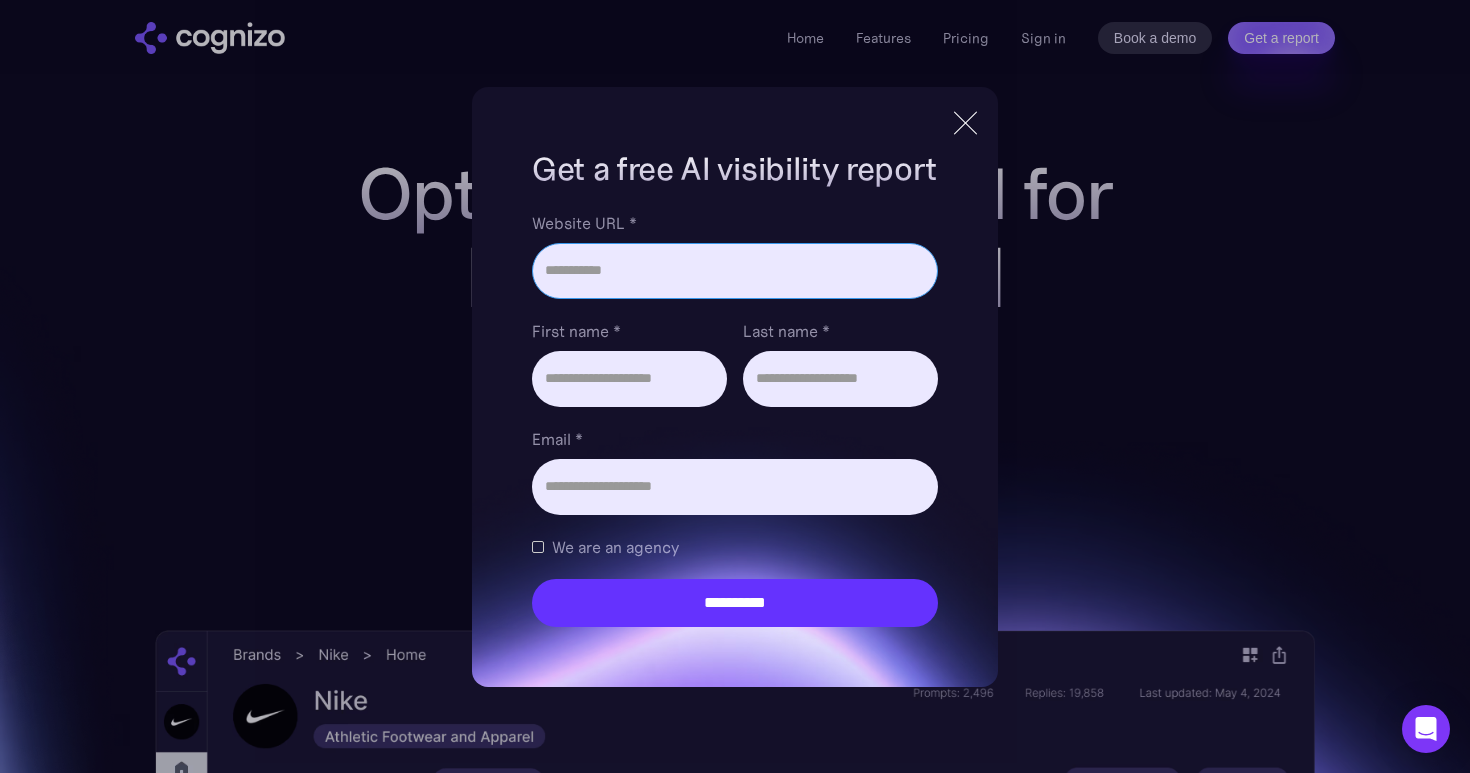 paste on "**********" 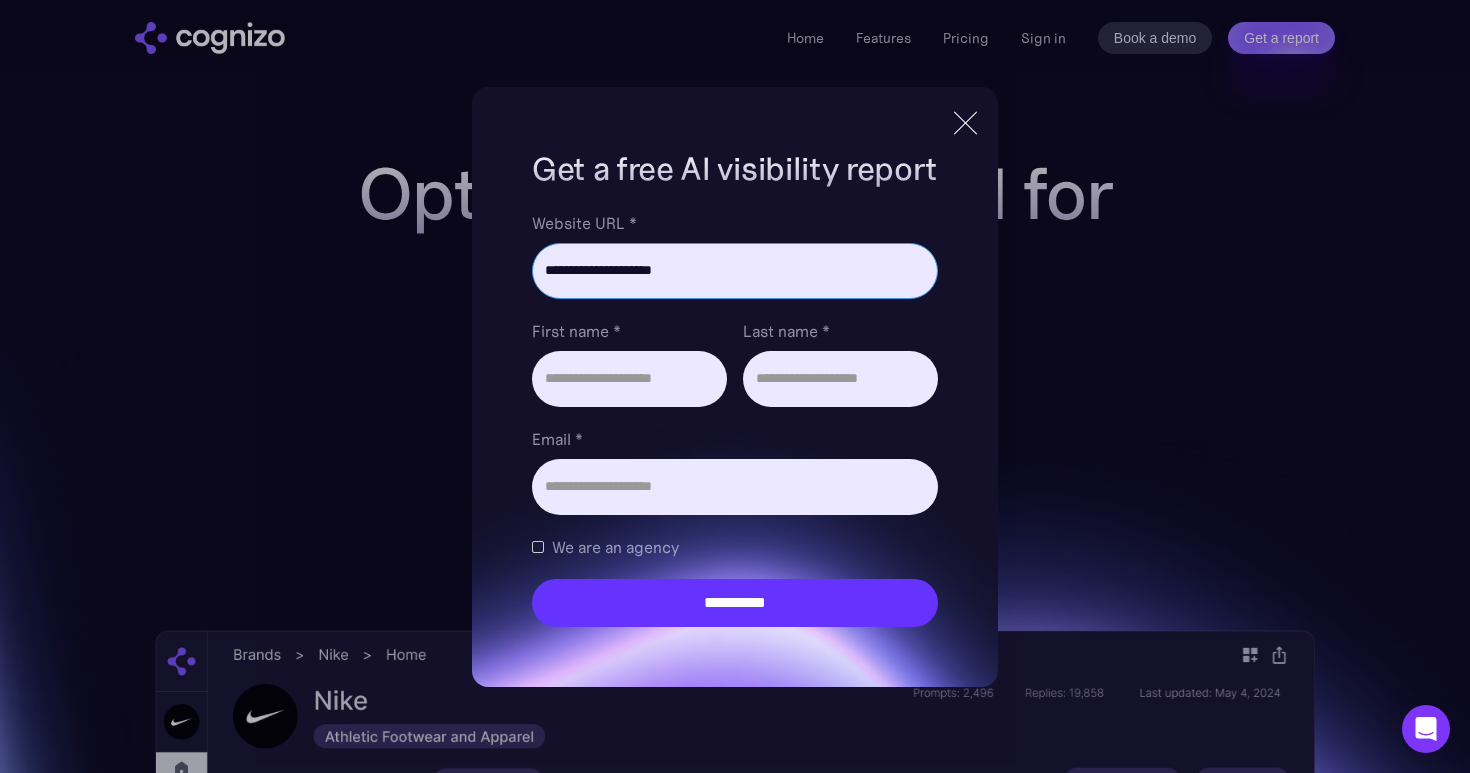 type on "**********" 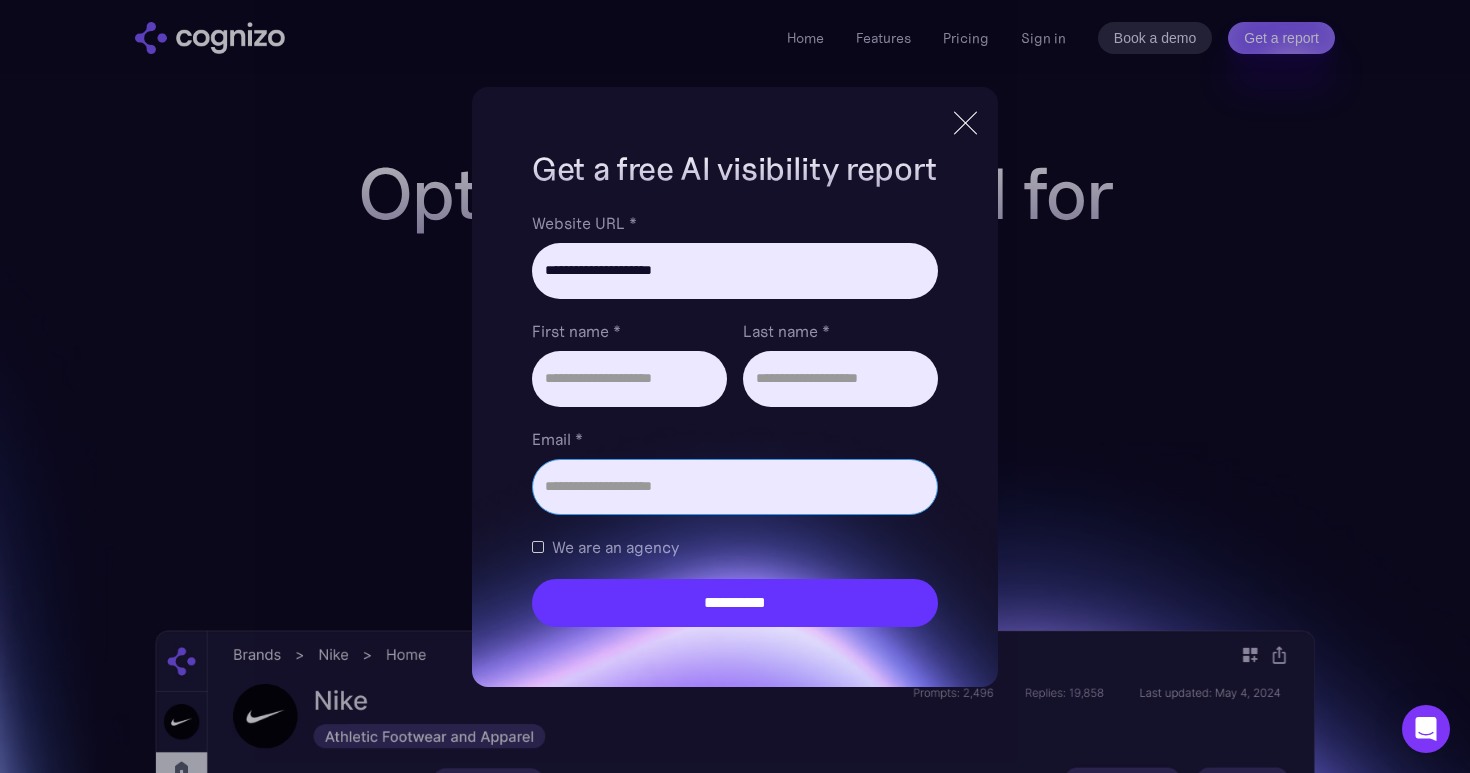 click on "Email *" at bounding box center [735, 487] 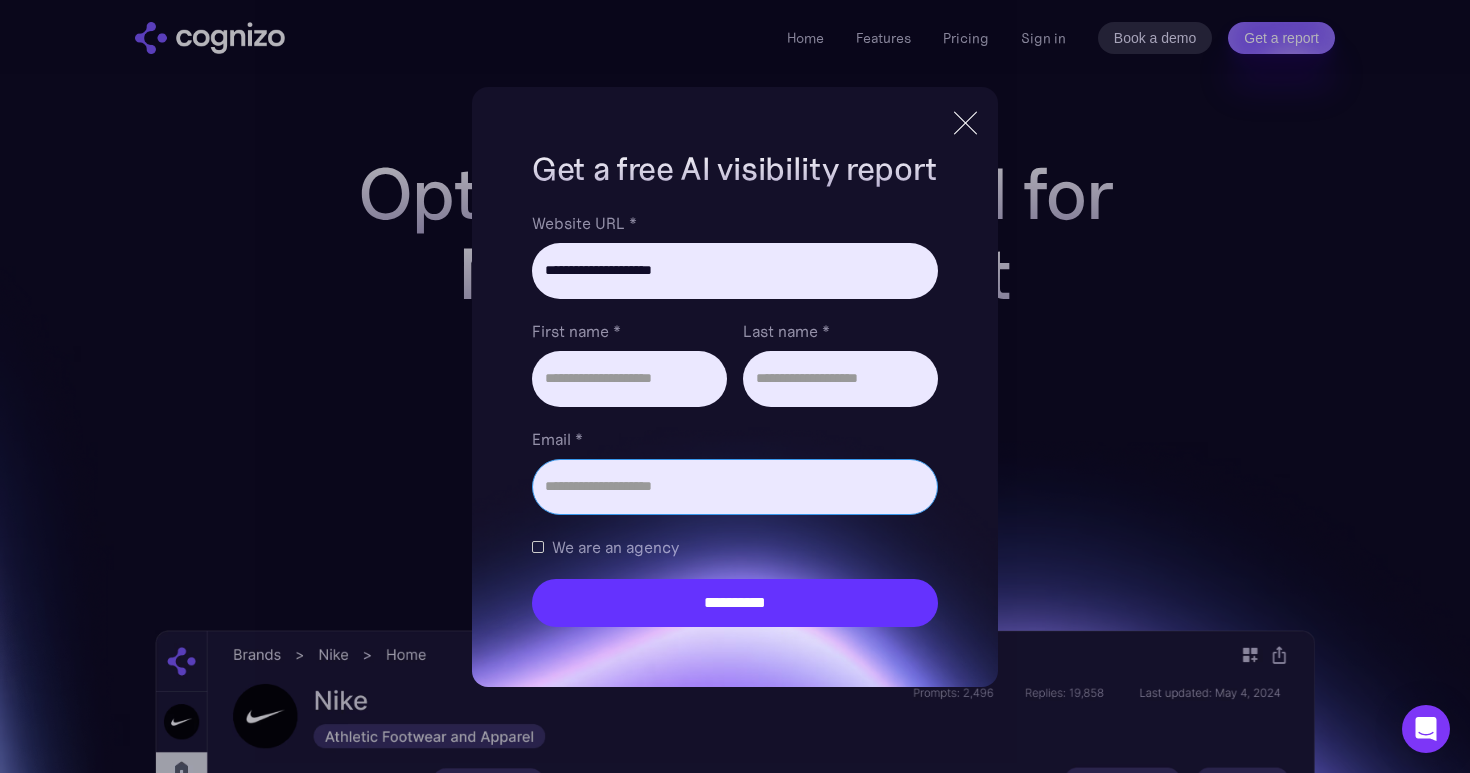 paste on "**********" 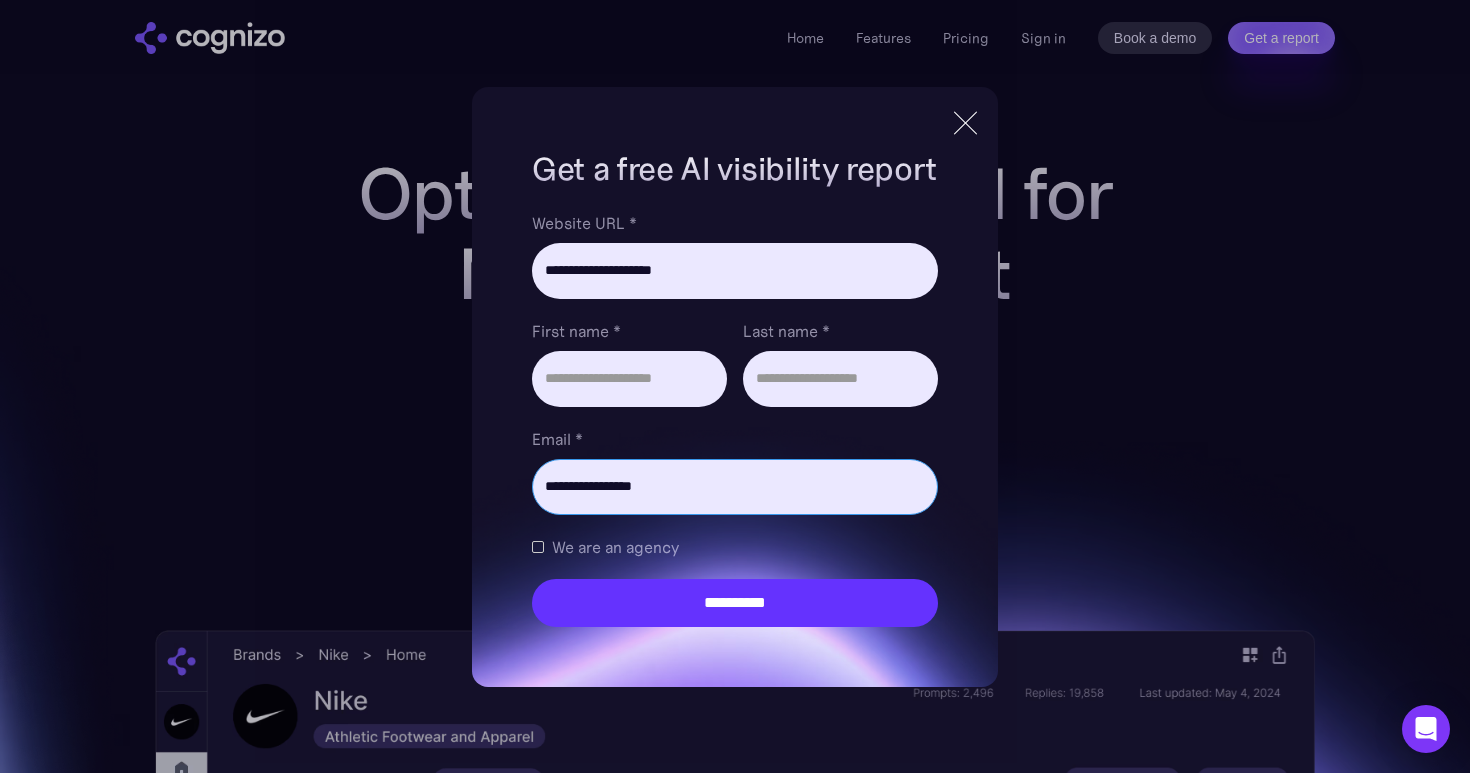 type on "**********" 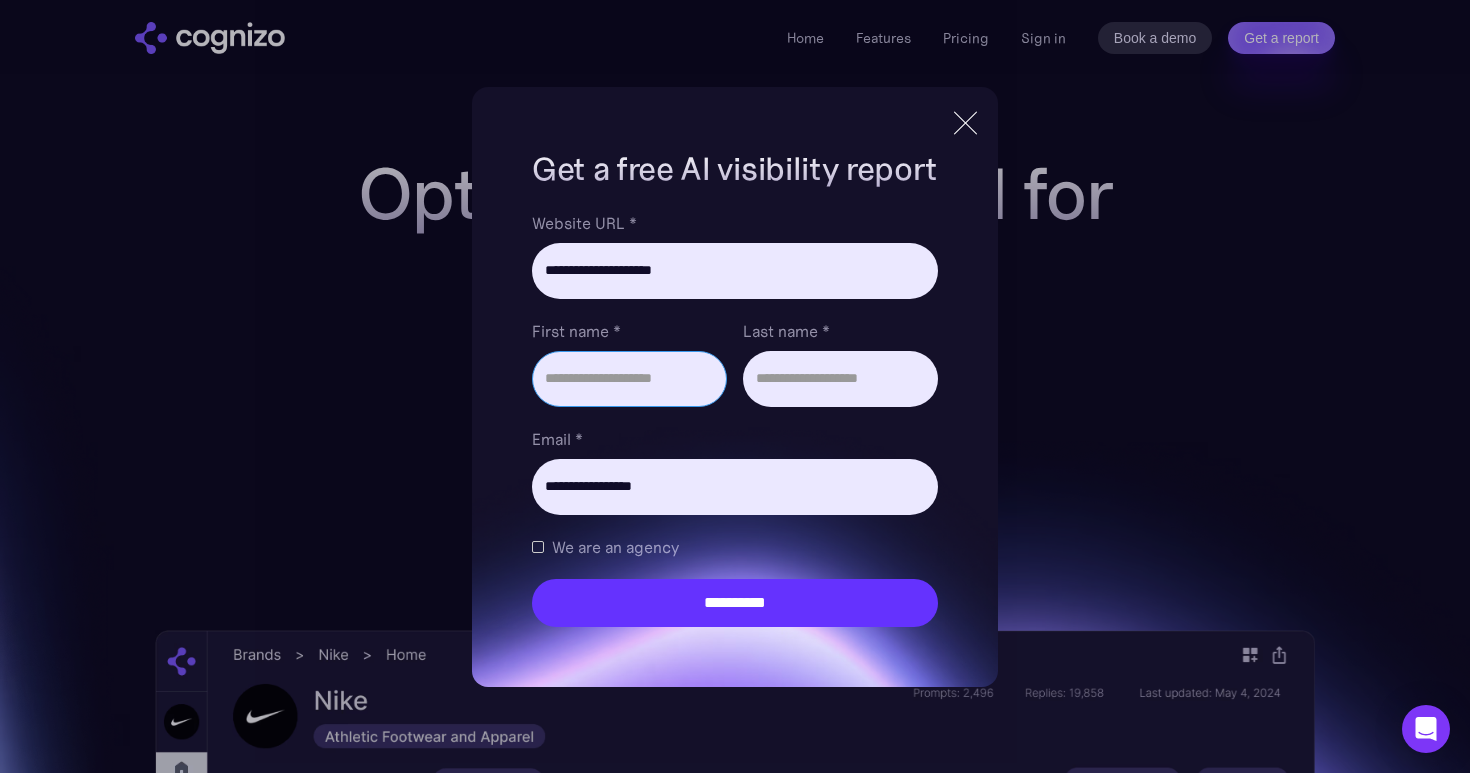 click on "First name *" at bounding box center [629, 379] 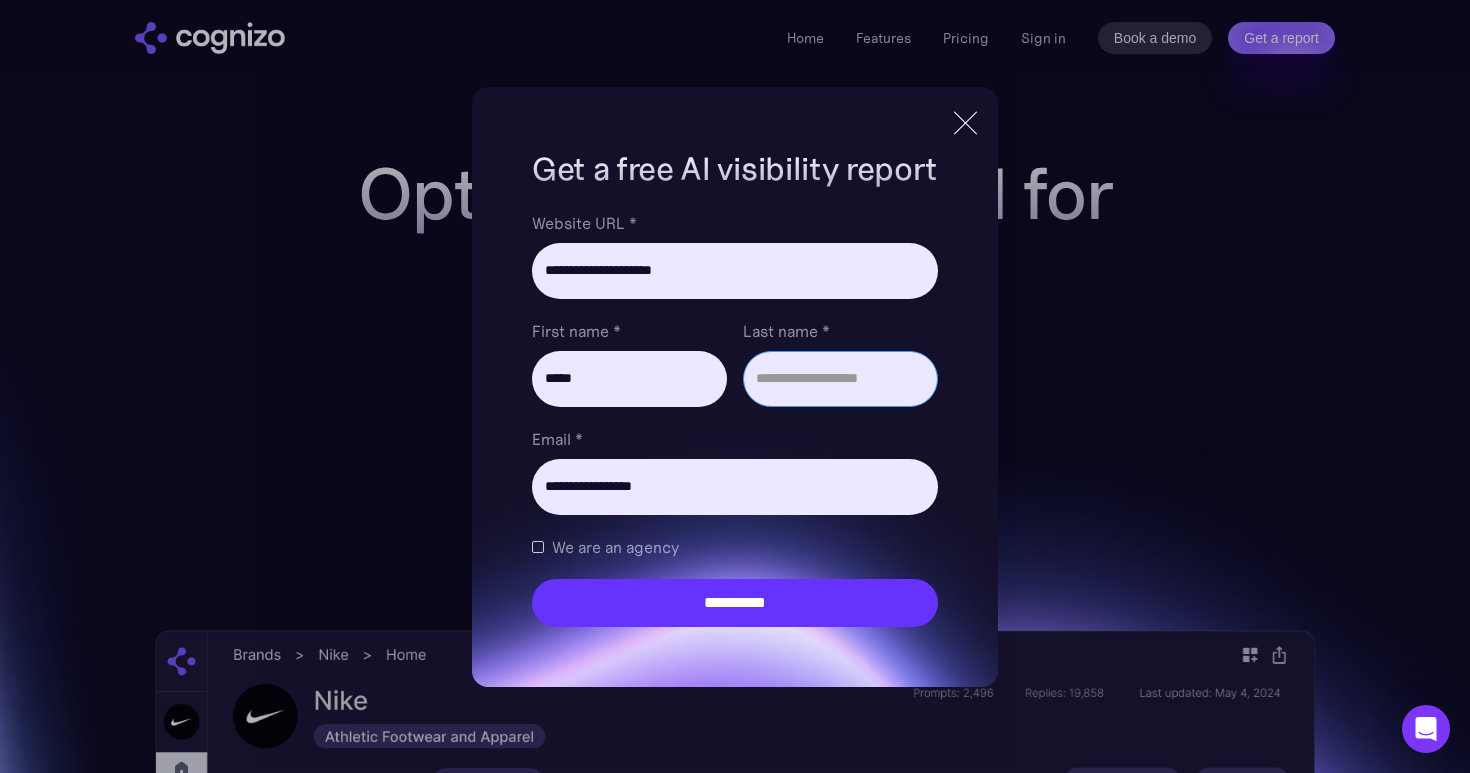click on "Last name *" at bounding box center (840, 379) 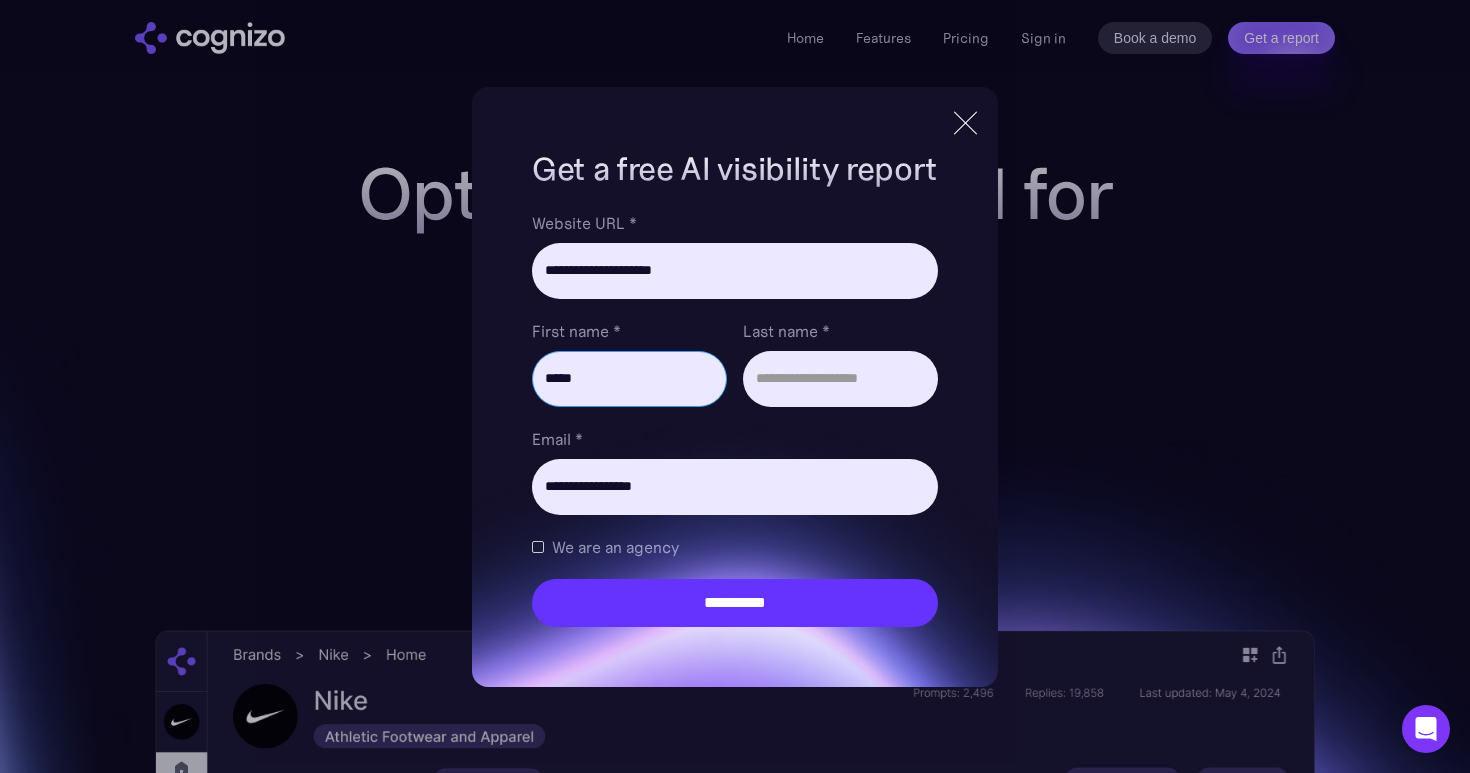 drag, startPoint x: 558, startPoint y: 377, endPoint x: 570, endPoint y: 376, distance: 12.0415945 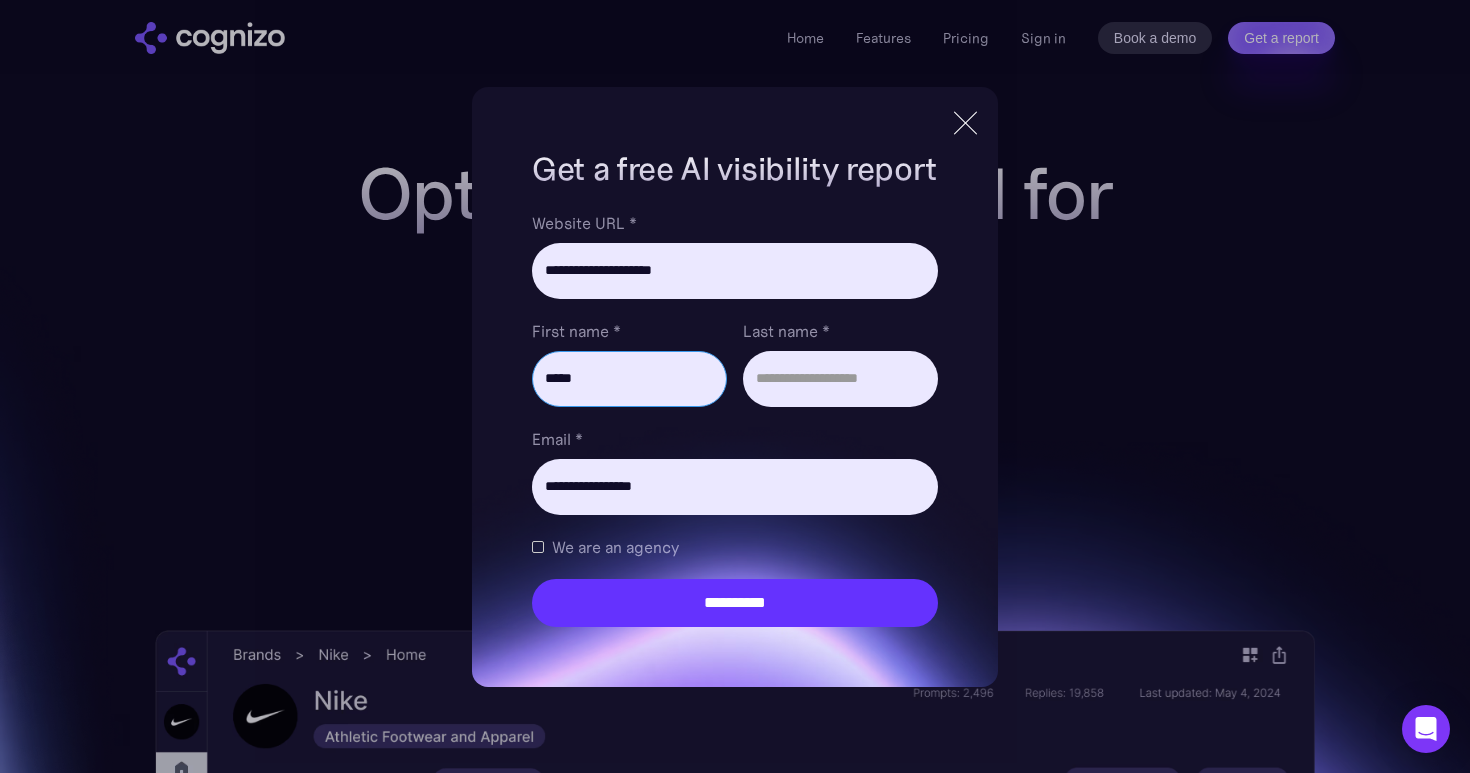 click on "*****" at bounding box center [629, 379] 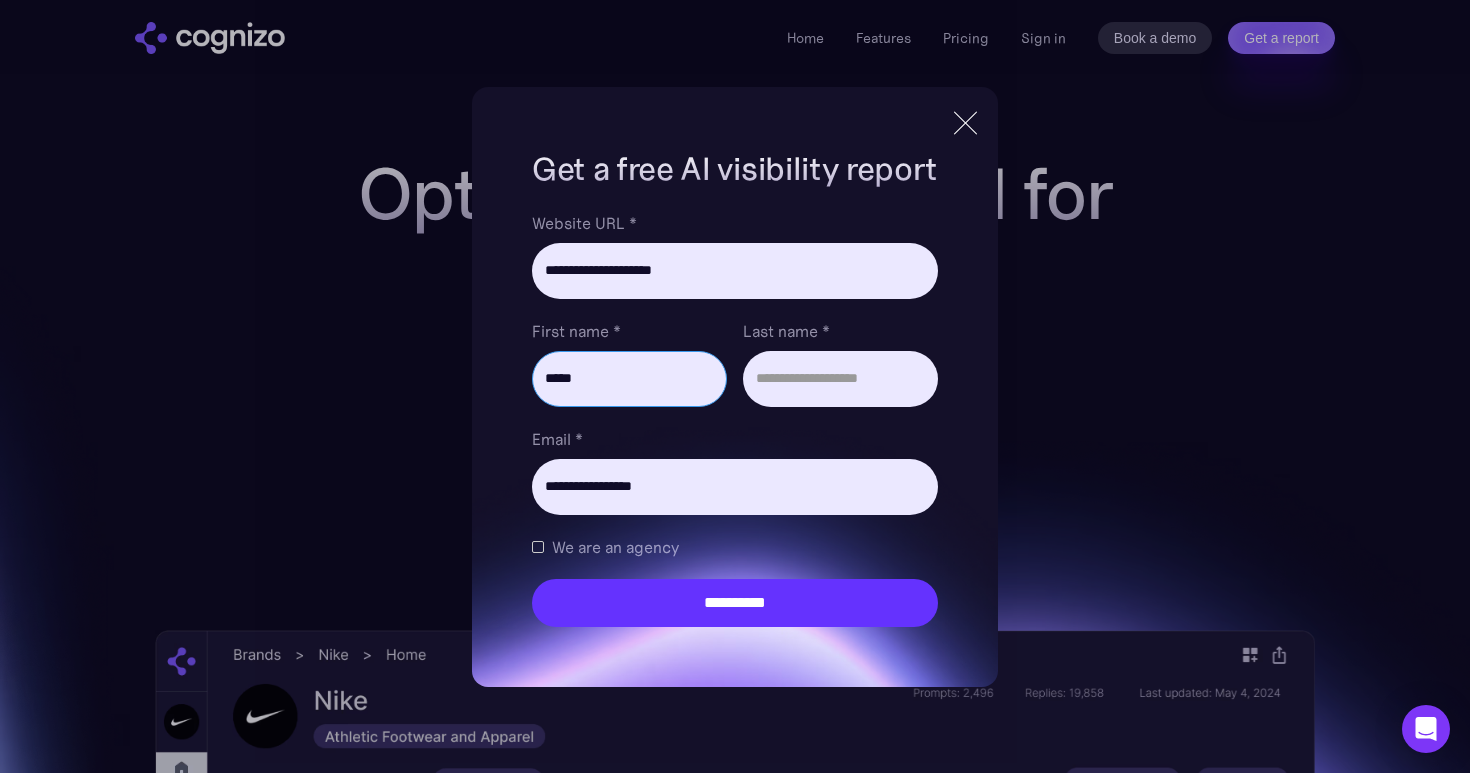 drag, startPoint x: 624, startPoint y: 379, endPoint x: 561, endPoint y: 380, distance: 63.007935 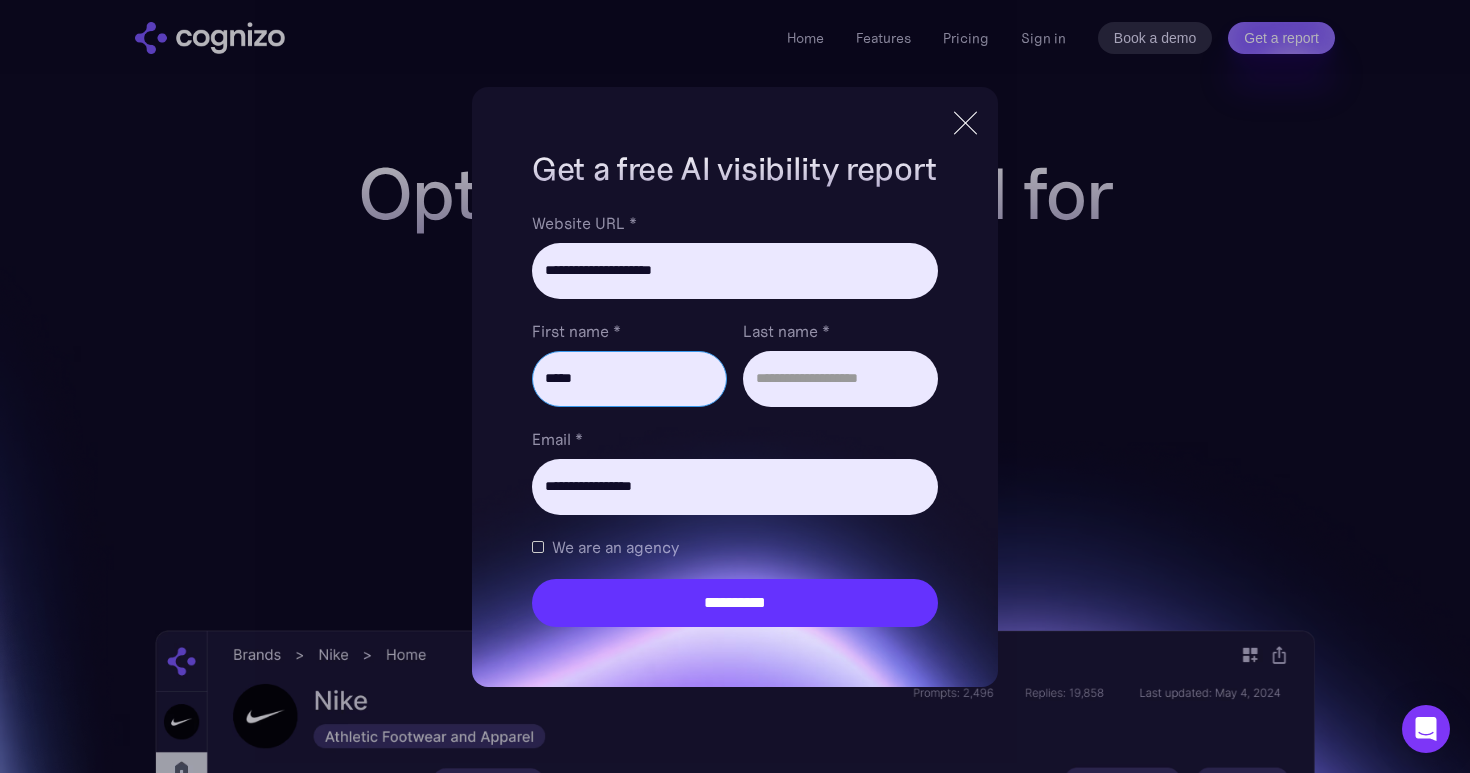 click on "*****" at bounding box center [629, 379] 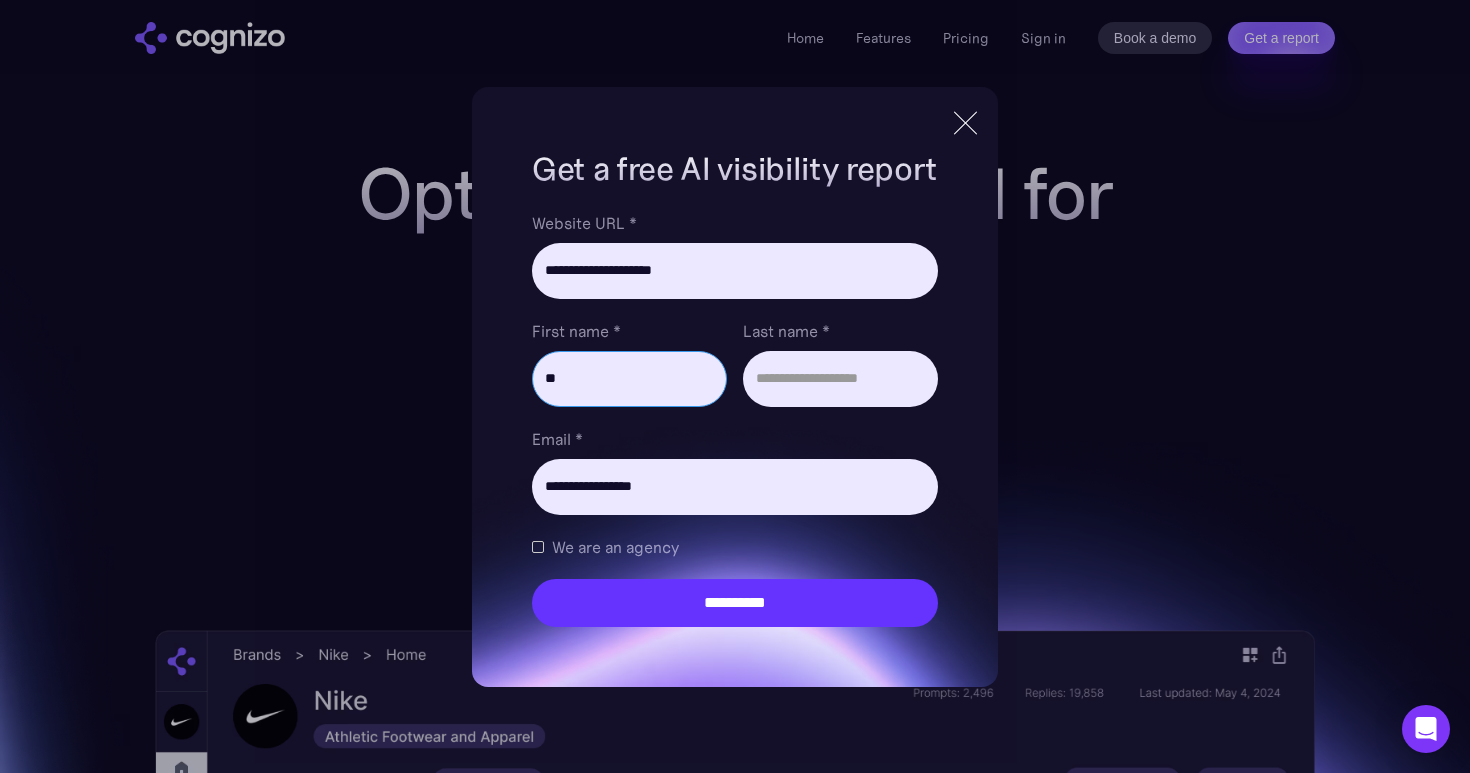 type on "*" 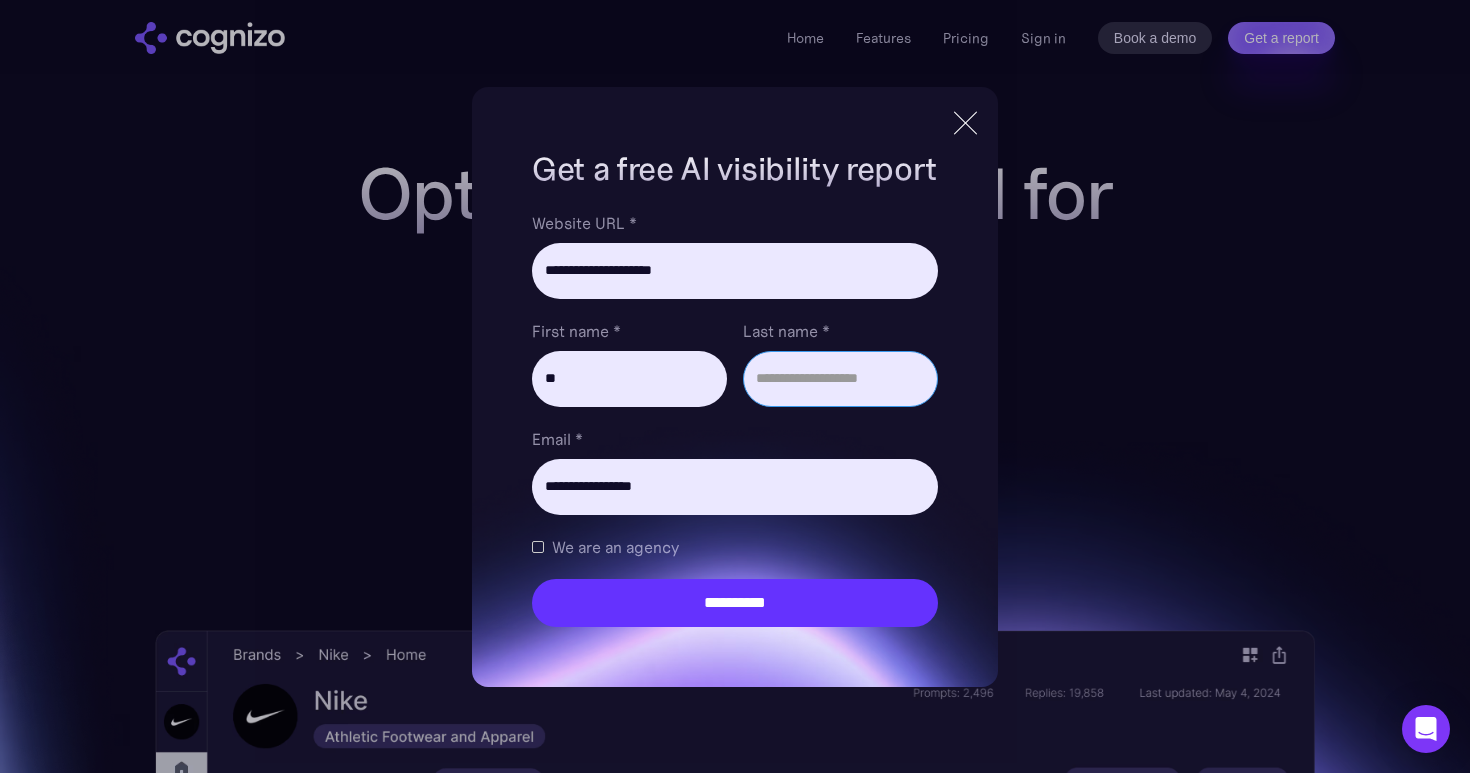 click on "Last name *" at bounding box center (840, 379) 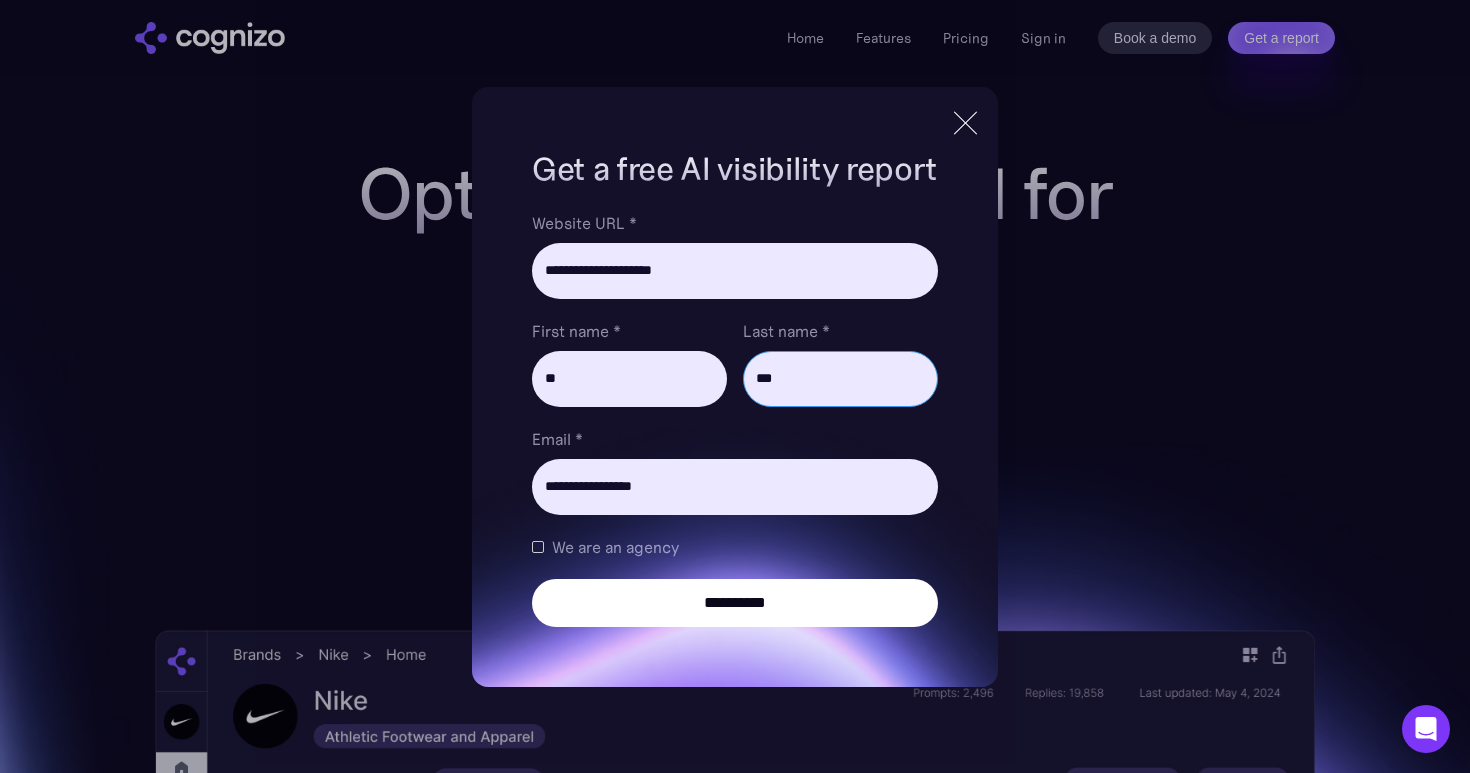 type on "***" 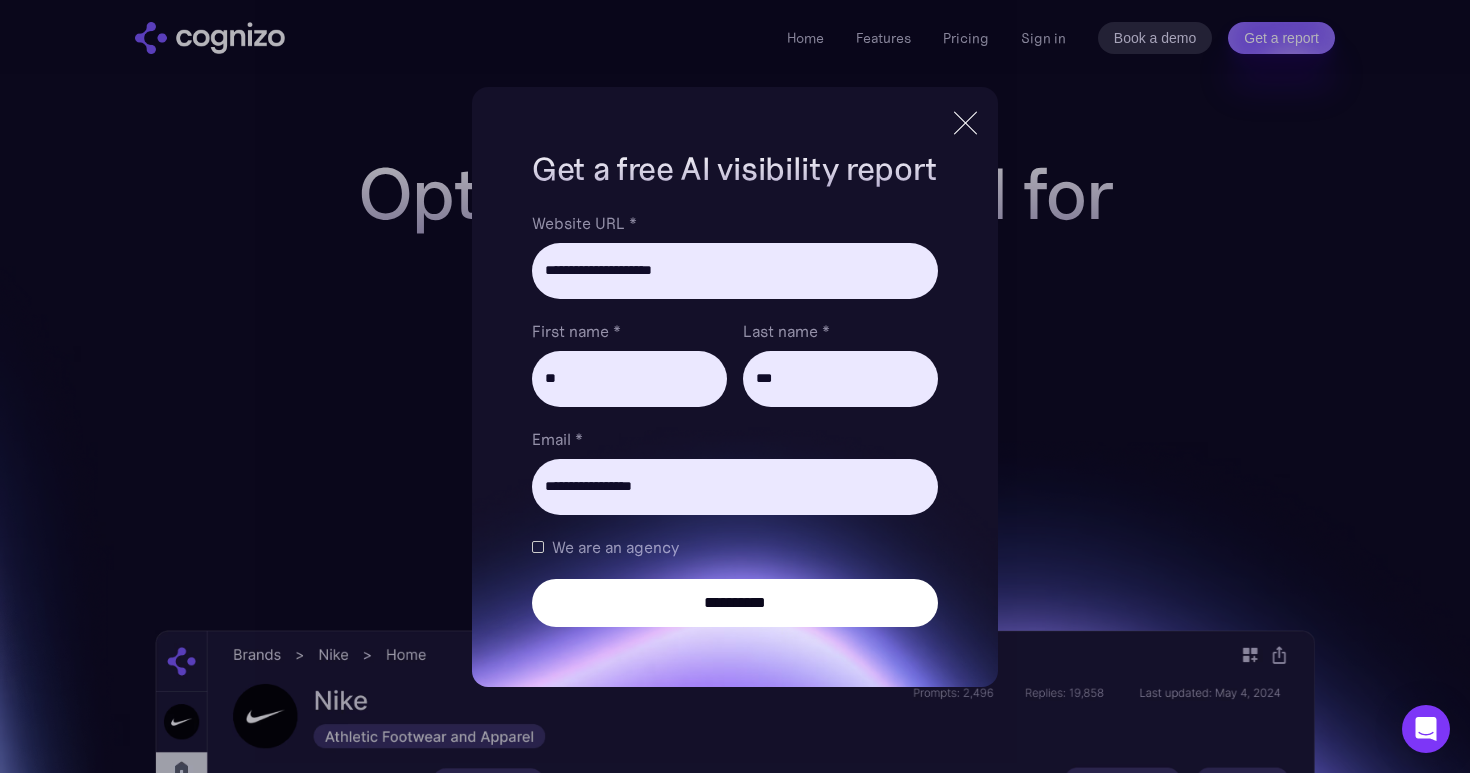 click on "**********" at bounding box center [735, 603] 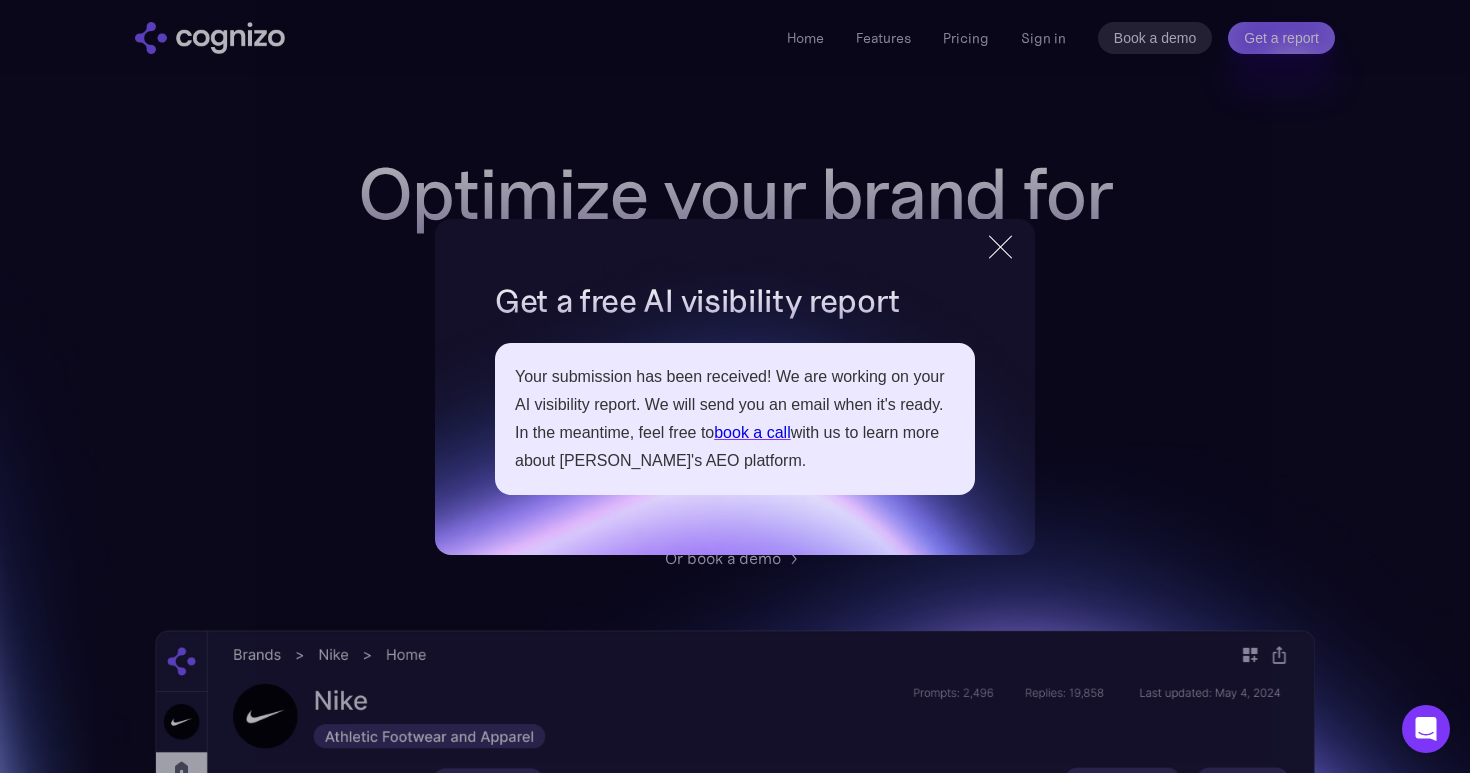 click on "**********" at bounding box center (735, 386) 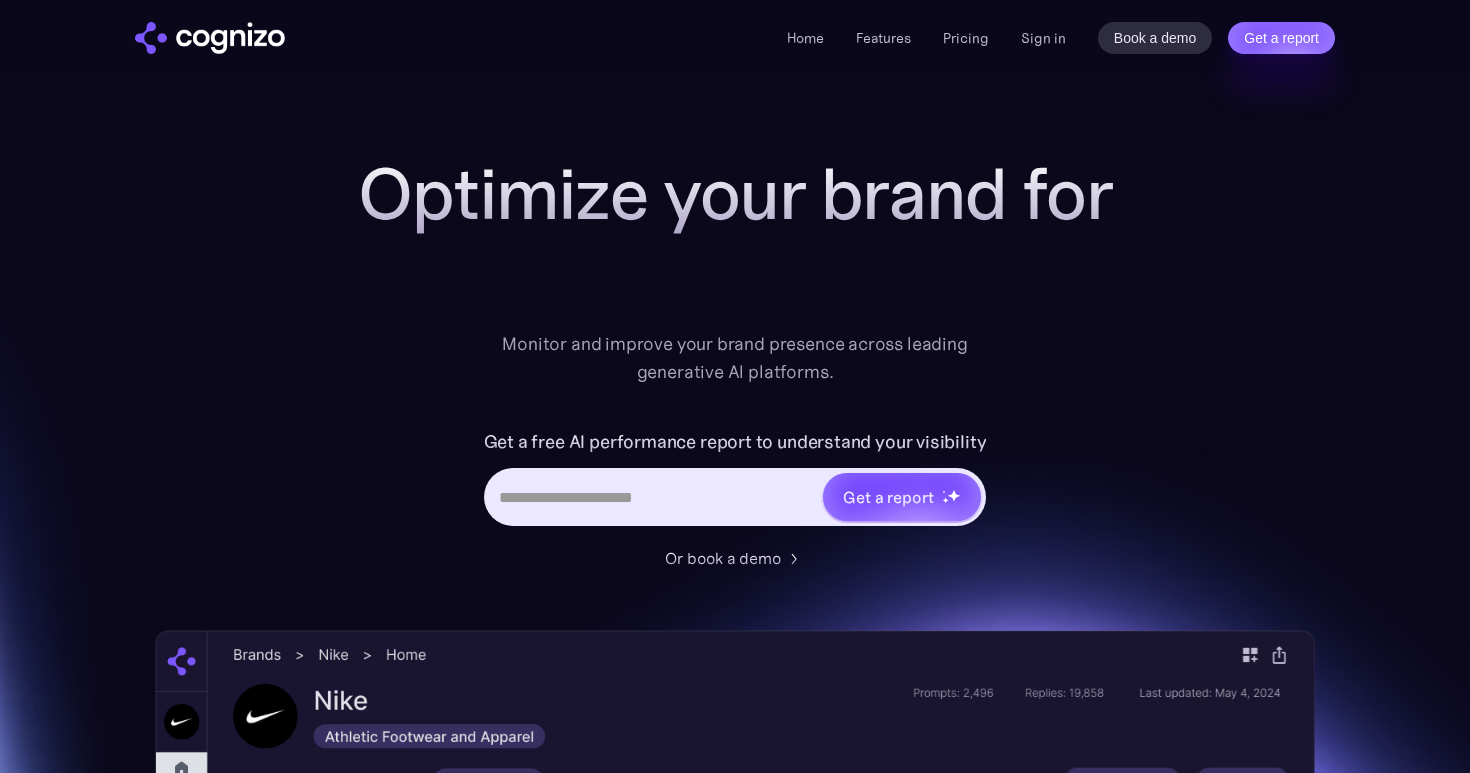 scroll, scrollTop: 0, scrollLeft: 0, axis: both 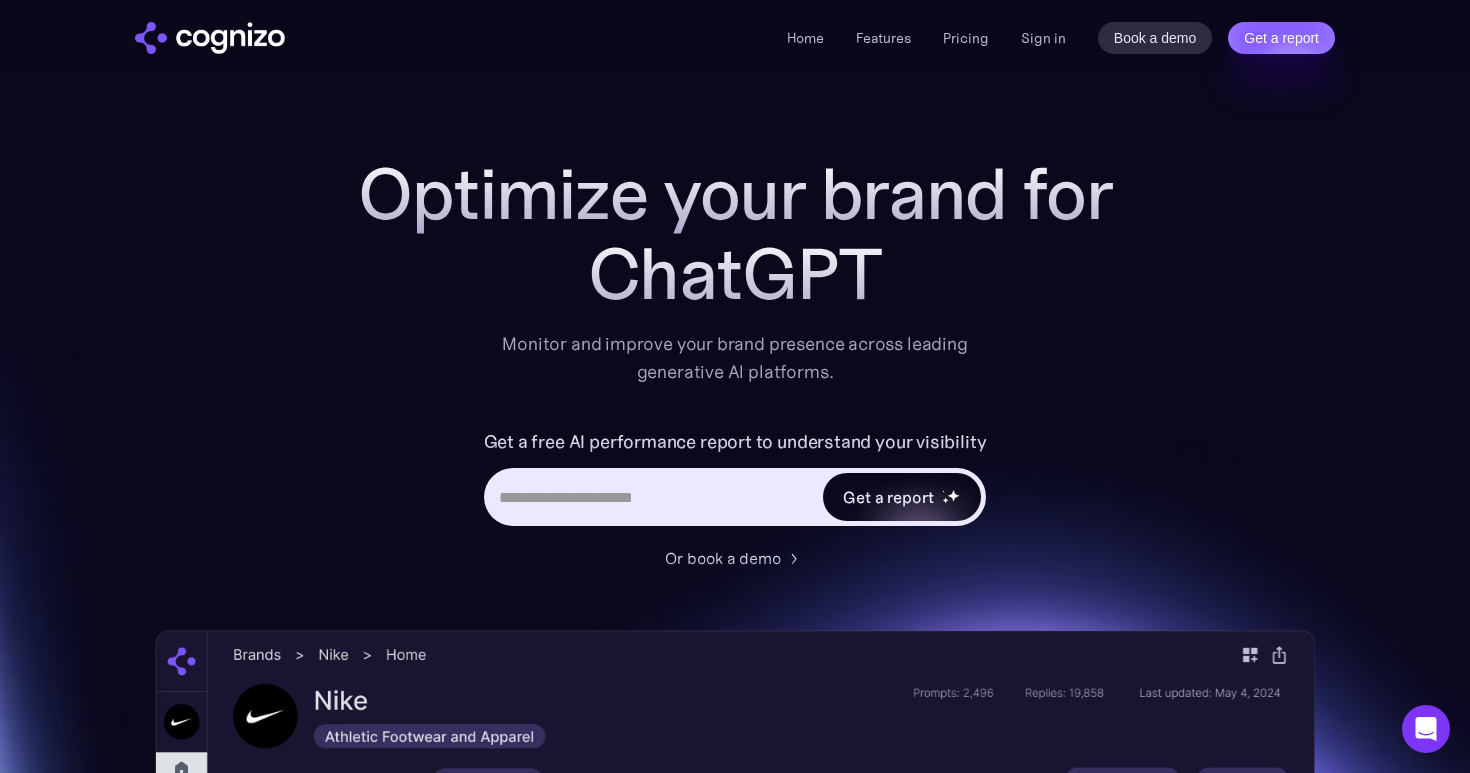 click on "Get a report" at bounding box center [902, 497] 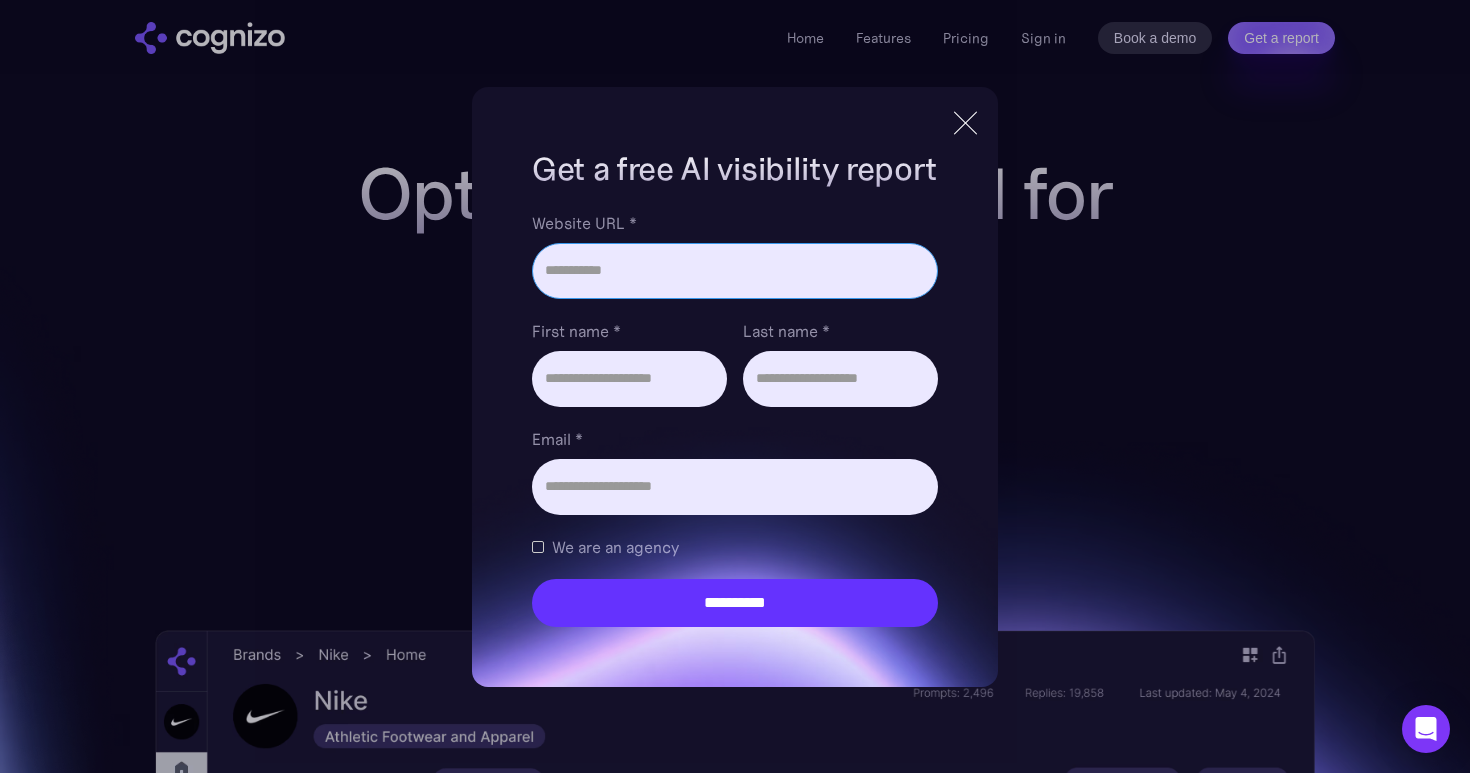 paste on "**********" 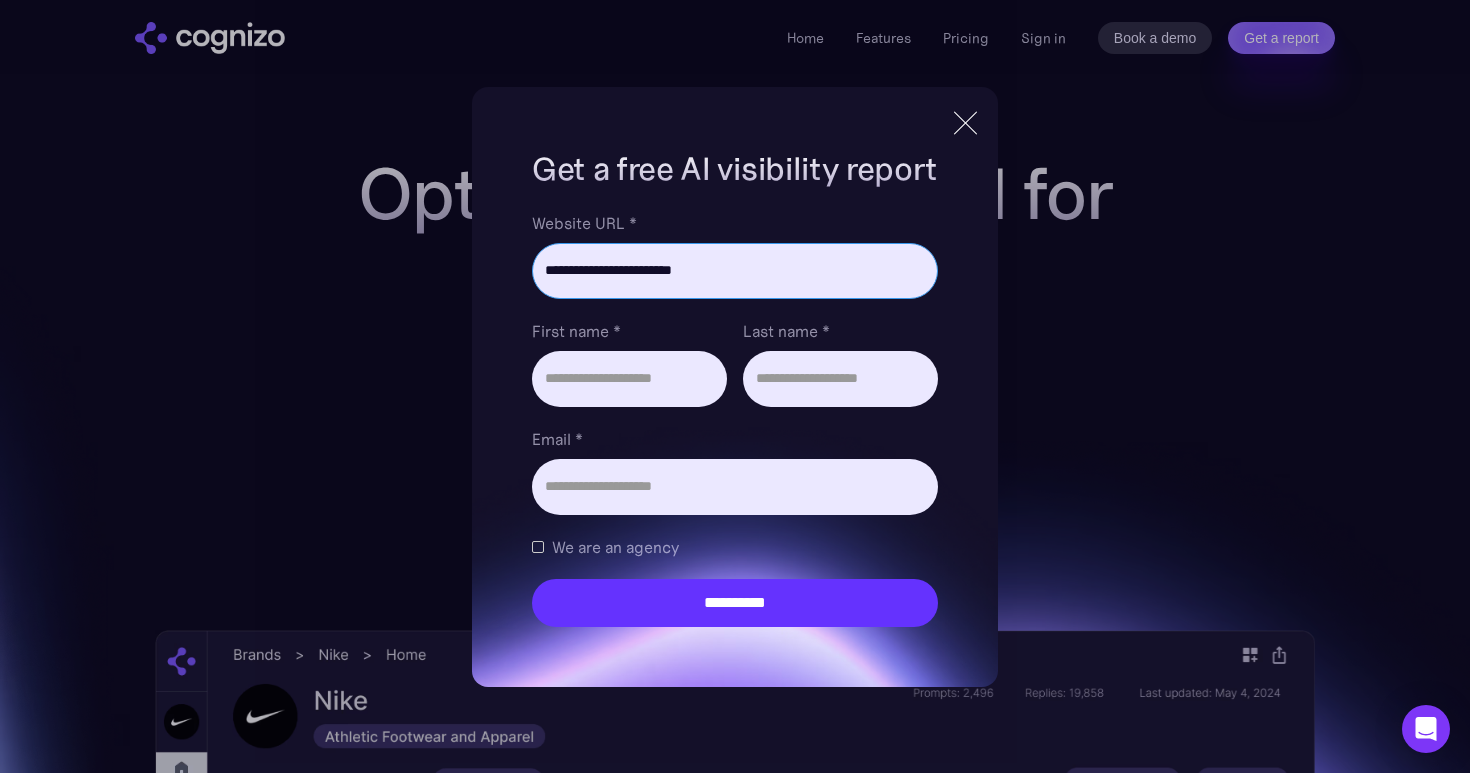 type on "**********" 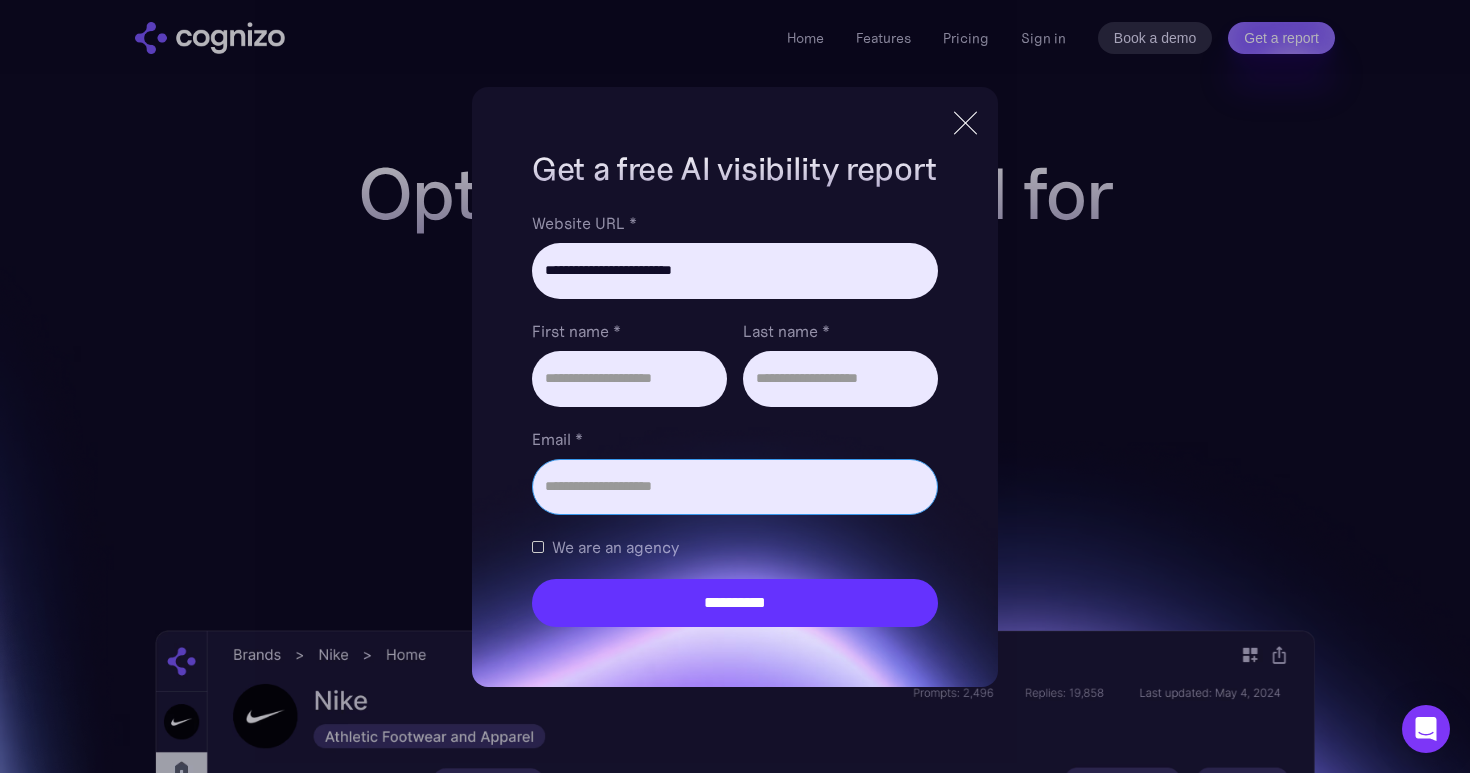 click on "Email *" at bounding box center (735, 487) 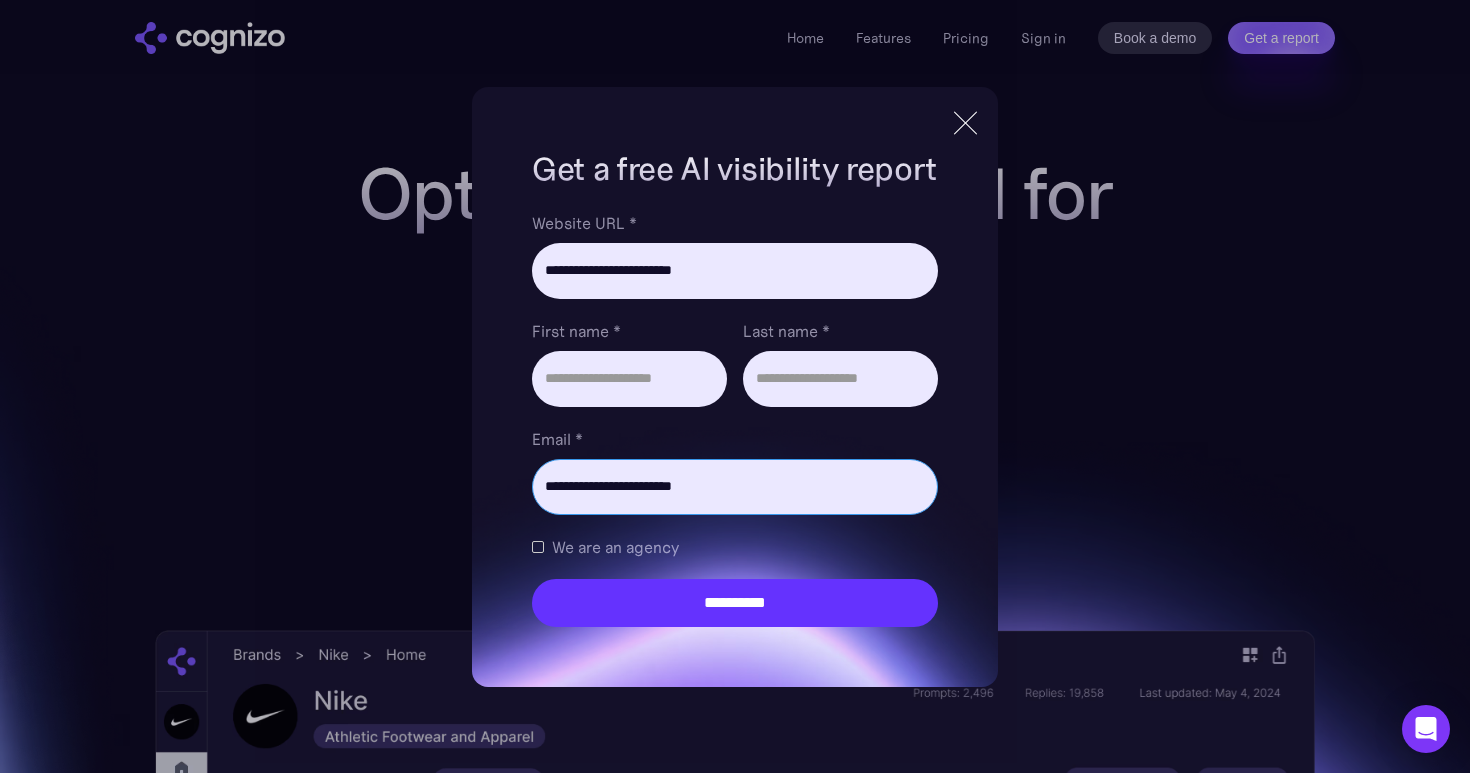 type on "**********" 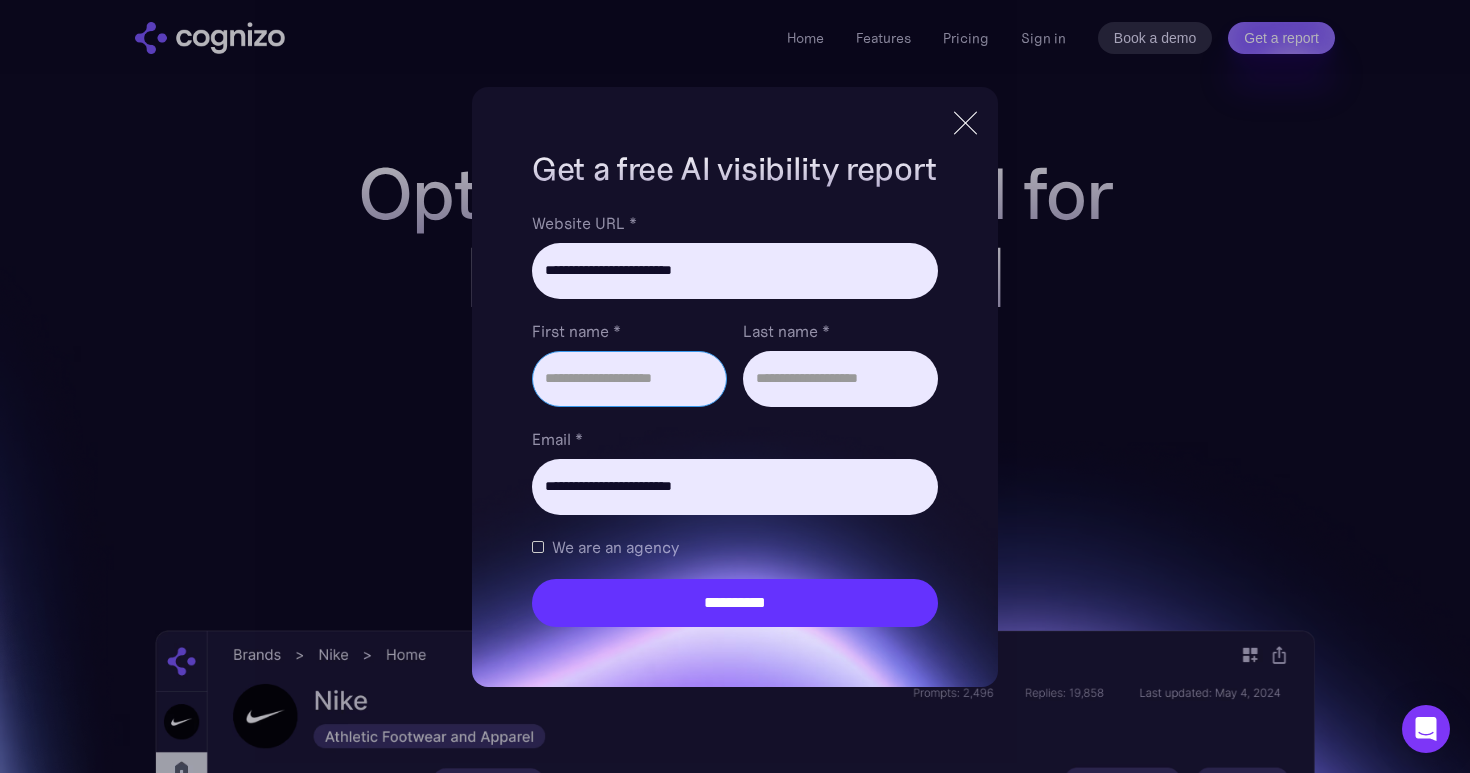 click on "First name *" at bounding box center [629, 379] 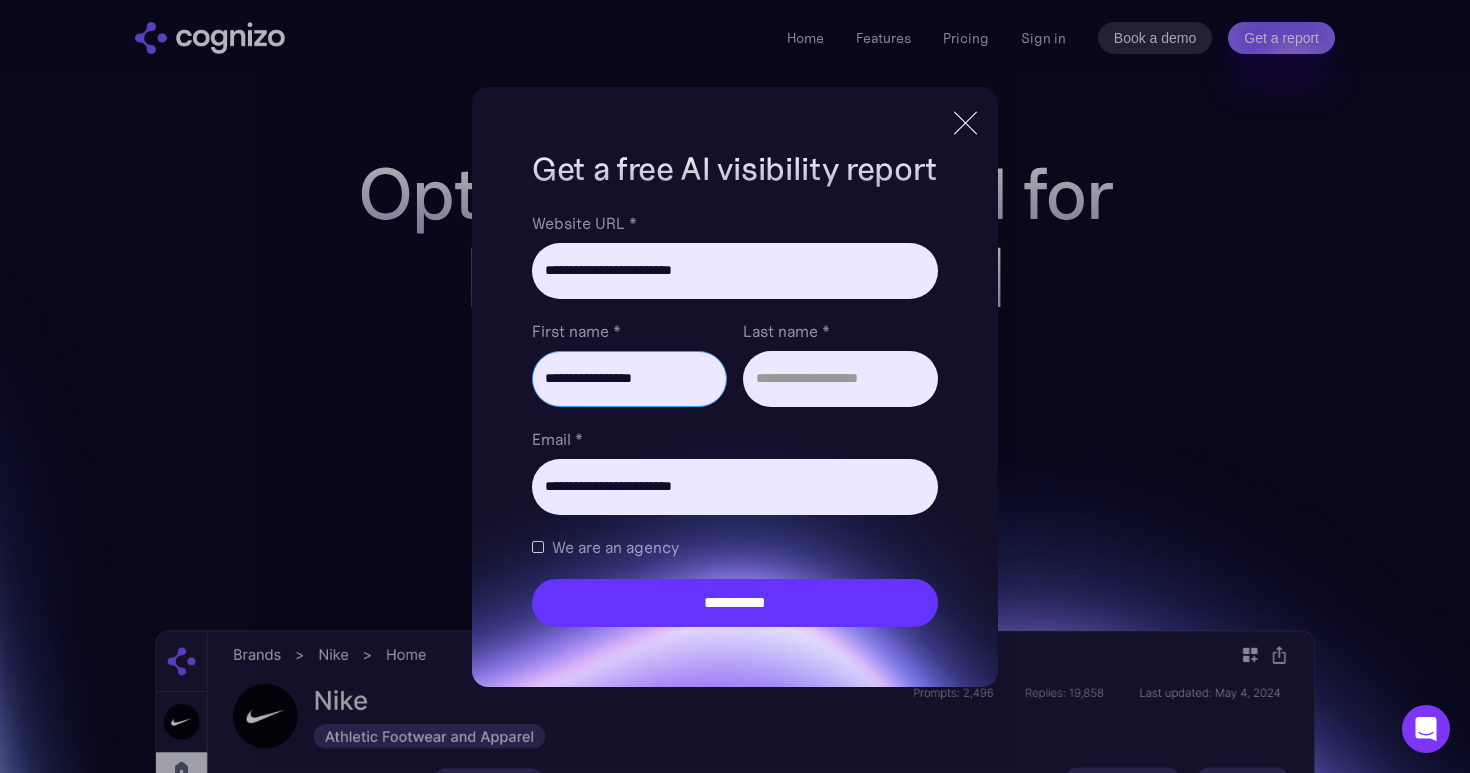 click on "**********" at bounding box center (629, 379) 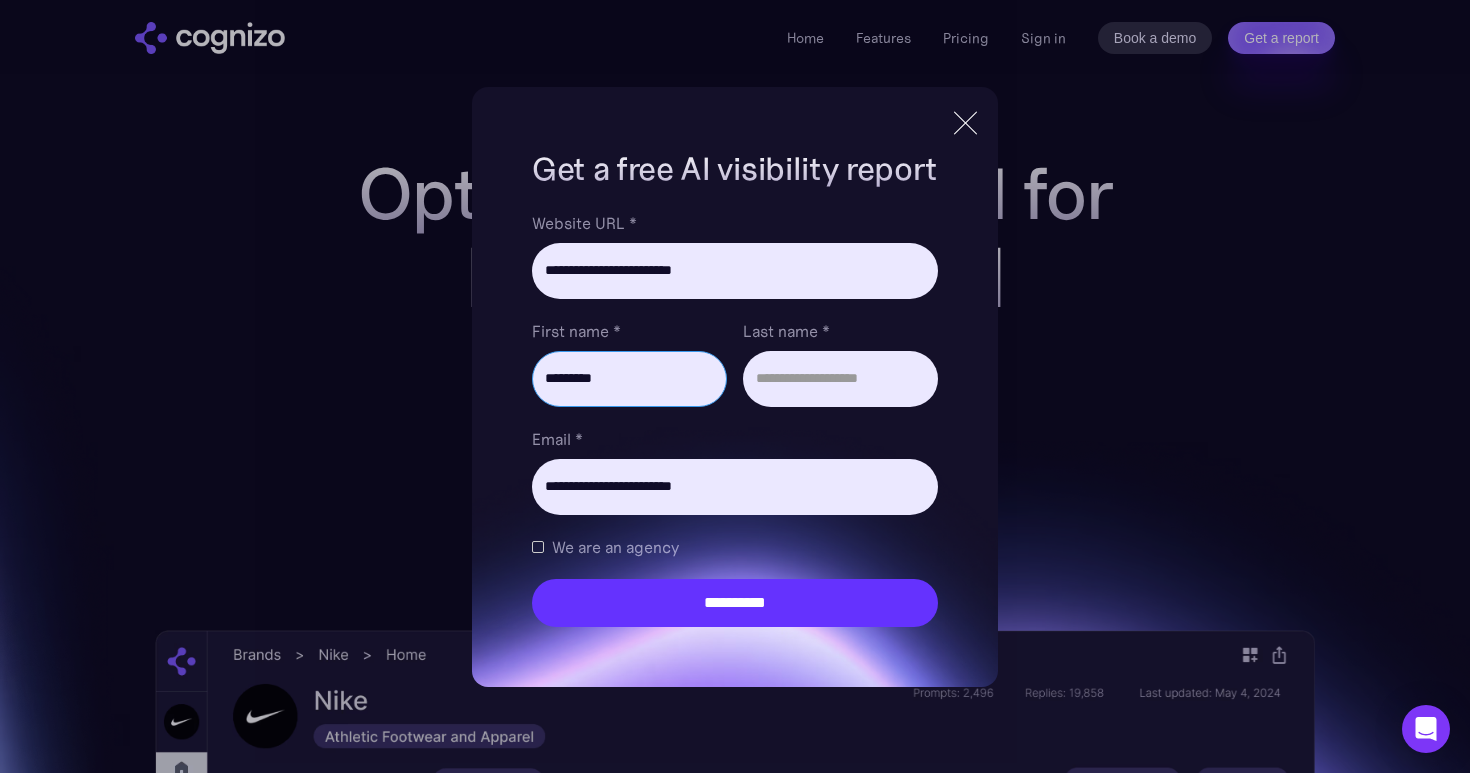 type on "*********" 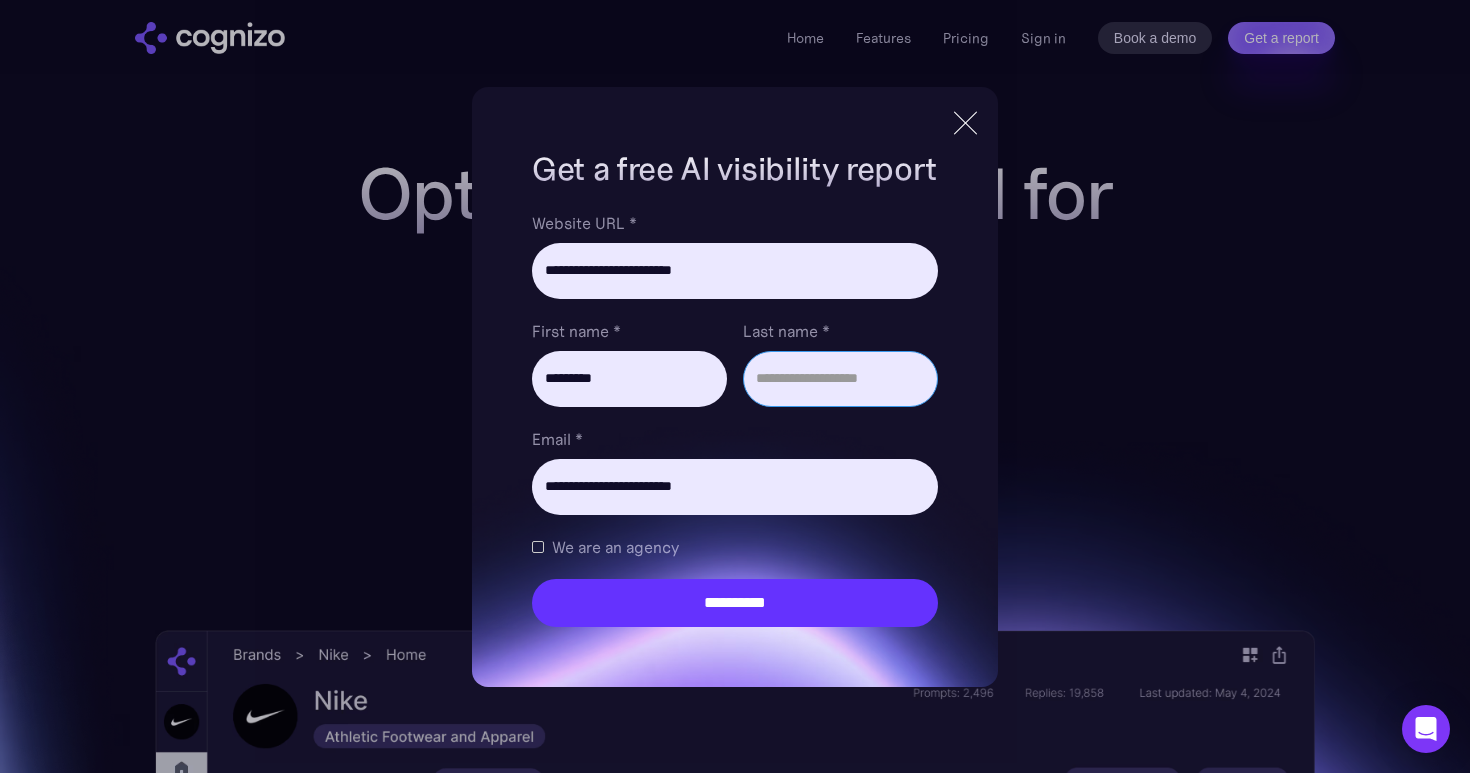 click on "Last name *" at bounding box center [840, 379] 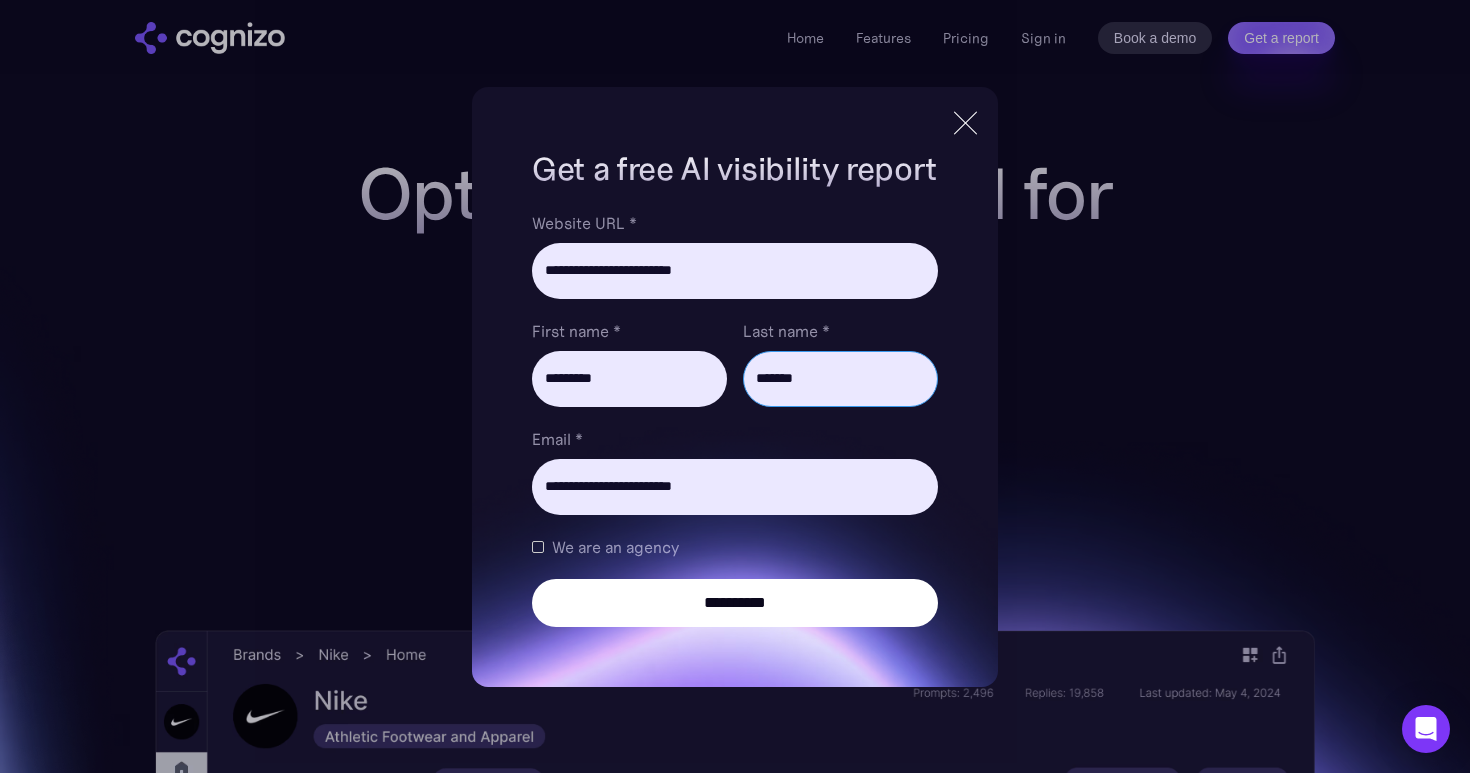 type on "*******" 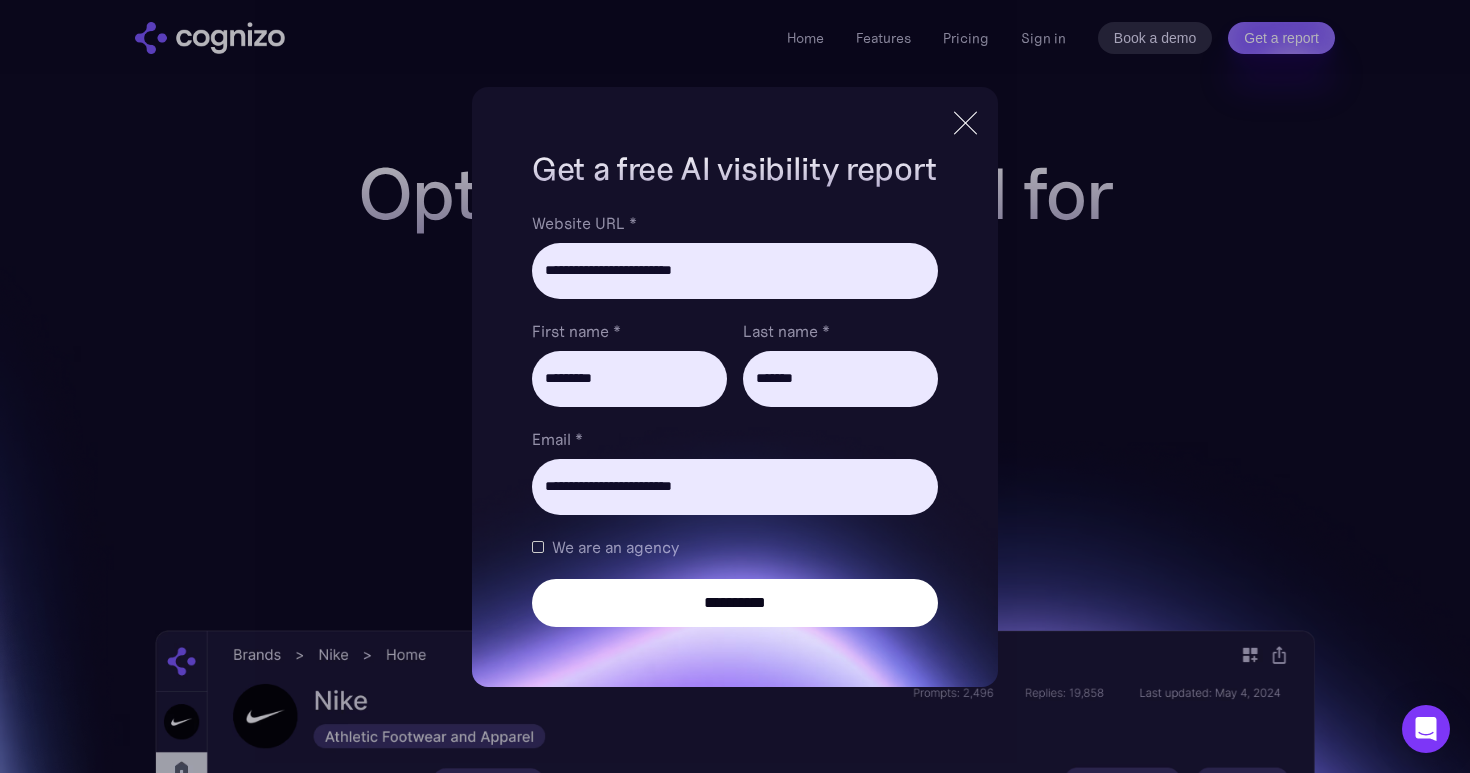 click on "**********" at bounding box center [735, 603] 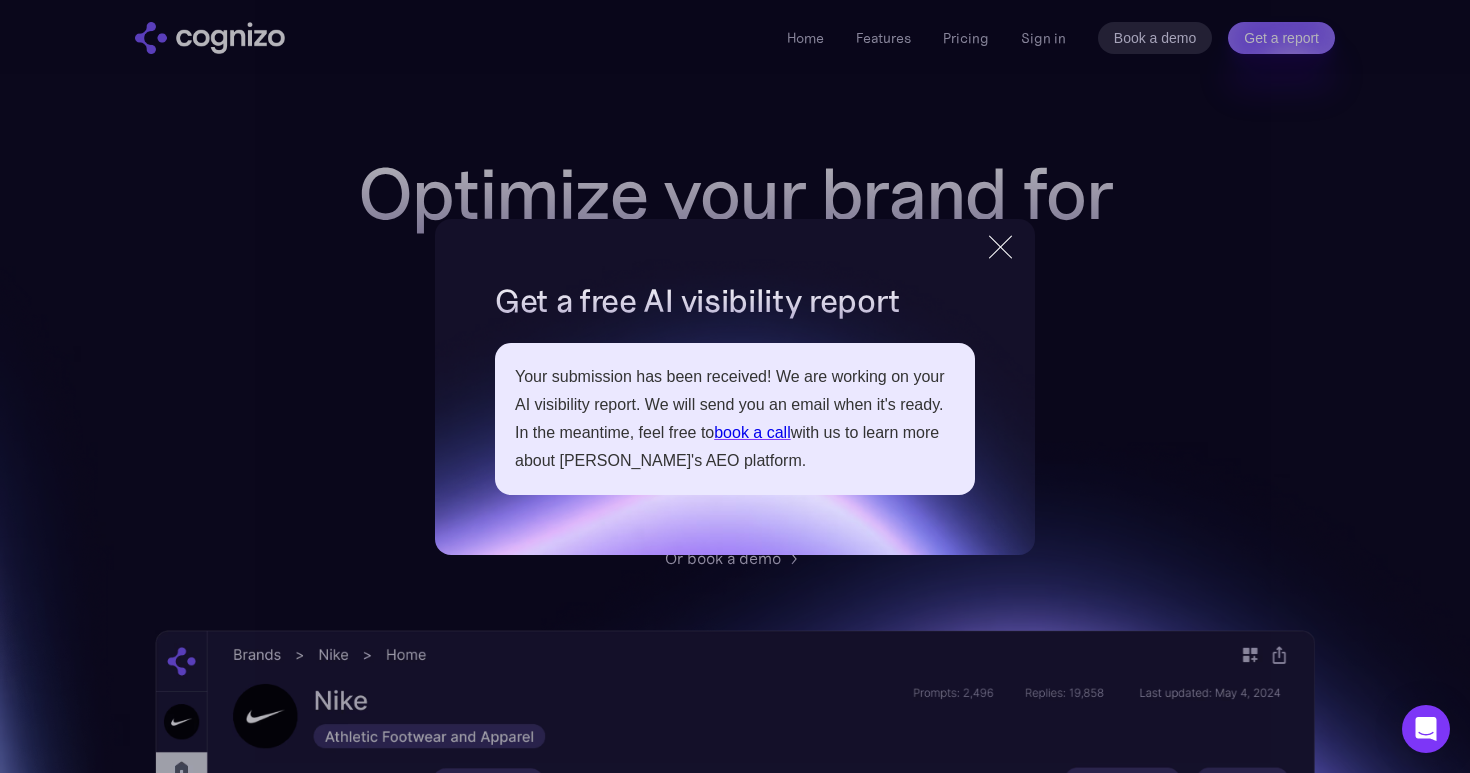 click on "**********" at bounding box center [735, 386] 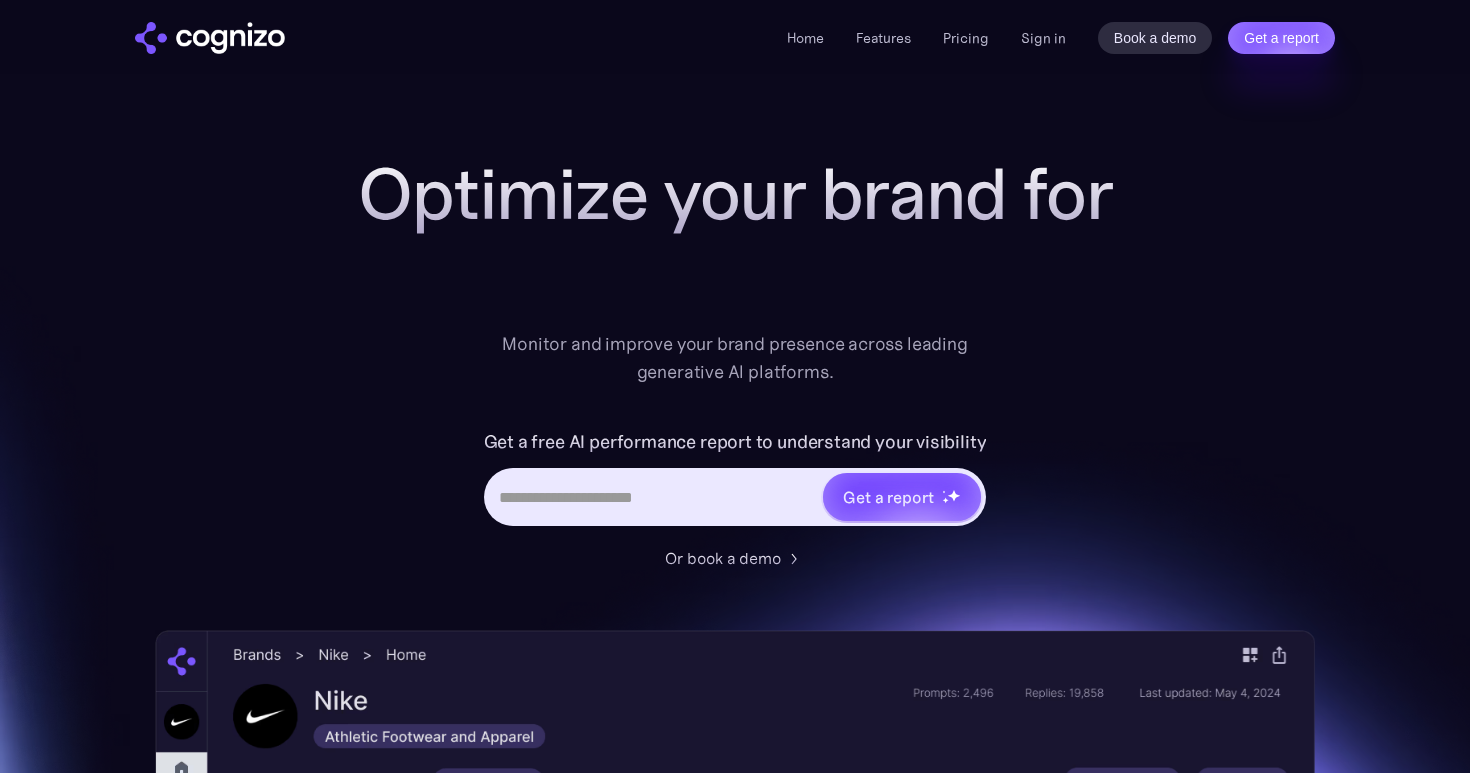 scroll, scrollTop: 0, scrollLeft: 0, axis: both 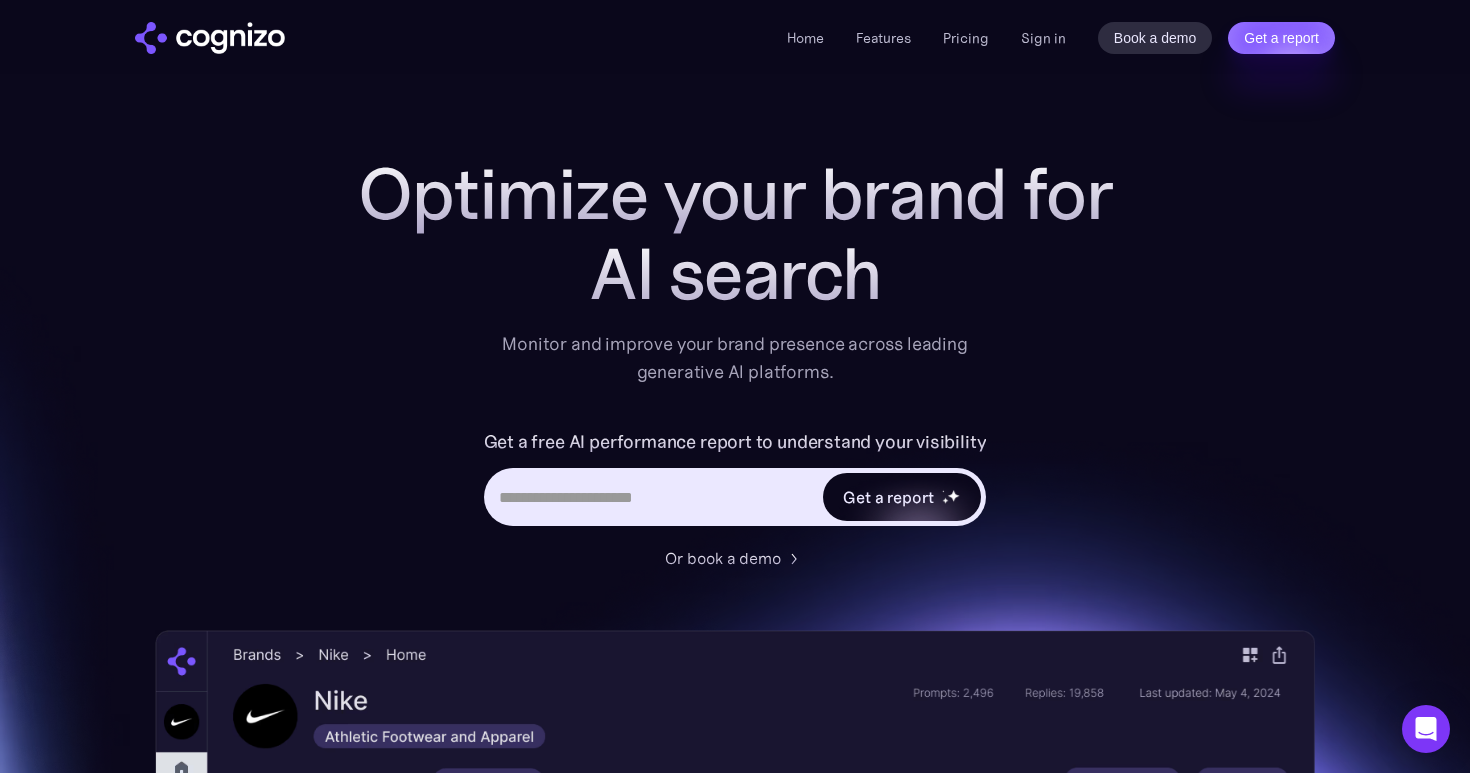 click on "Get a report" at bounding box center (888, 497) 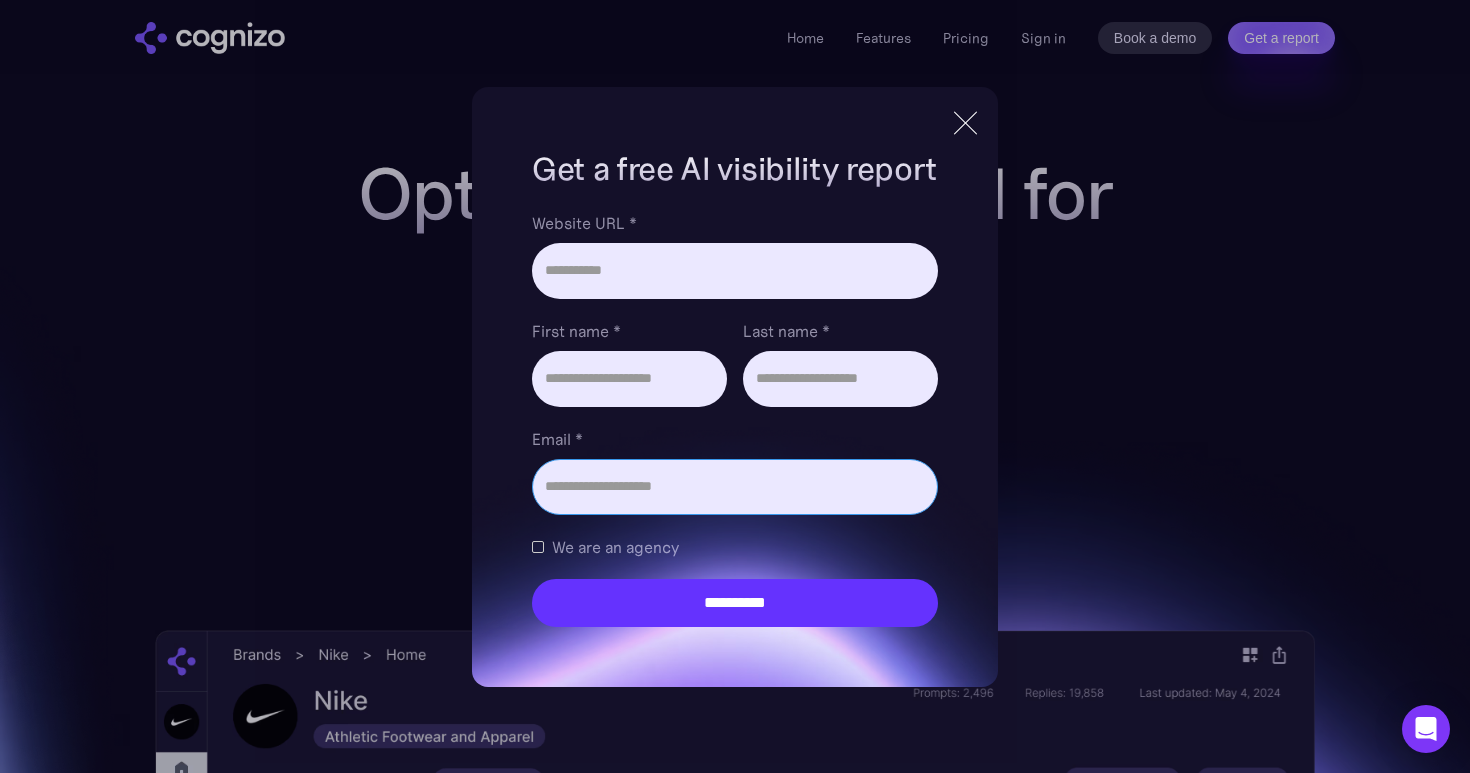 click on "Email *" at bounding box center [735, 487] 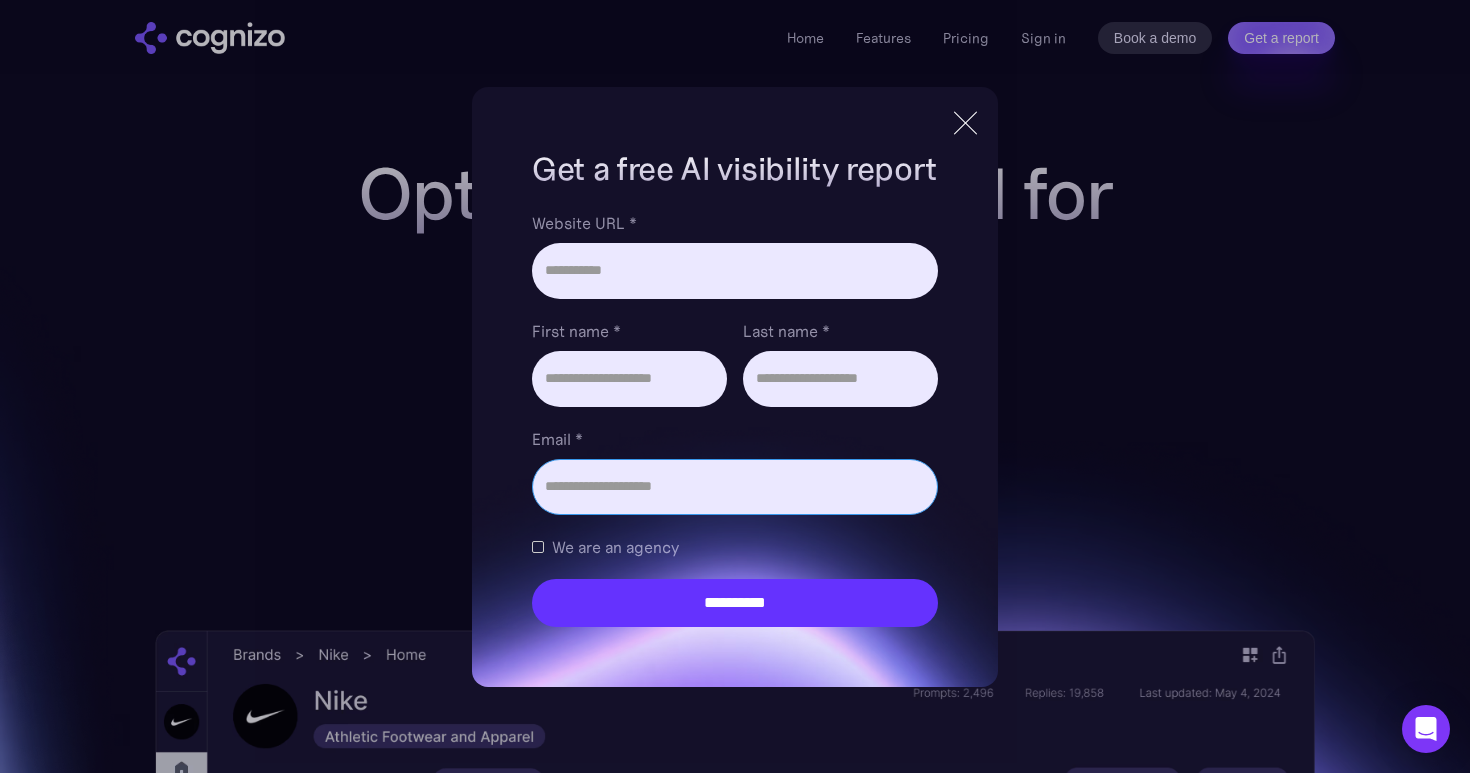 paste on "**********" 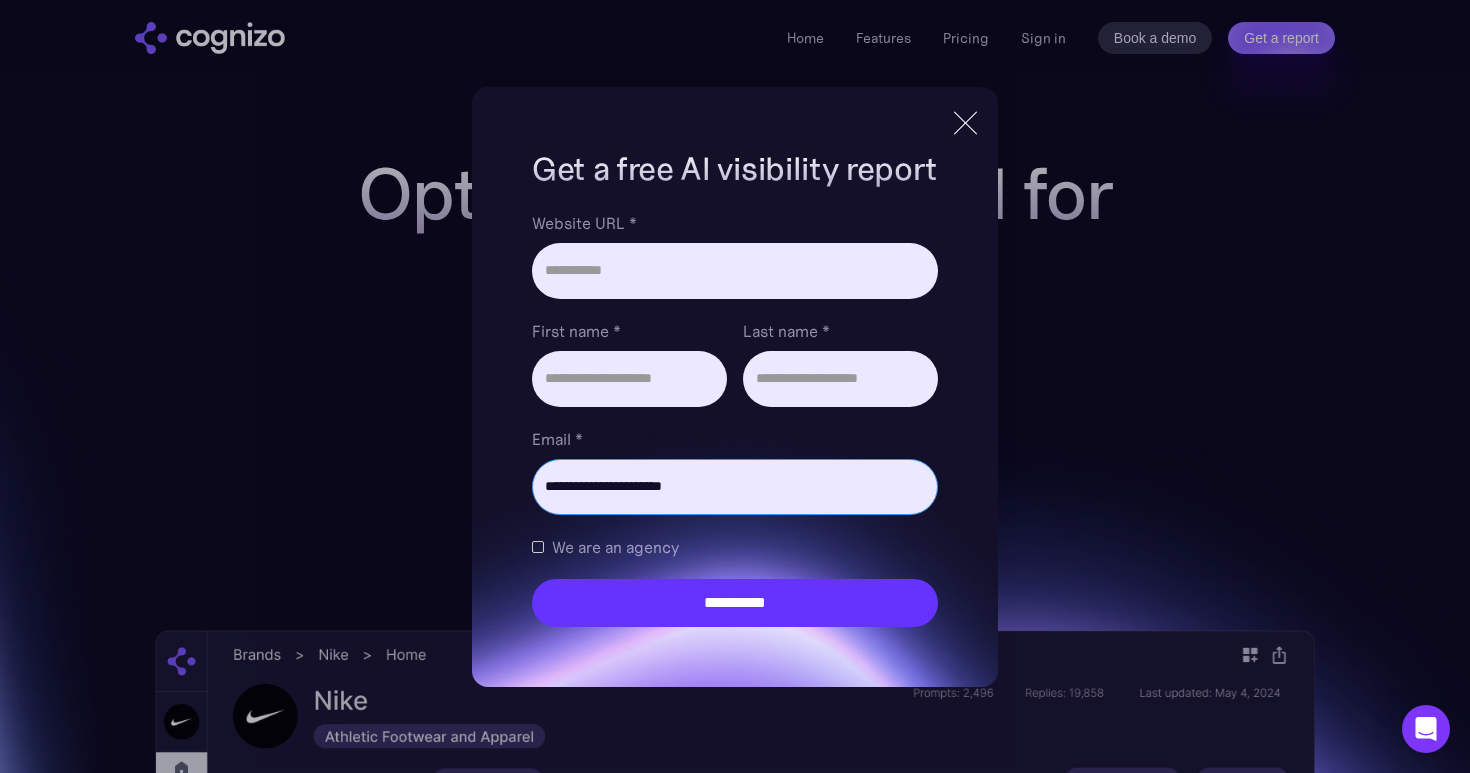 type 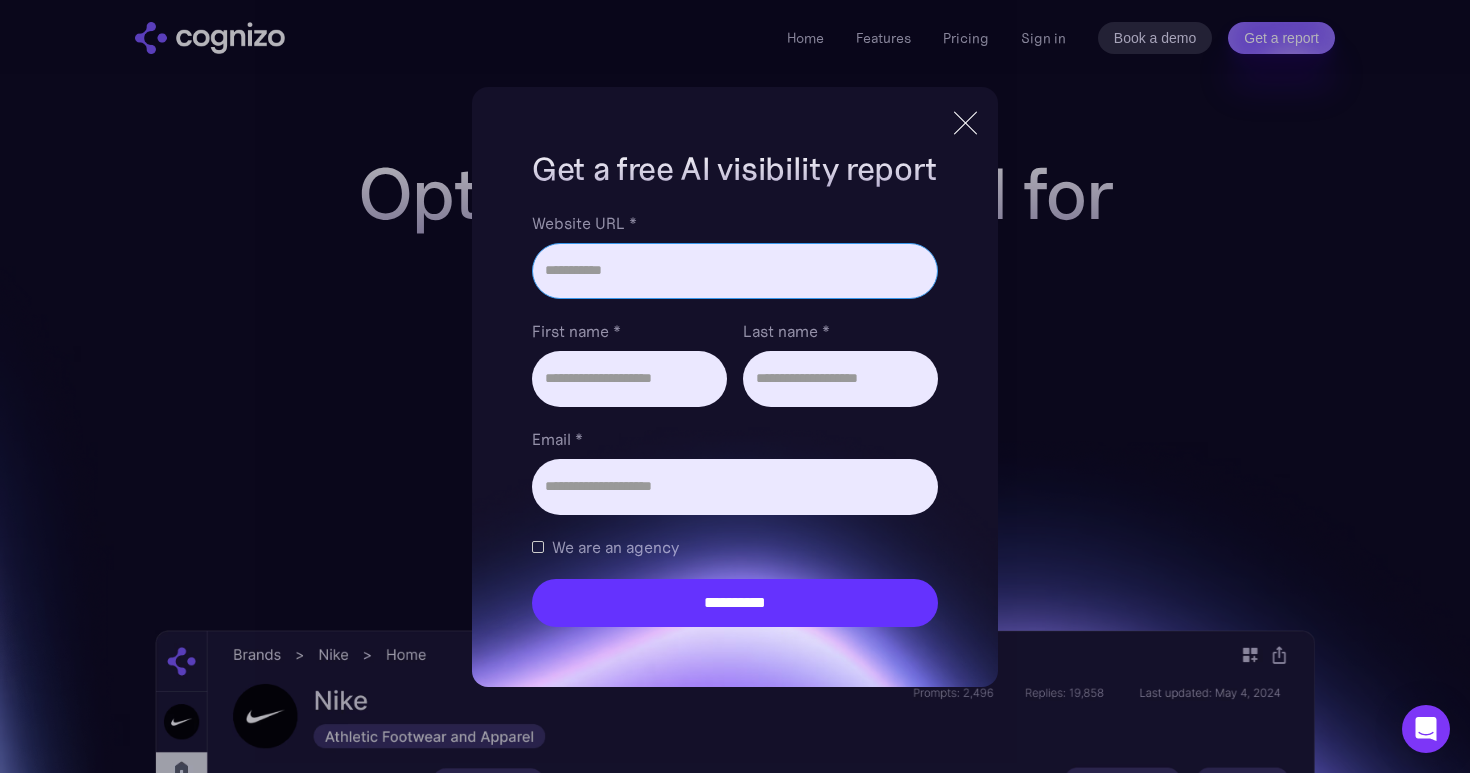 click on "Website URL *" at bounding box center [735, 271] 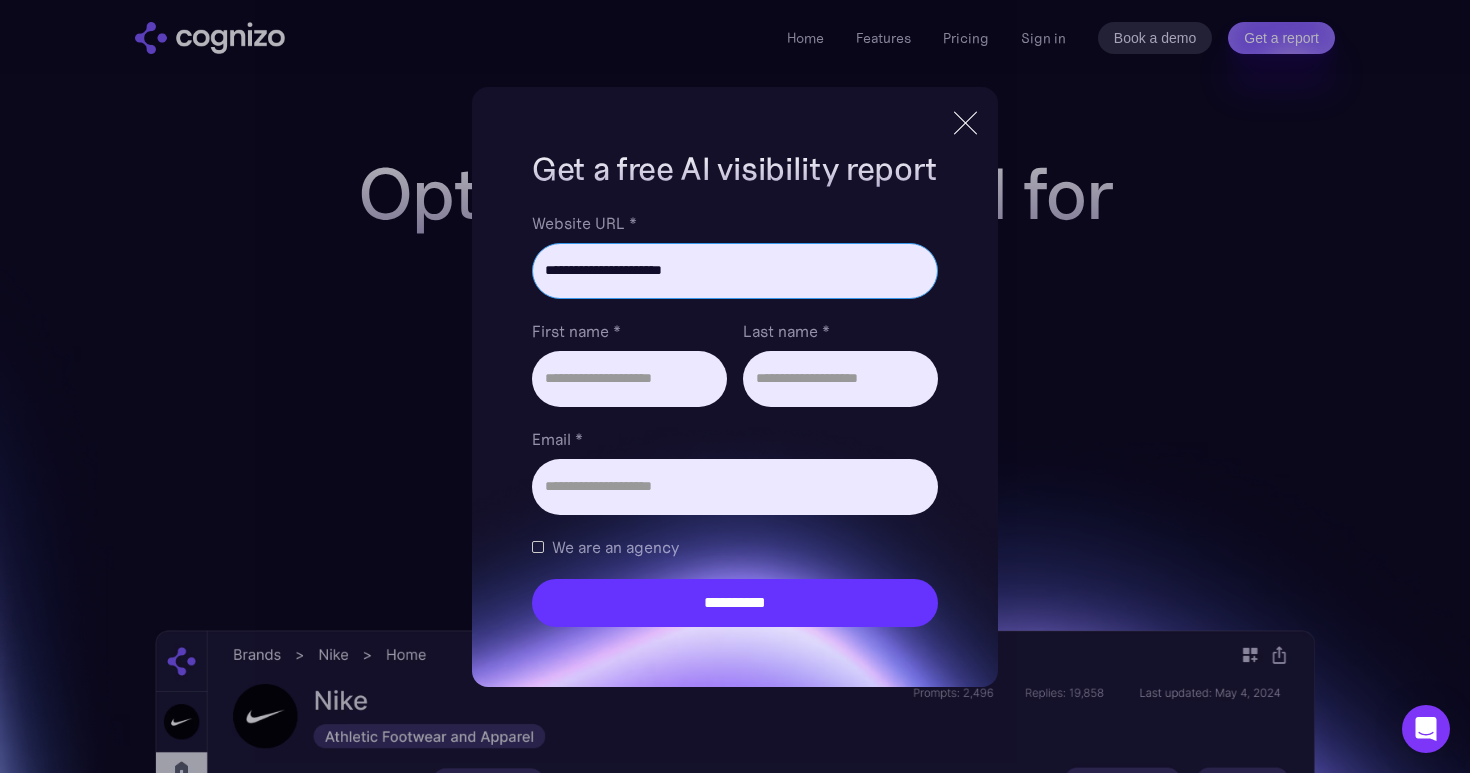 type on "**********" 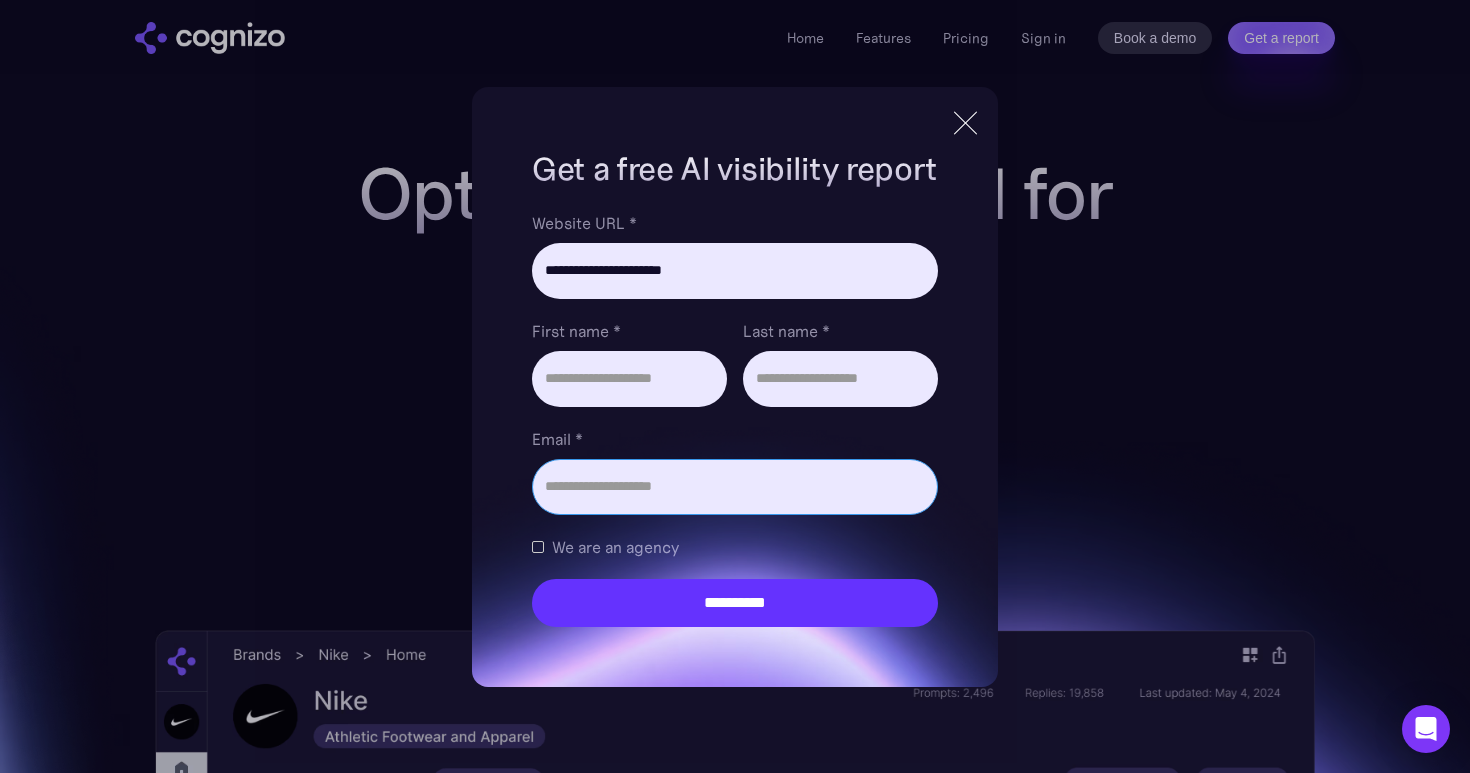click on "Email *" at bounding box center [735, 487] 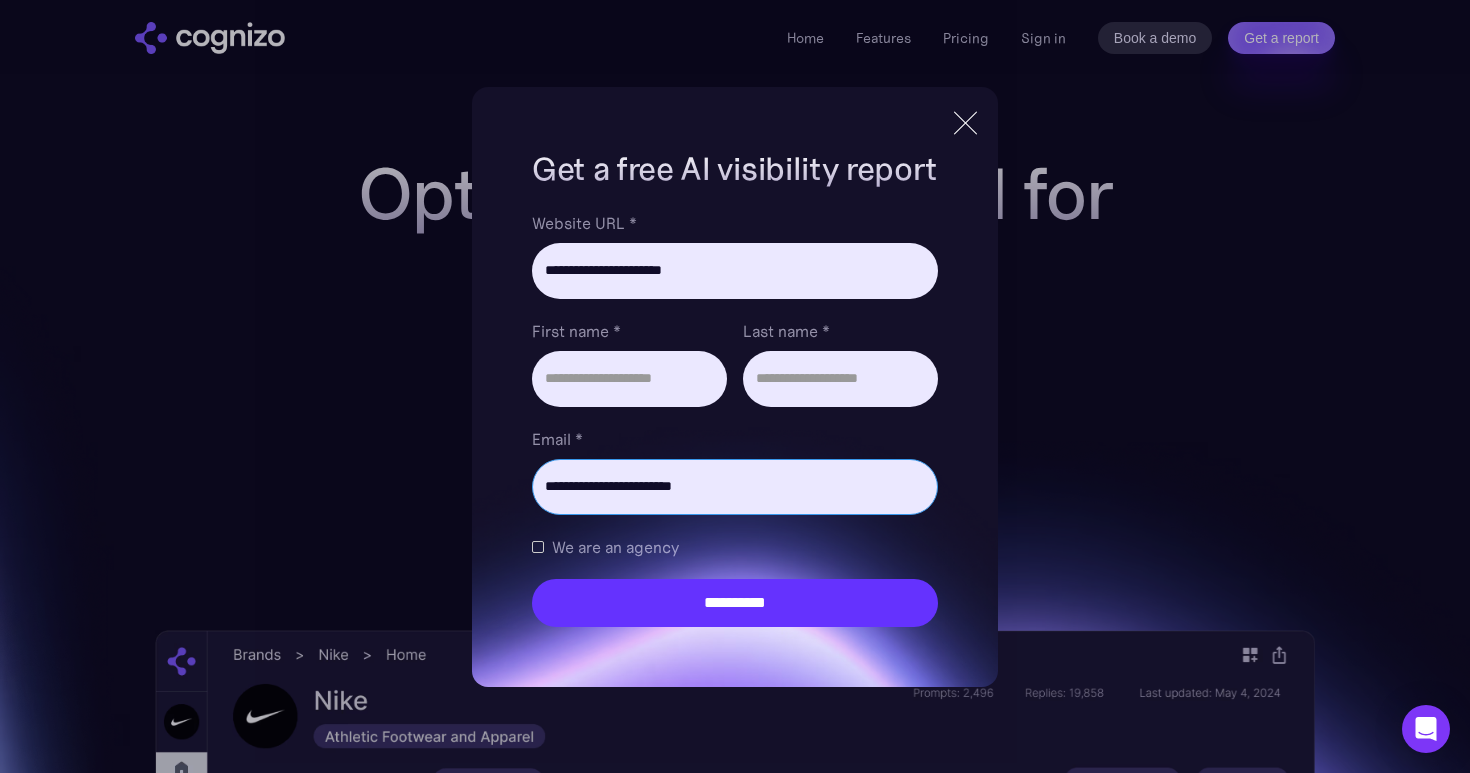 type on "**********" 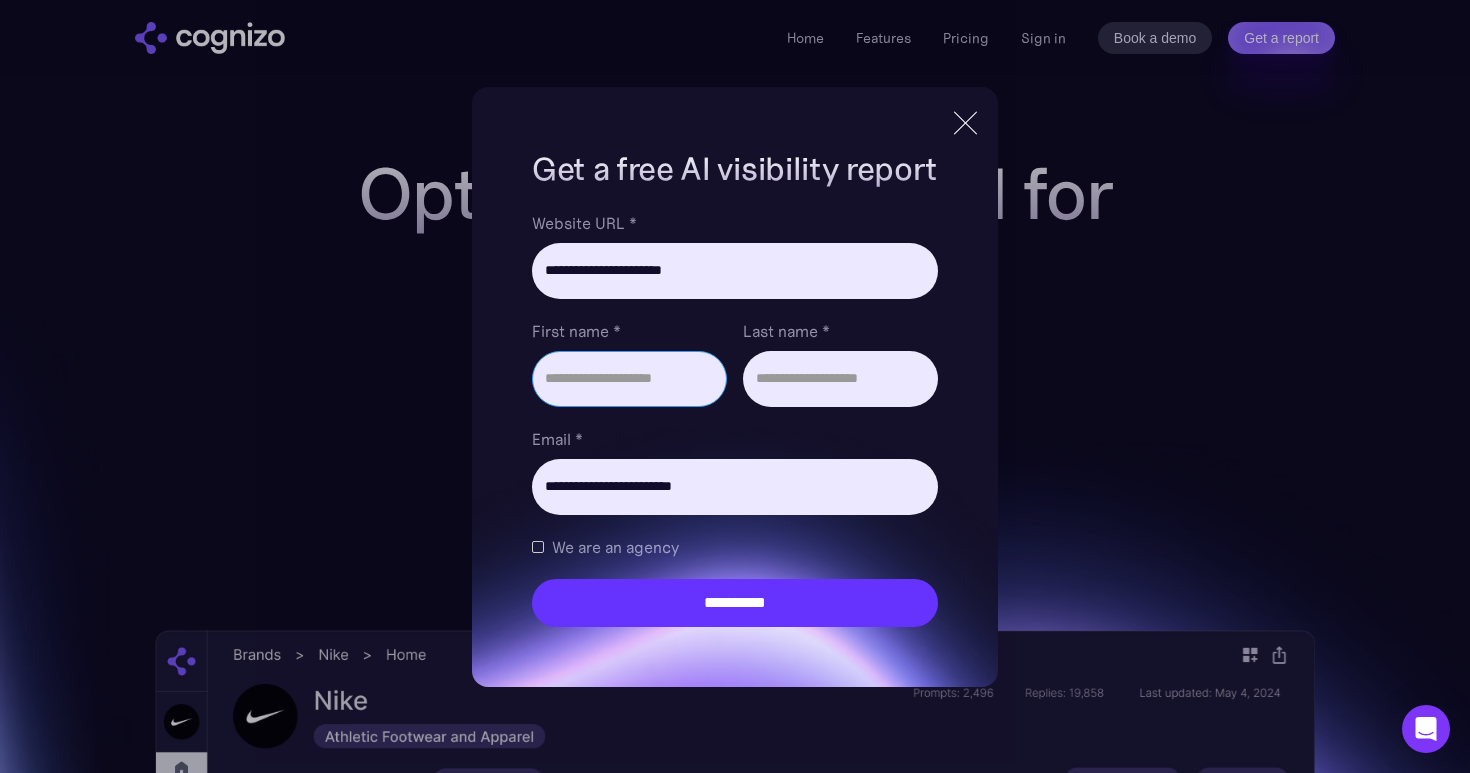 click on "First name *" at bounding box center [629, 379] 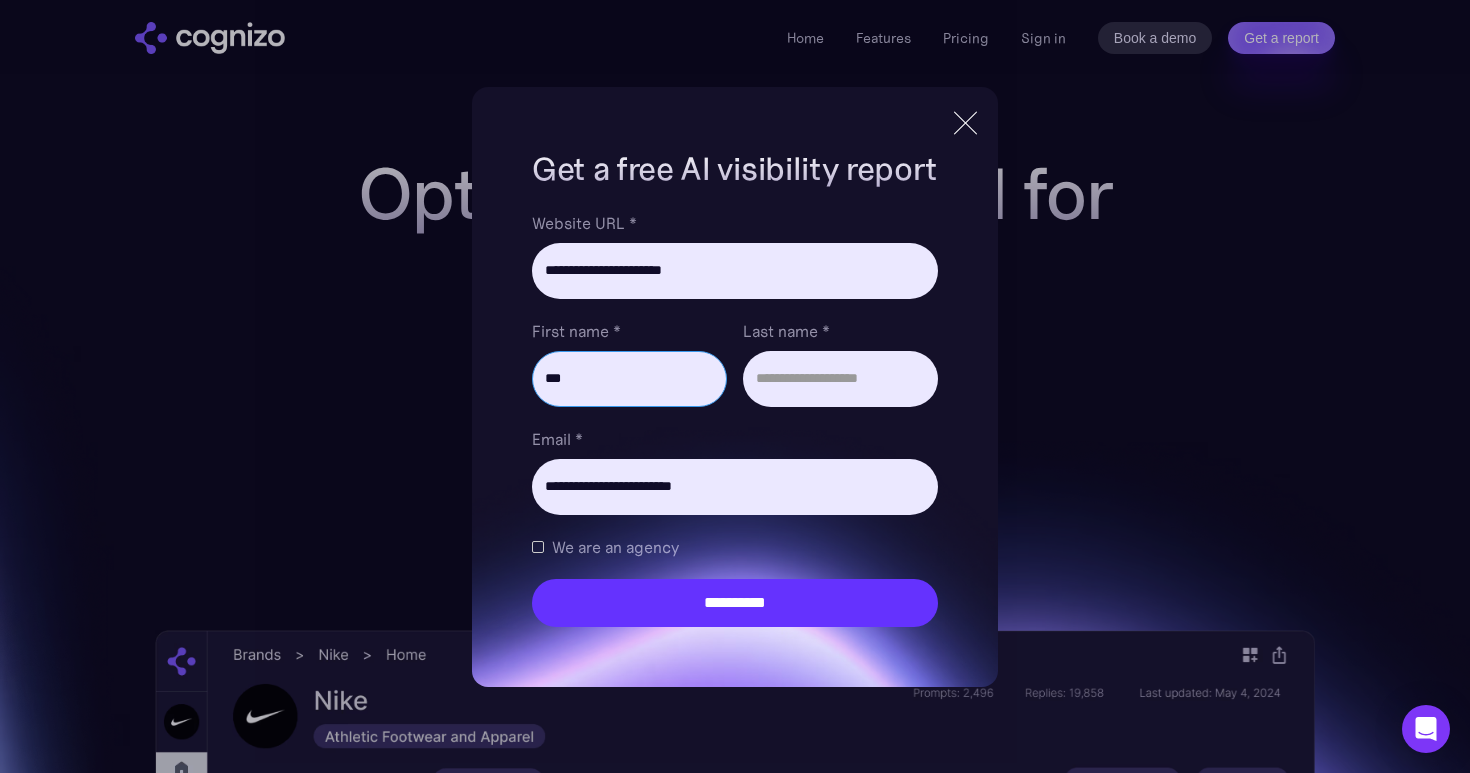 type on "***" 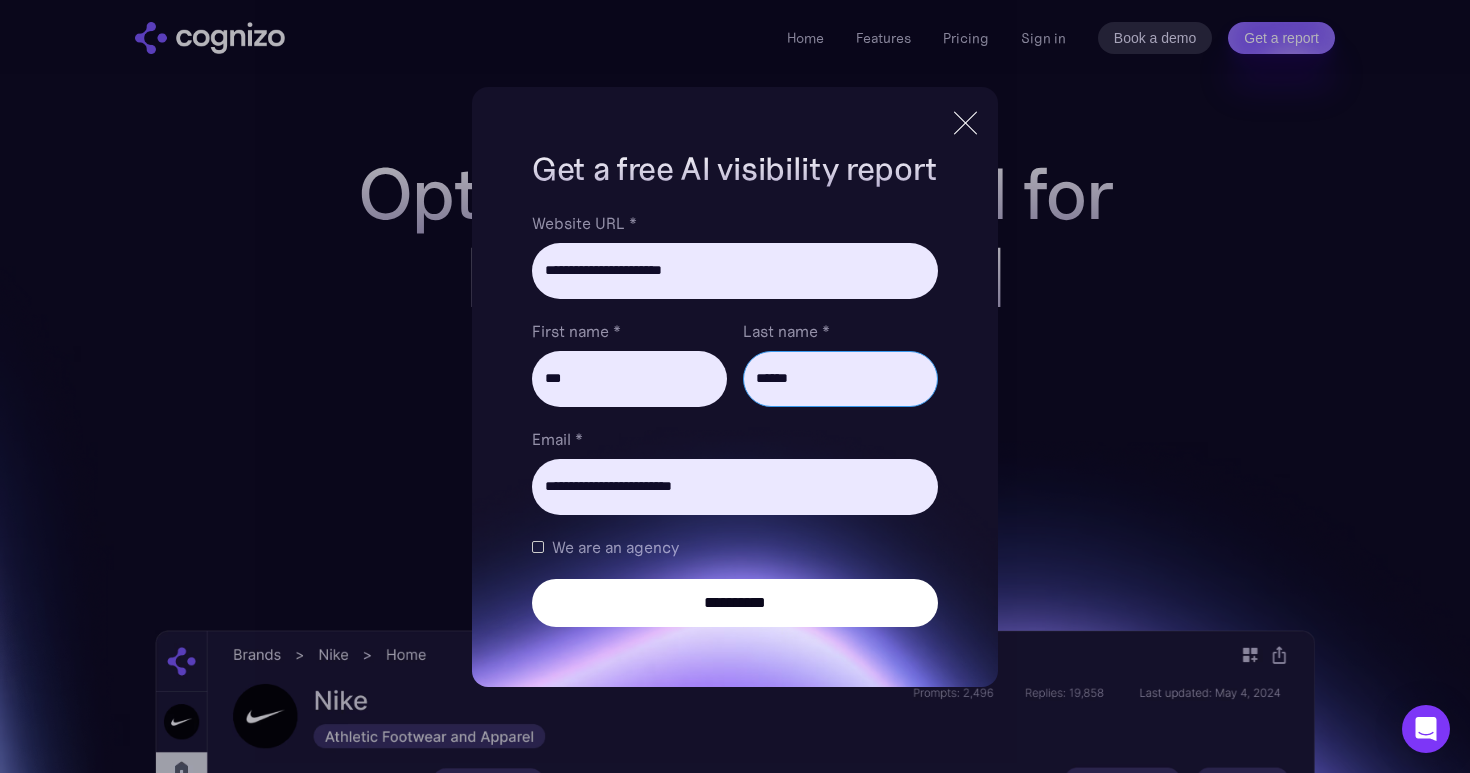type on "******" 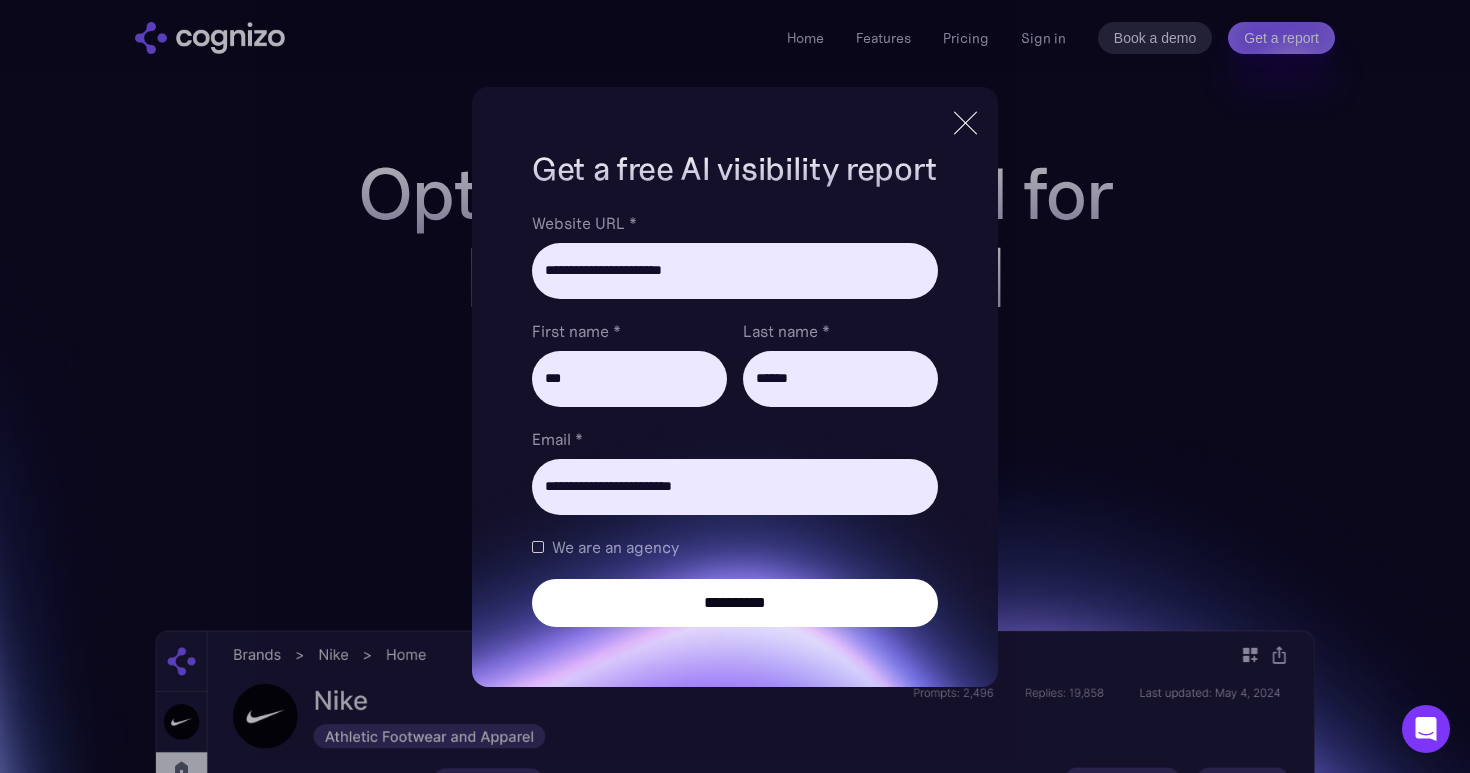 click on "**********" at bounding box center [735, 603] 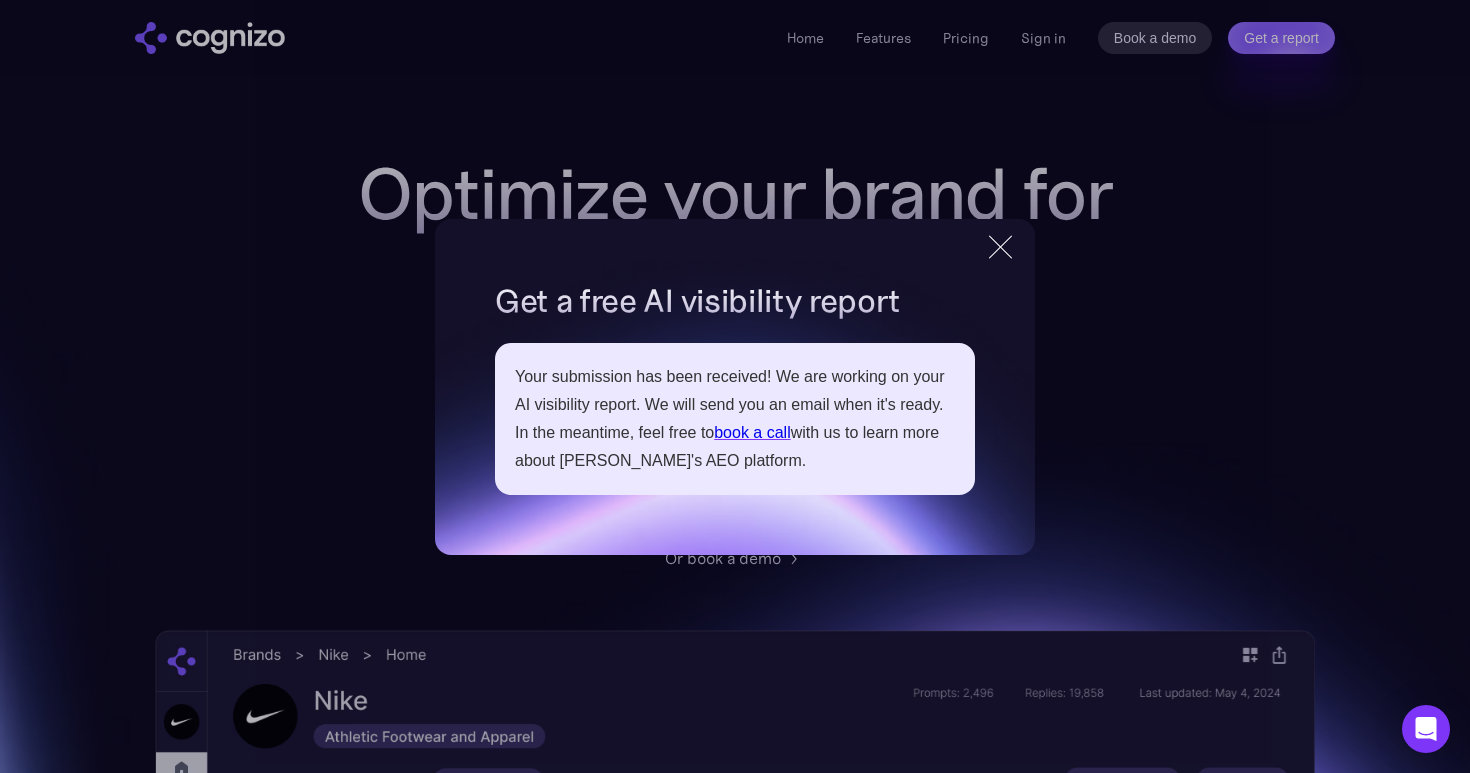 click on "**********" at bounding box center (735, 386) 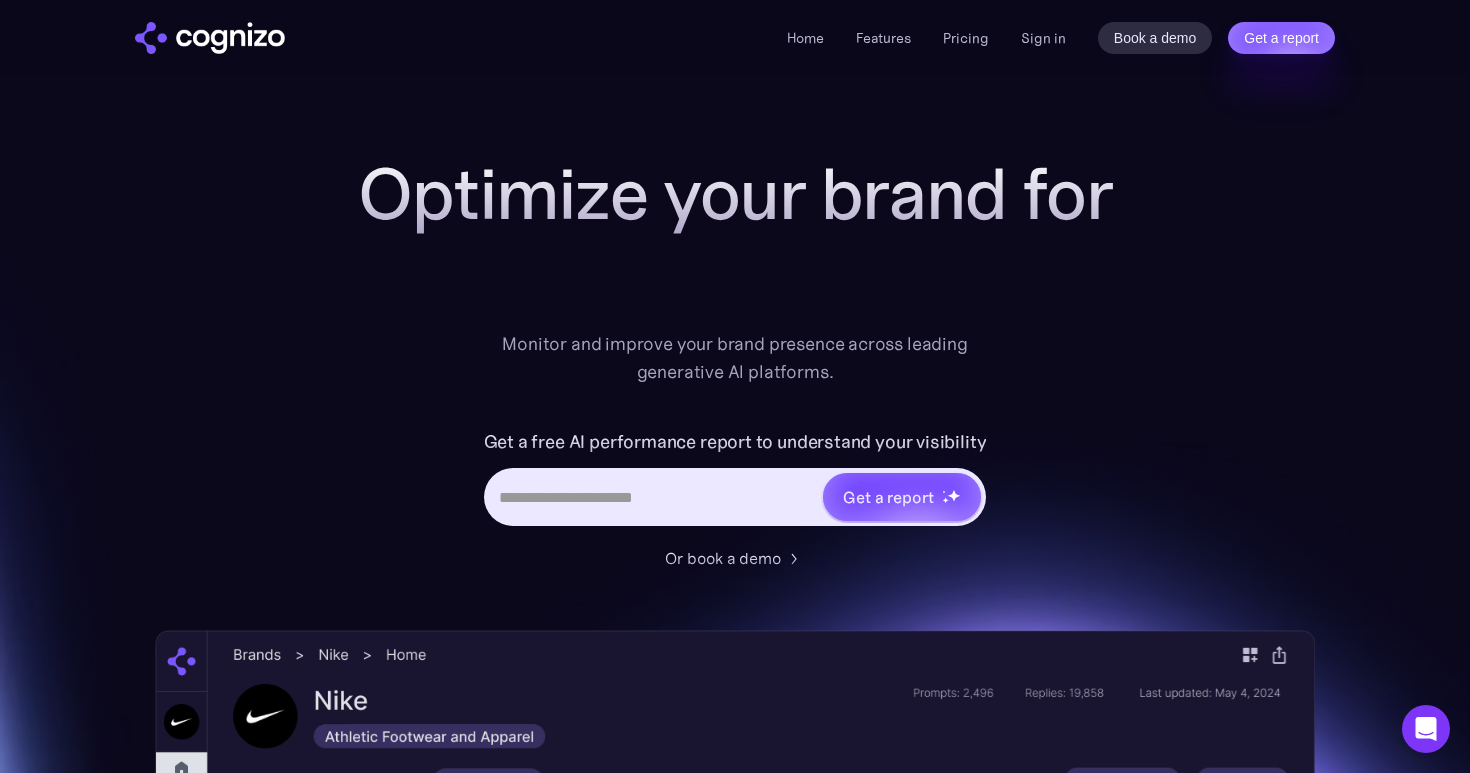 scroll, scrollTop: 0, scrollLeft: 0, axis: both 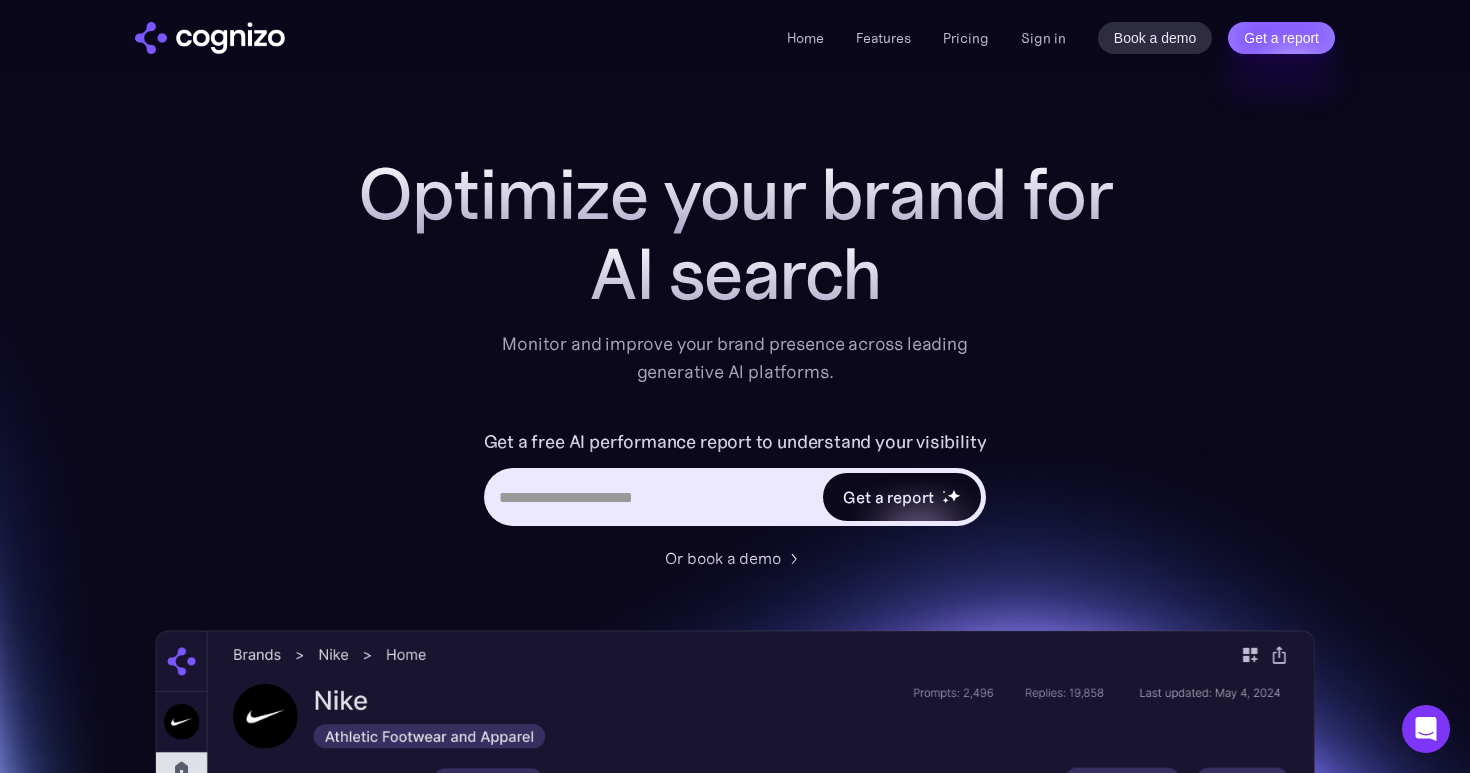 click on "Get a report" at bounding box center [888, 497] 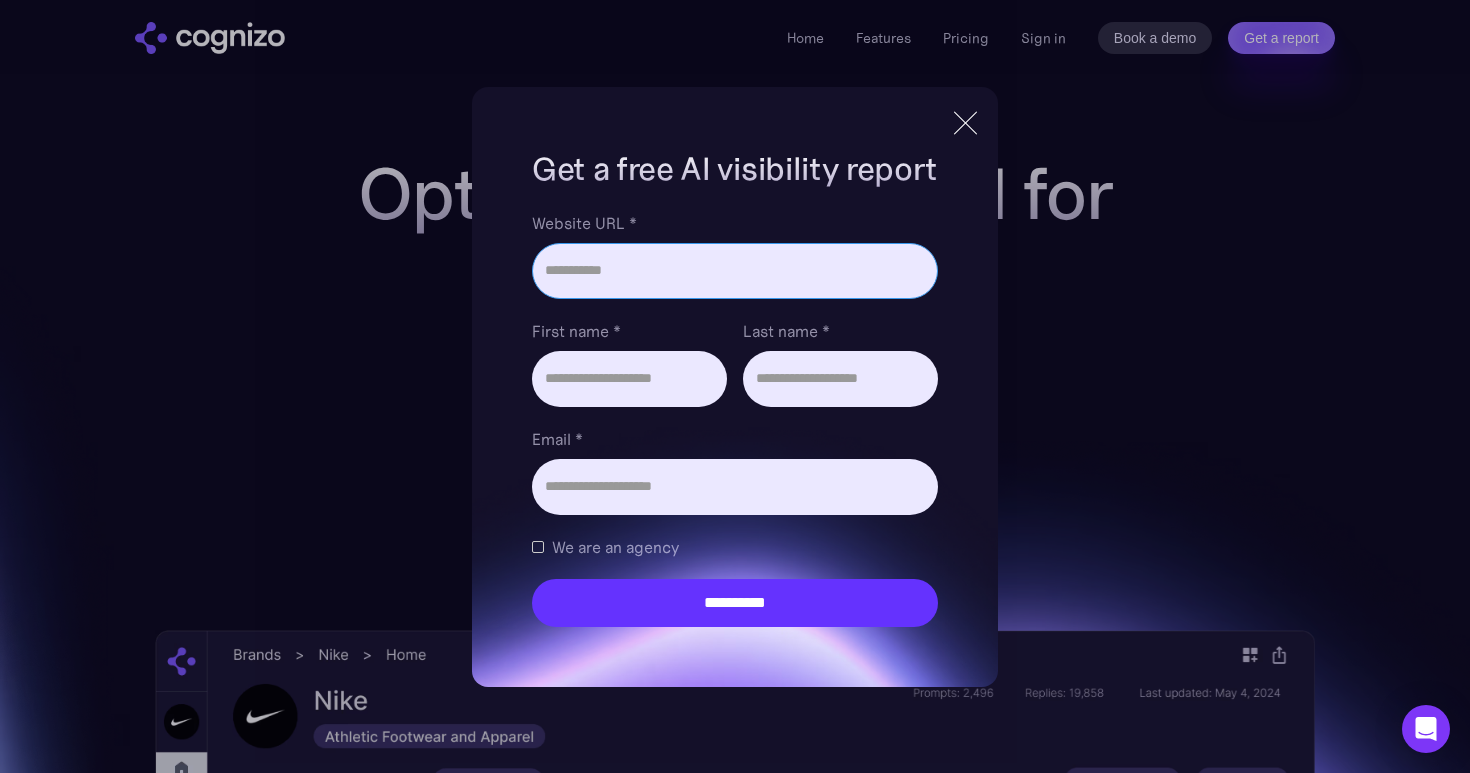 paste on "**********" 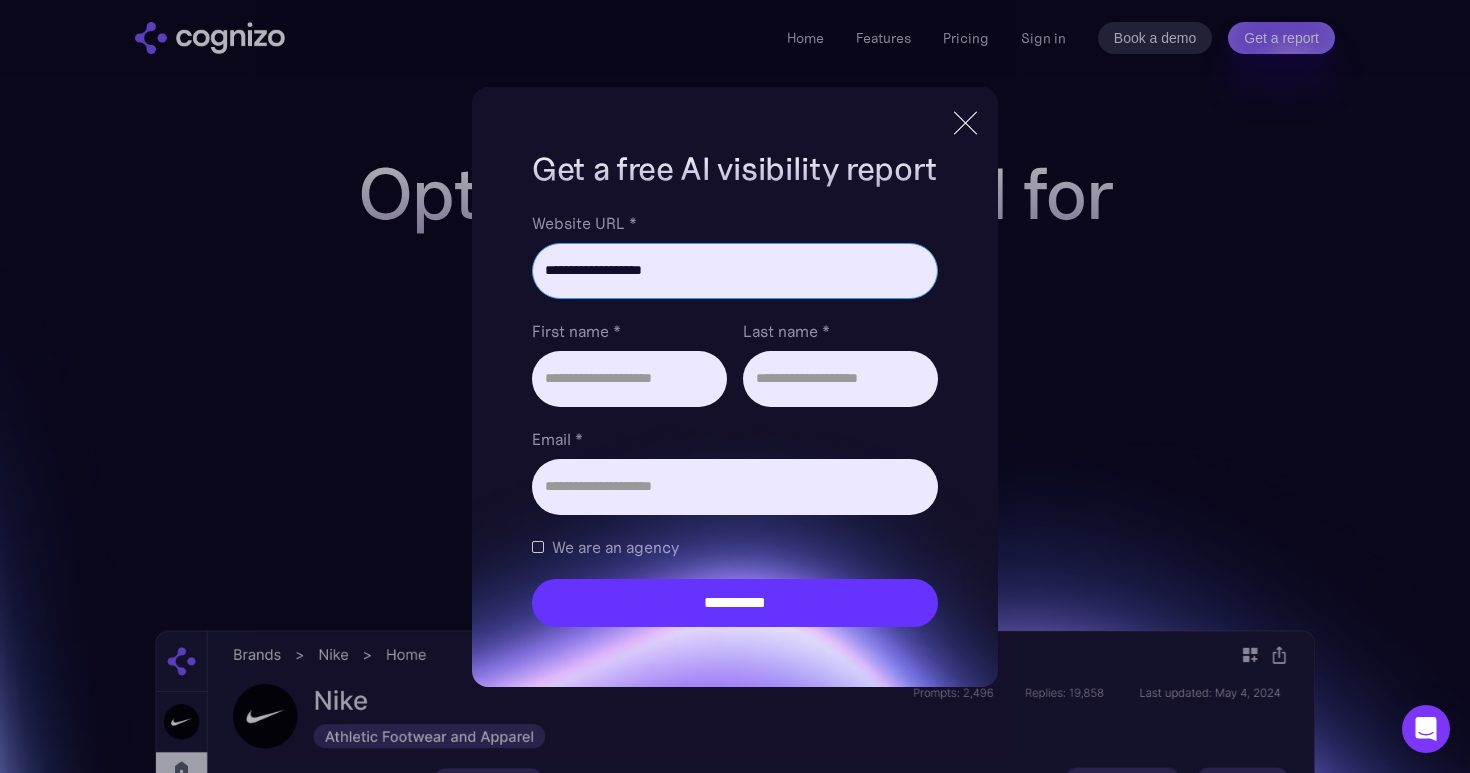 type on "**********" 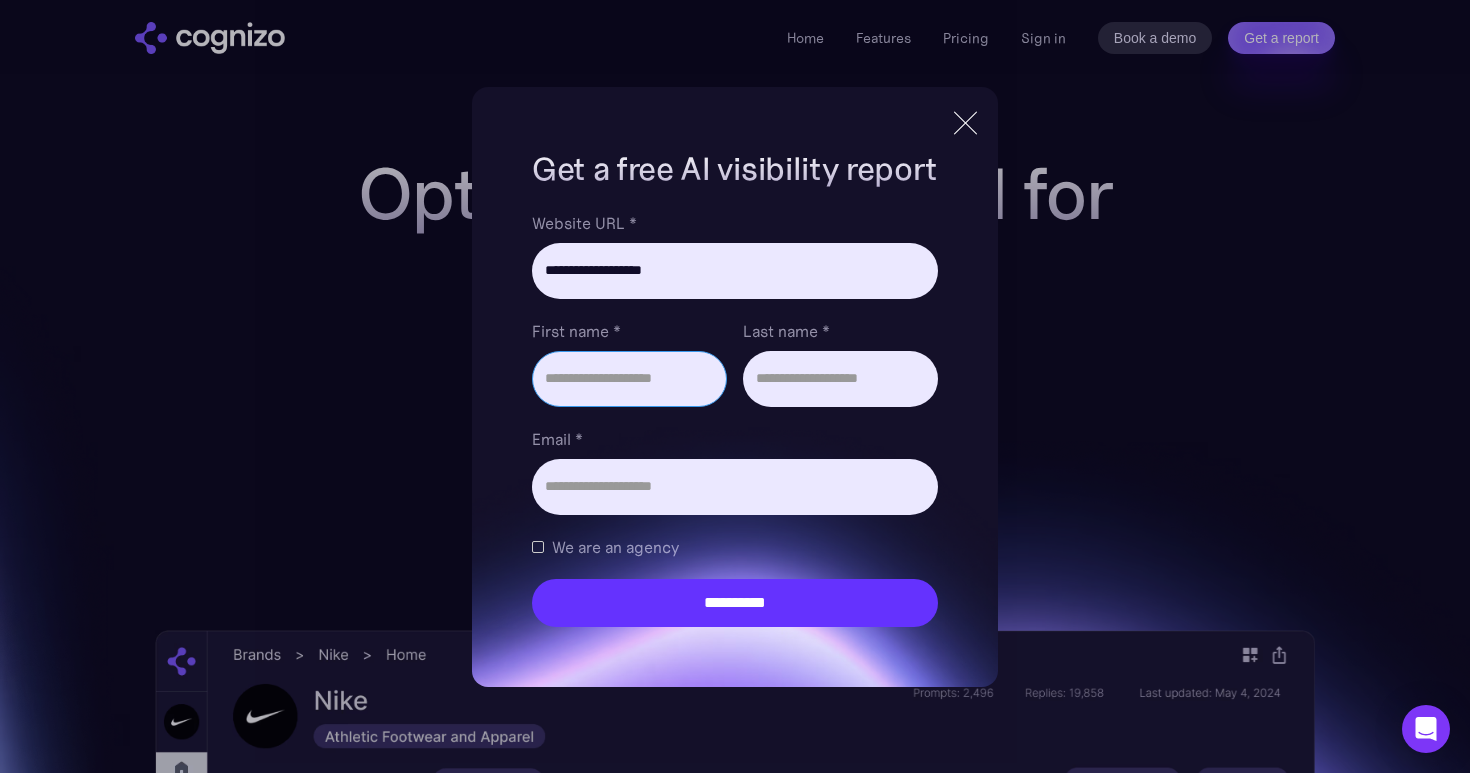click on "First name *" at bounding box center [629, 379] 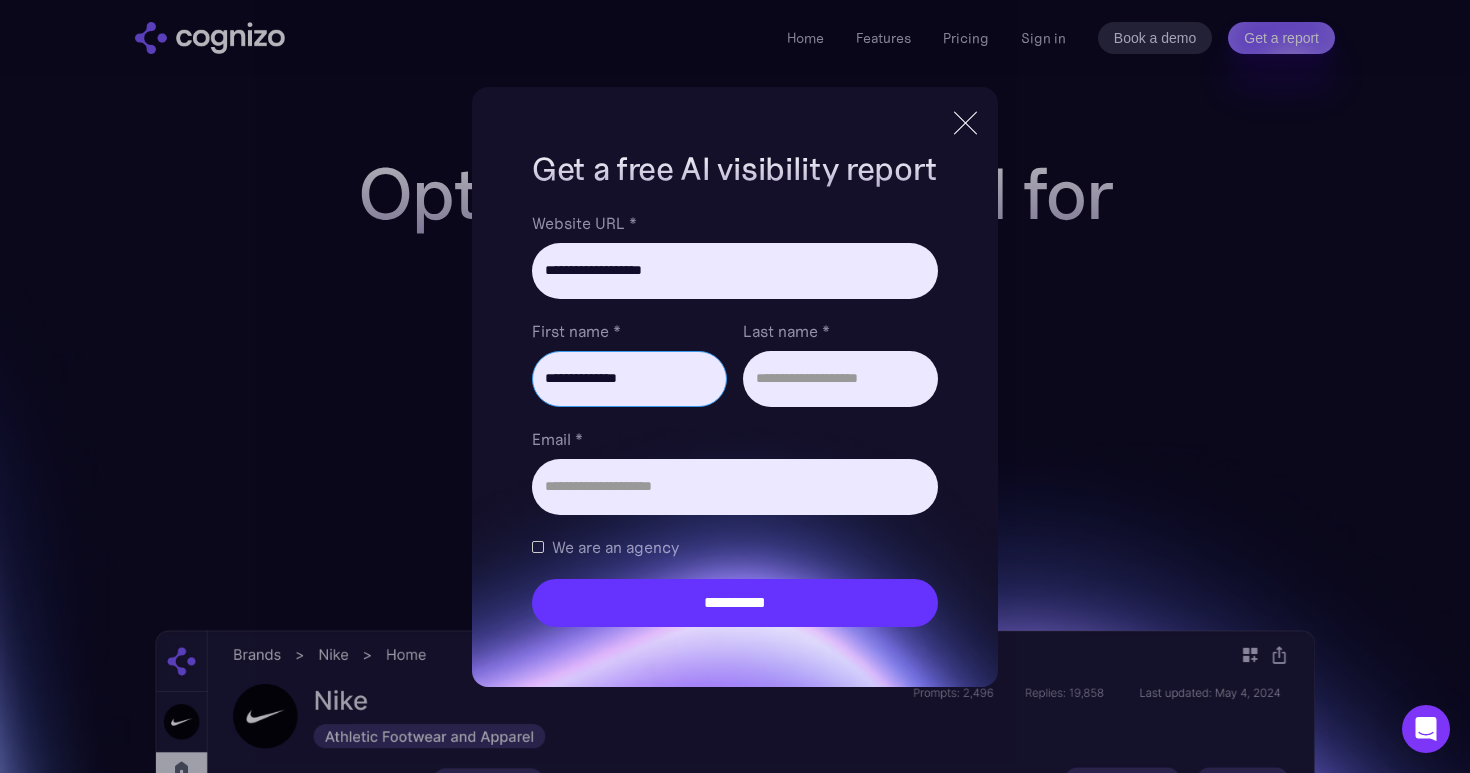 click on "**********" at bounding box center [629, 379] 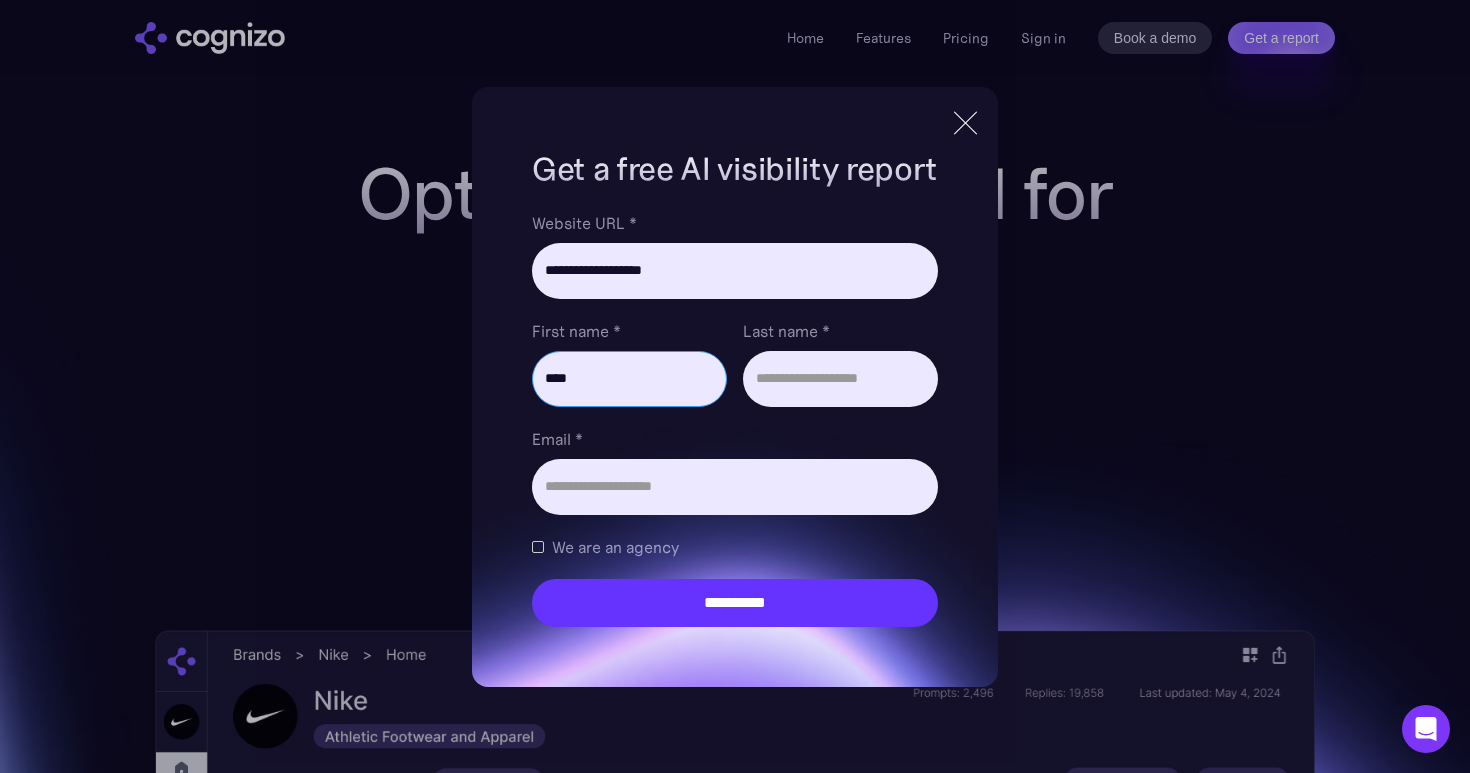 type on "****" 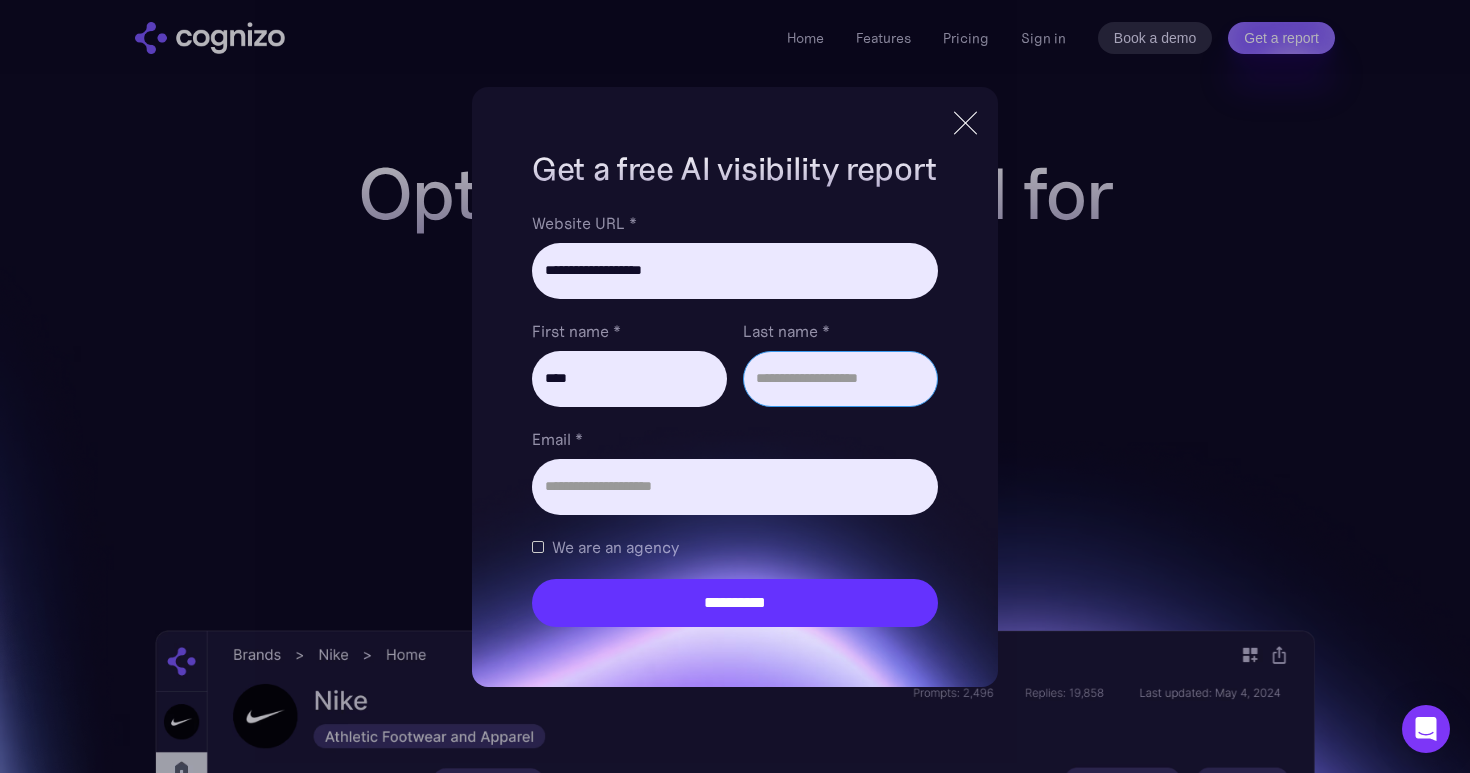 click on "Last name *" at bounding box center [840, 379] 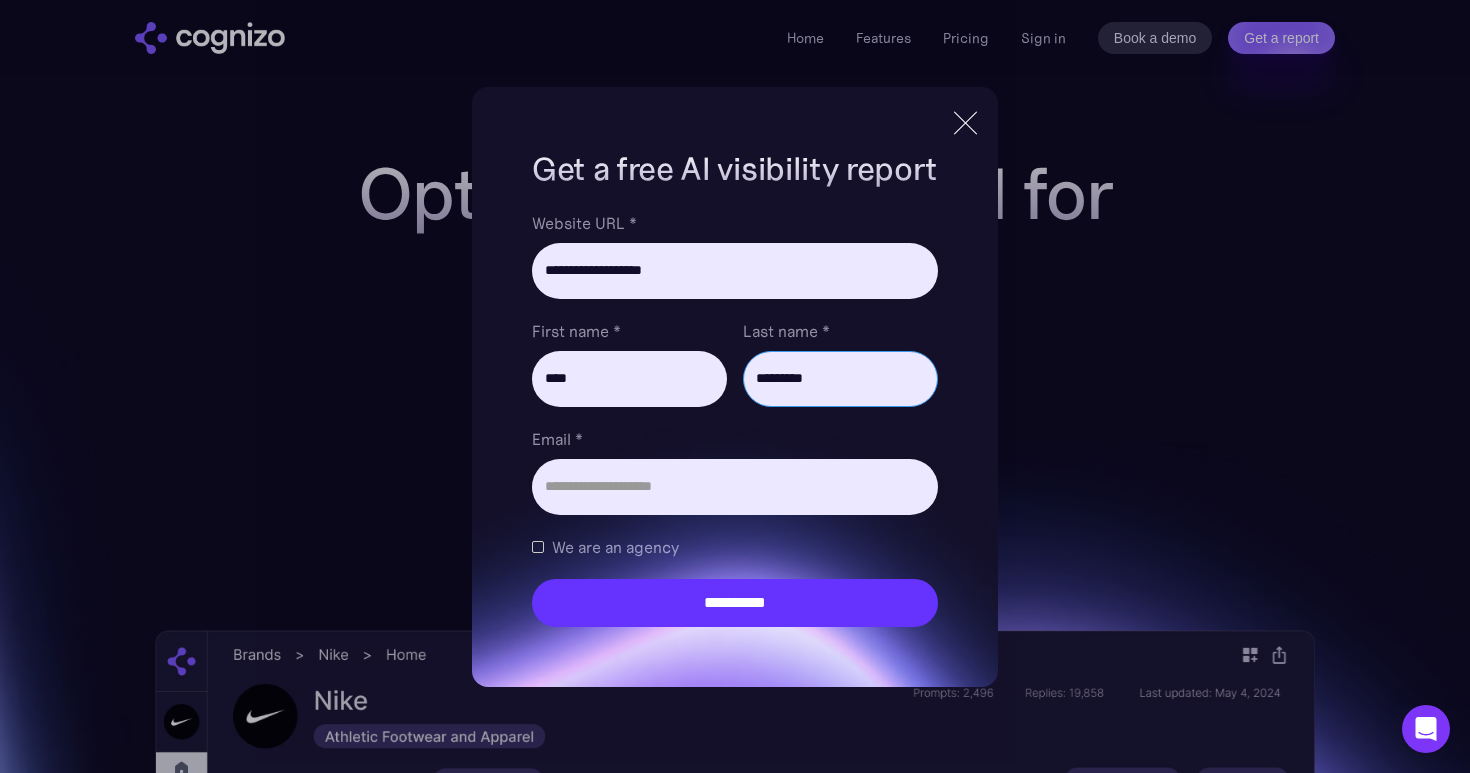 type on "*********" 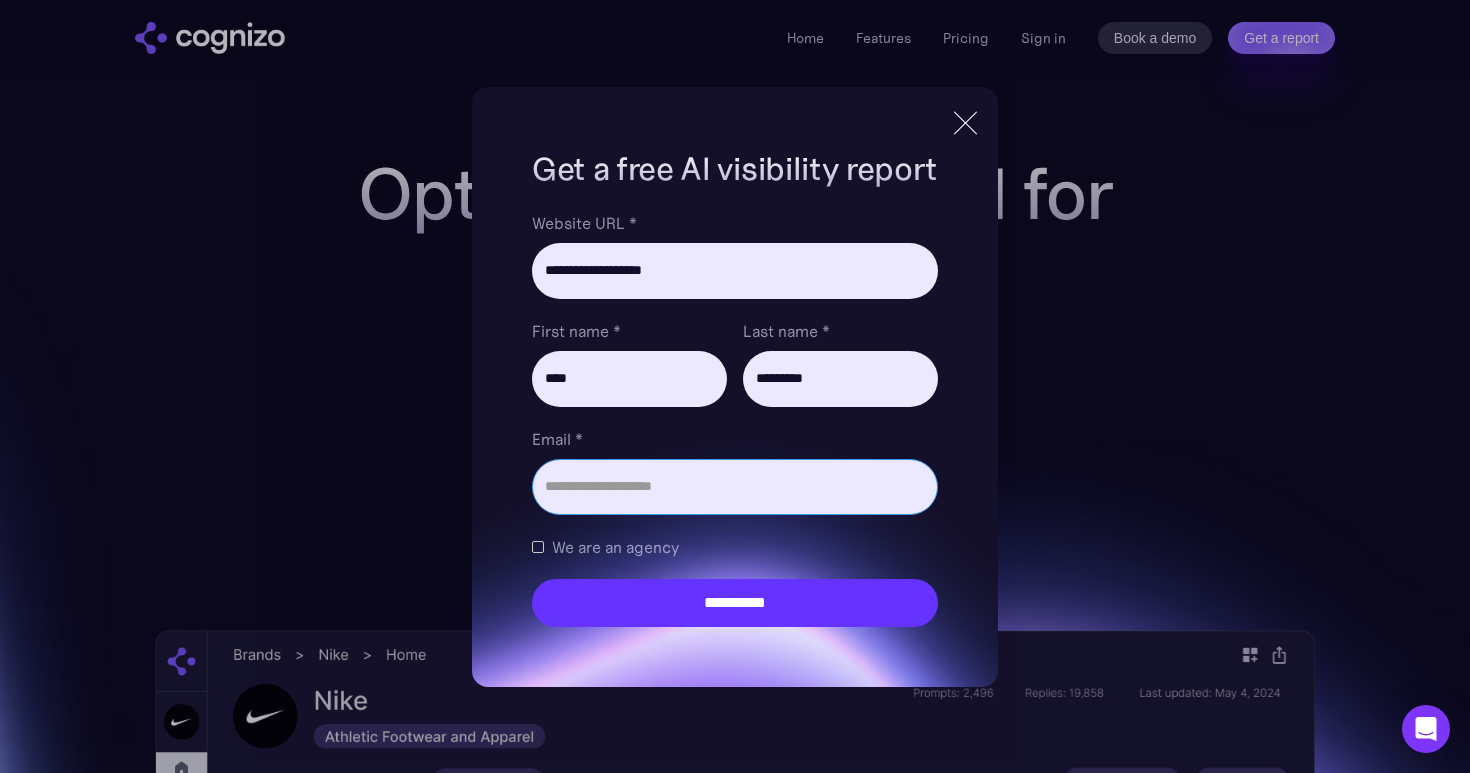 click on "Email *" at bounding box center (735, 487) 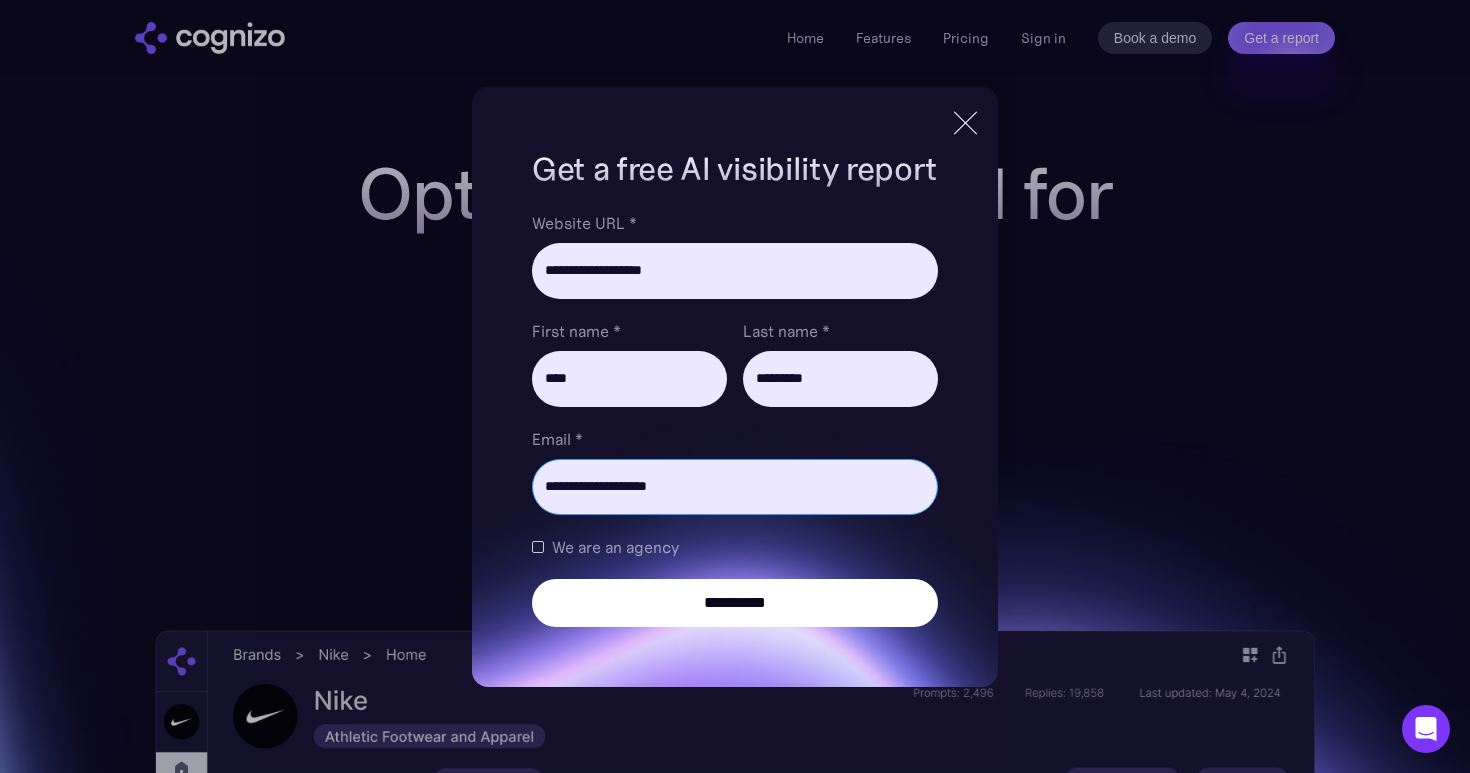type on "**********" 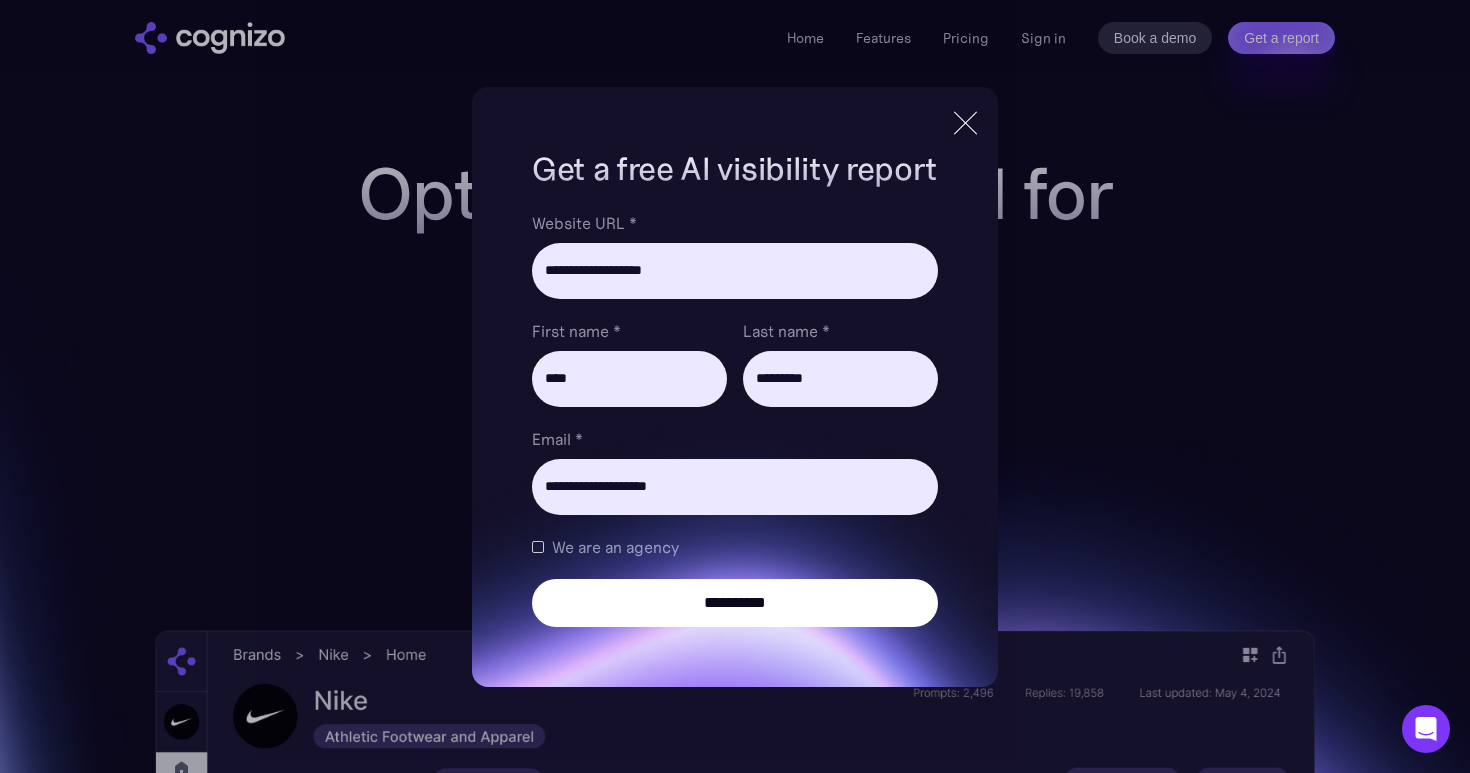click on "**********" at bounding box center [735, 603] 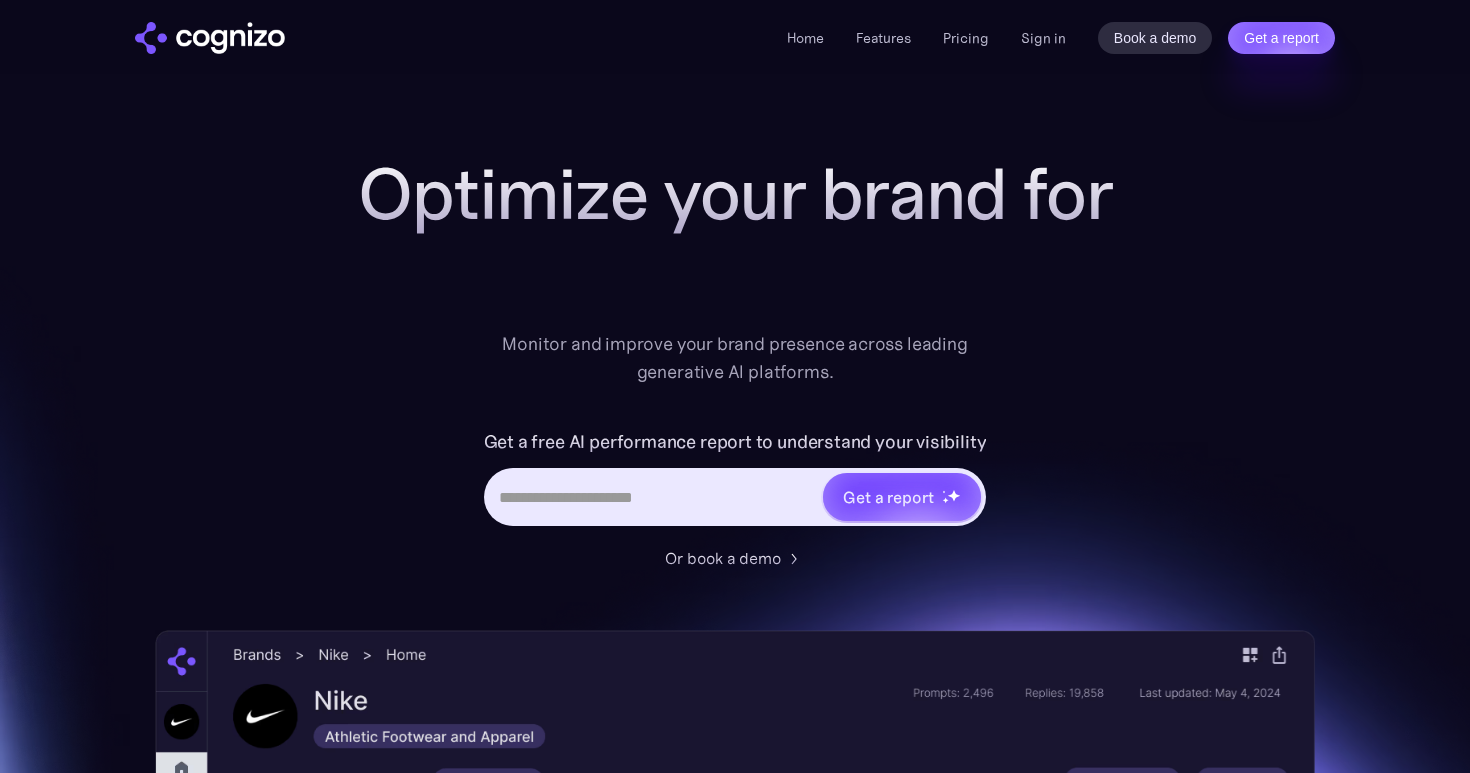 scroll, scrollTop: 0, scrollLeft: 0, axis: both 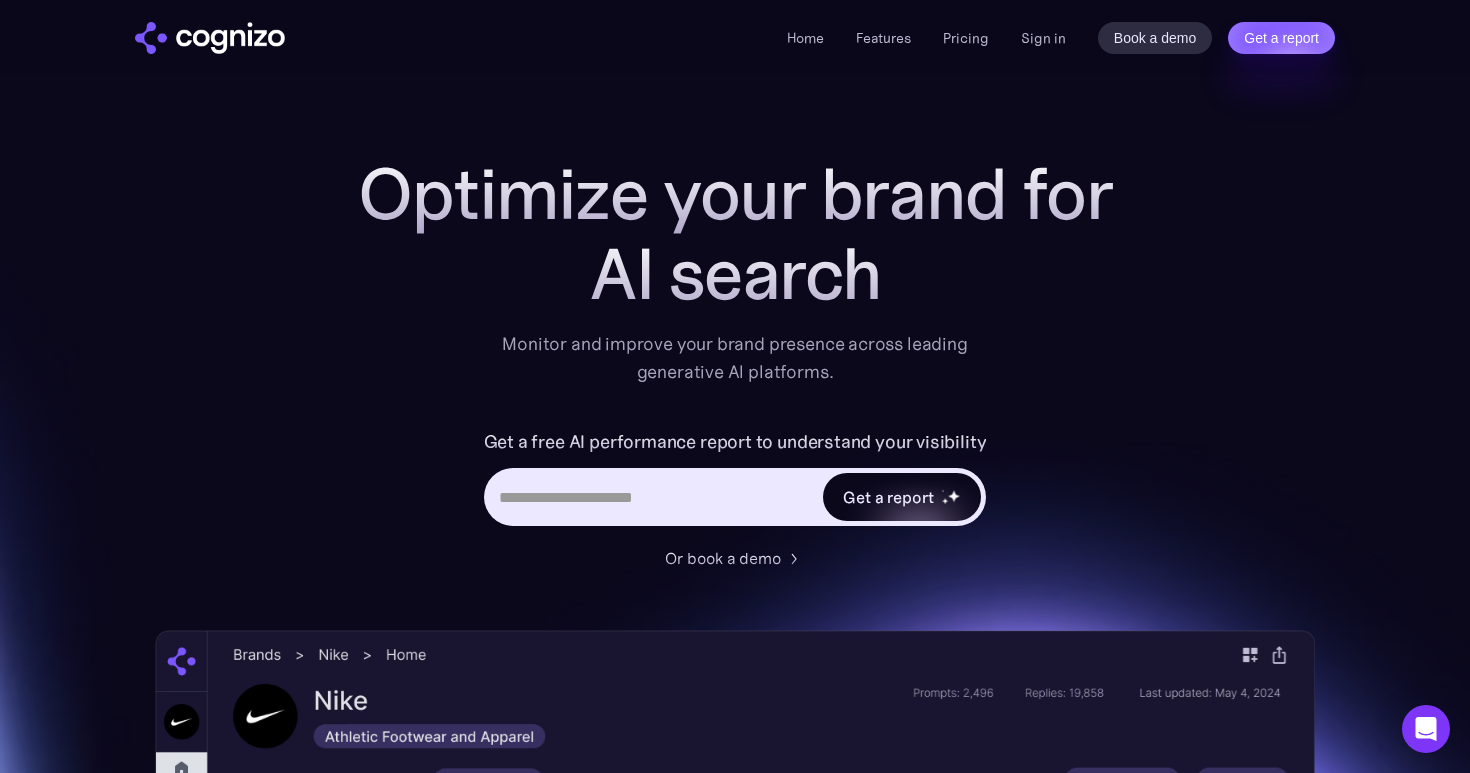 click on "Get a report" at bounding box center [902, 497] 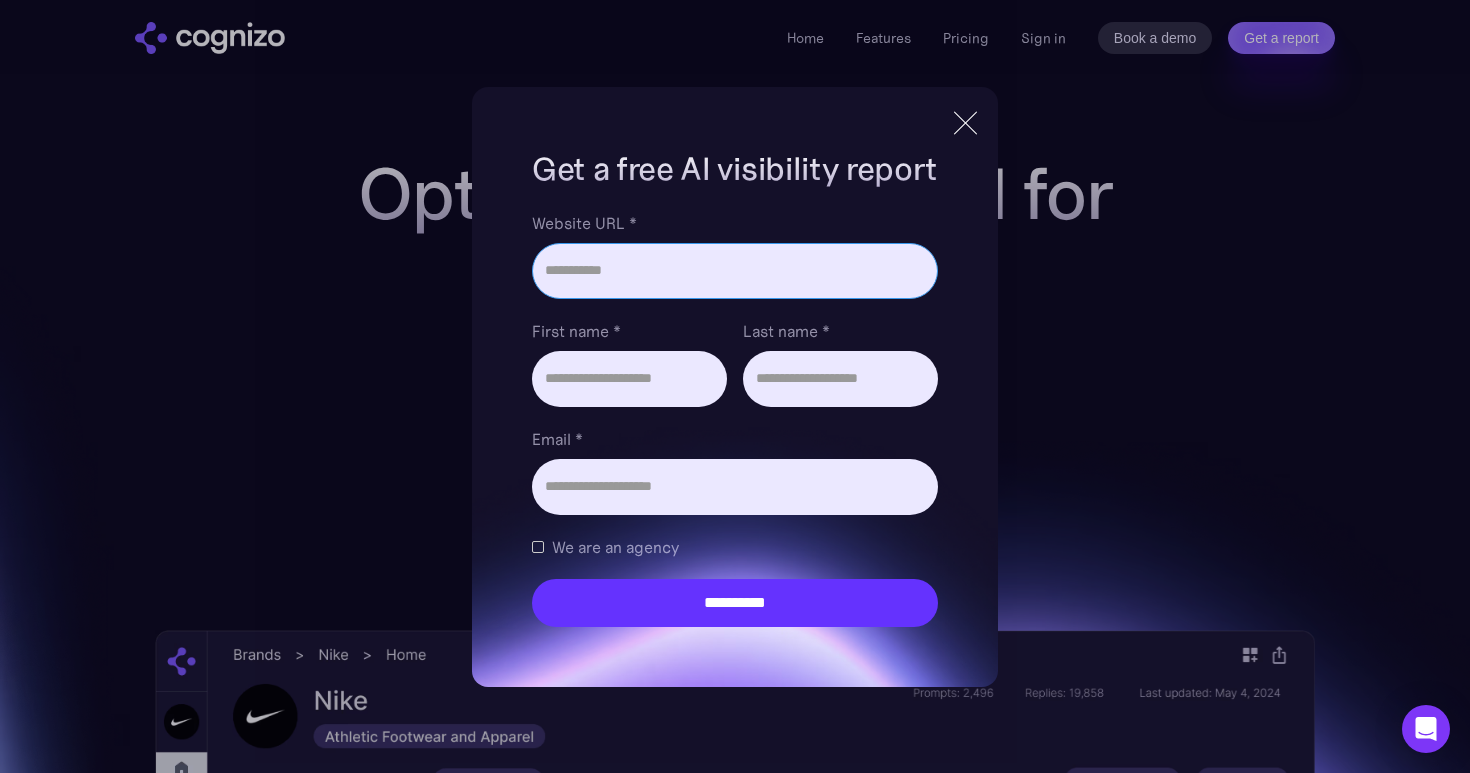 paste on "**********" 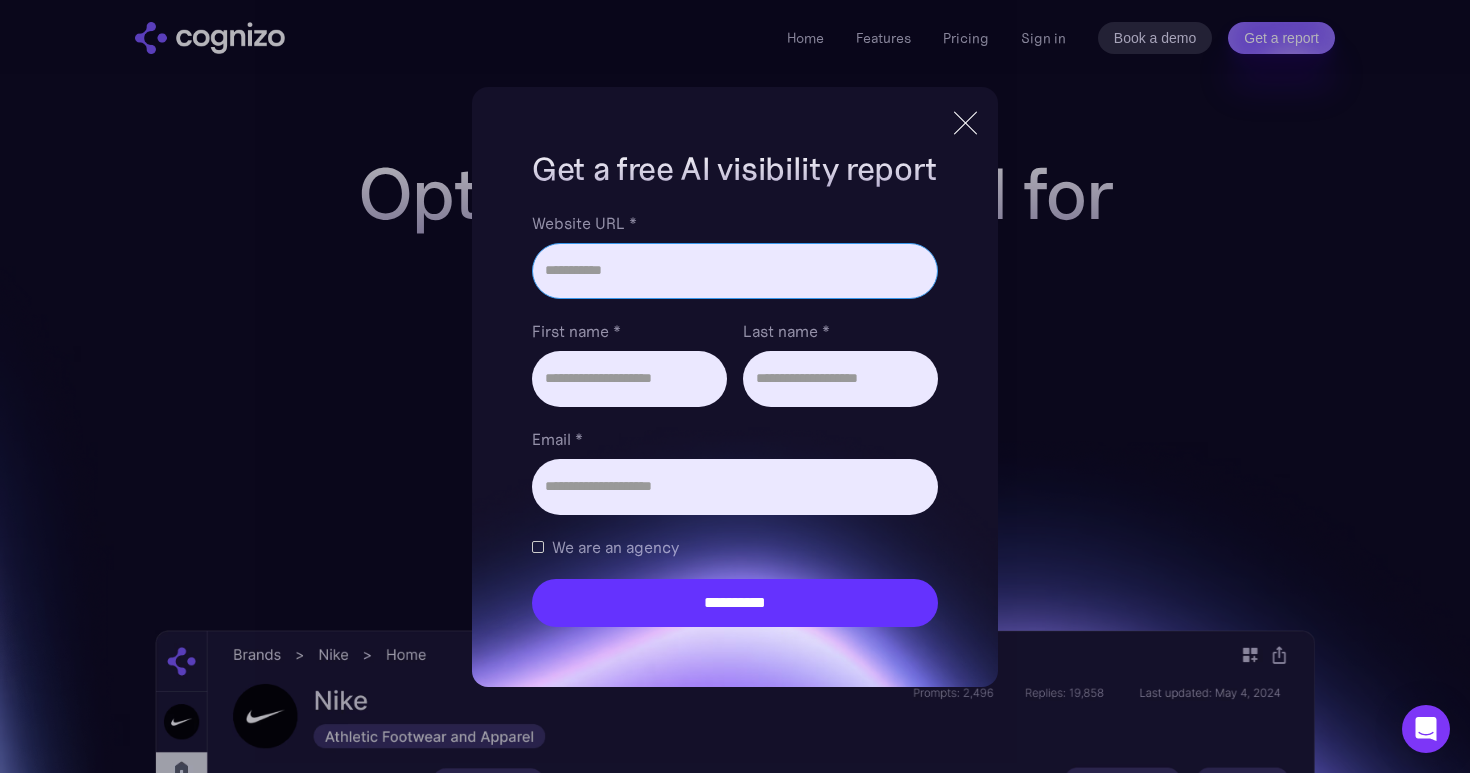 type on "**********" 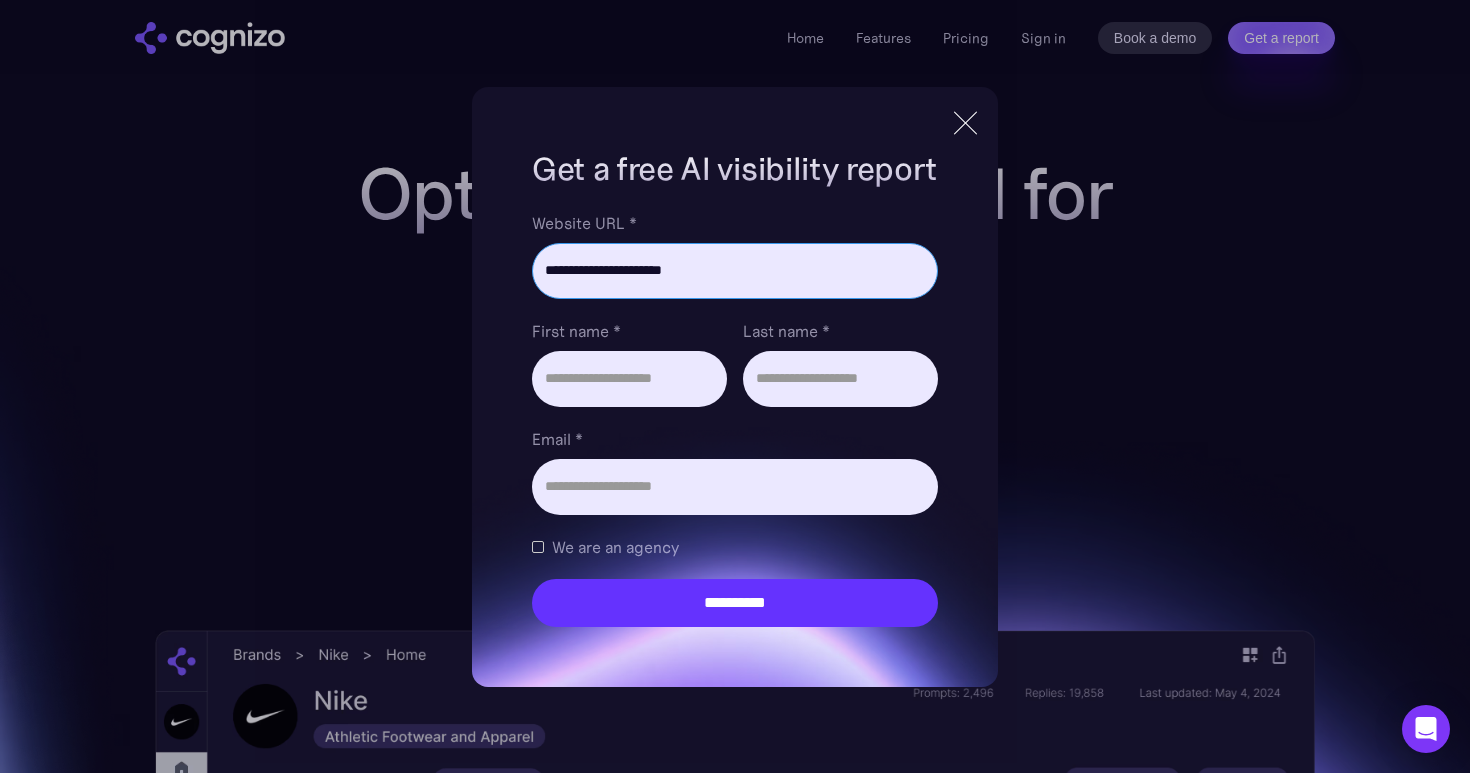 type 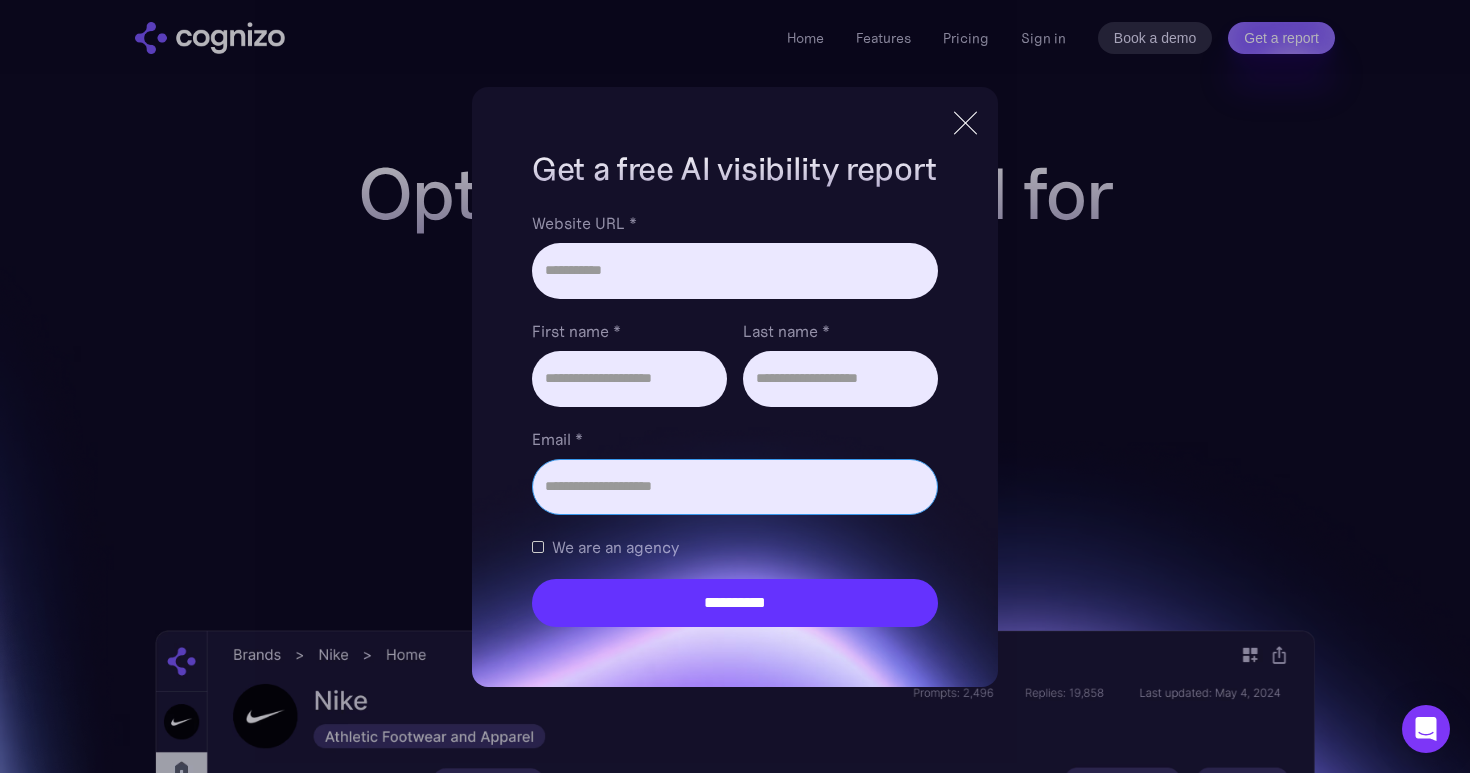 click on "Email *" at bounding box center [735, 487] 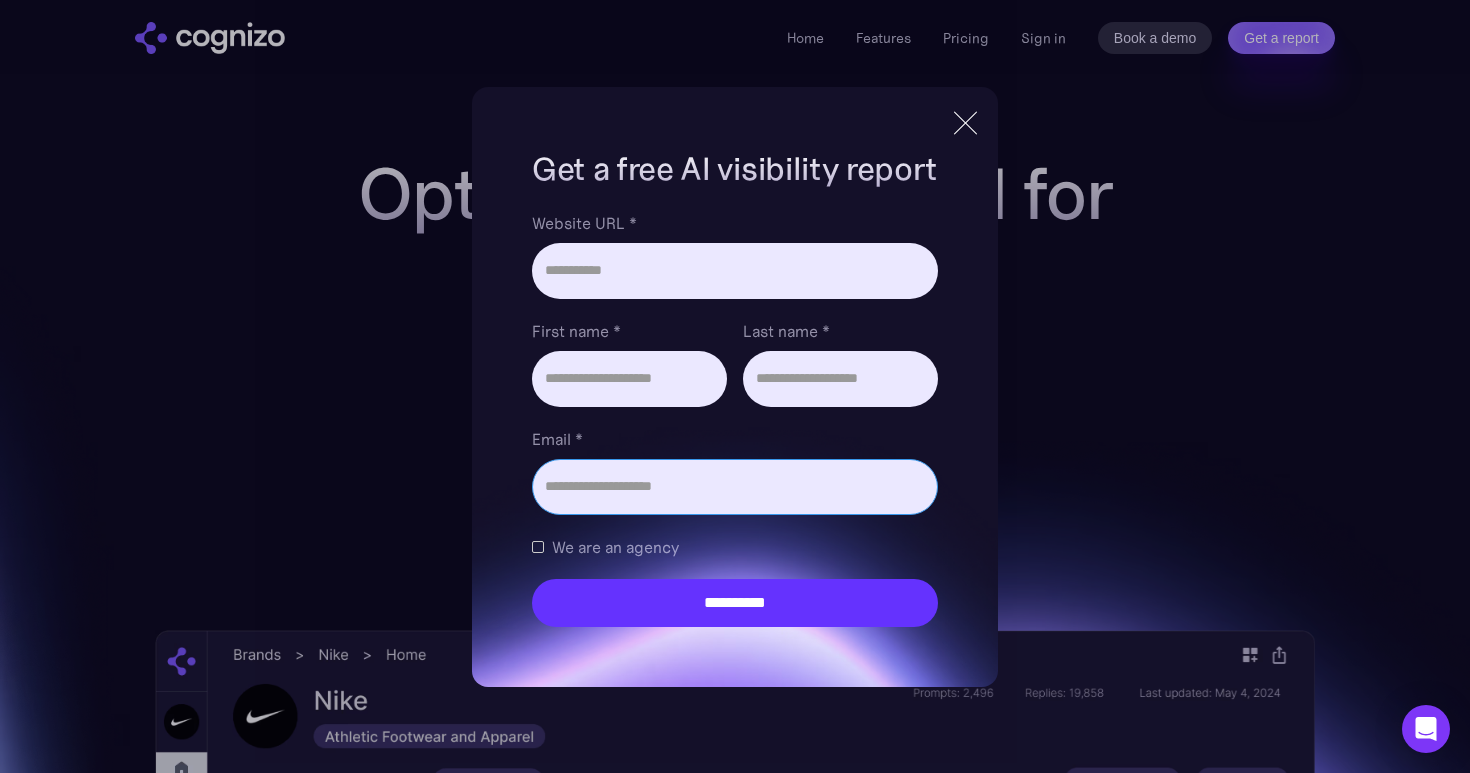 paste on "**********" 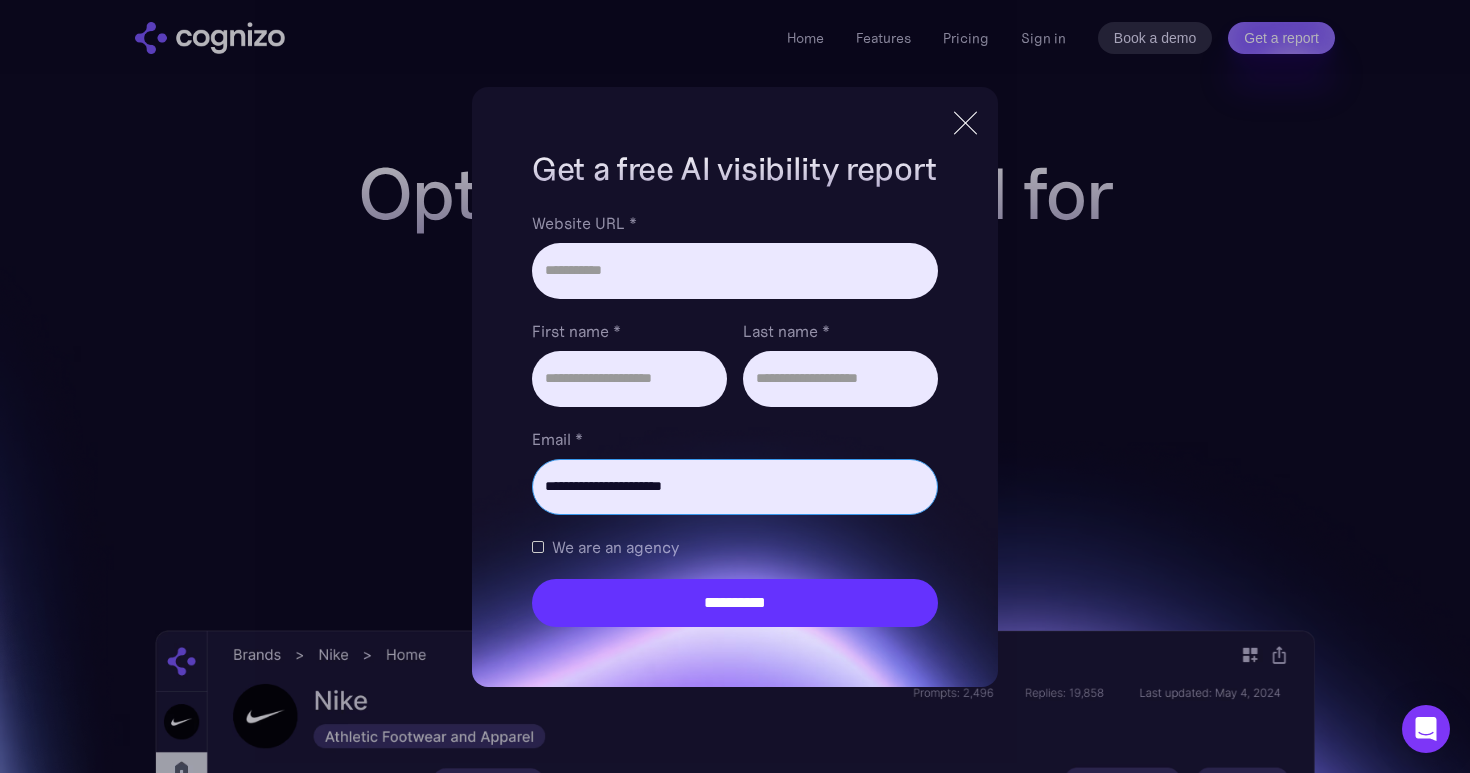 type on "**********" 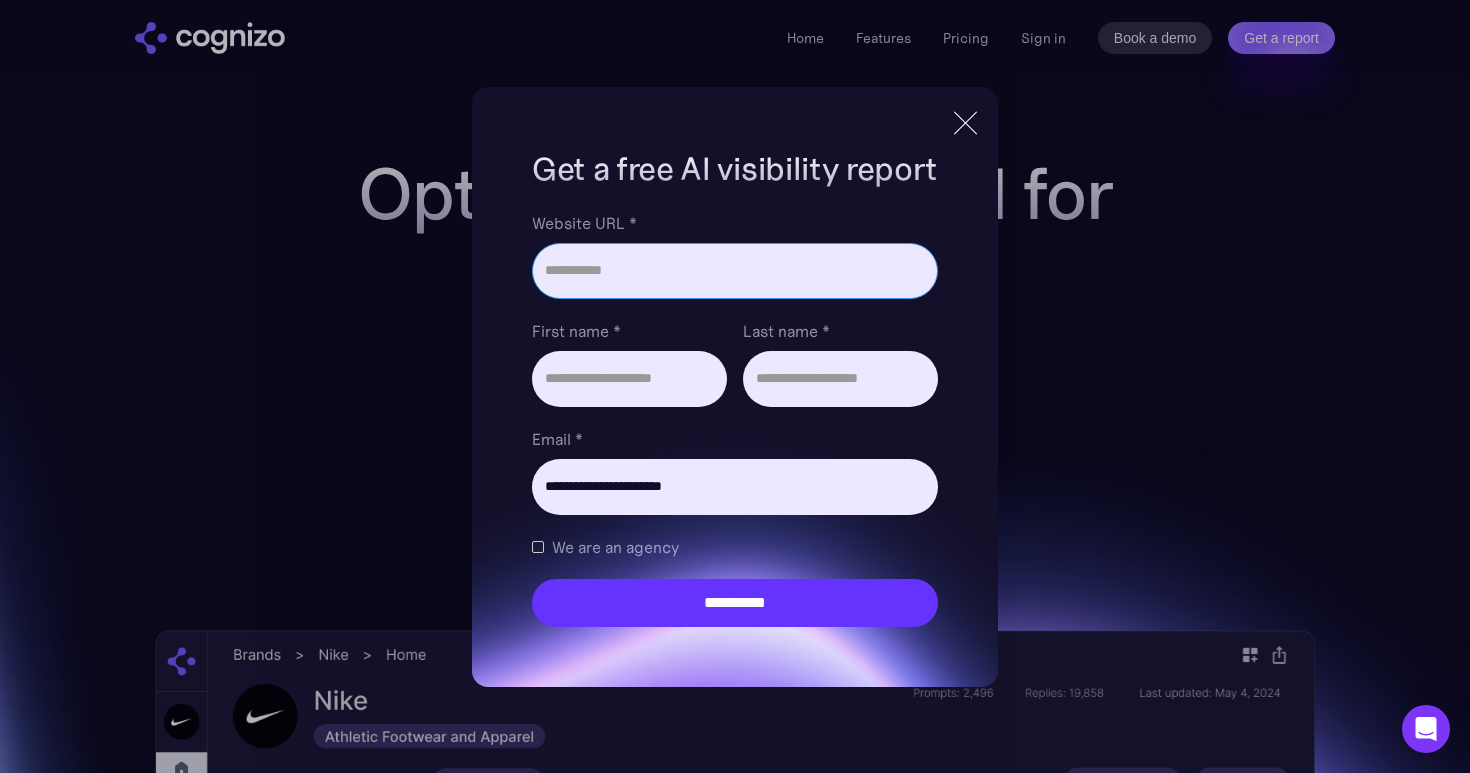 click on "Website URL *" at bounding box center (735, 271) 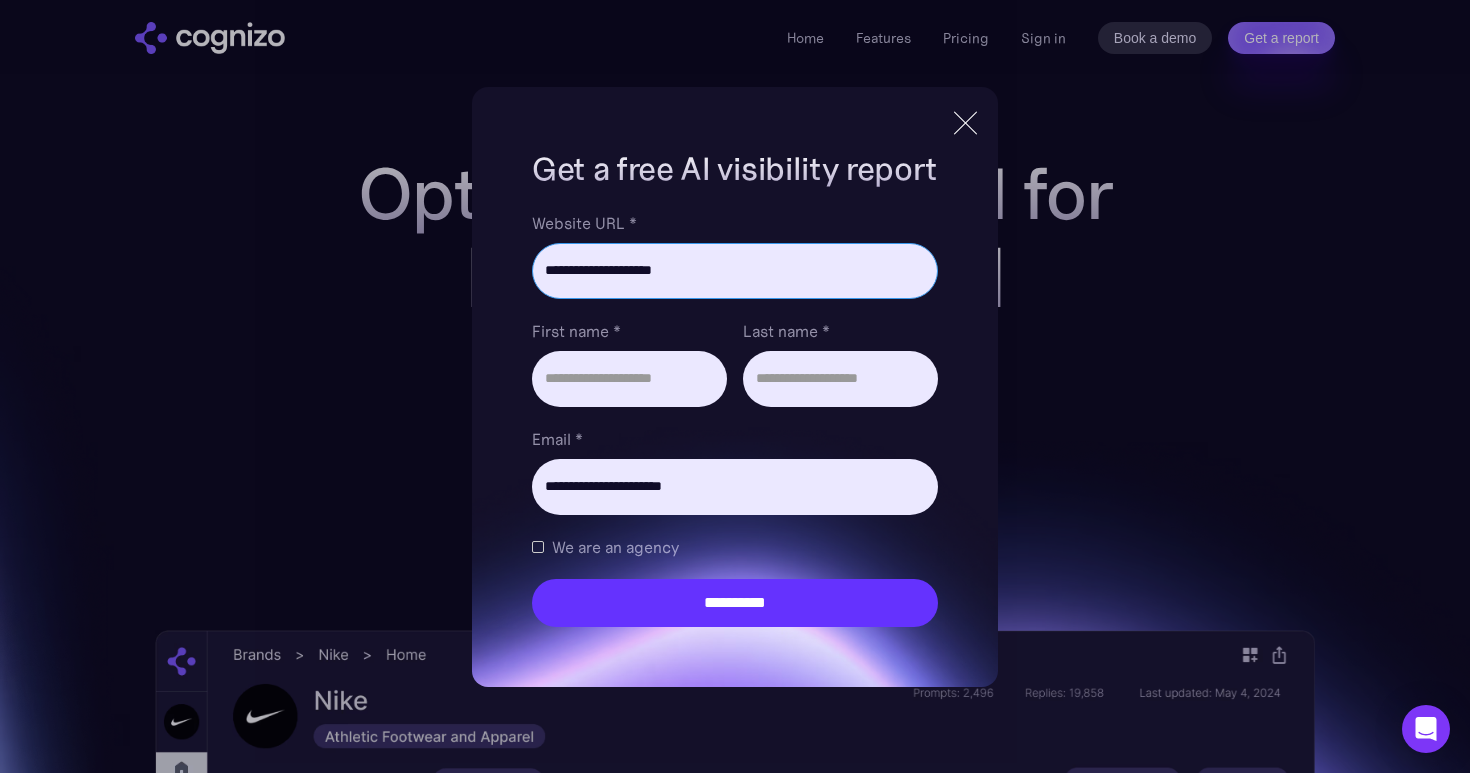 type on "**********" 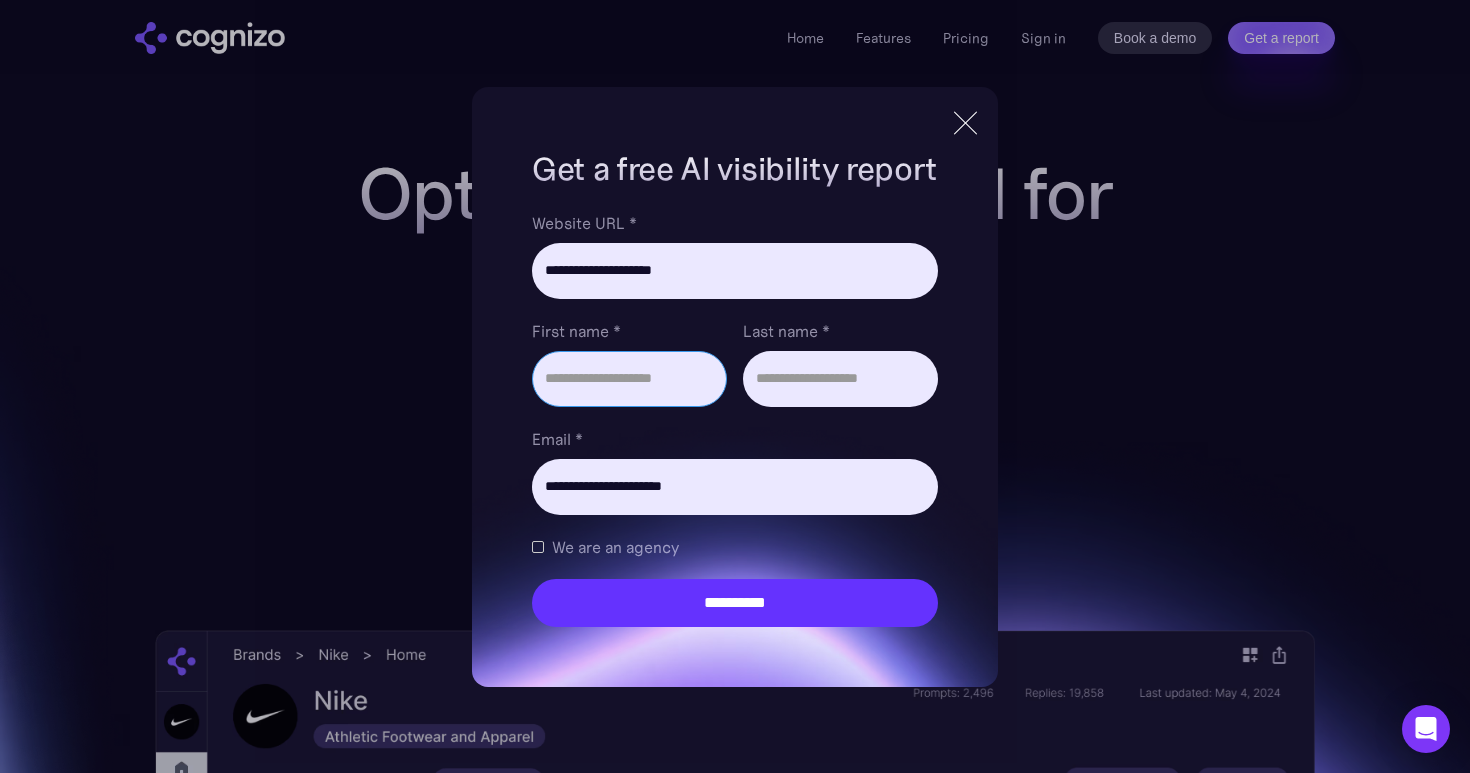 click on "First name *" at bounding box center (629, 379) 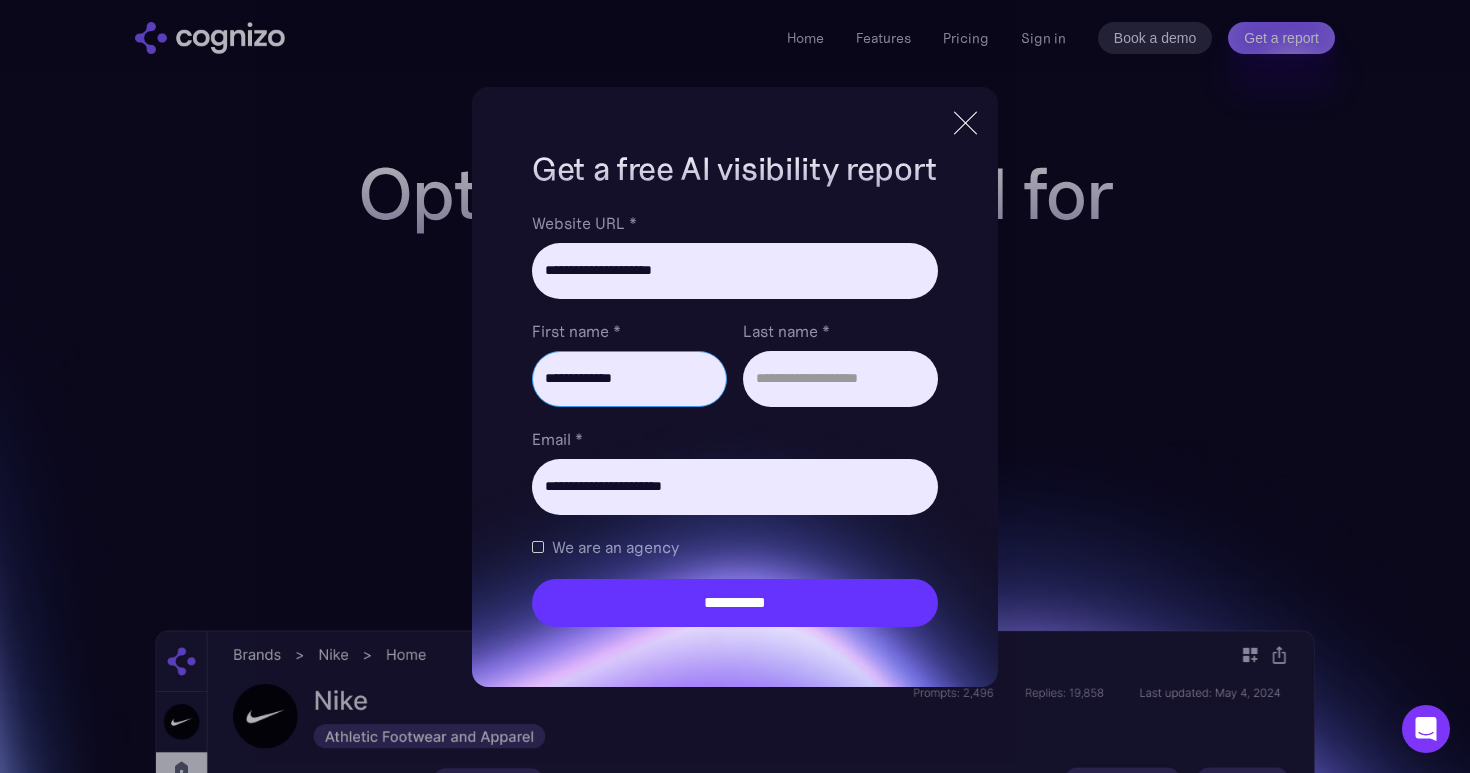 click on "**********" at bounding box center (629, 379) 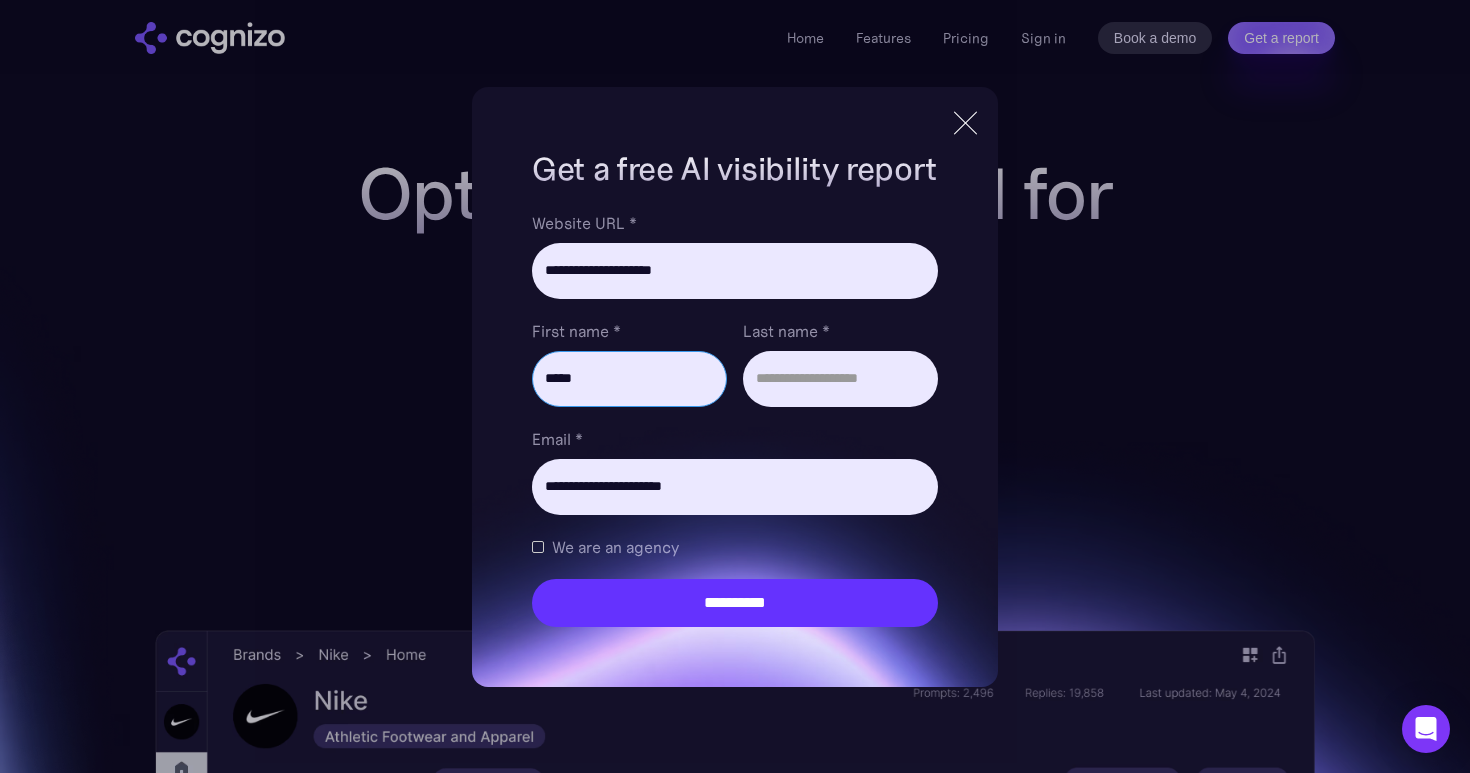 type on "*****" 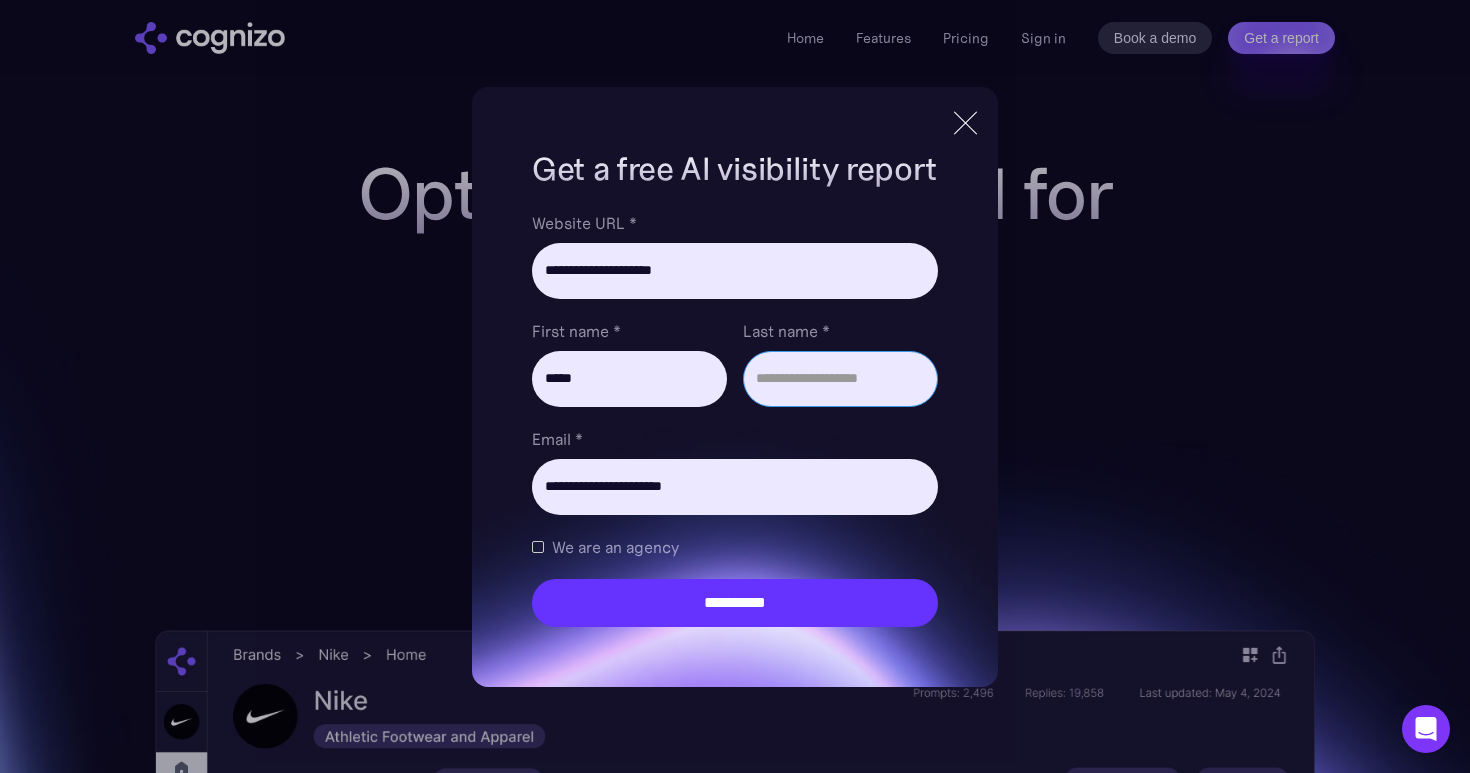 click on "Last name *" at bounding box center [840, 379] 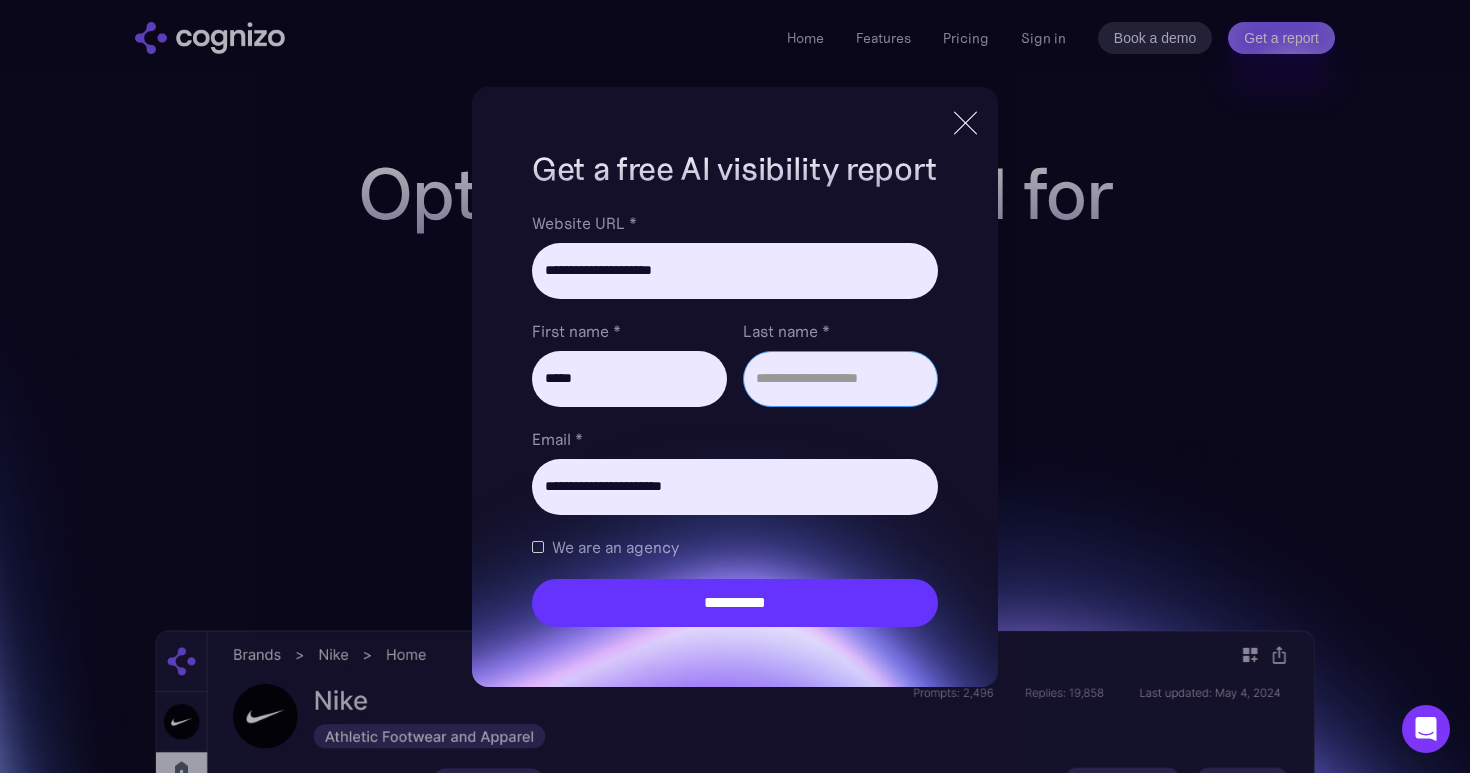 paste on "*******" 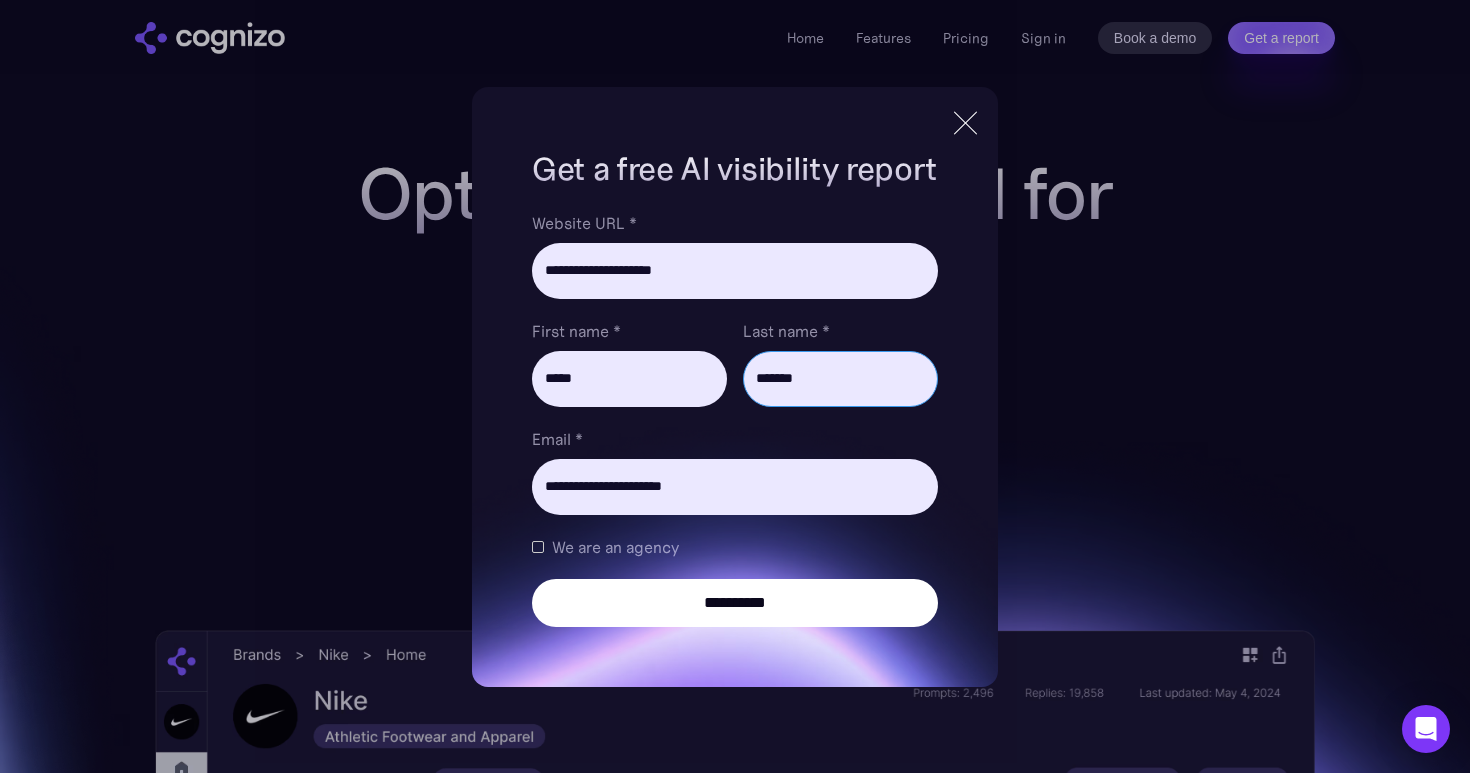 type on "*******" 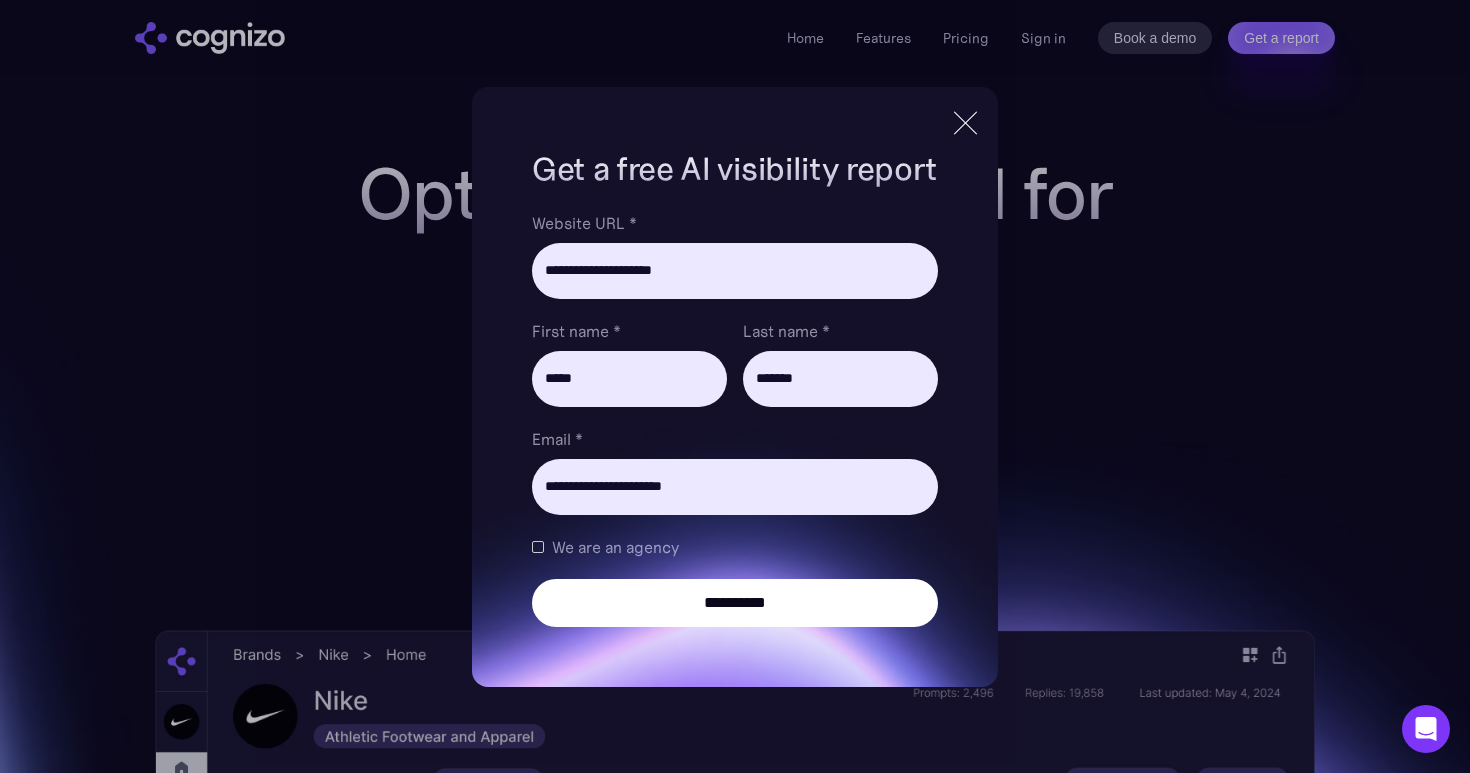 click on "**********" at bounding box center [735, 603] 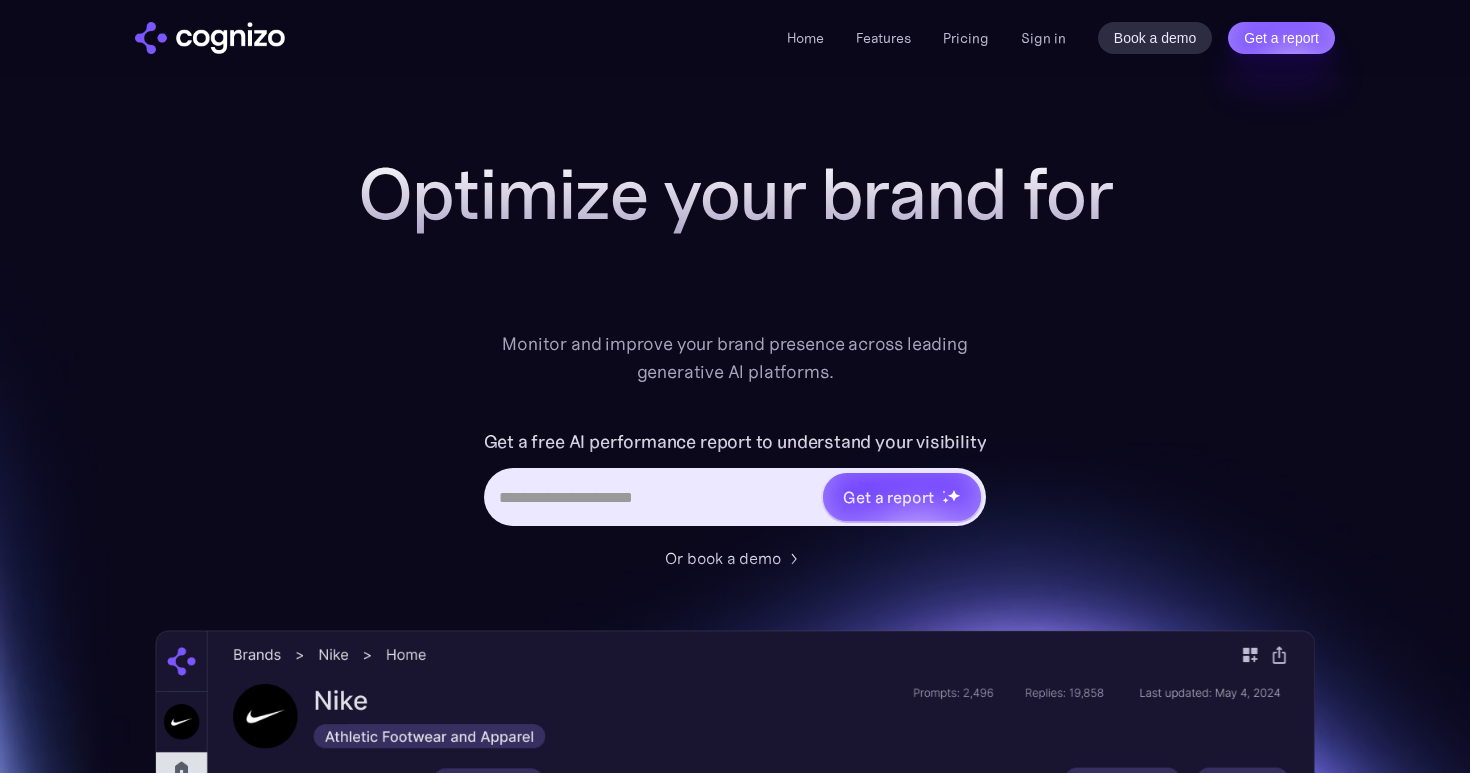 scroll, scrollTop: 0, scrollLeft: 0, axis: both 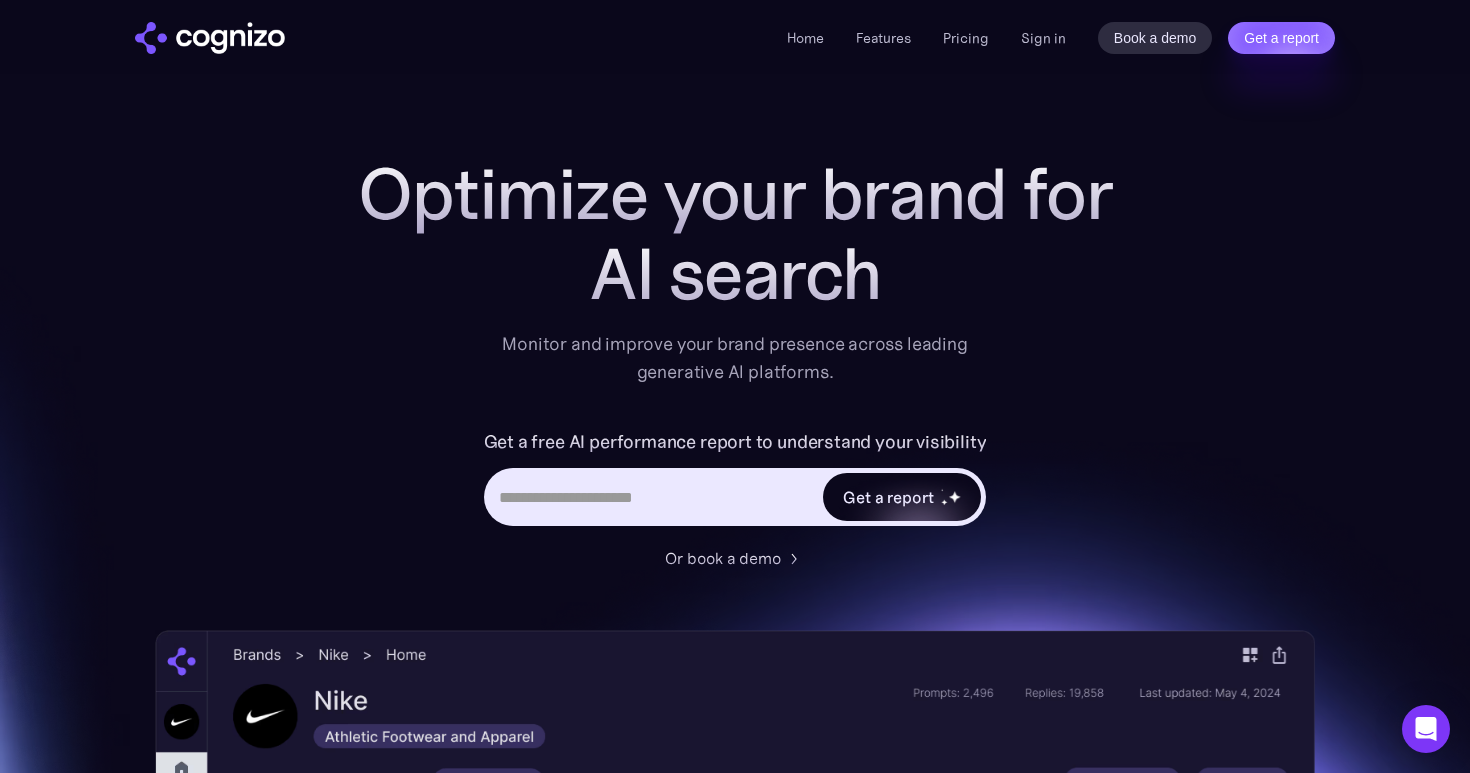 click on "Get a report" at bounding box center [902, 497] 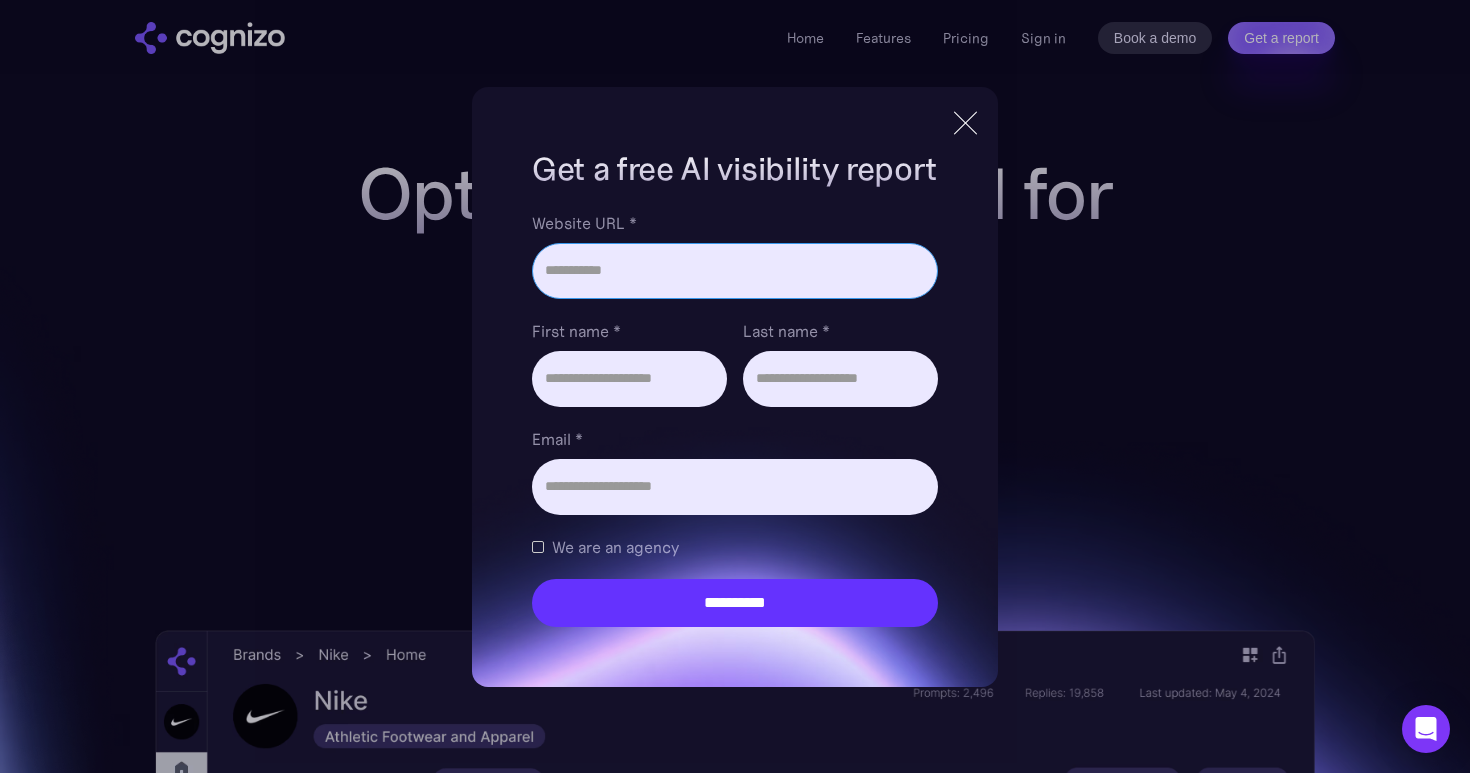 paste on "**********" 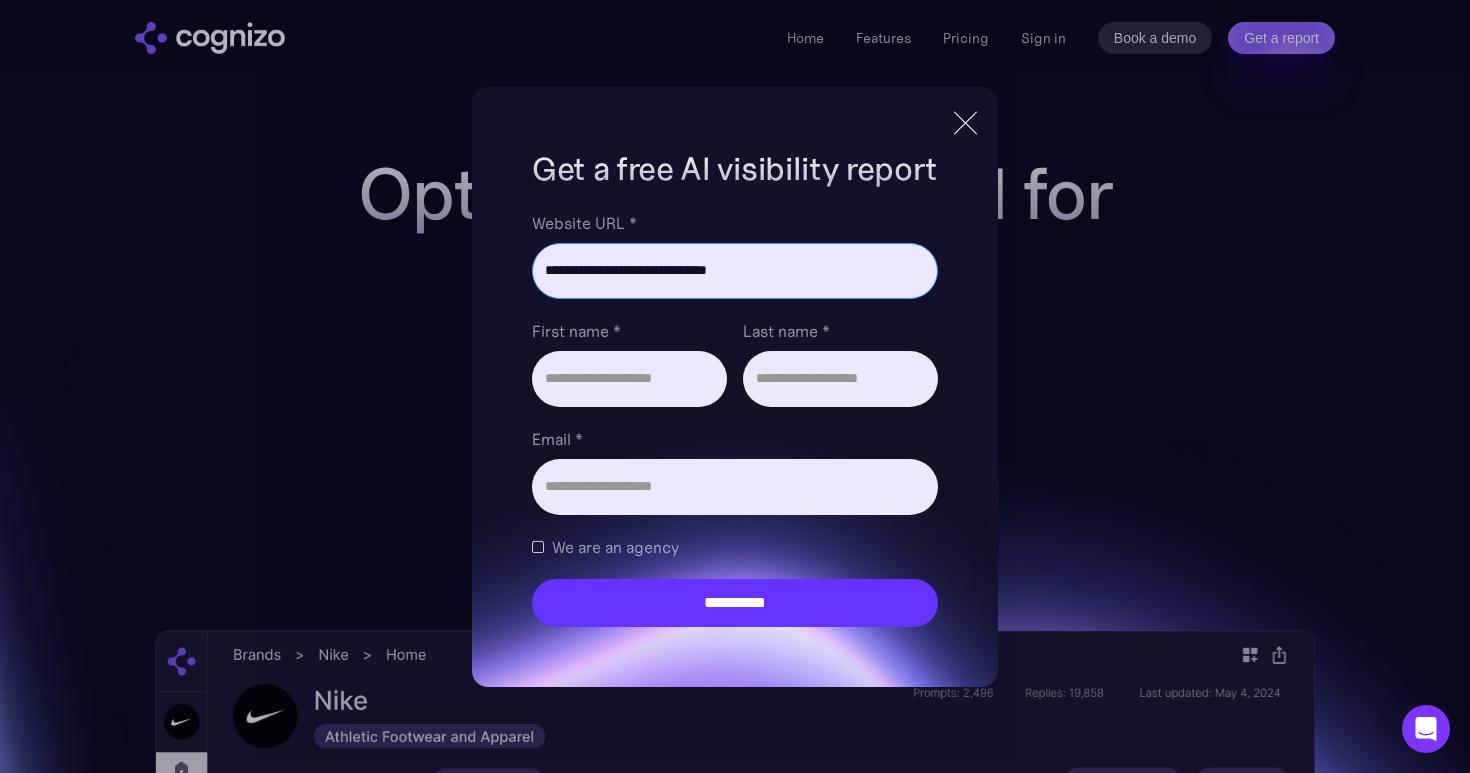 type on "**********" 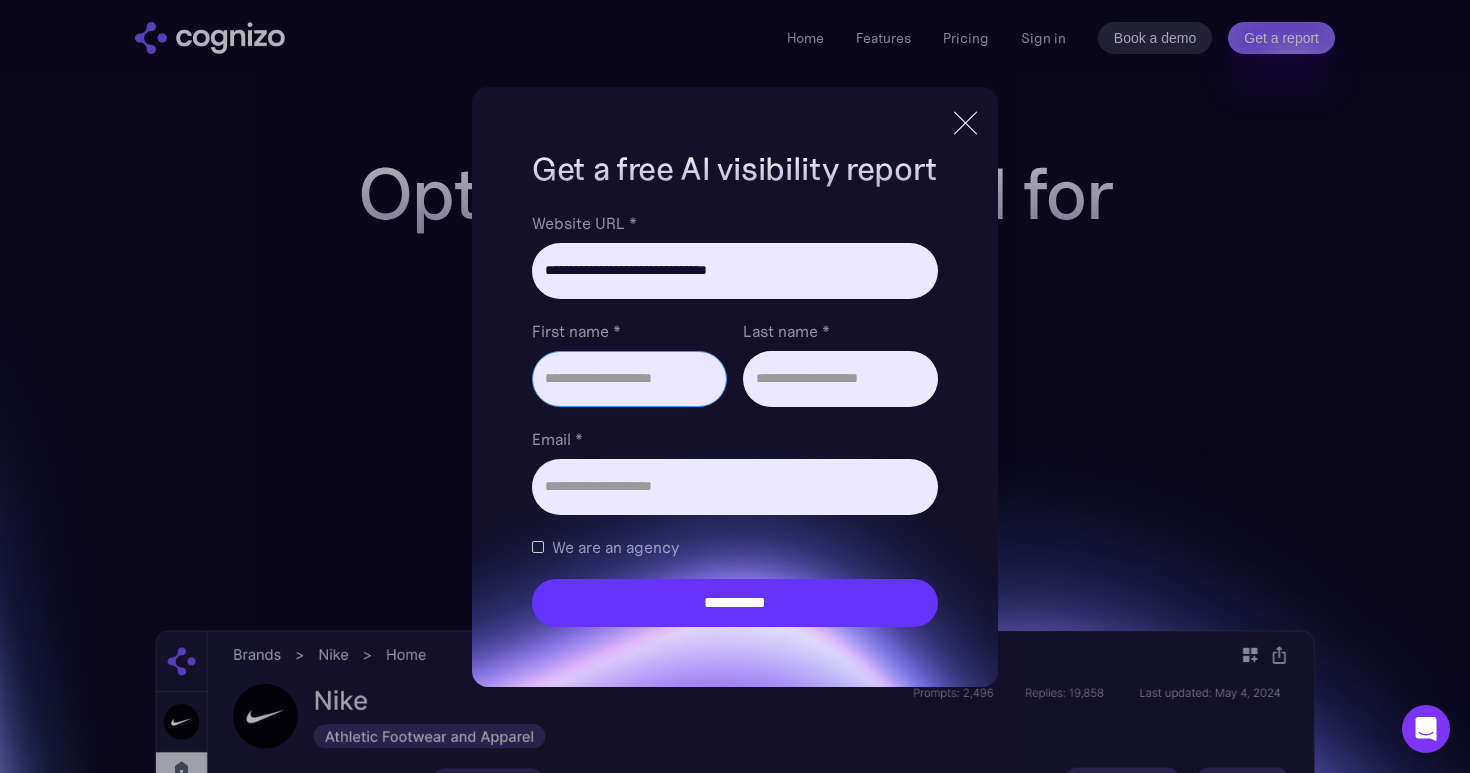 click on "First name *" at bounding box center [629, 379] 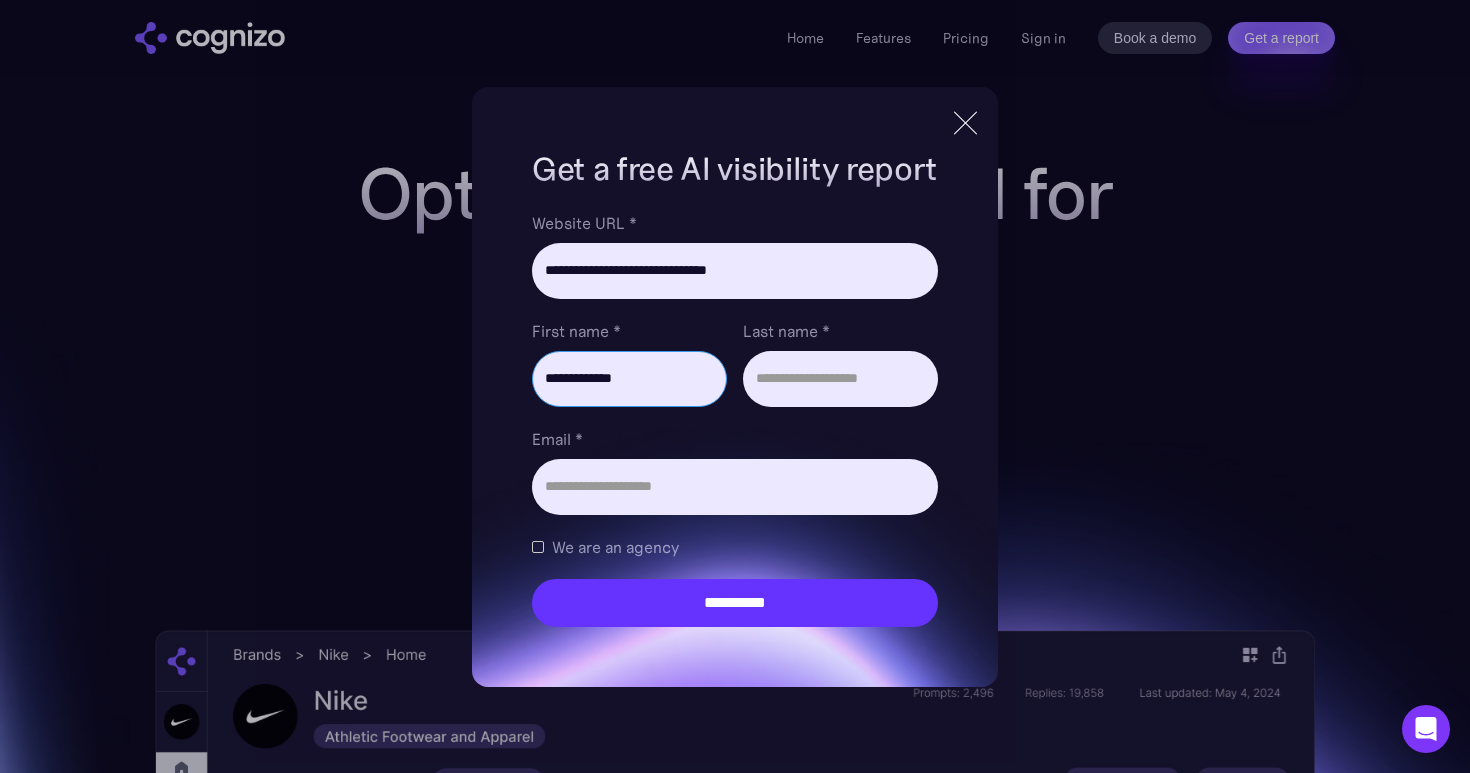 click on "**********" at bounding box center [629, 379] 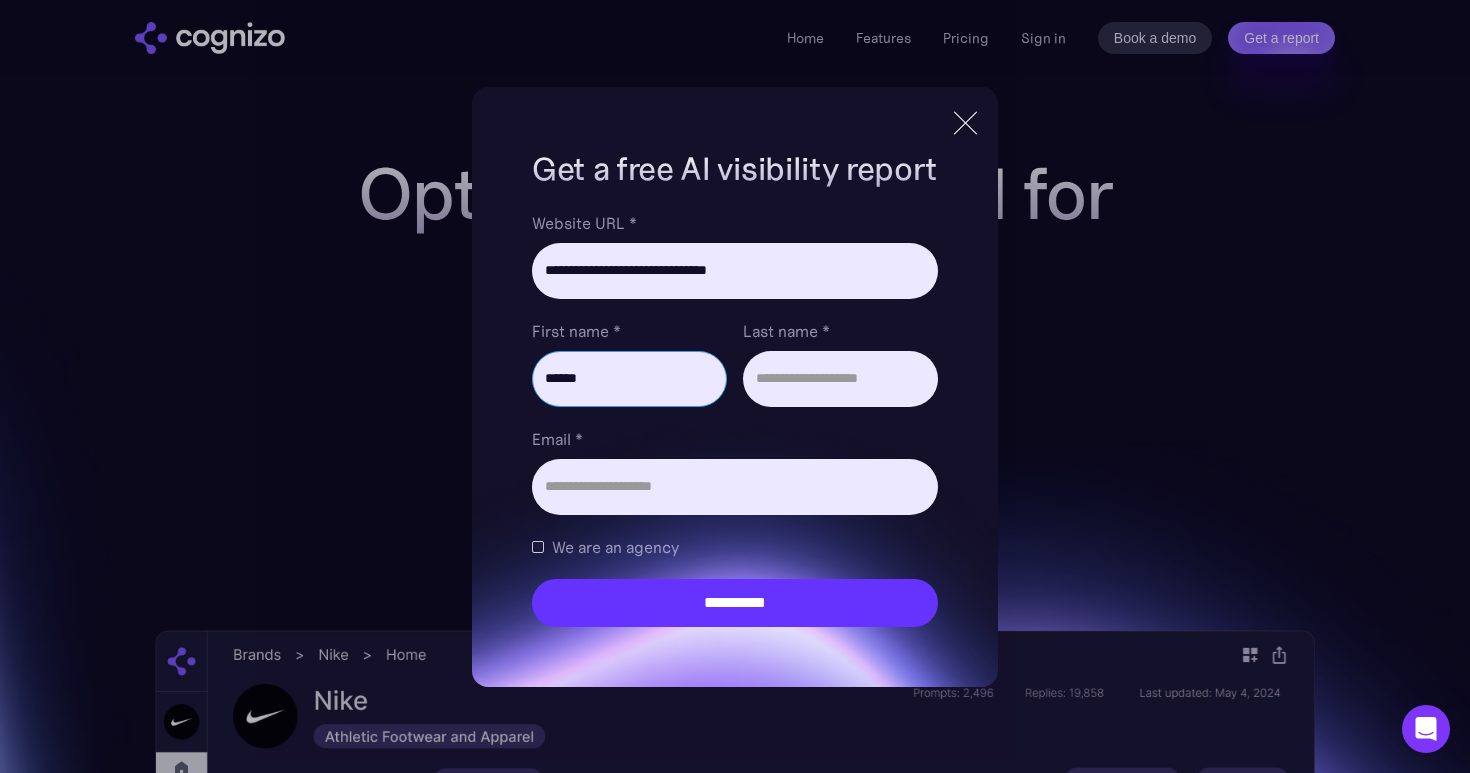 type on "******" 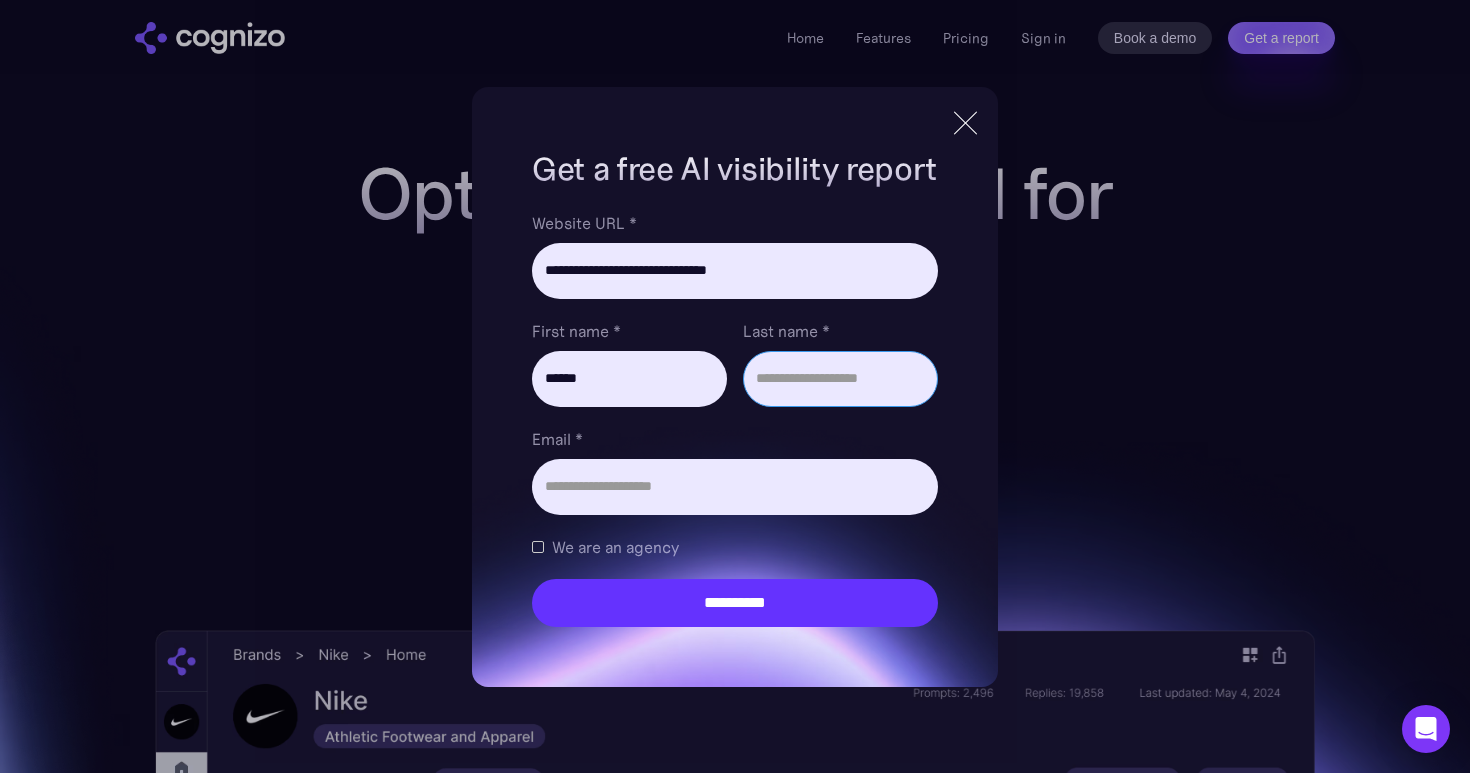 click on "Last name *" at bounding box center [840, 379] 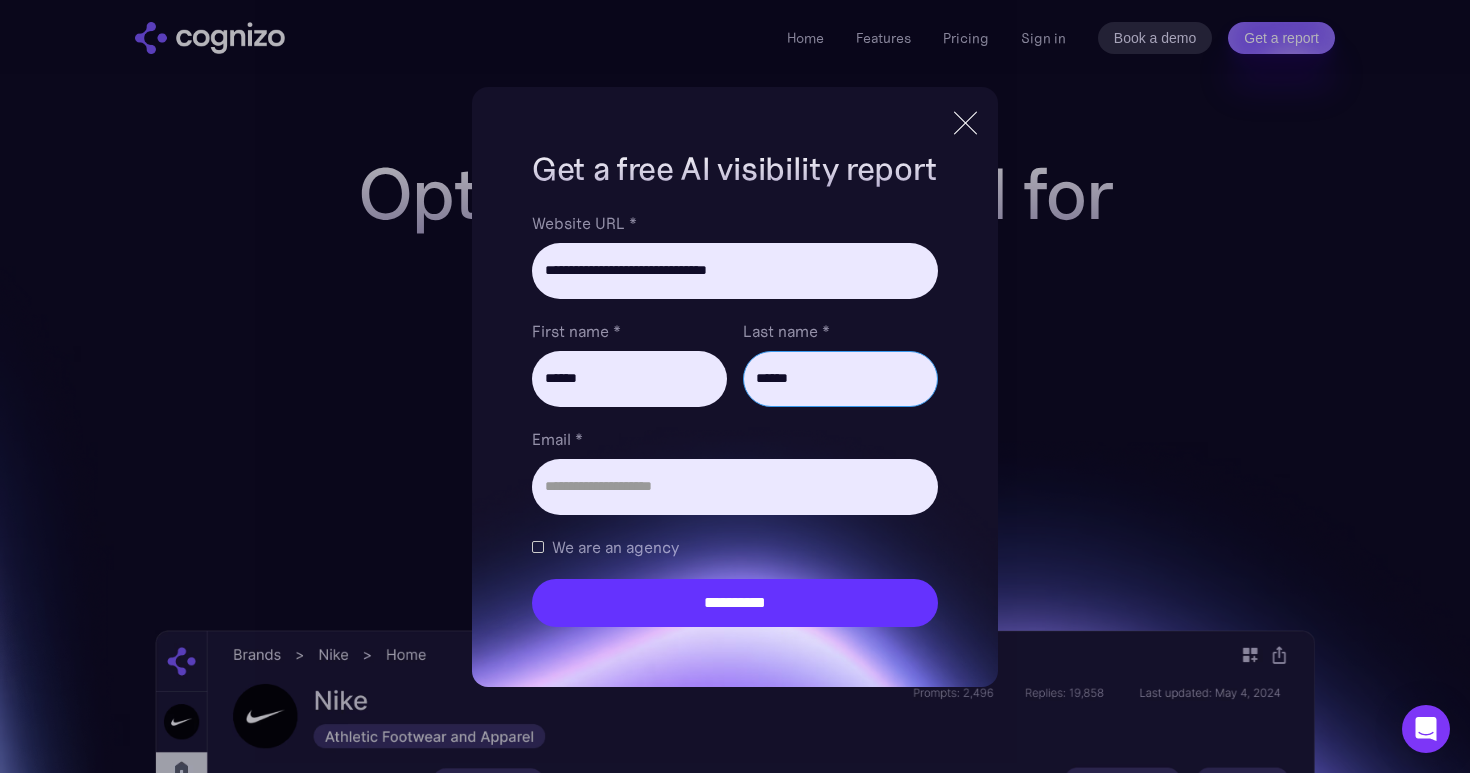 type on "******" 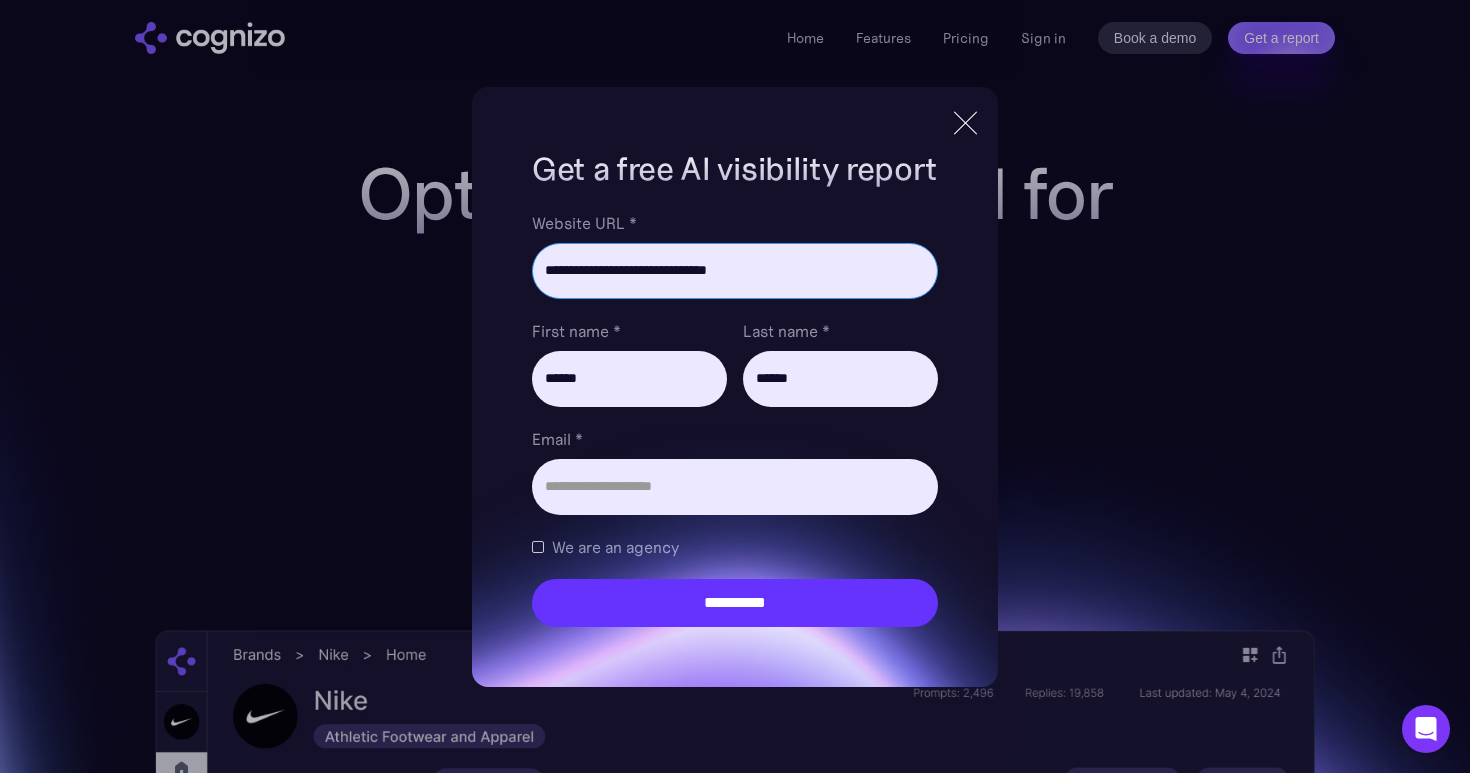 click on "**********" at bounding box center [735, 271] 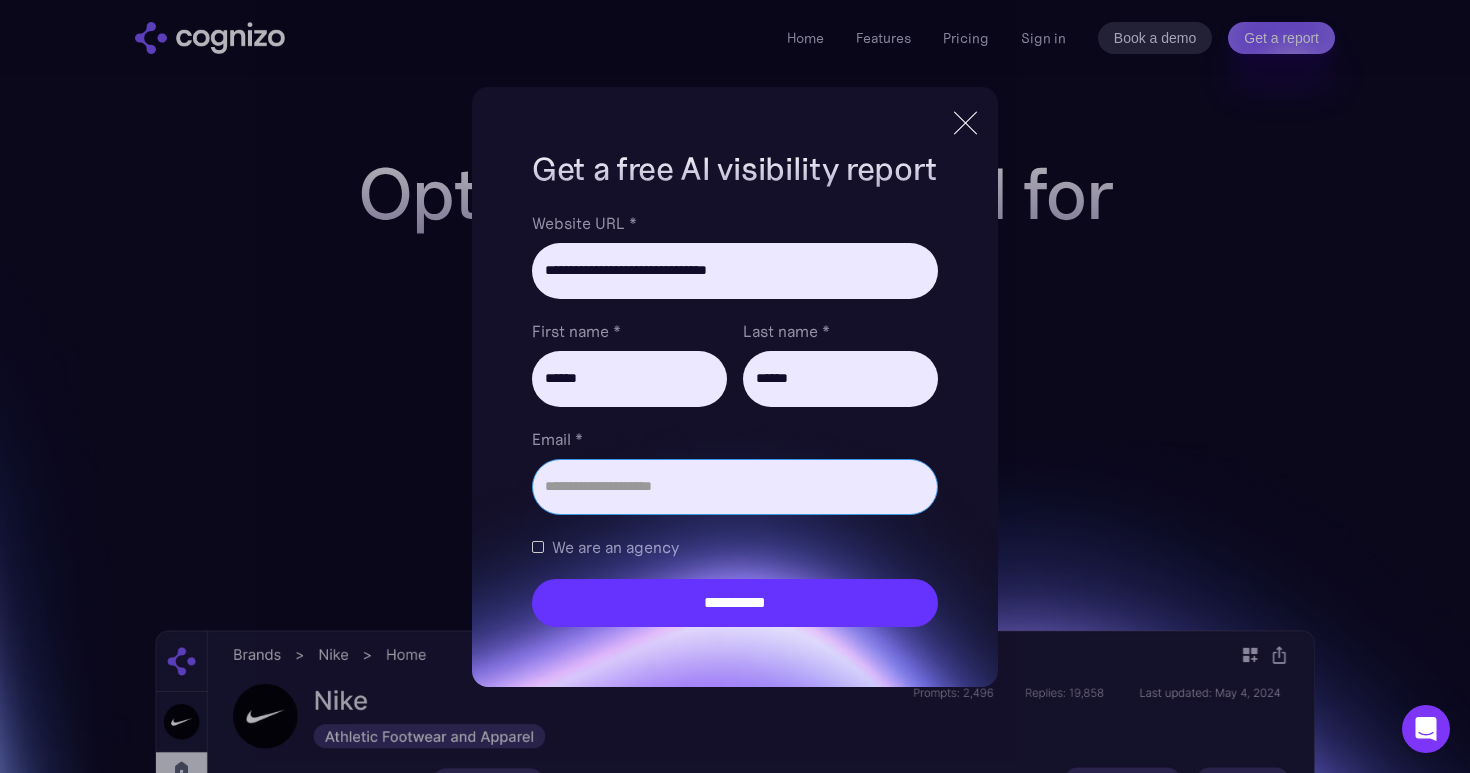 click on "Email *" at bounding box center (735, 487) 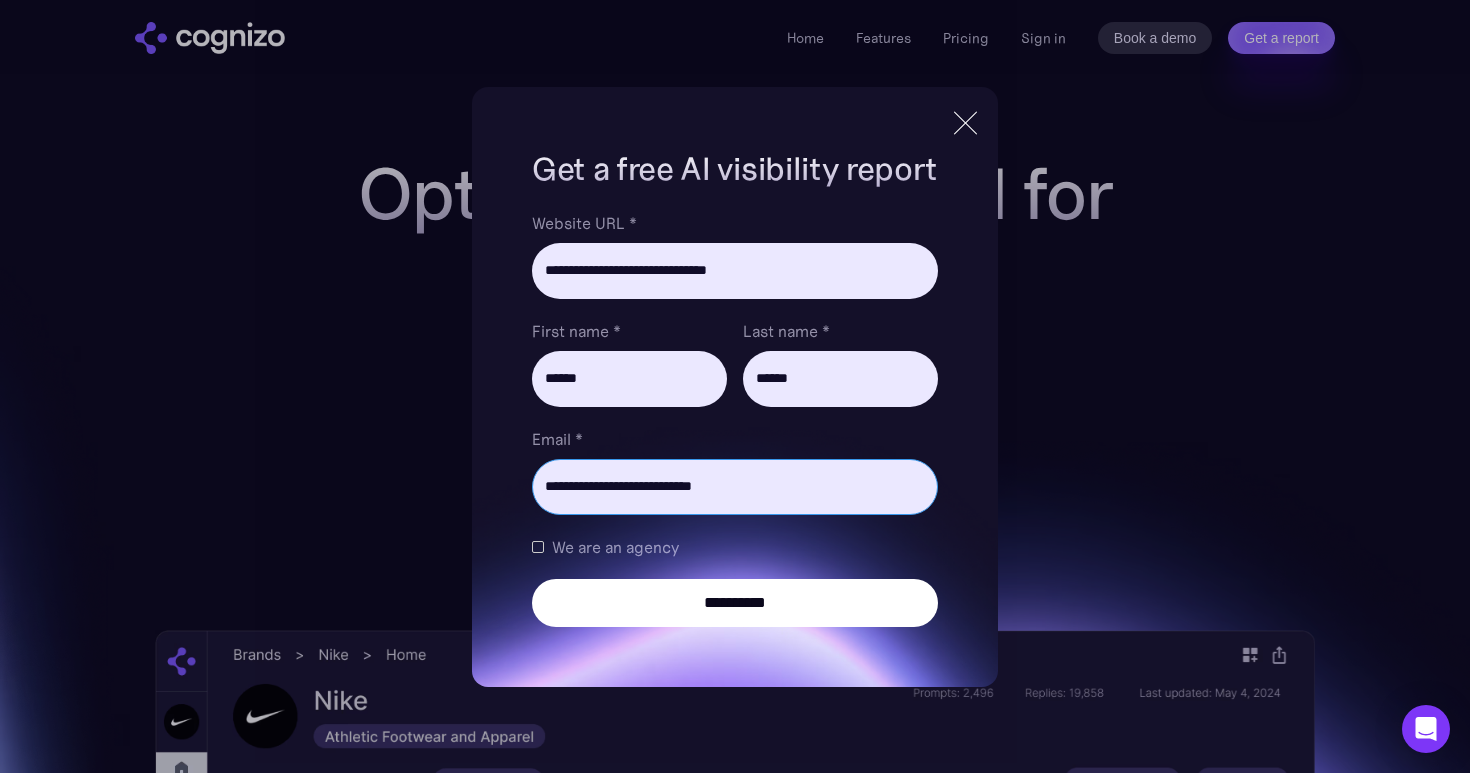 type on "**********" 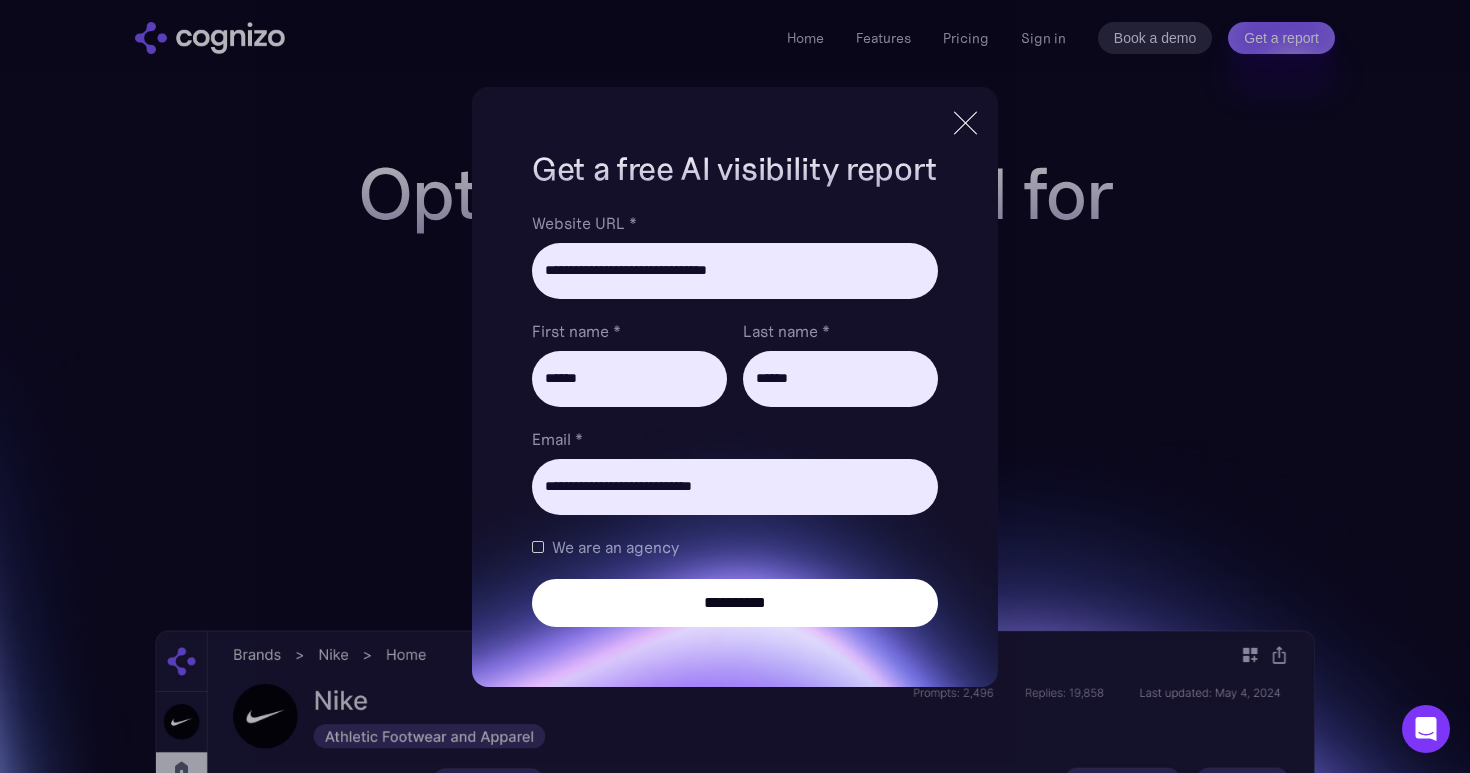 click on "**********" at bounding box center [735, 603] 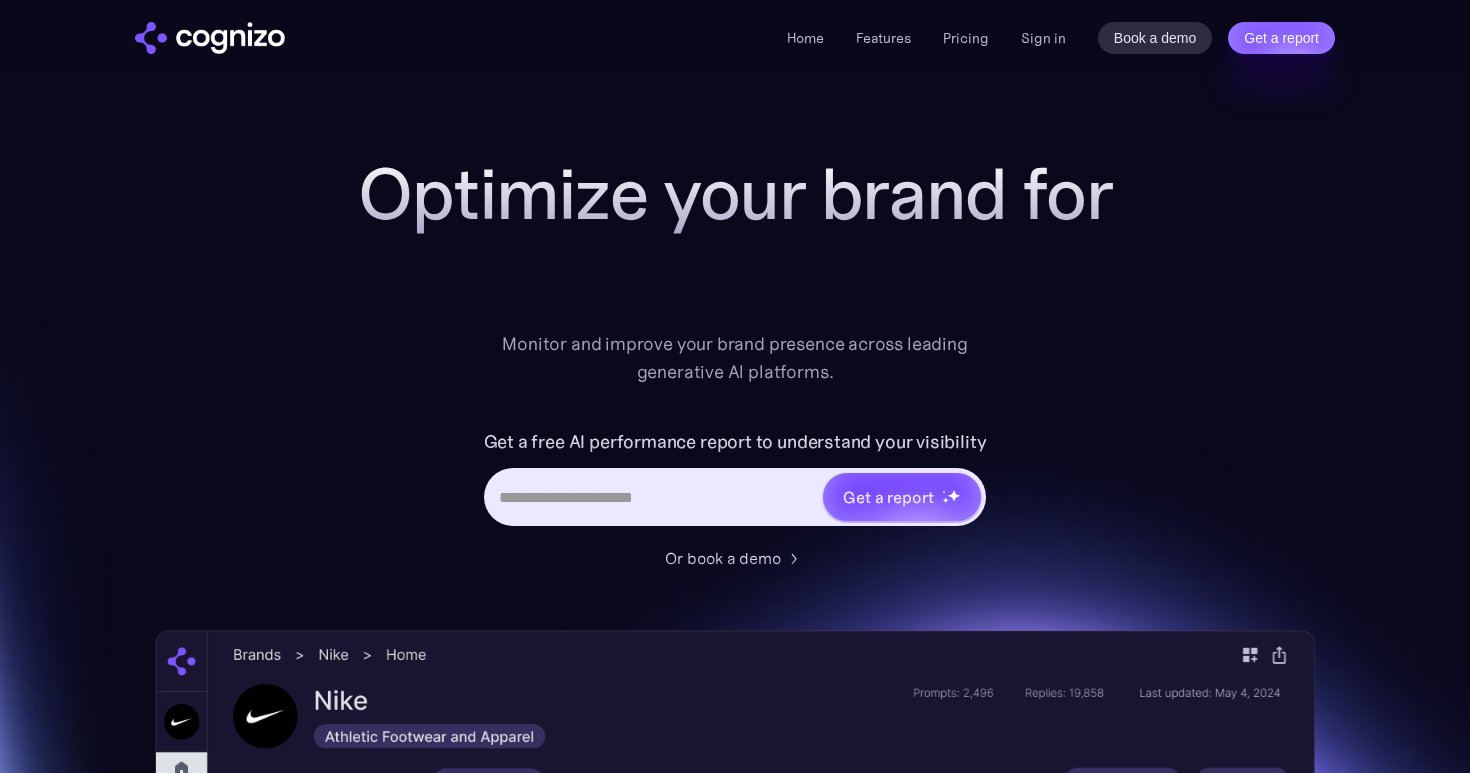 scroll, scrollTop: 0, scrollLeft: 0, axis: both 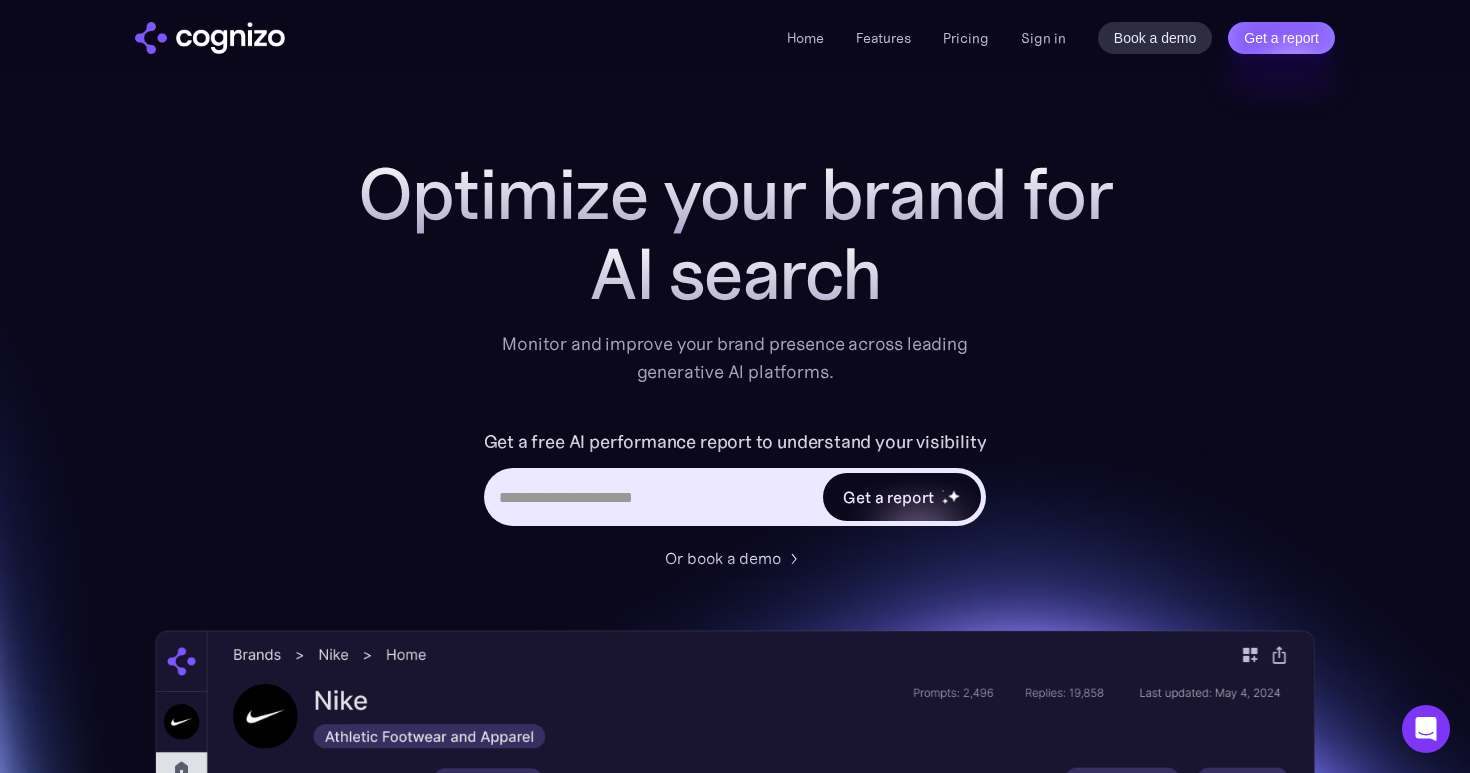 click on "Get a report" at bounding box center (902, 497) 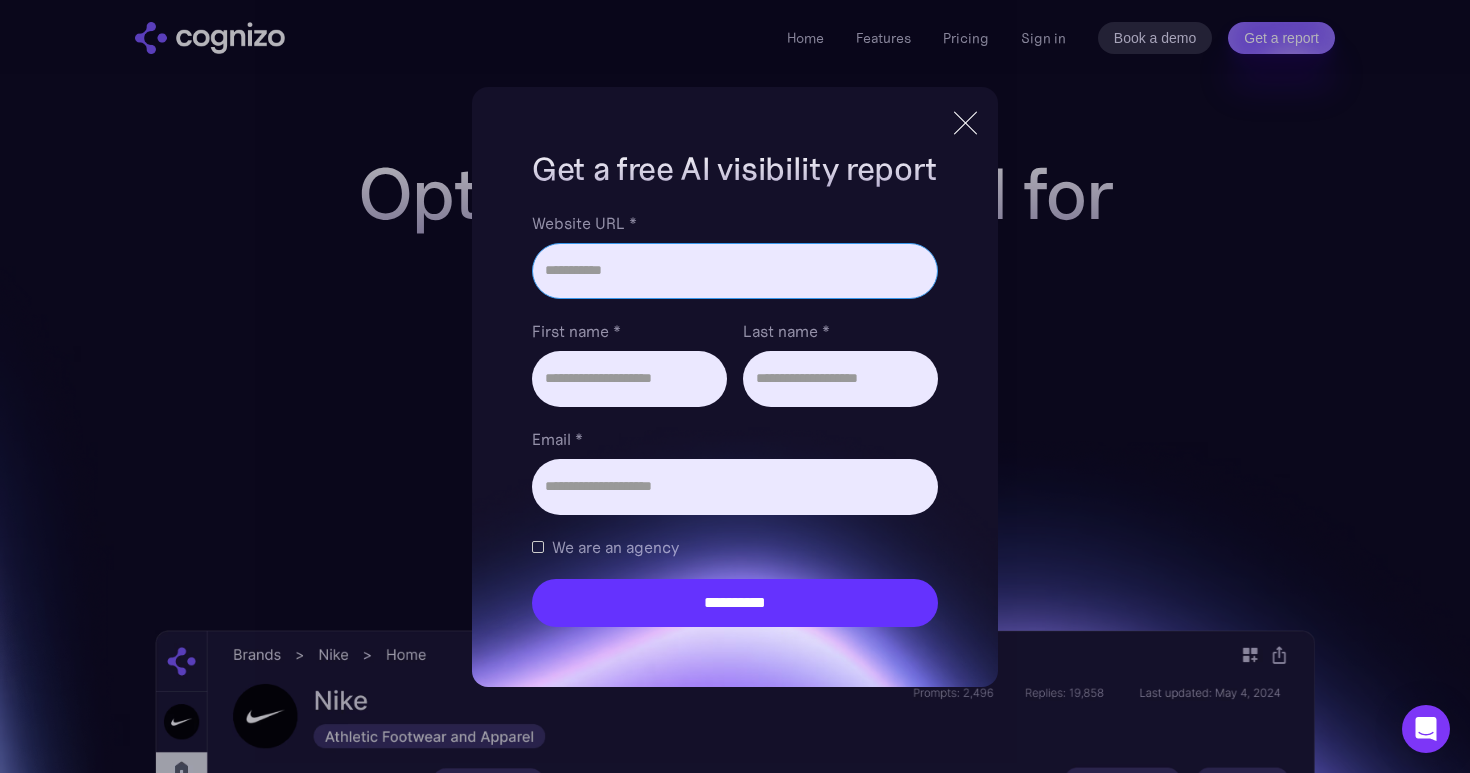 paste on "**********" 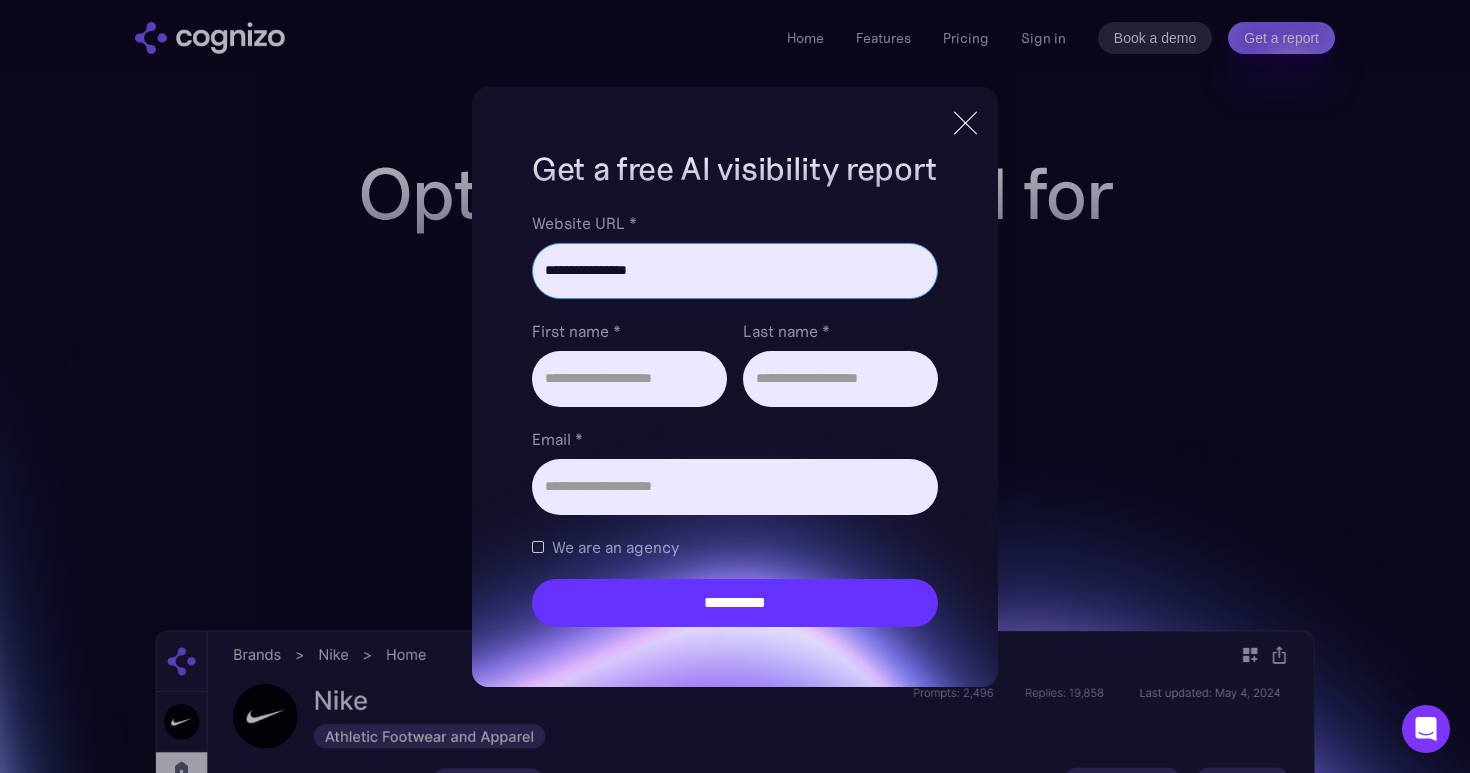 type on "**********" 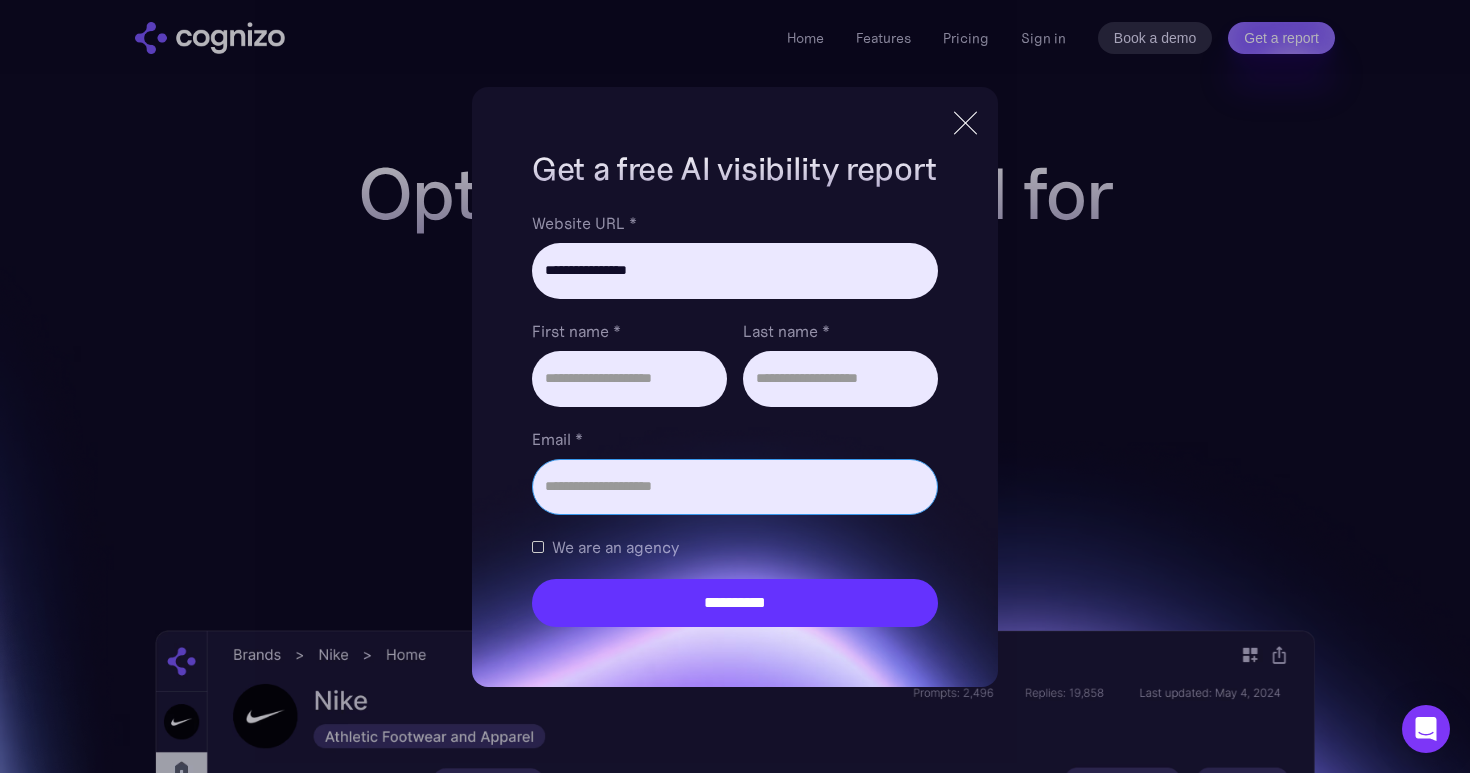 click on "Email *" at bounding box center [735, 487] 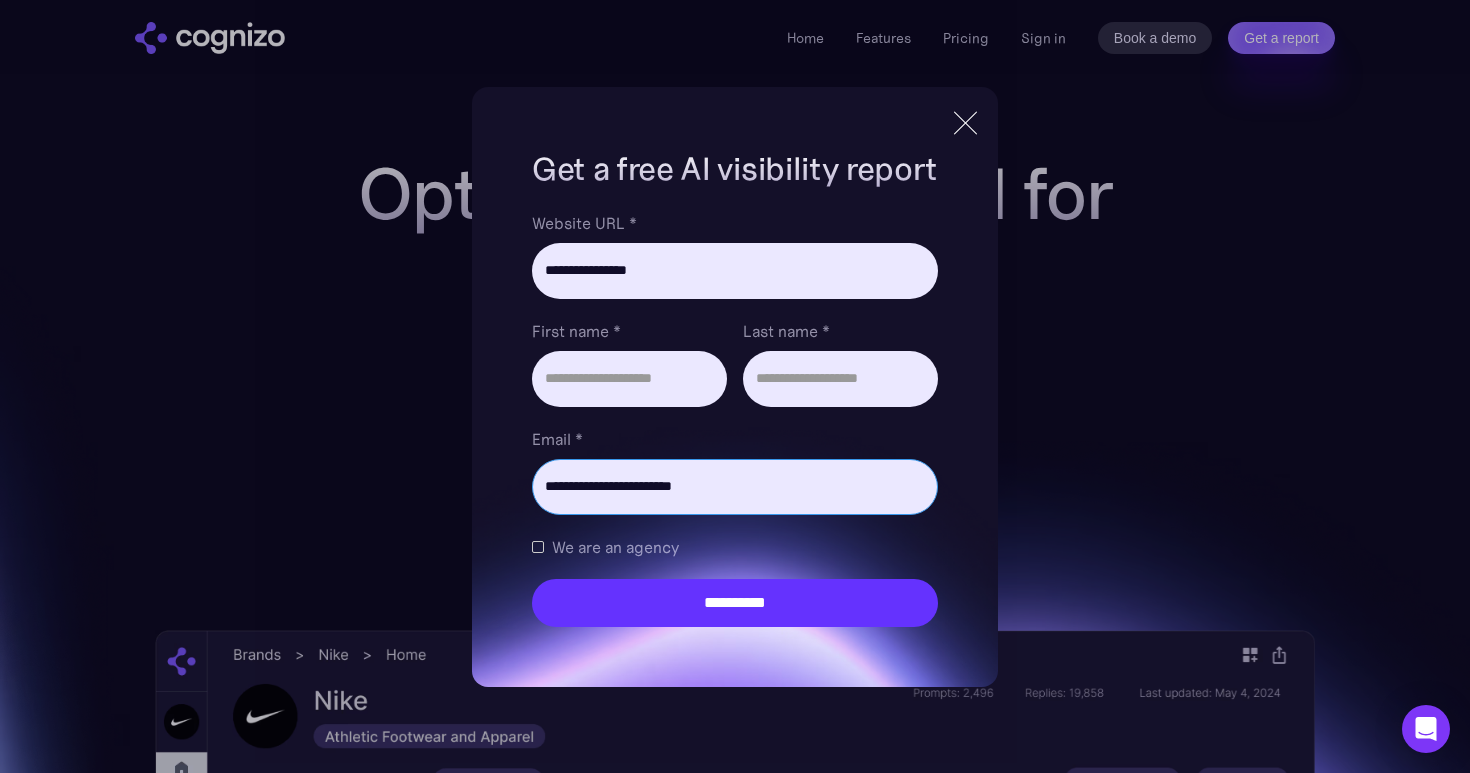type on "**********" 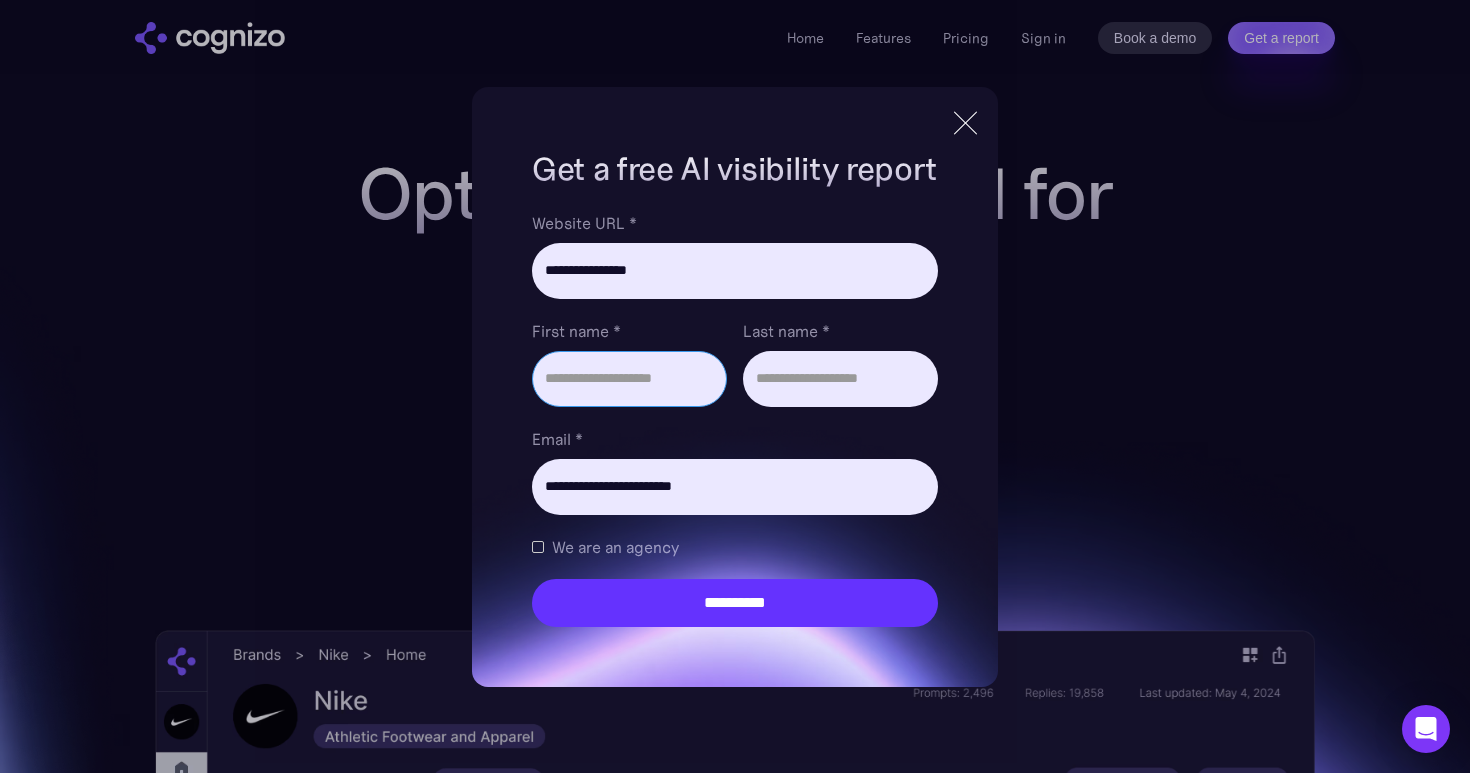 click on "First name *" at bounding box center (629, 379) 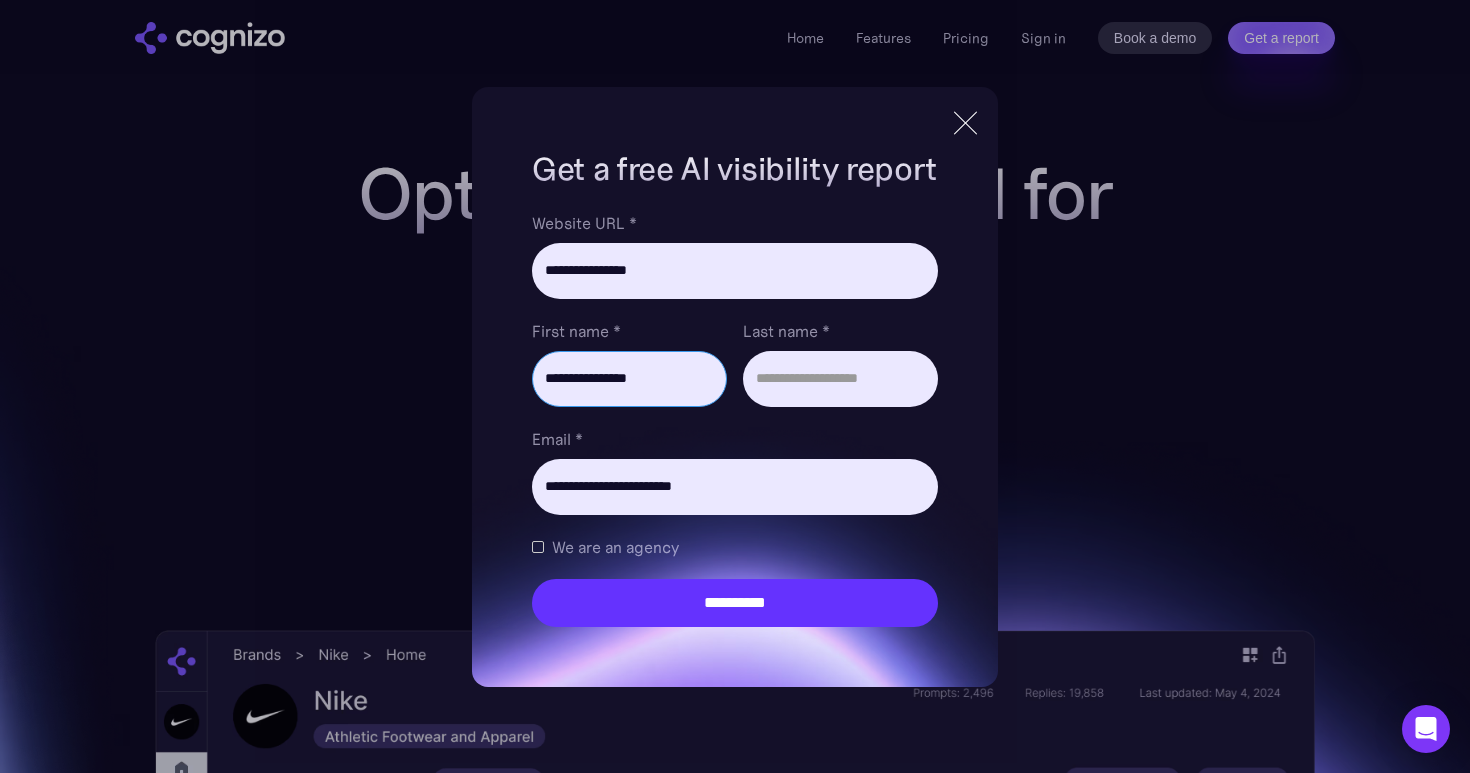 click on "**********" at bounding box center (629, 379) 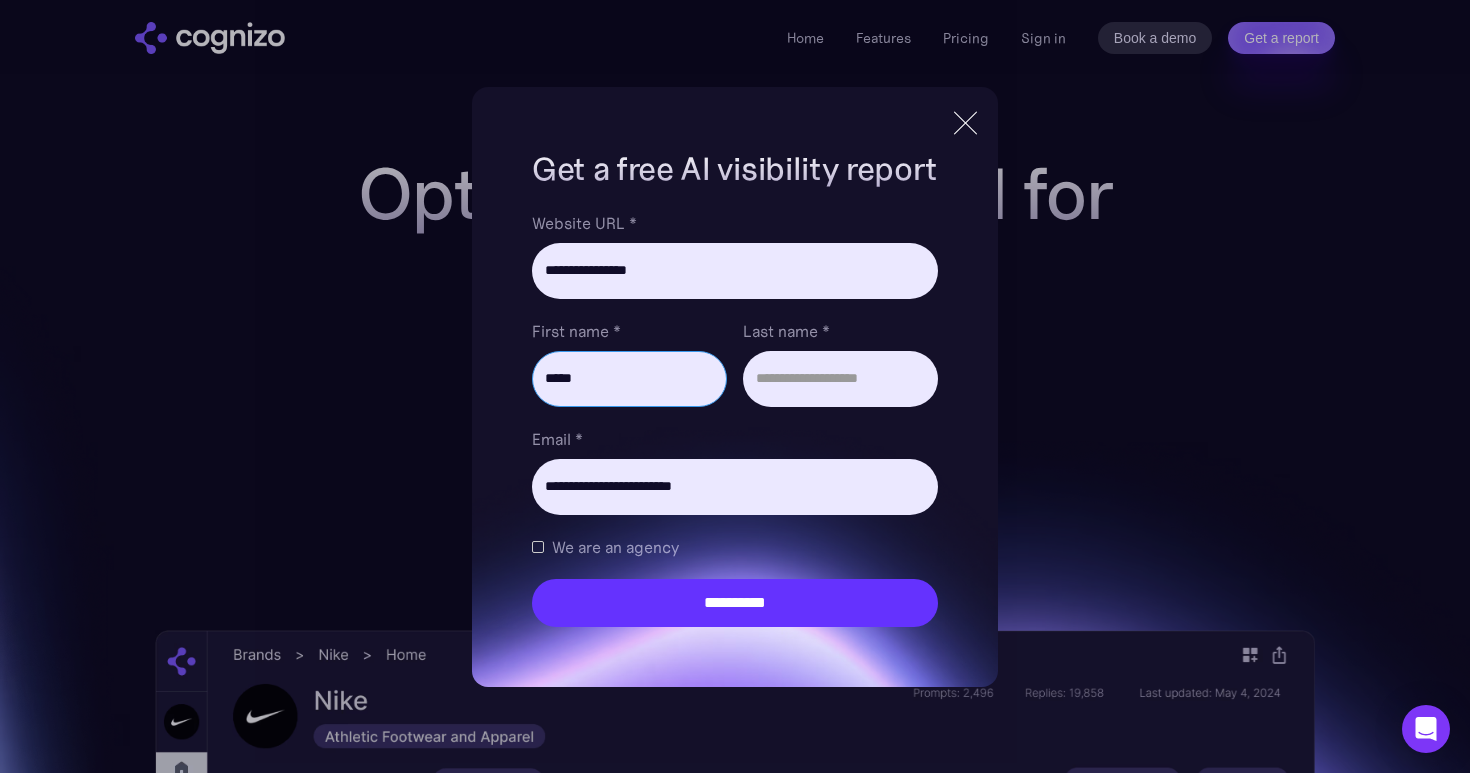 type on "*****" 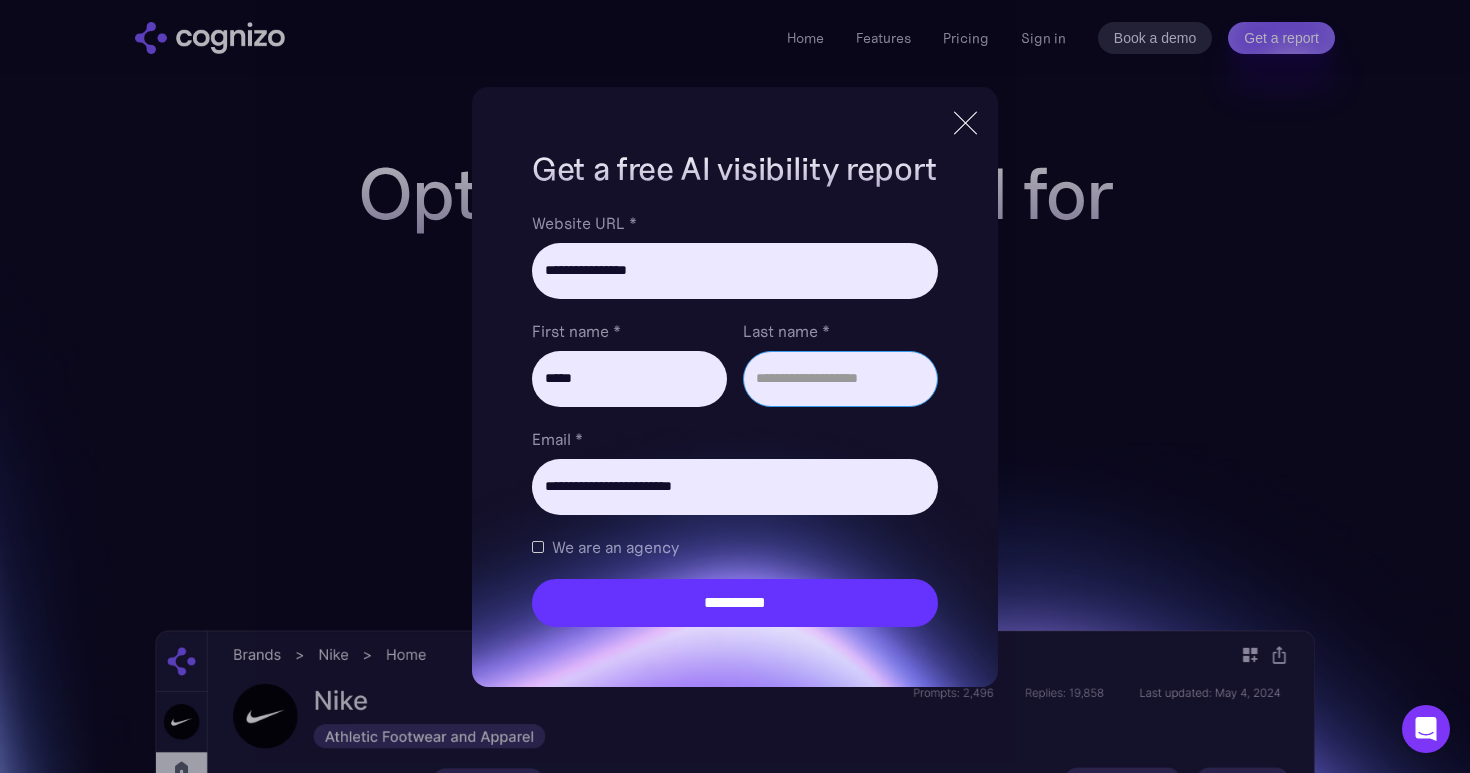 click on "Last name *" at bounding box center [840, 379] 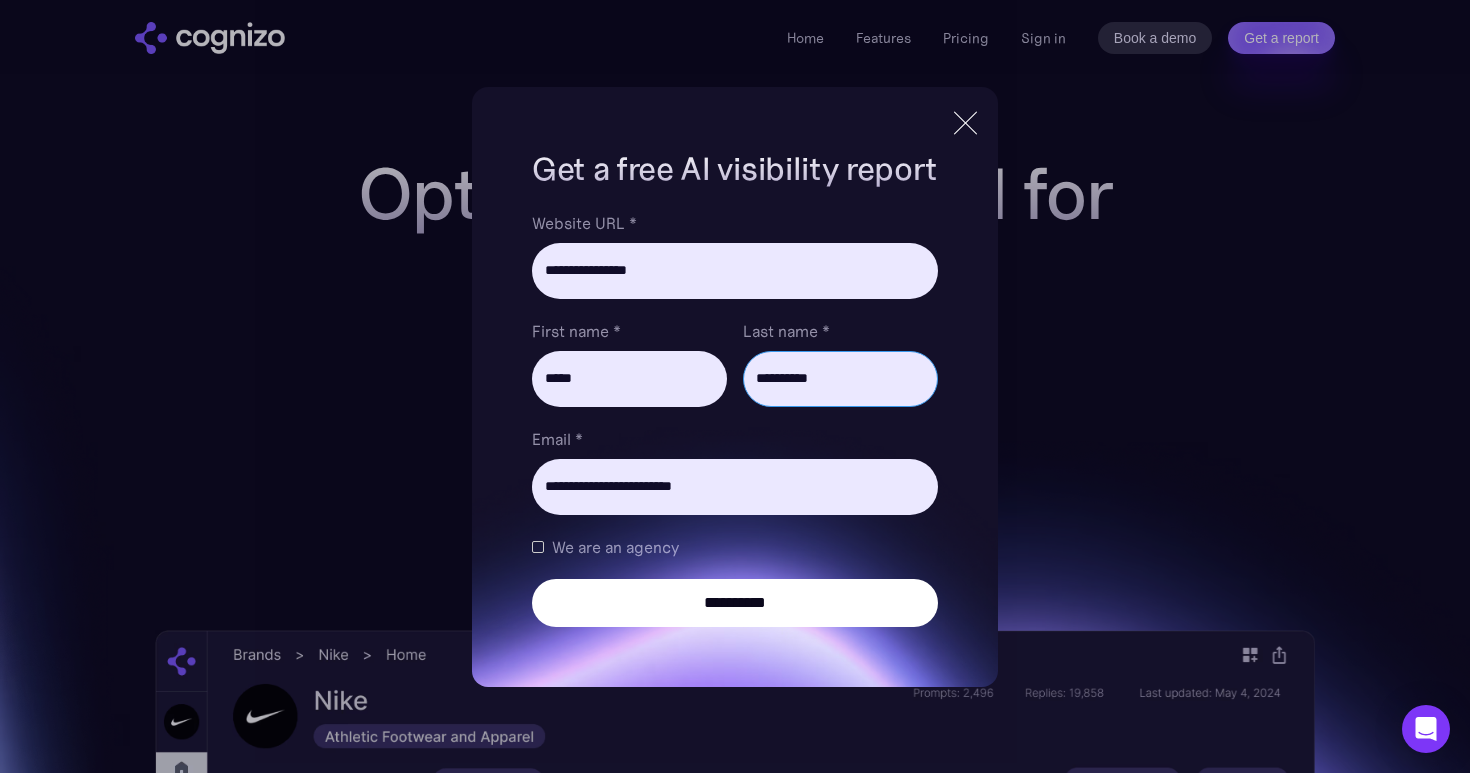 type on "**********" 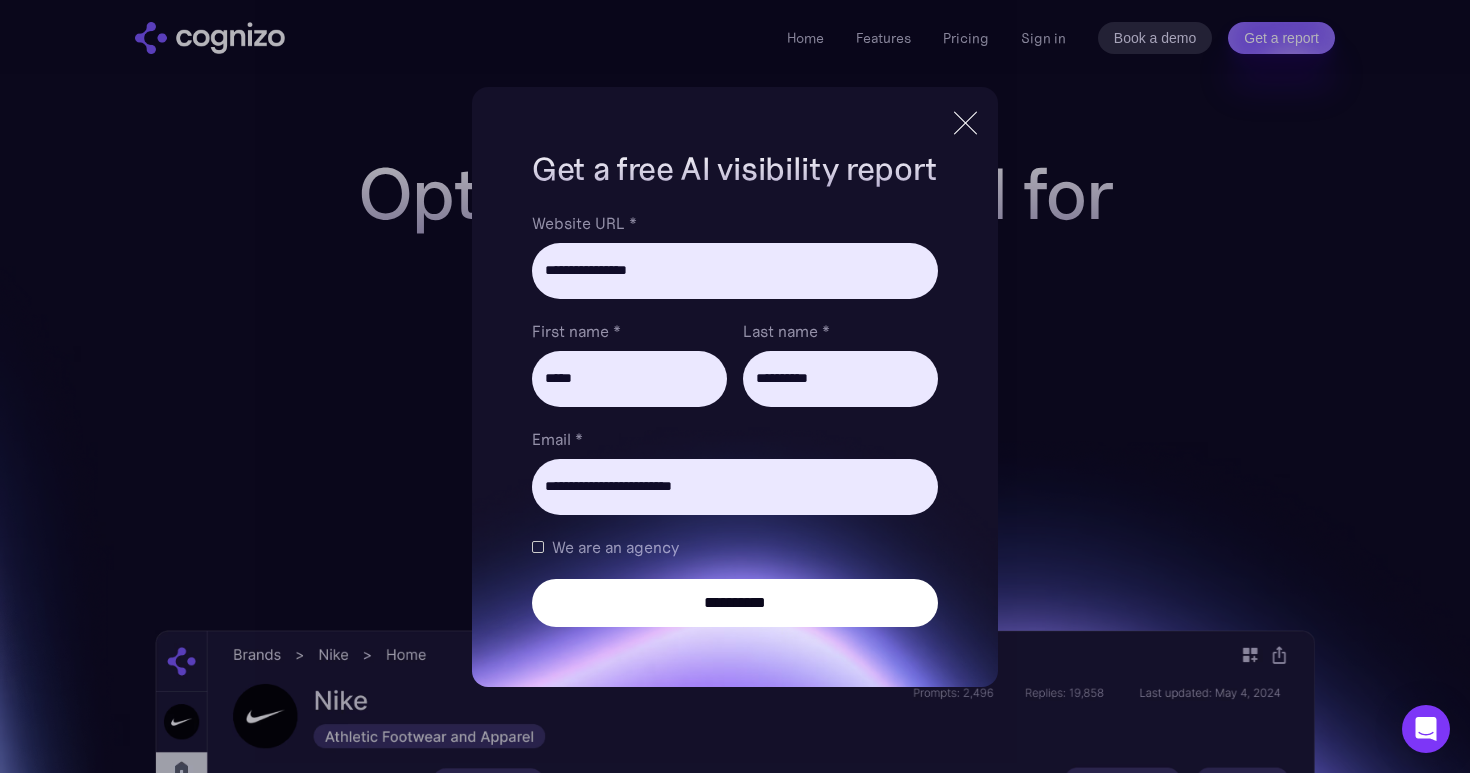 click on "**********" at bounding box center (735, 603) 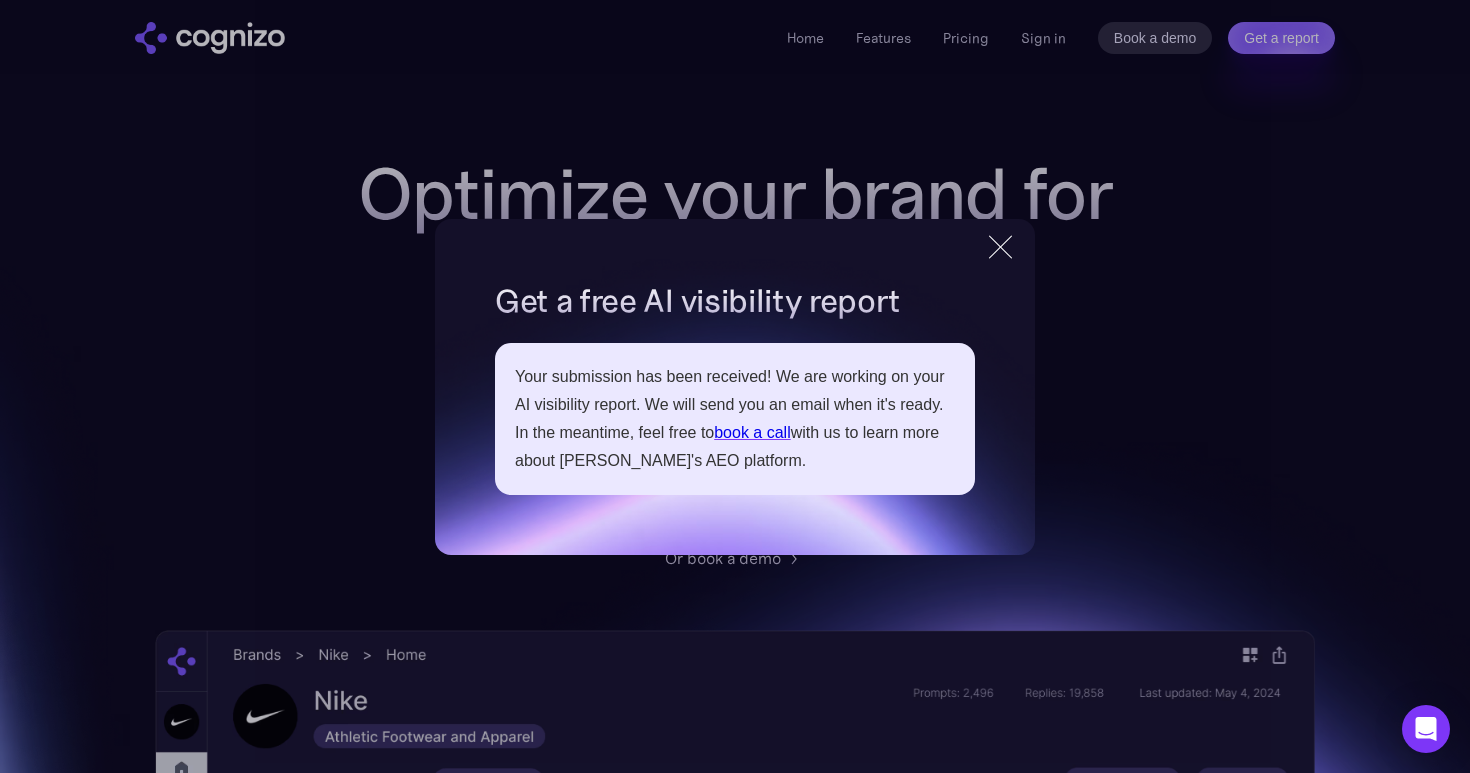 click on "**********" at bounding box center (735, 386) 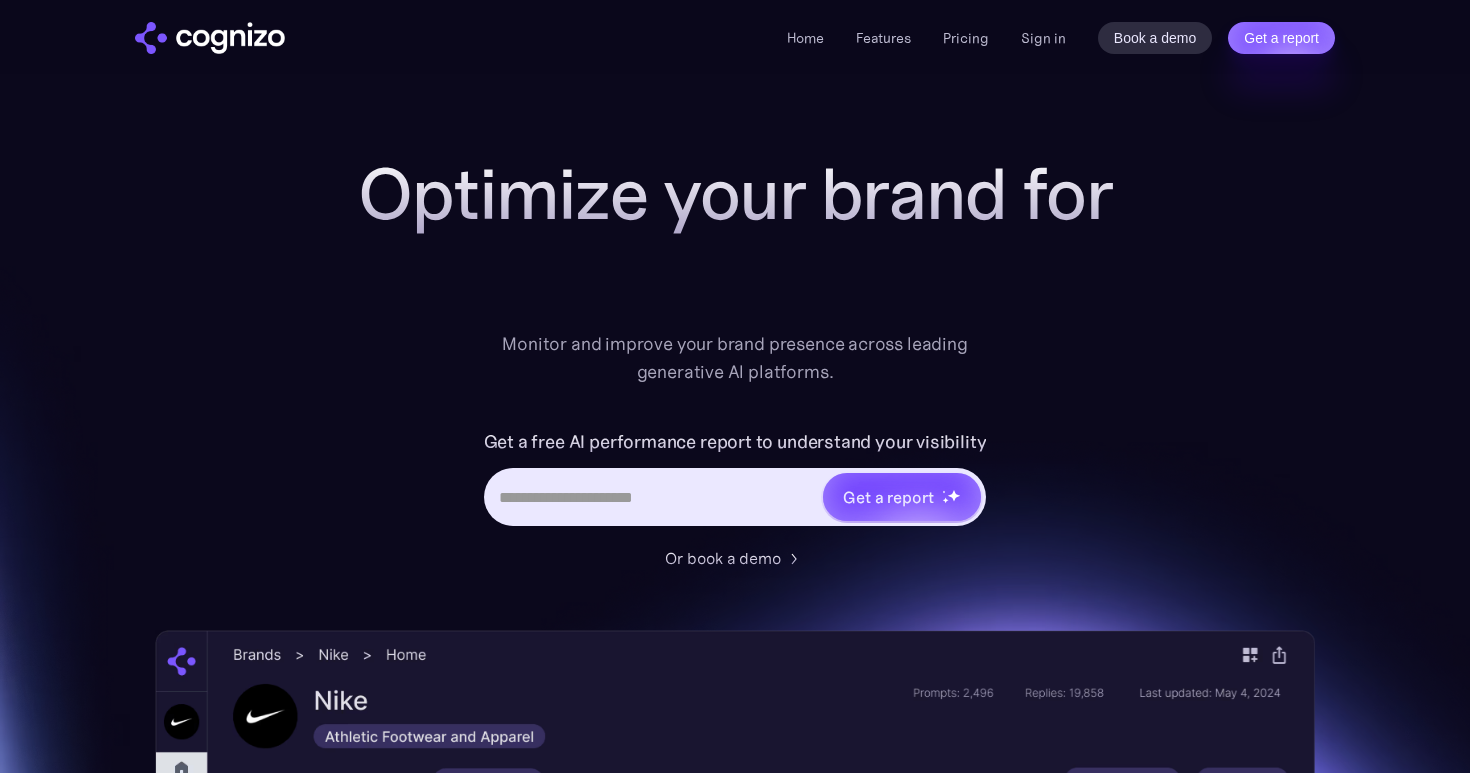 scroll, scrollTop: 0, scrollLeft: 0, axis: both 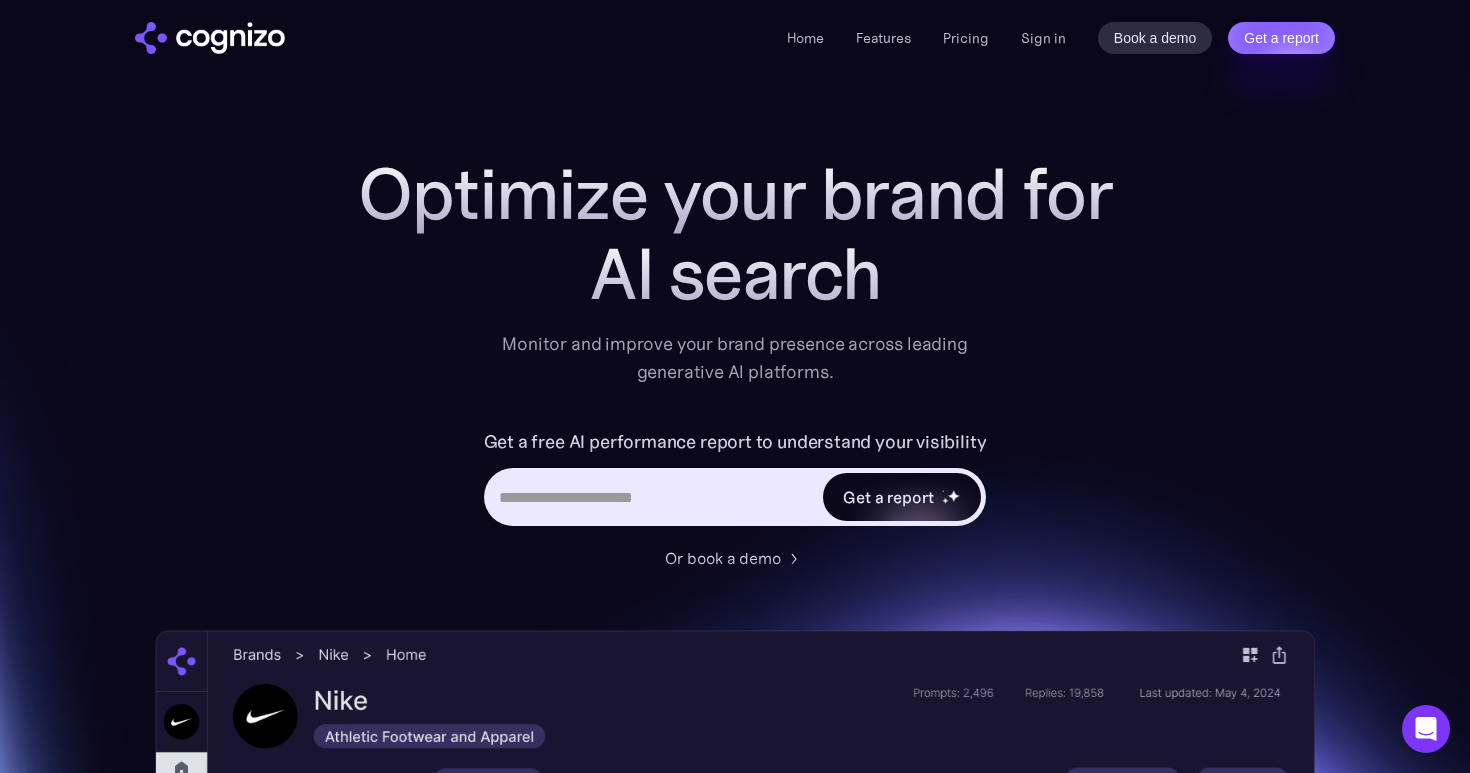 click on "Get a report" at bounding box center (902, 497) 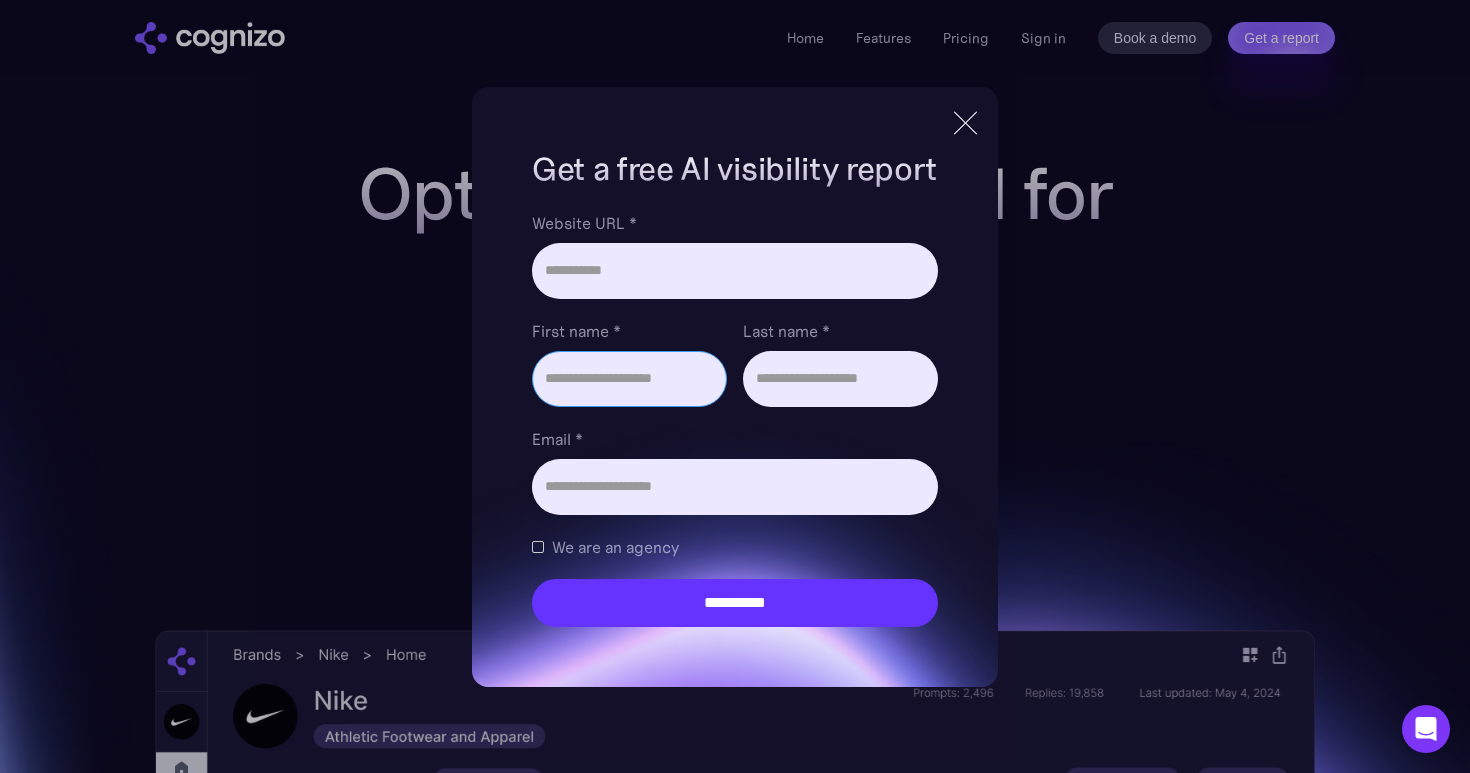 click on "First name *" at bounding box center (629, 379) 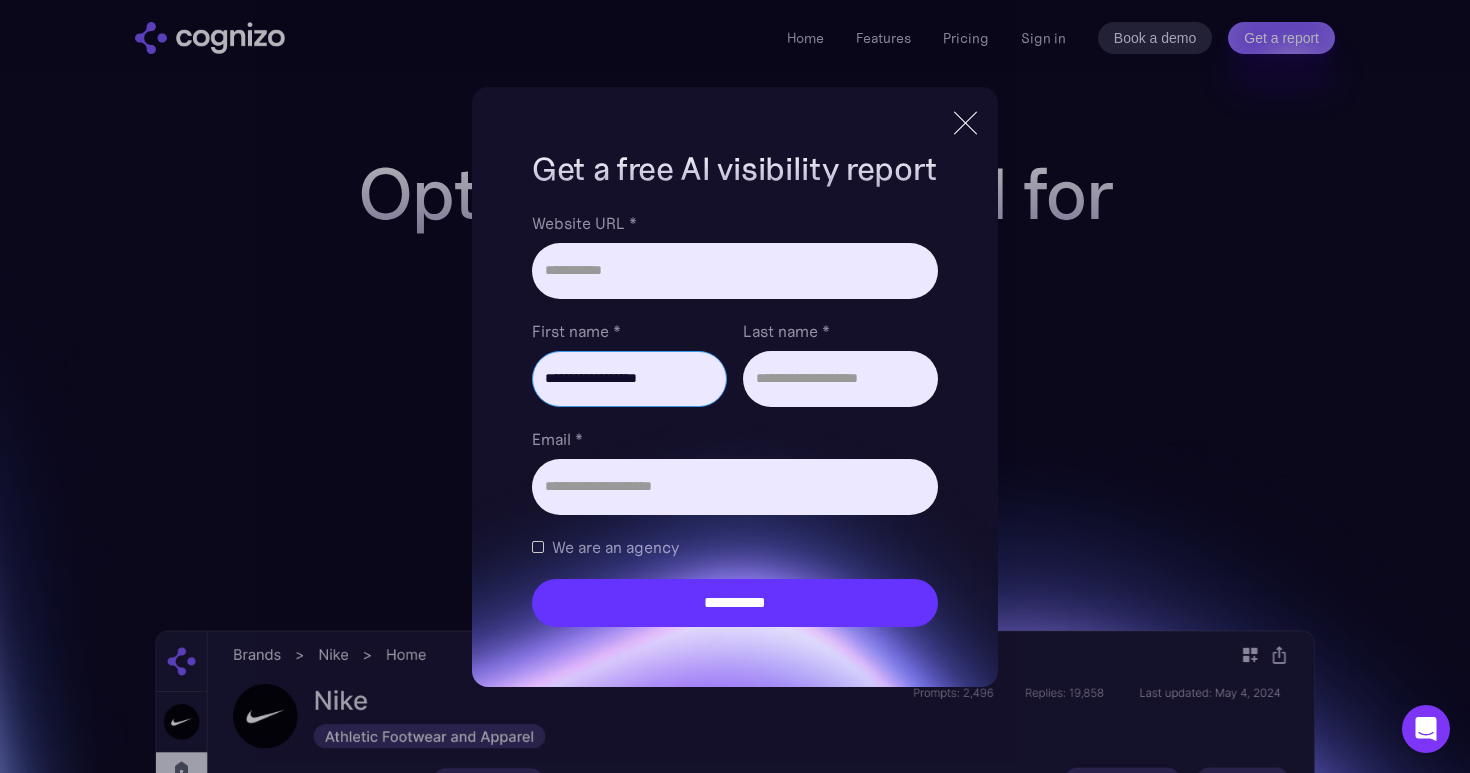 click on "**********" at bounding box center [629, 379] 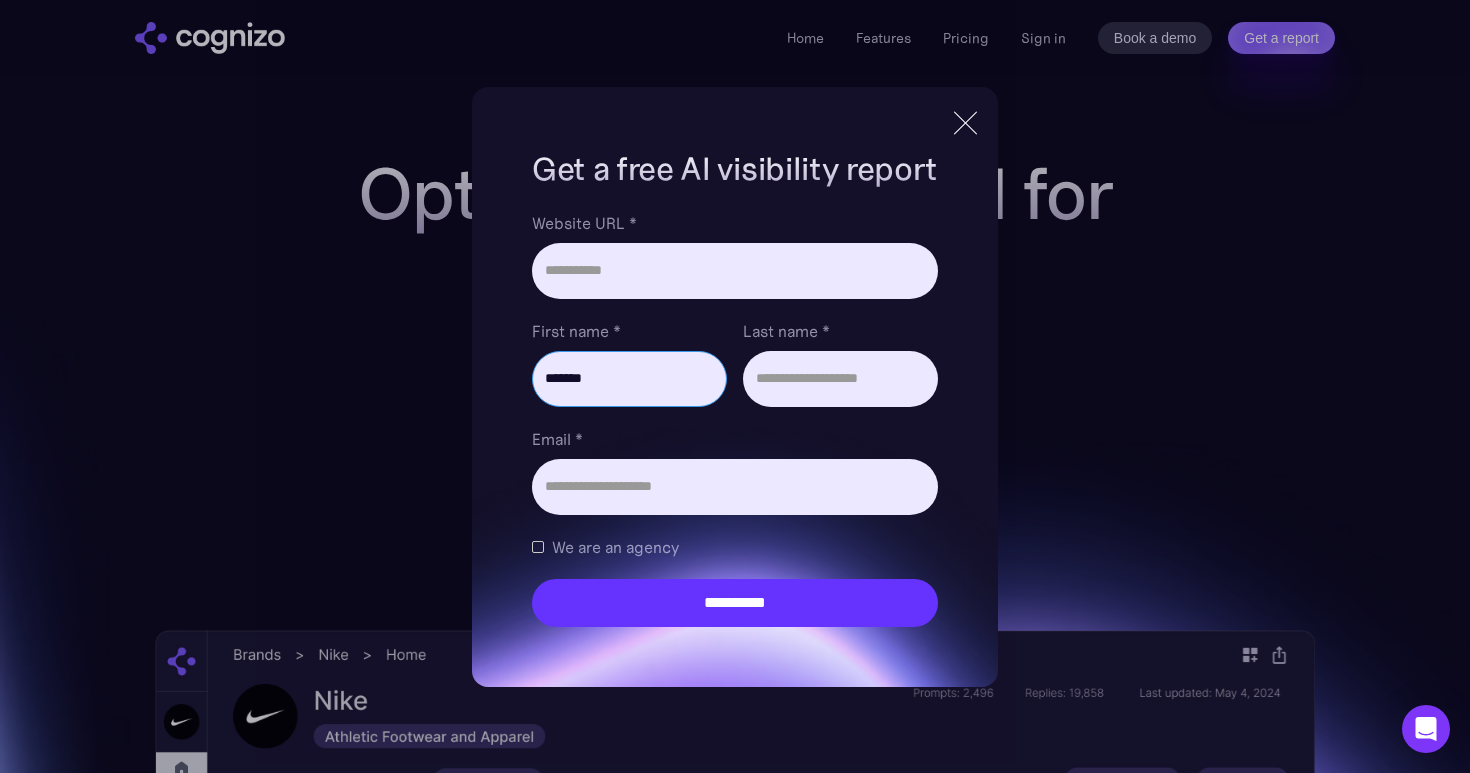 type on "******" 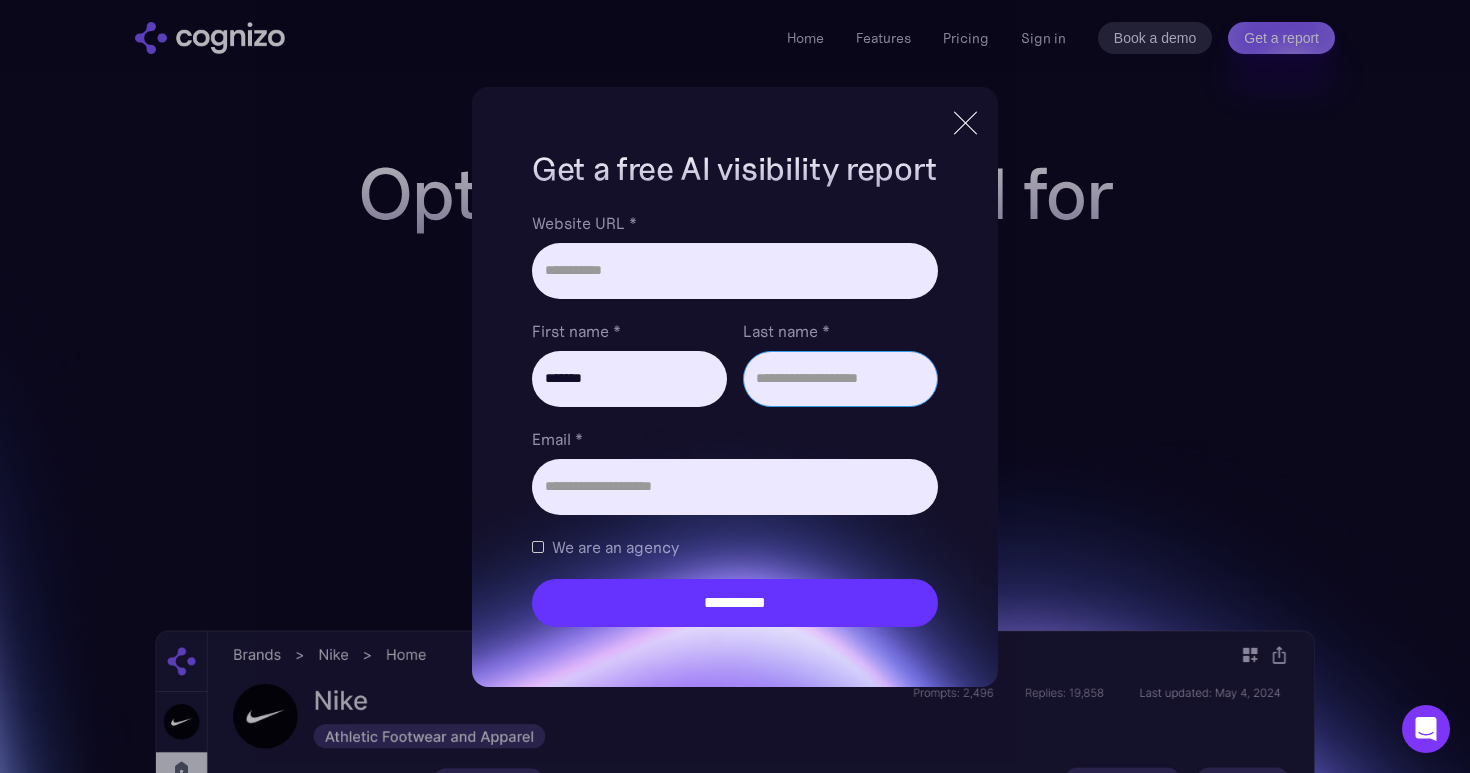 click on "Last name *" at bounding box center (840, 379) 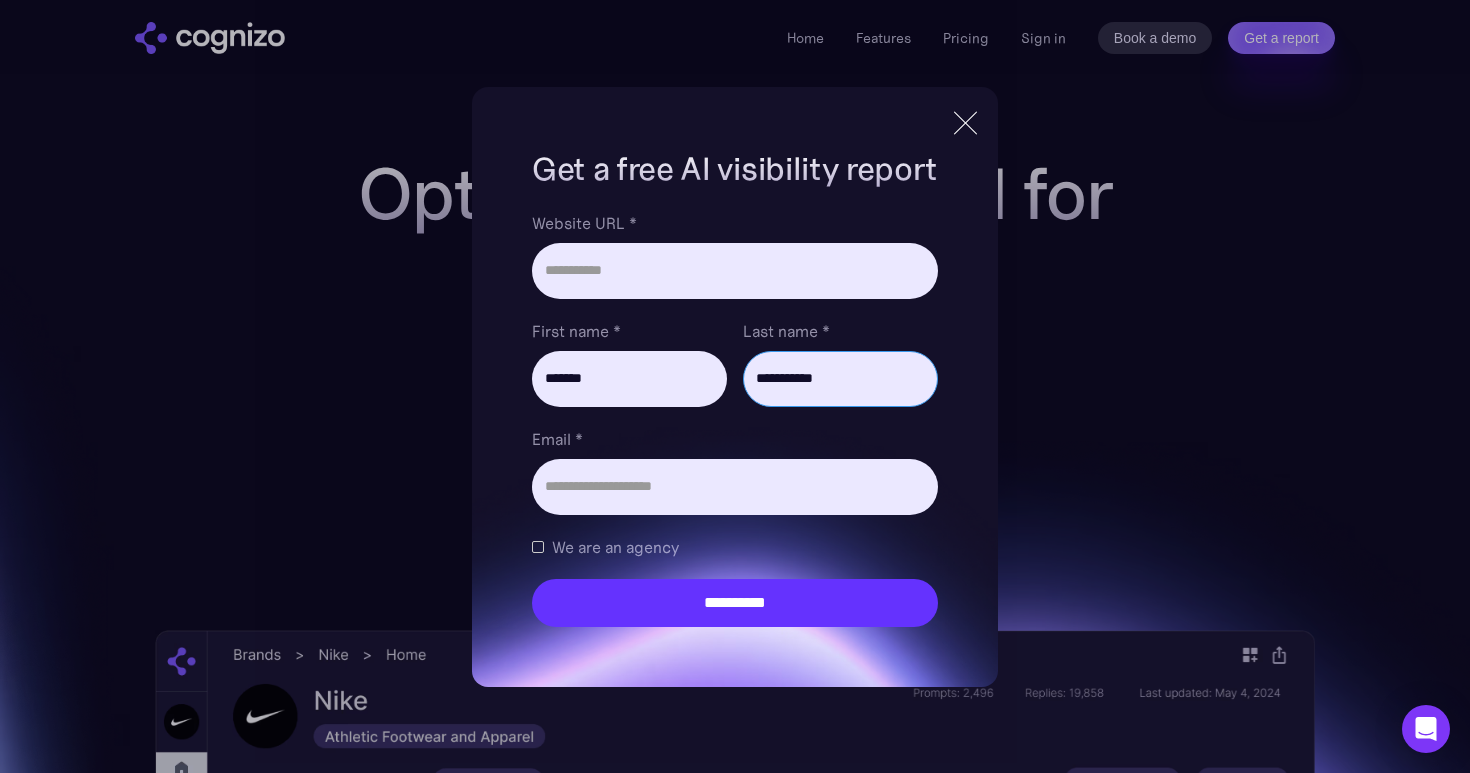 type on "**********" 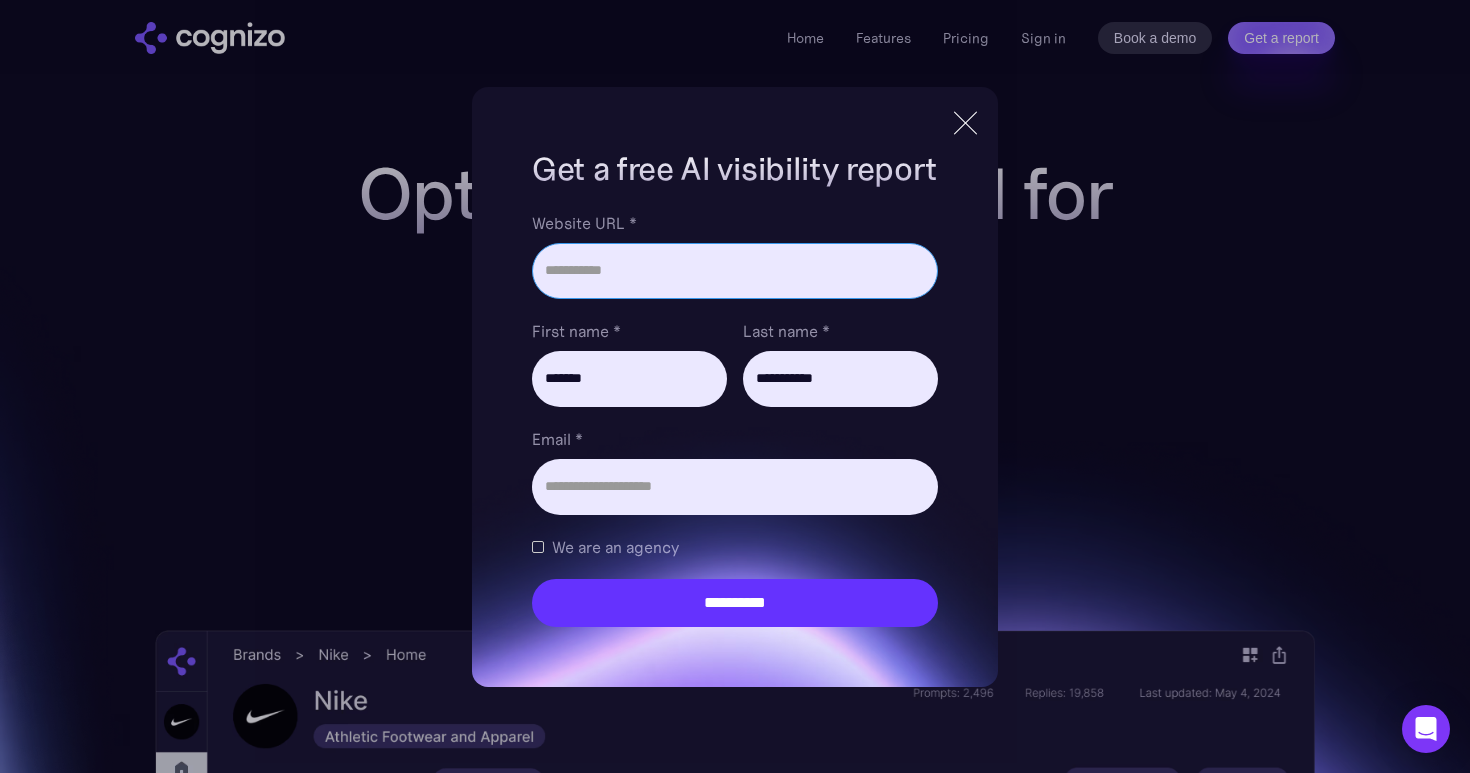 click on "Website URL *" at bounding box center [735, 271] 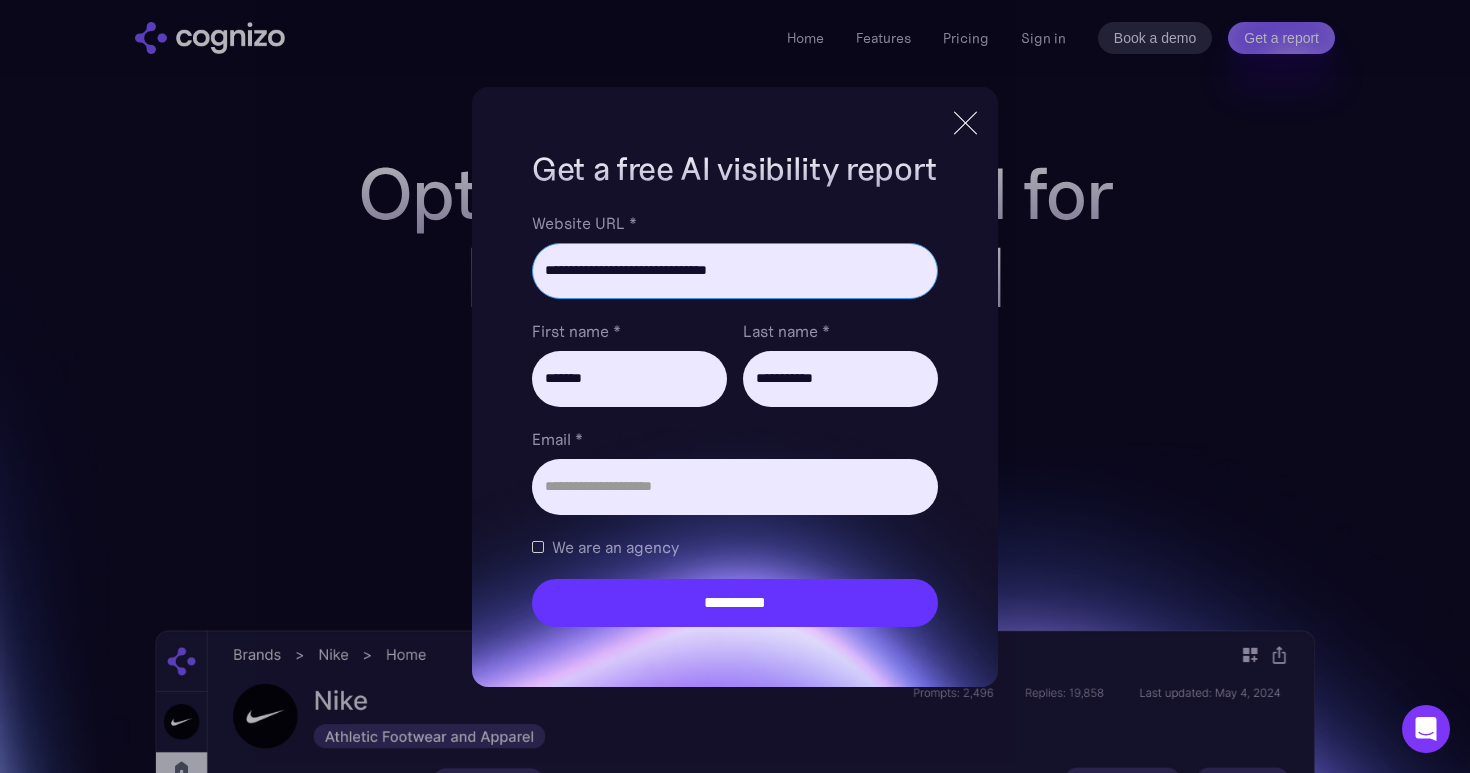 drag, startPoint x: 745, startPoint y: 269, endPoint x: 527, endPoint y: 275, distance: 218.08255 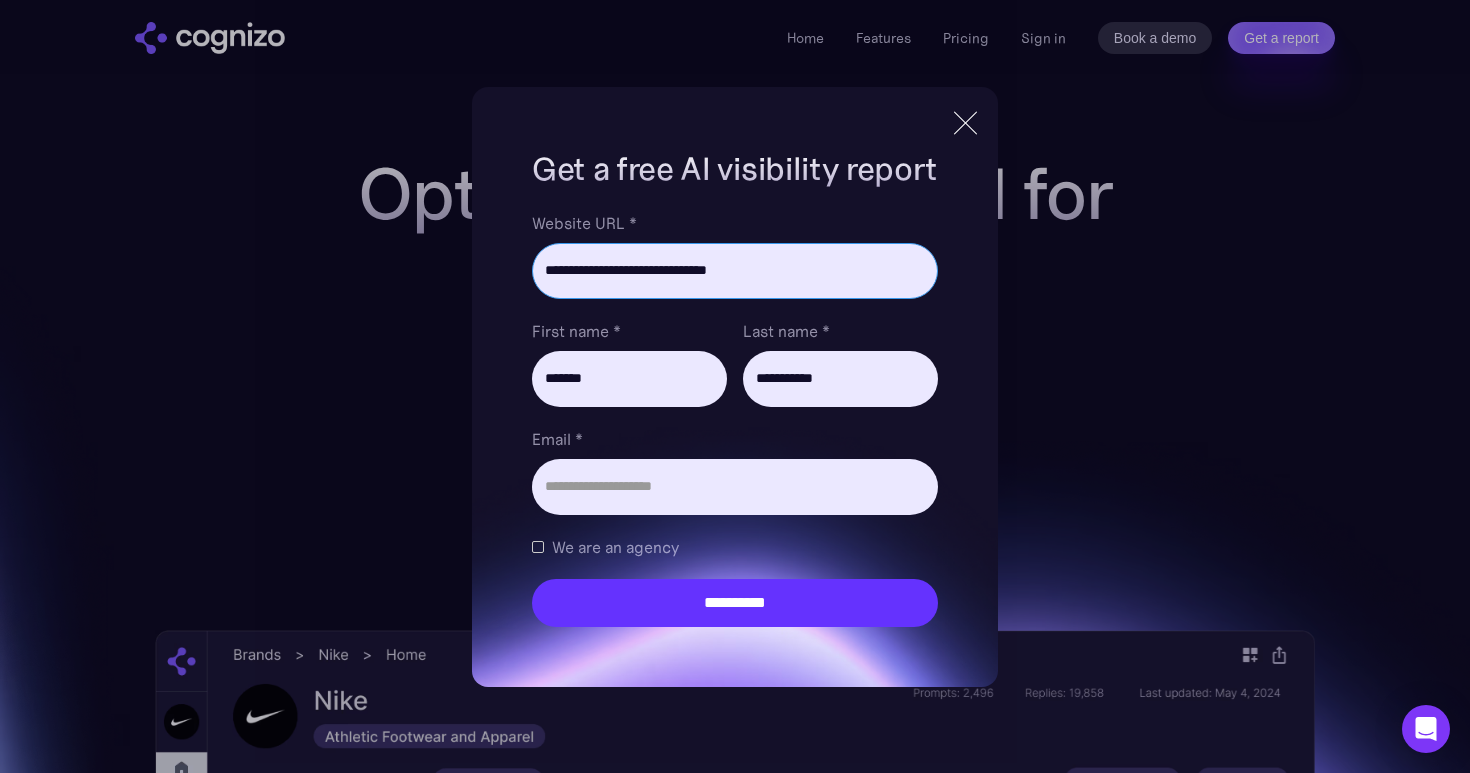 type on "**********" 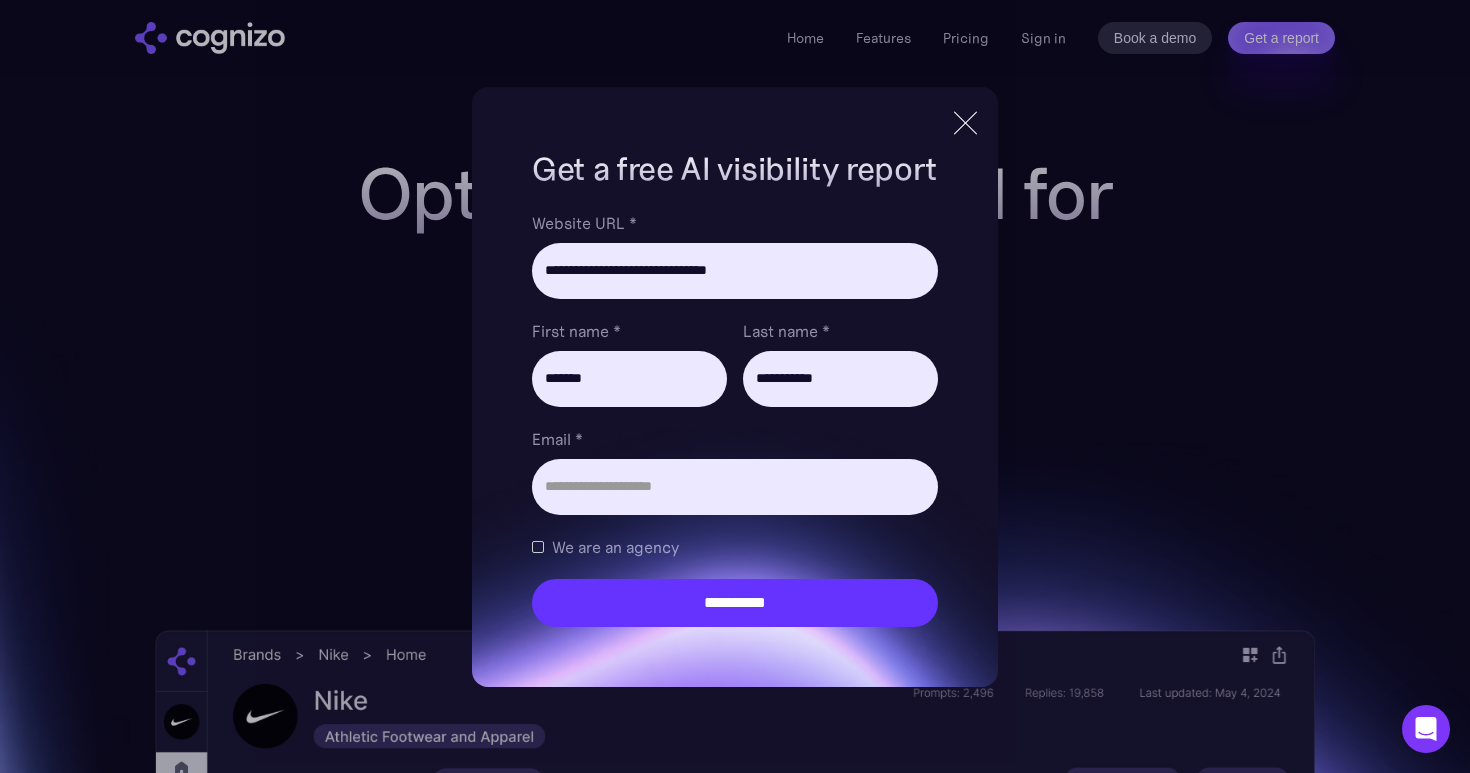 click on "Email *" at bounding box center (735, 471) 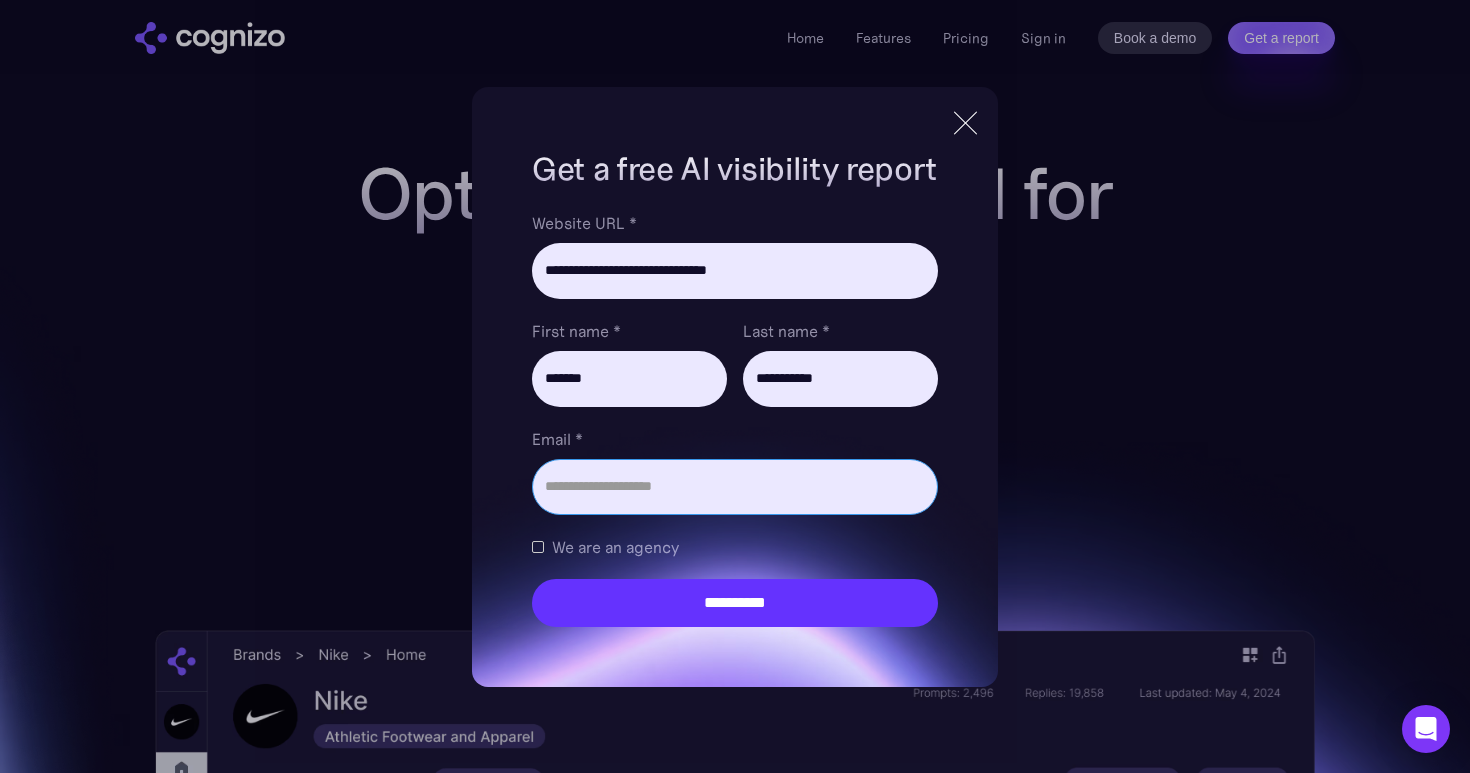 click on "Email *" at bounding box center [735, 487] 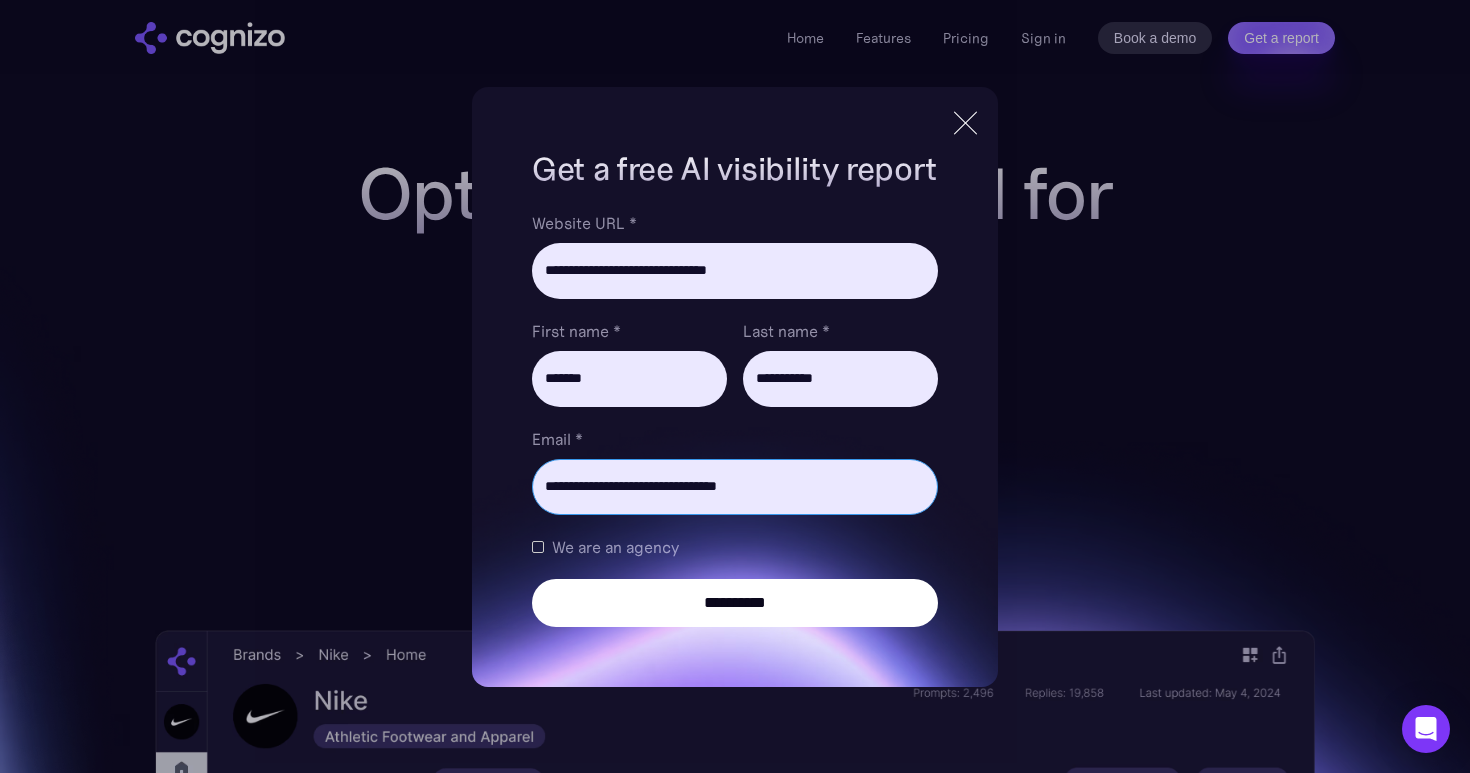 type on "**********" 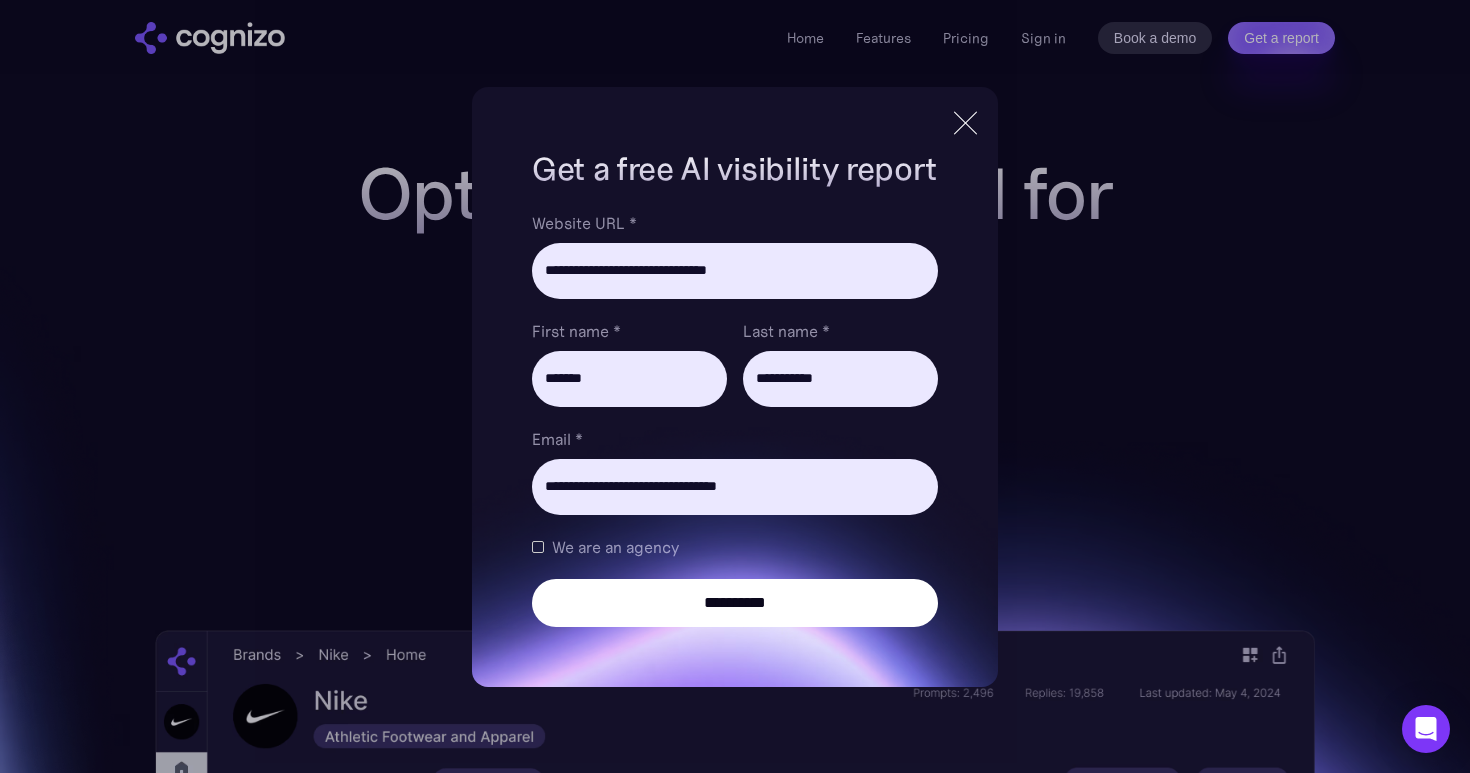 click on "**********" at bounding box center [735, 603] 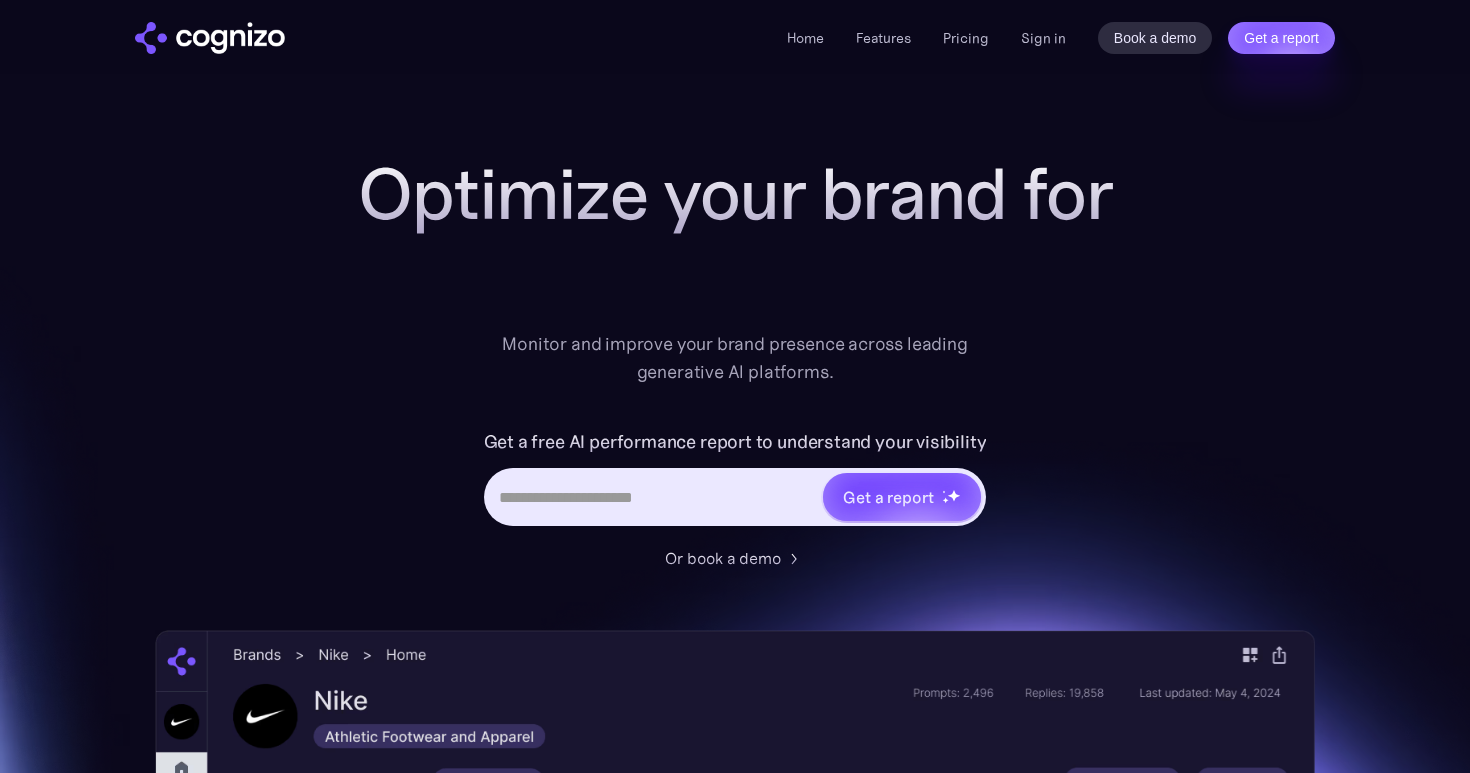 scroll, scrollTop: 0, scrollLeft: 0, axis: both 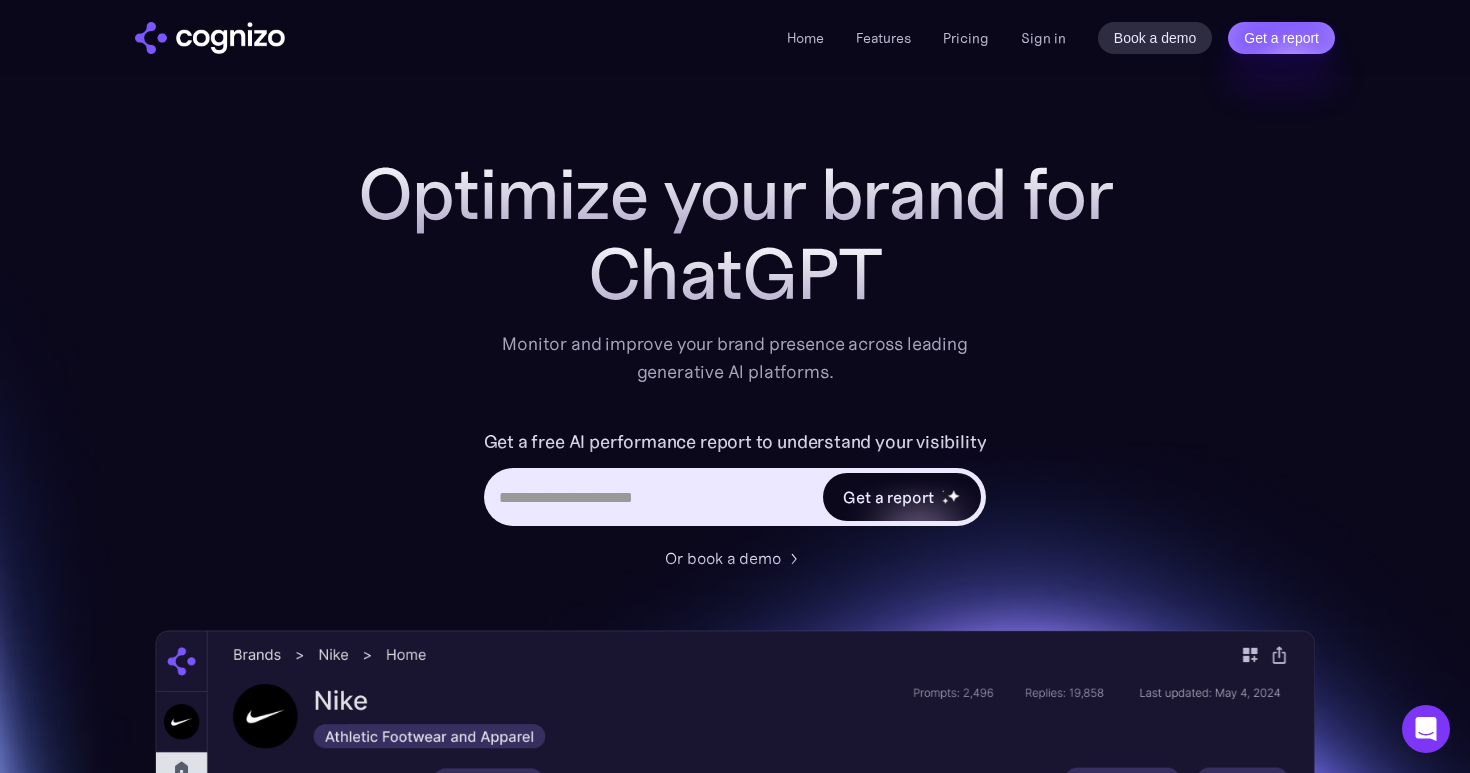 click on "Get a report" at bounding box center [902, 497] 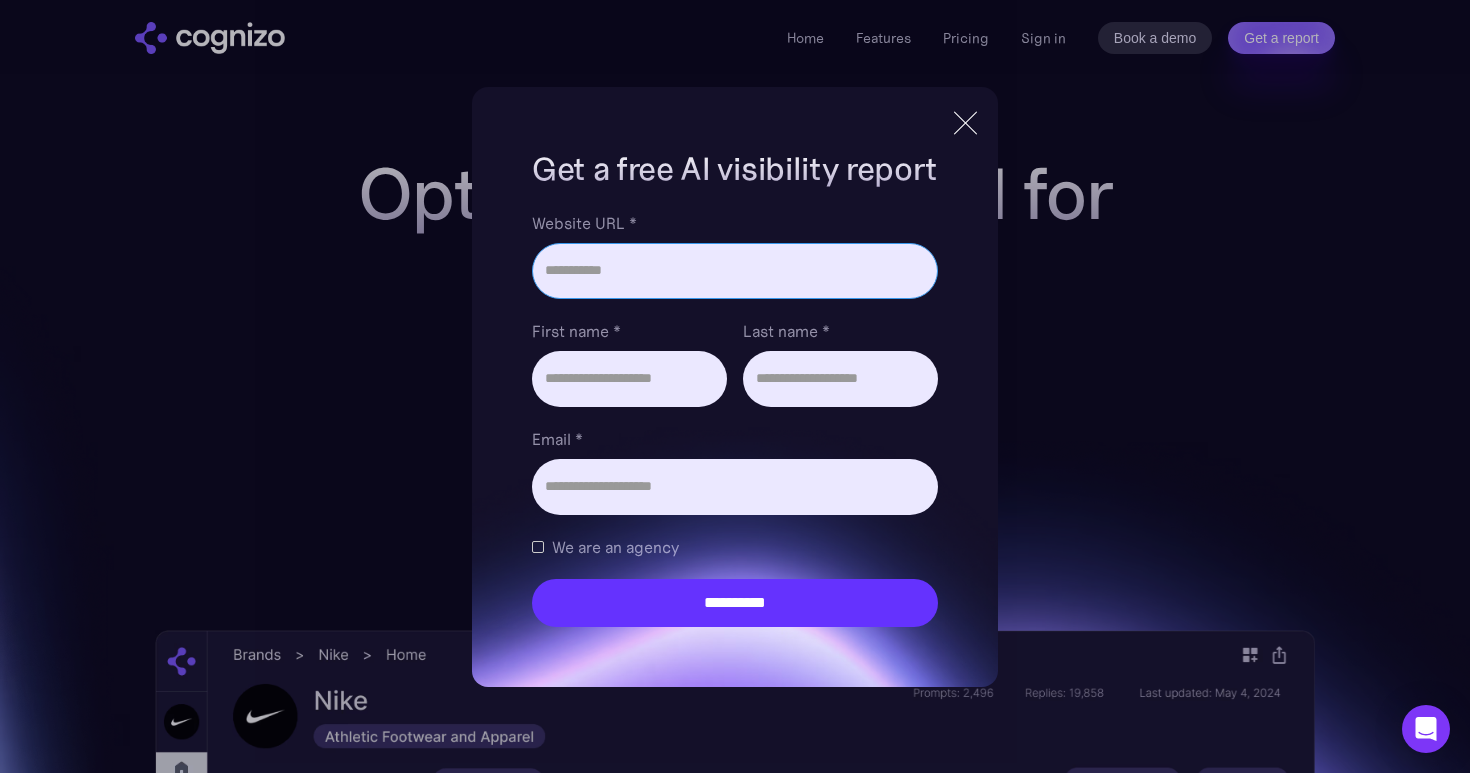 paste on "**********" 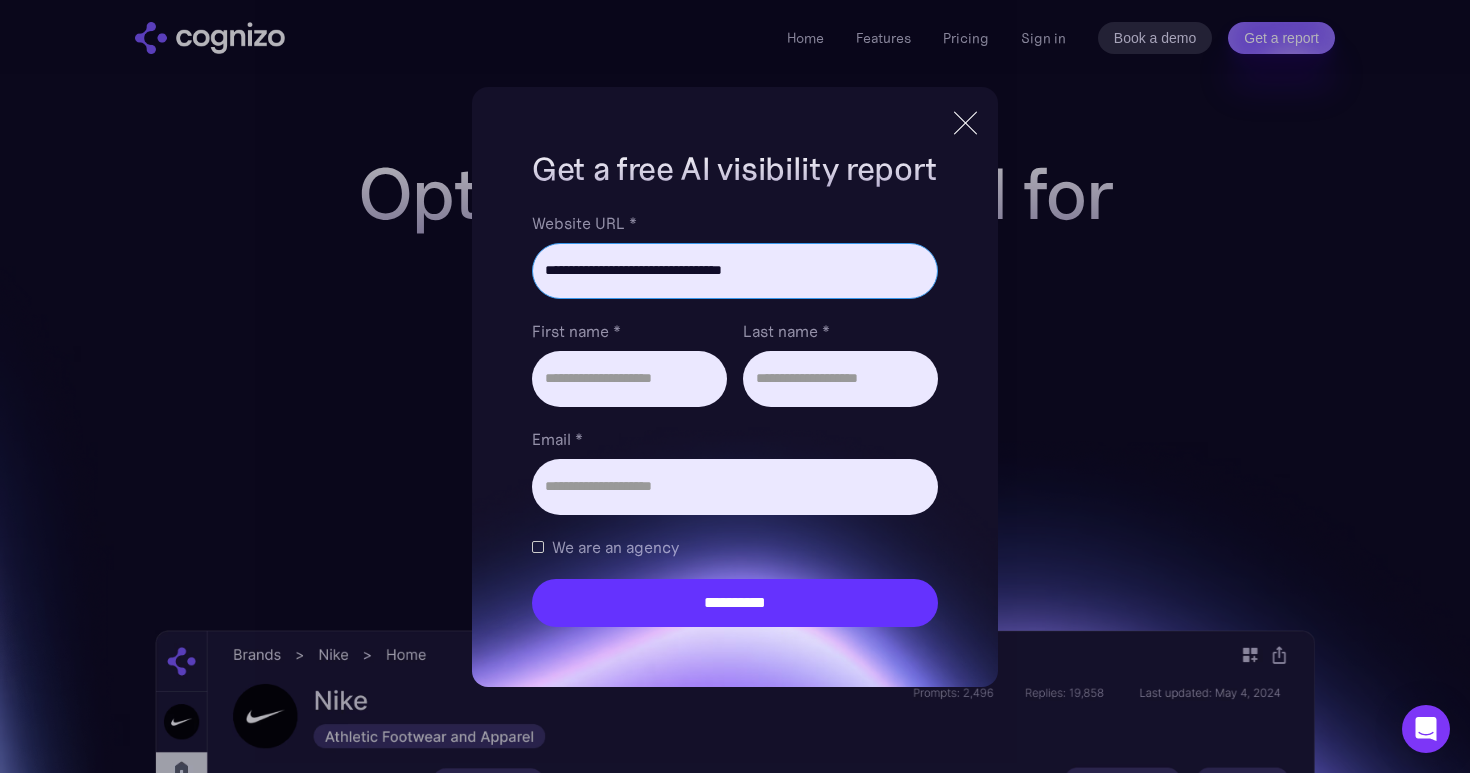 type on "**********" 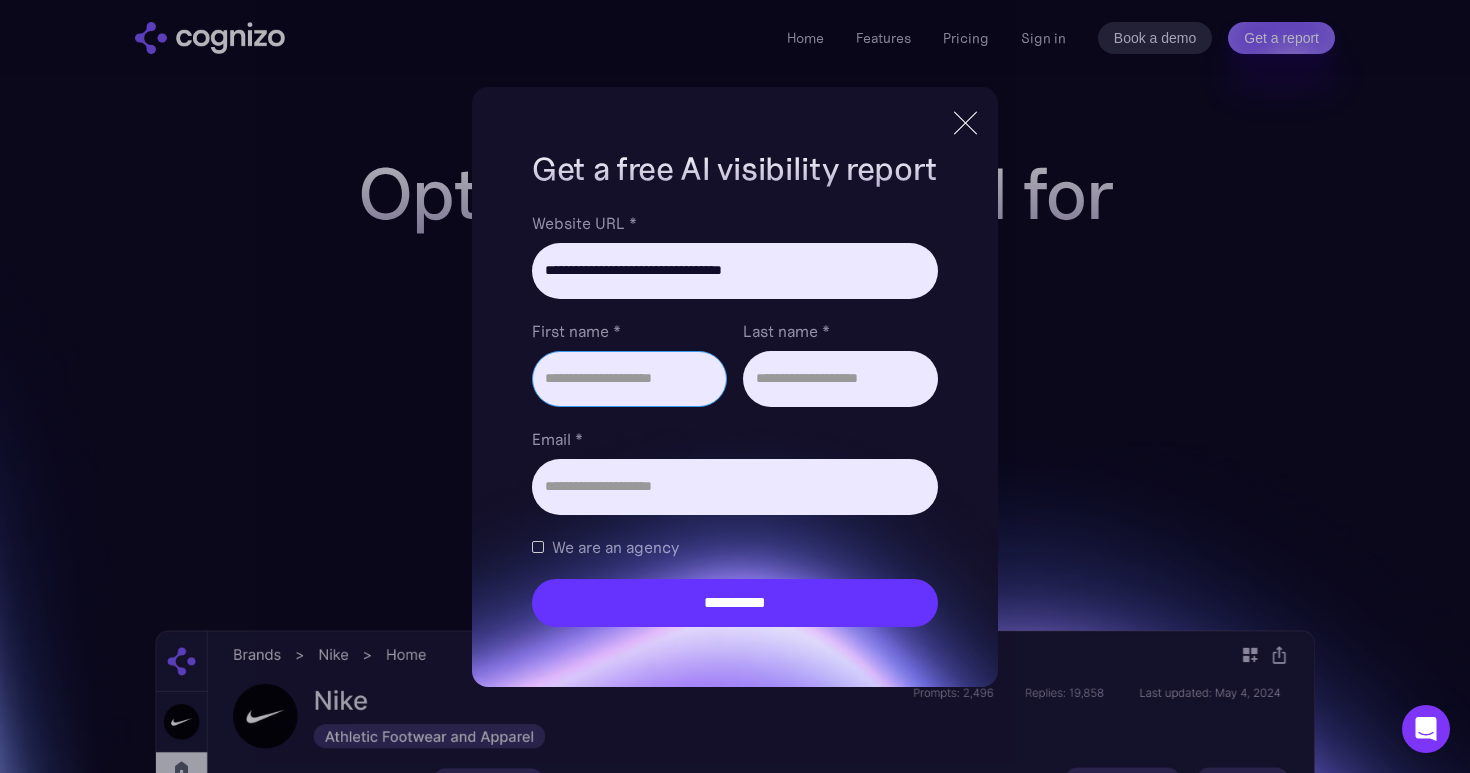 click on "First name *" at bounding box center [629, 379] 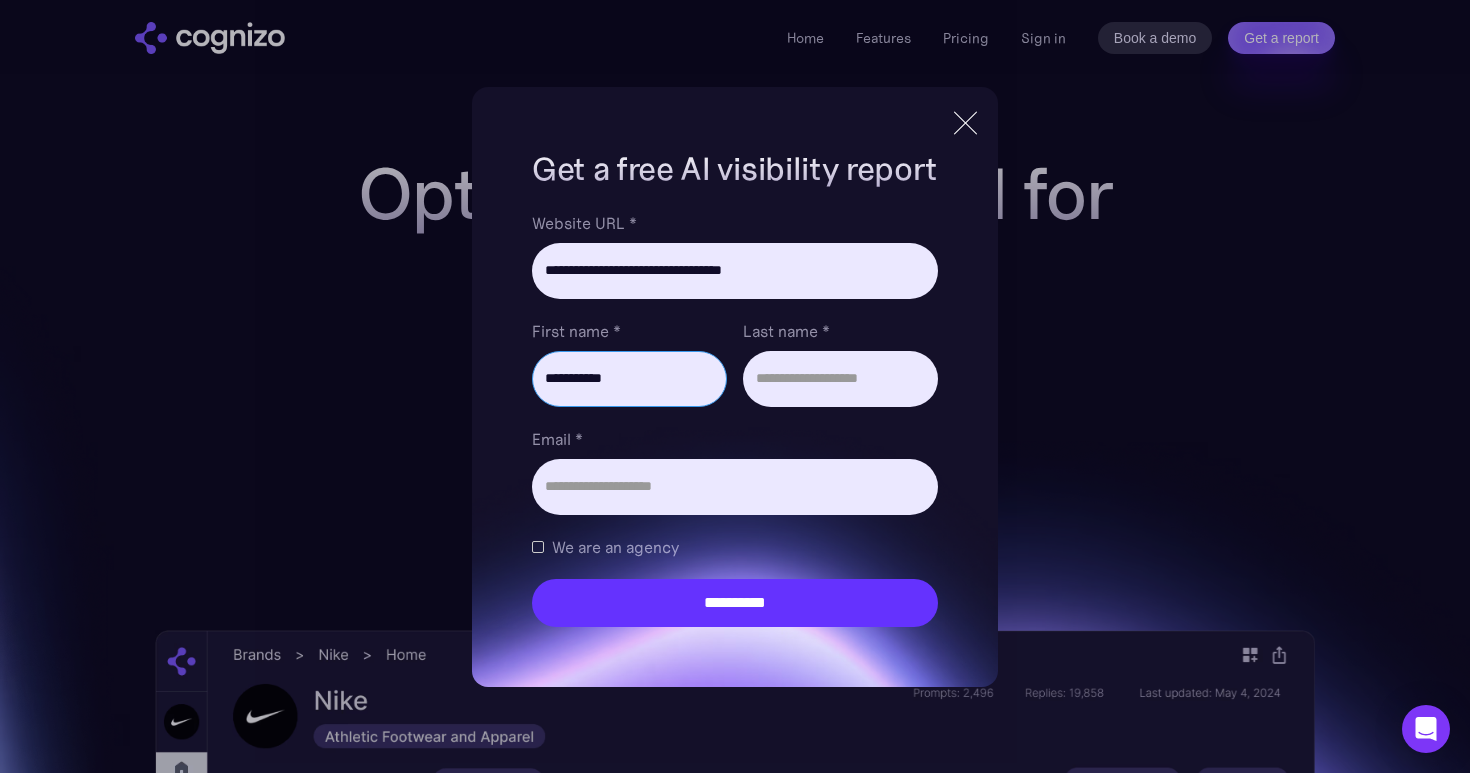 click on "**********" at bounding box center [629, 379] 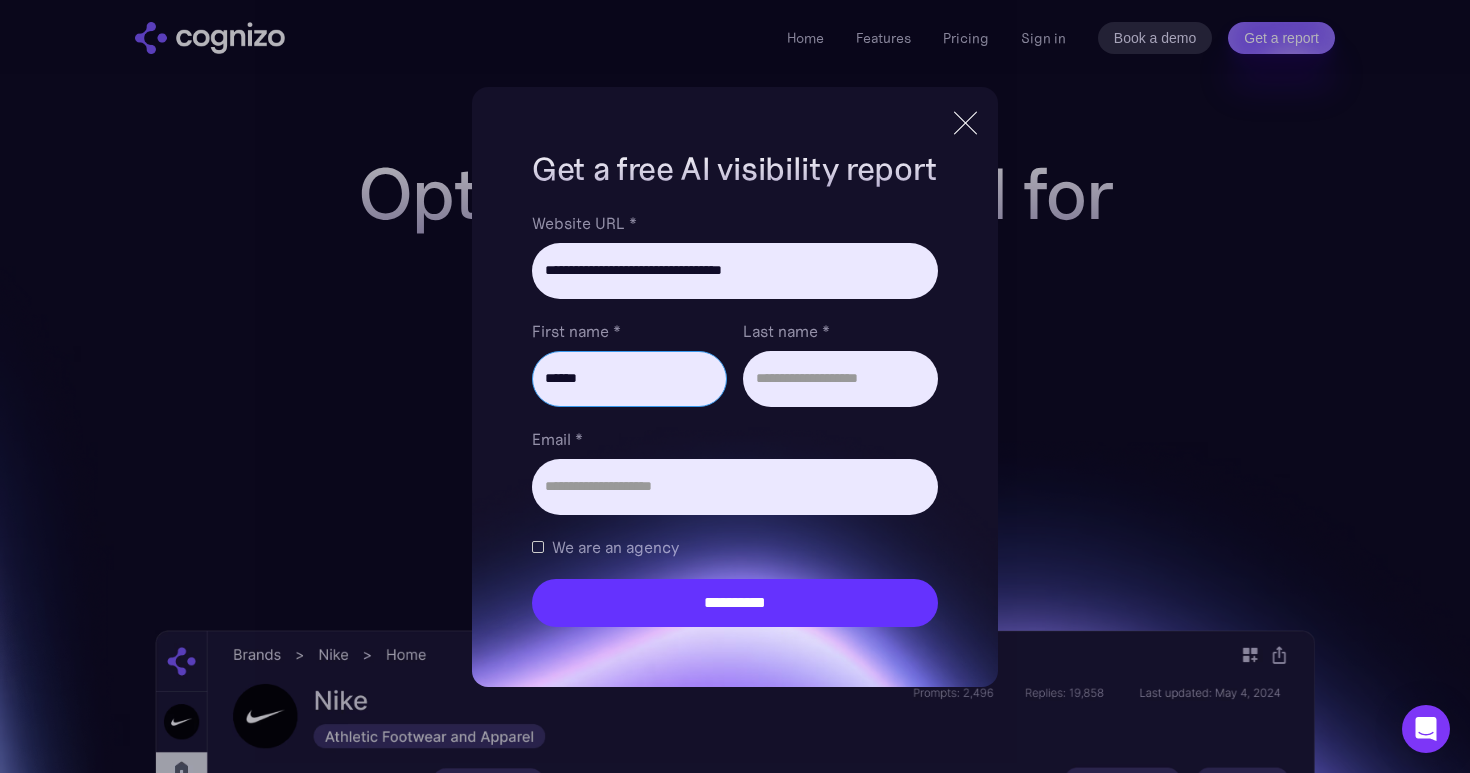 type on "******" 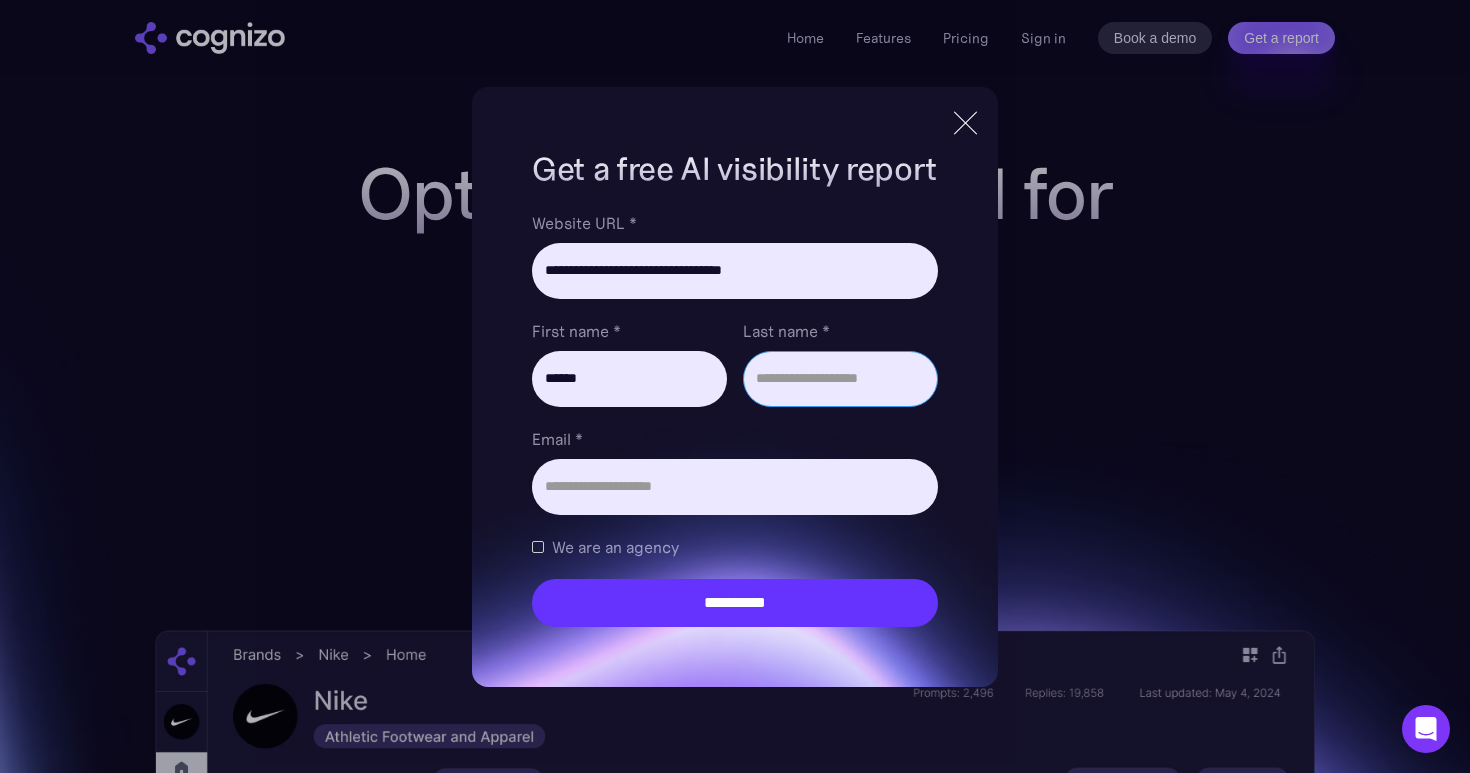 click on "Last name *" at bounding box center [840, 379] 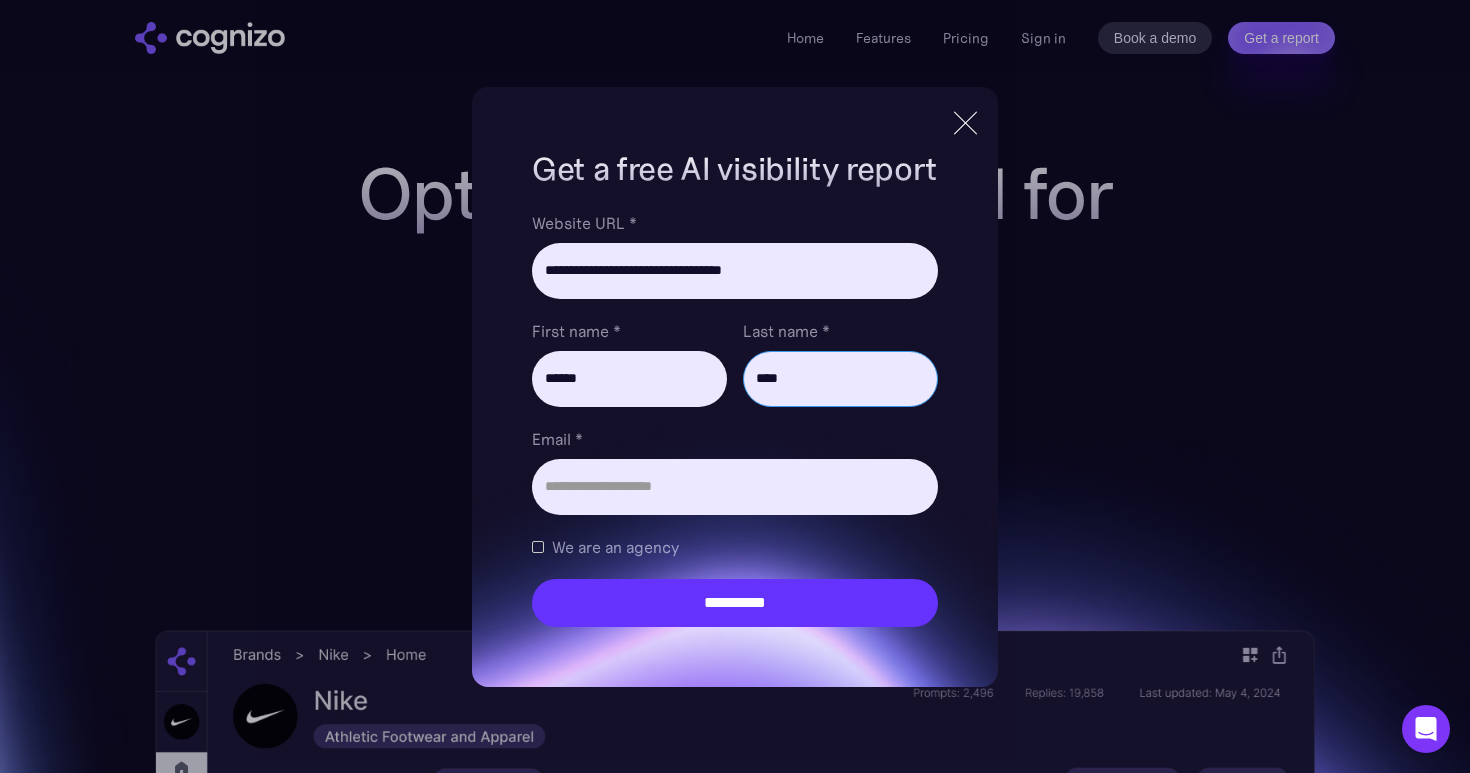 type on "****" 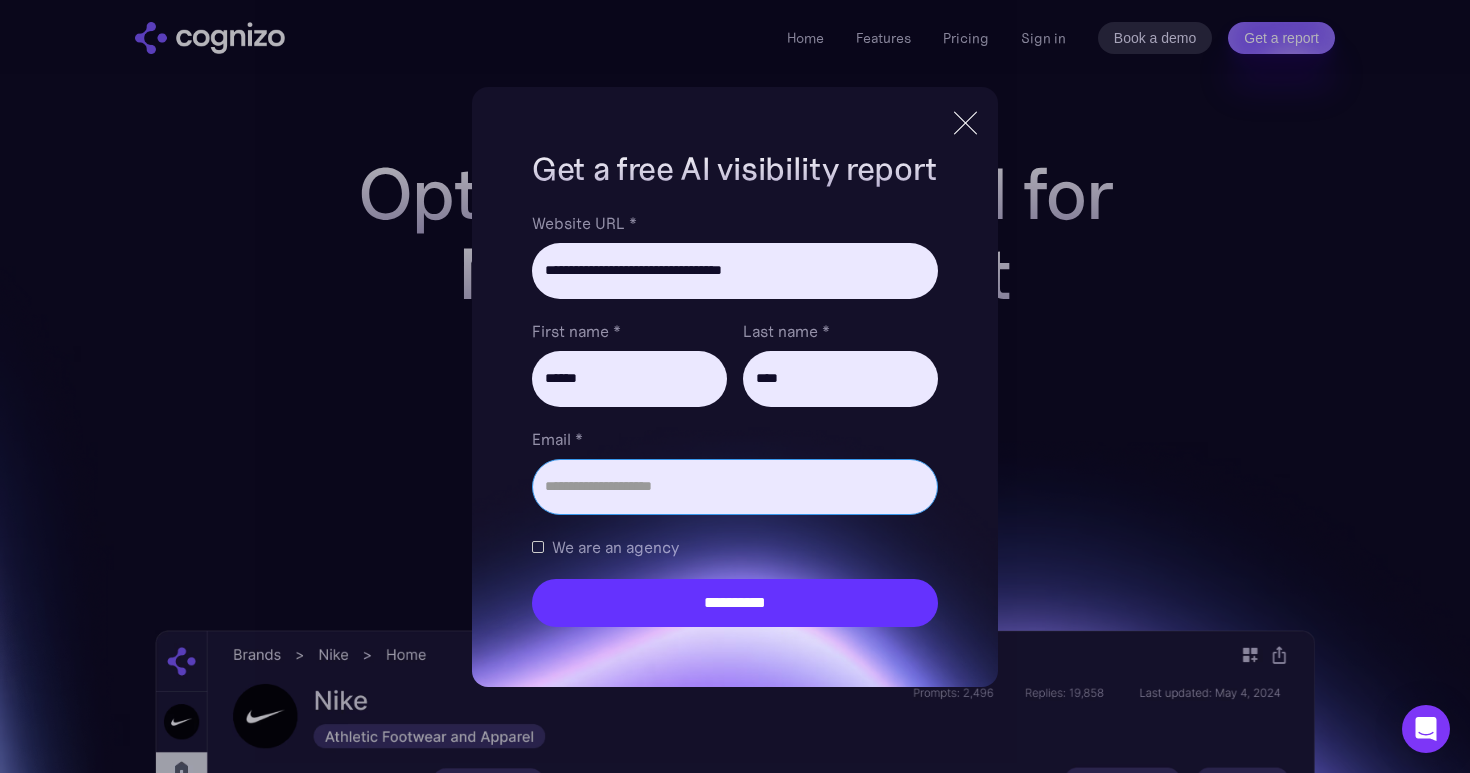 click on "Email *" at bounding box center (735, 487) 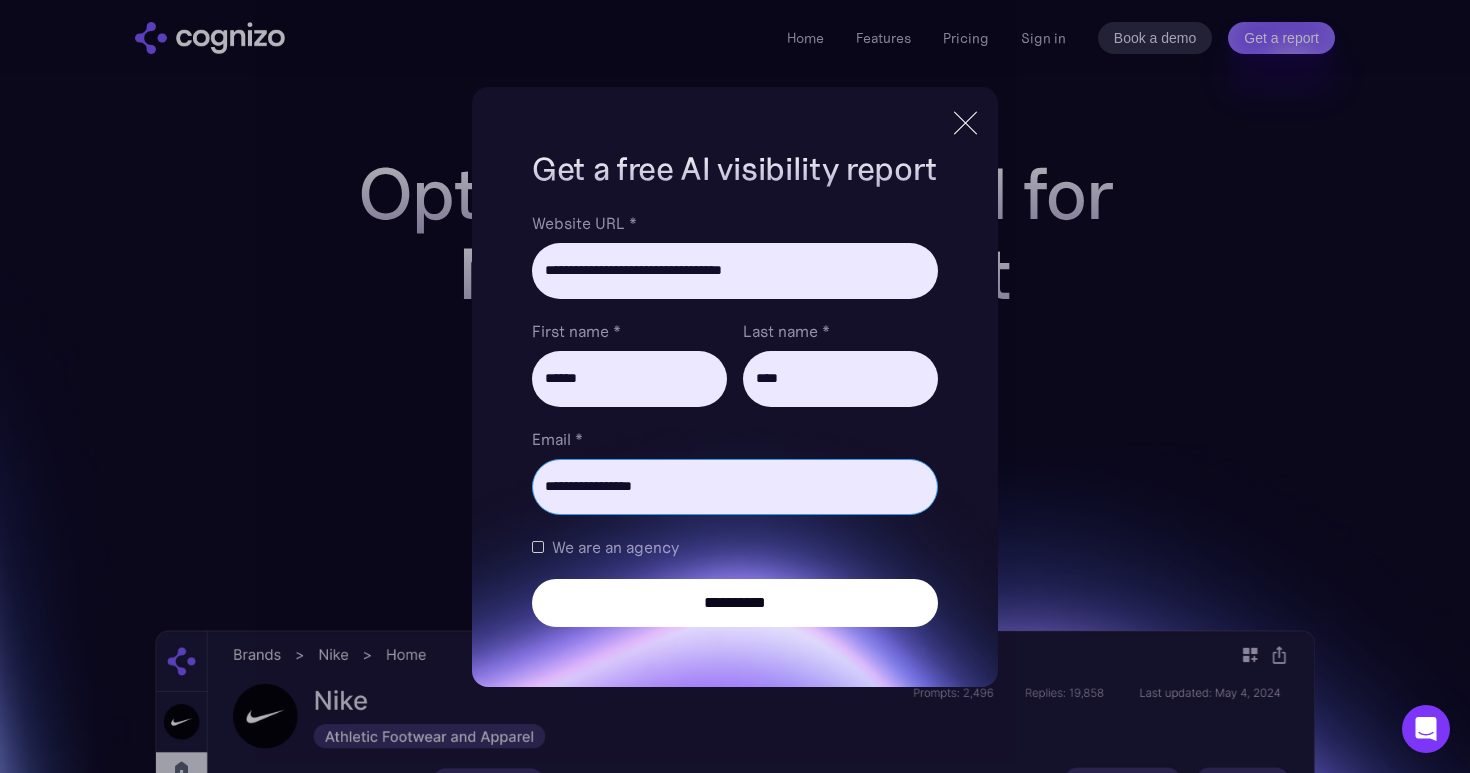 type on "**********" 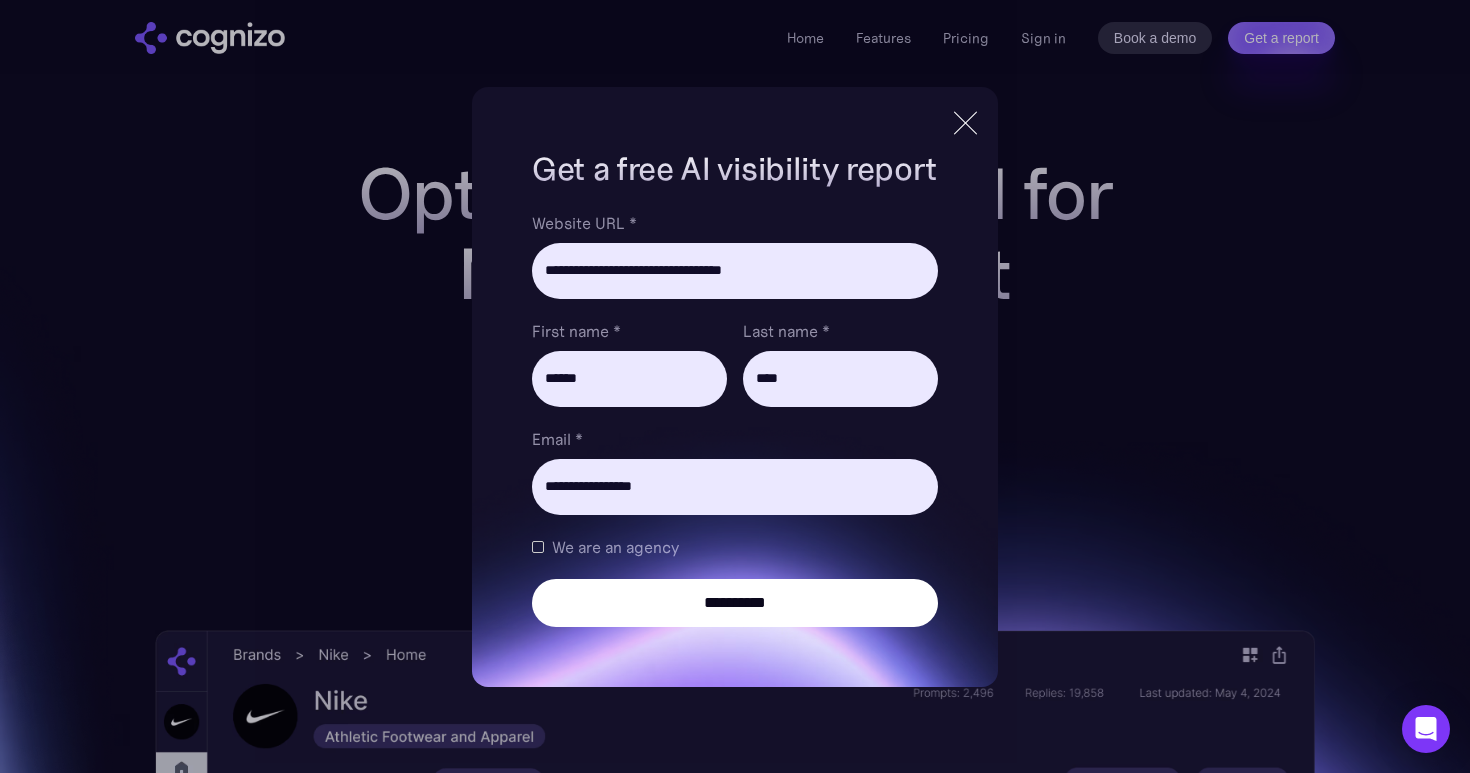 click on "**********" at bounding box center [735, 603] 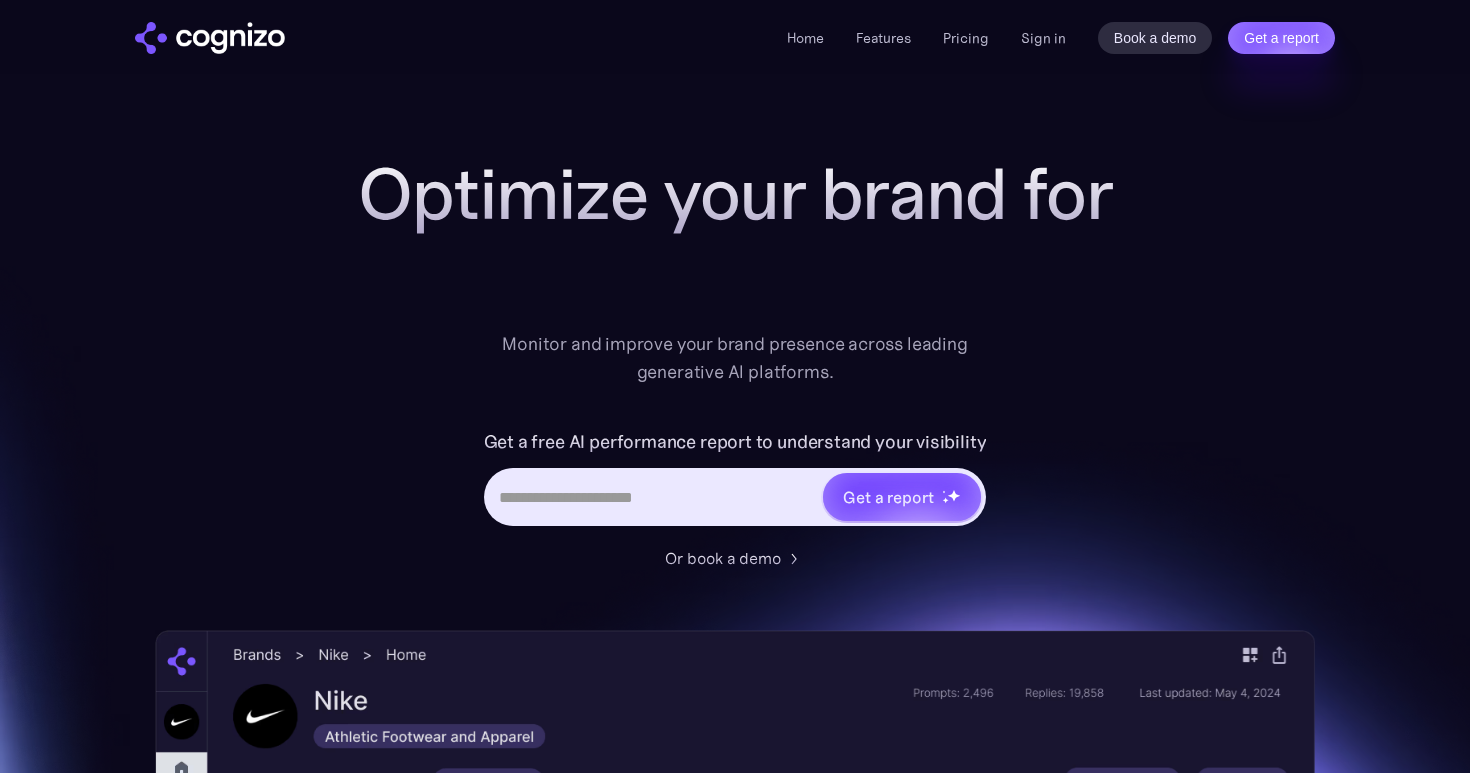 scroll, scrollTop: 0, scrollLeft: 0, axis: both 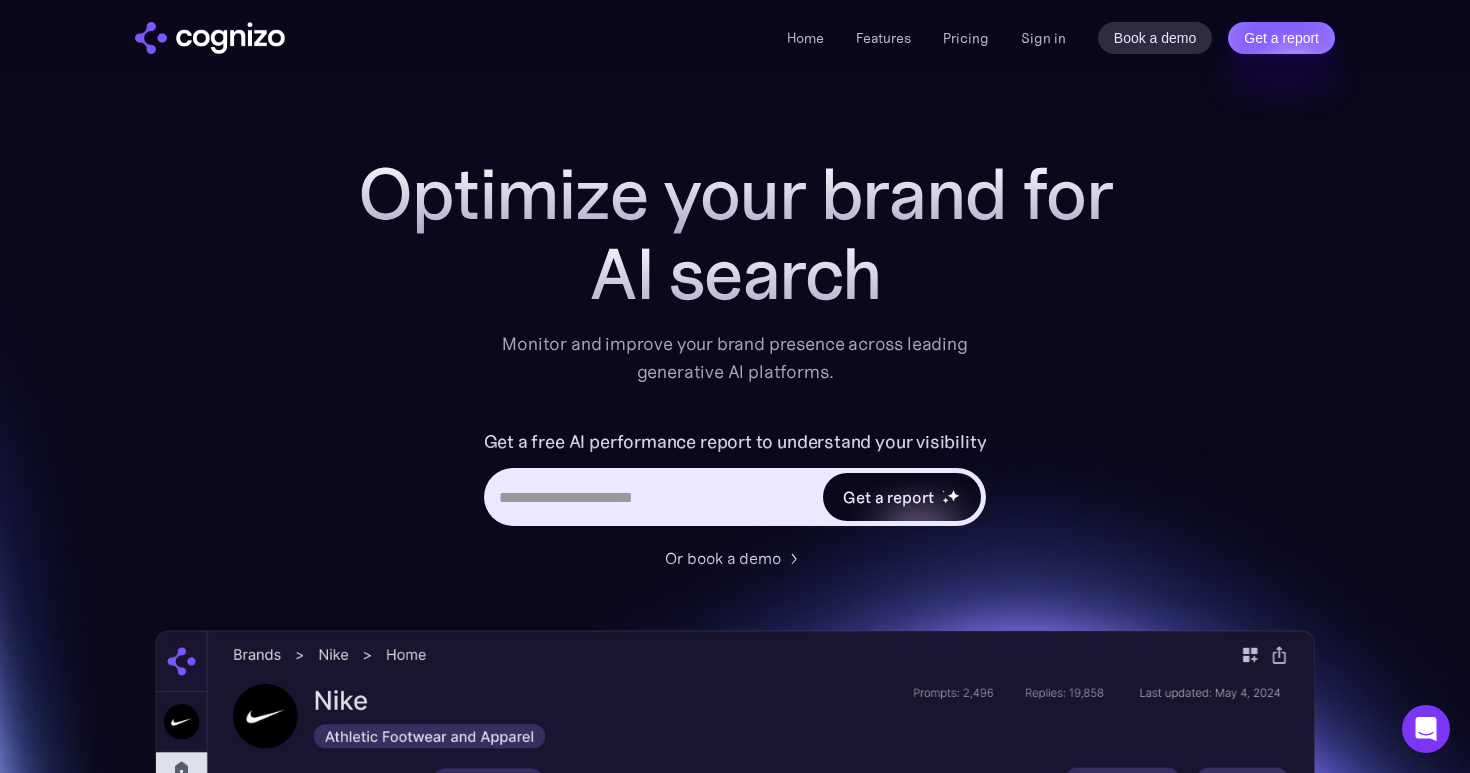 click on "Get a report" at bounding box center [888, 497] 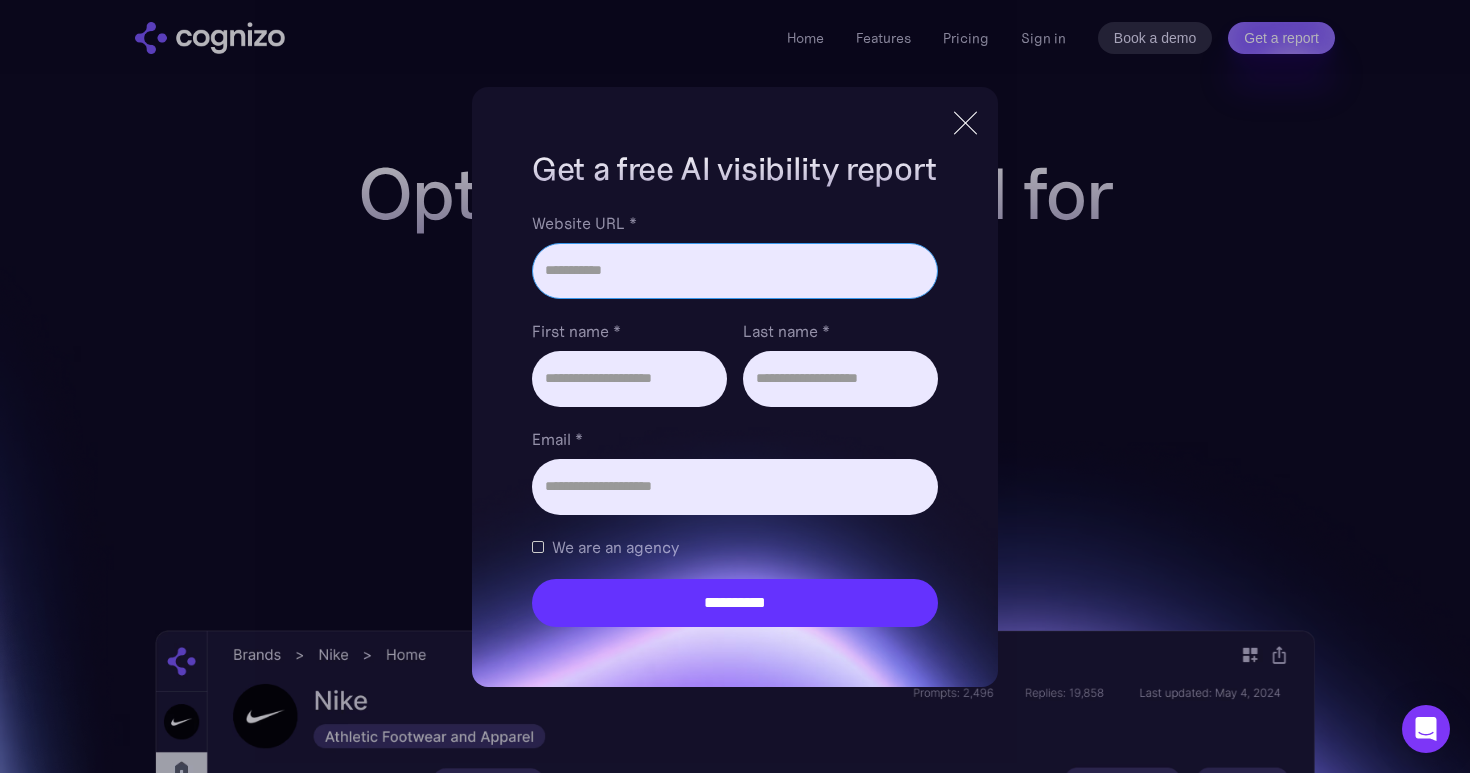 paste on "**********" 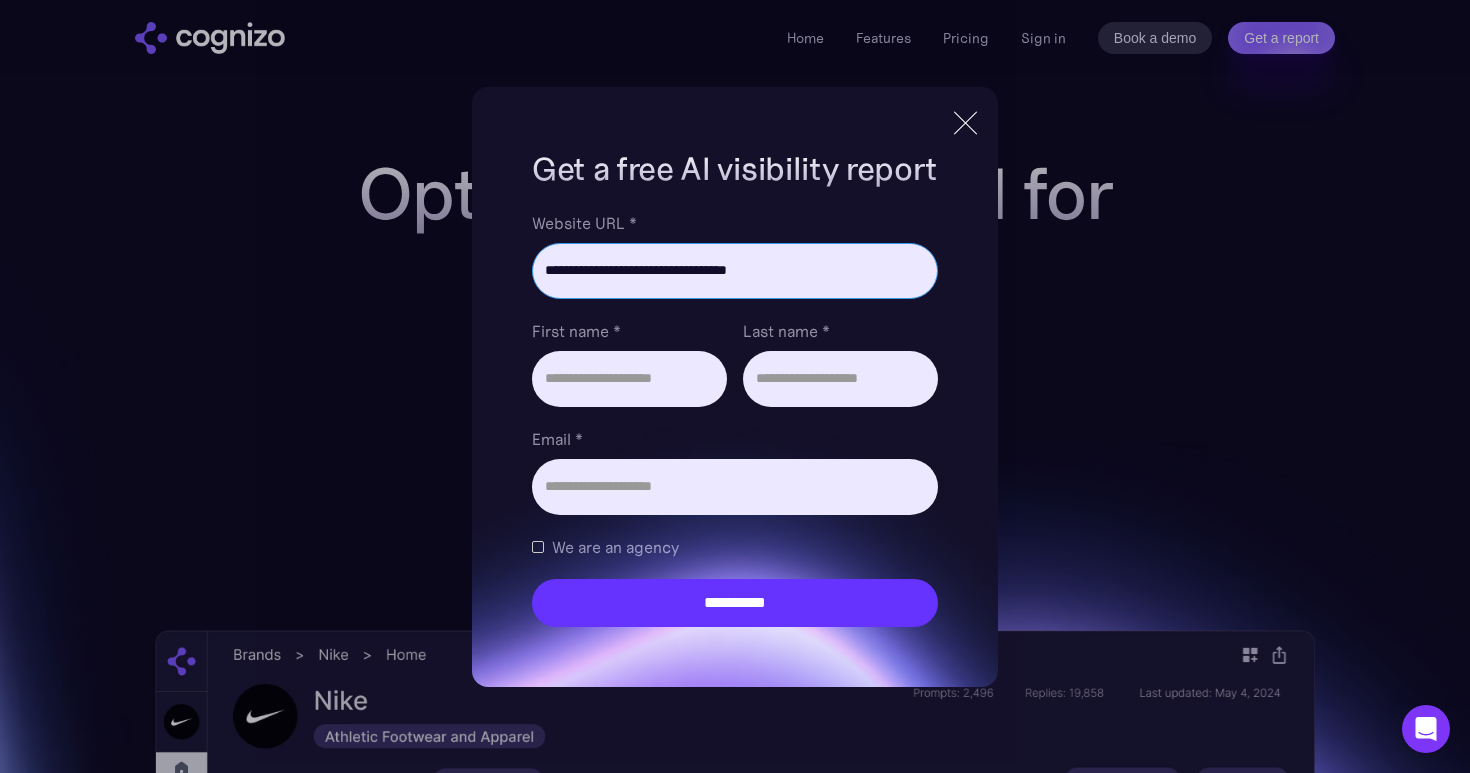 paste on "**********" 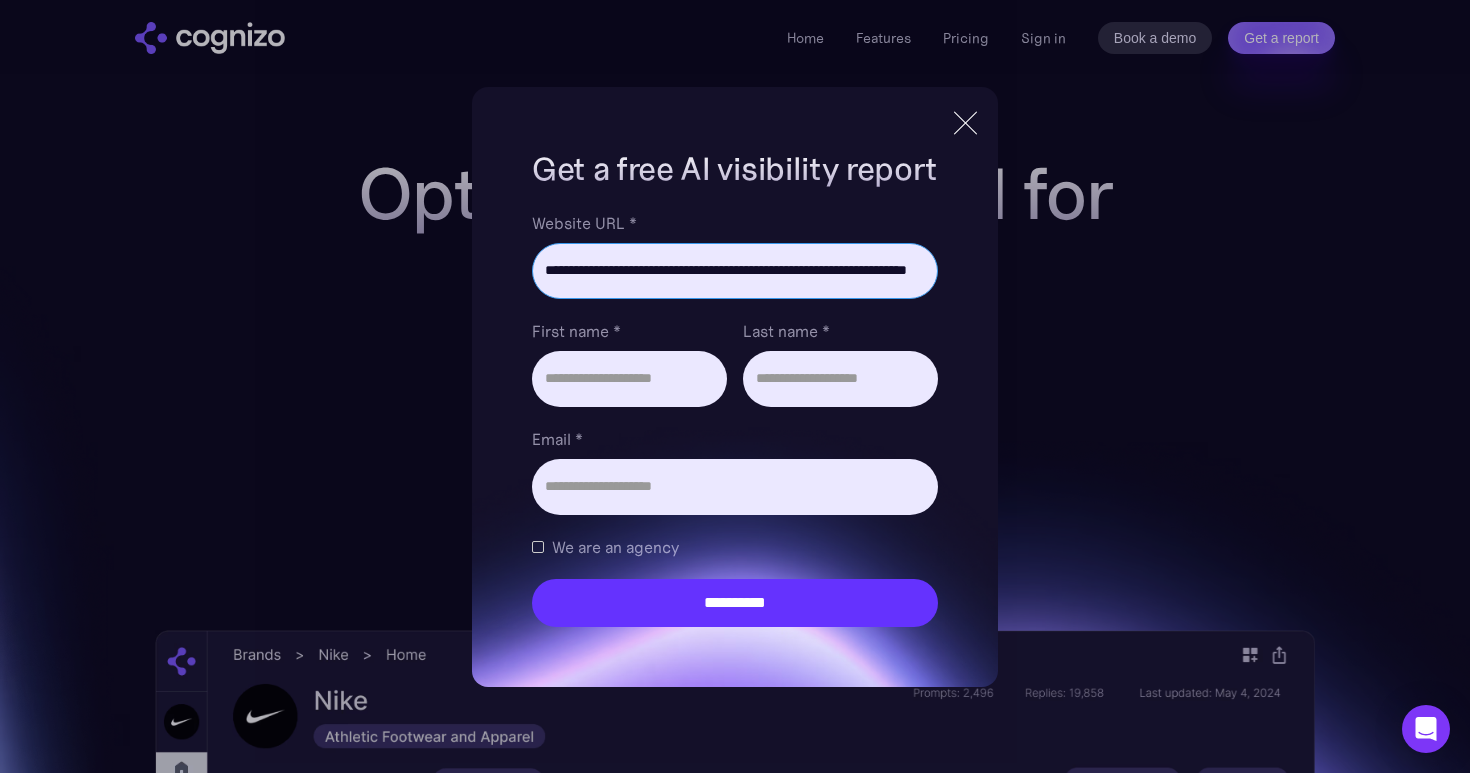 scroll, scrollTop: 0, scrollLeft: 70, axis: horizontal 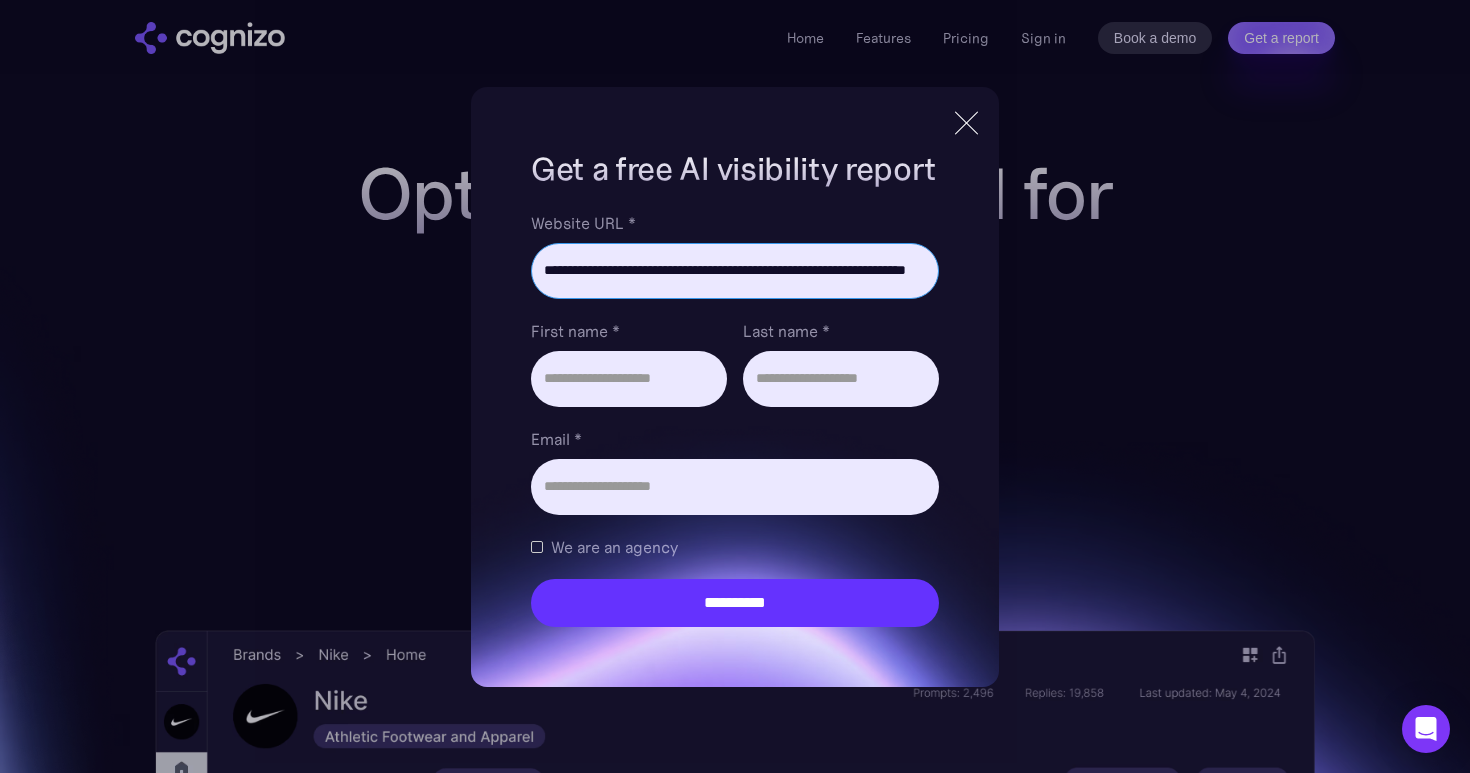 paste 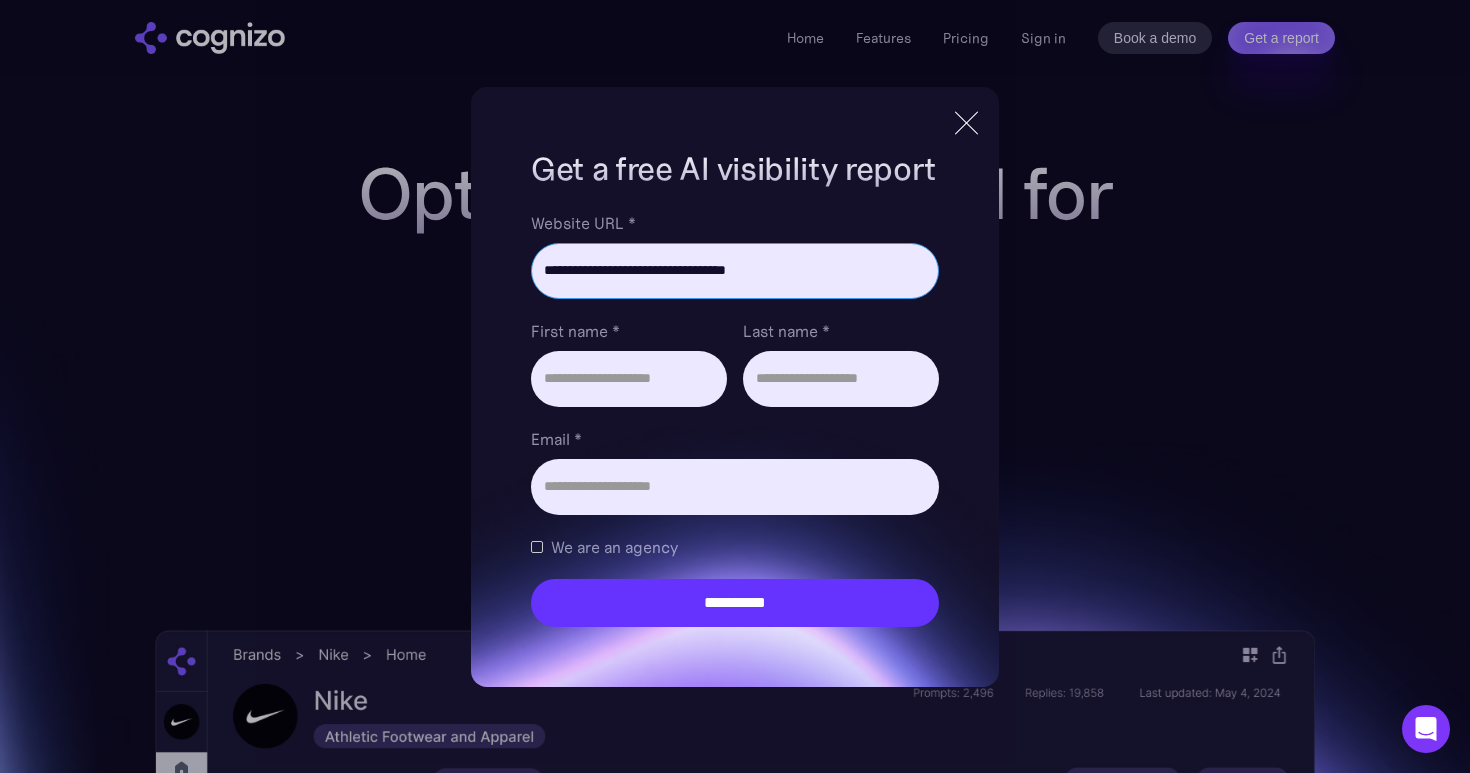 scroll, scrollTop: 0, scrollLeft: 0, axis: both 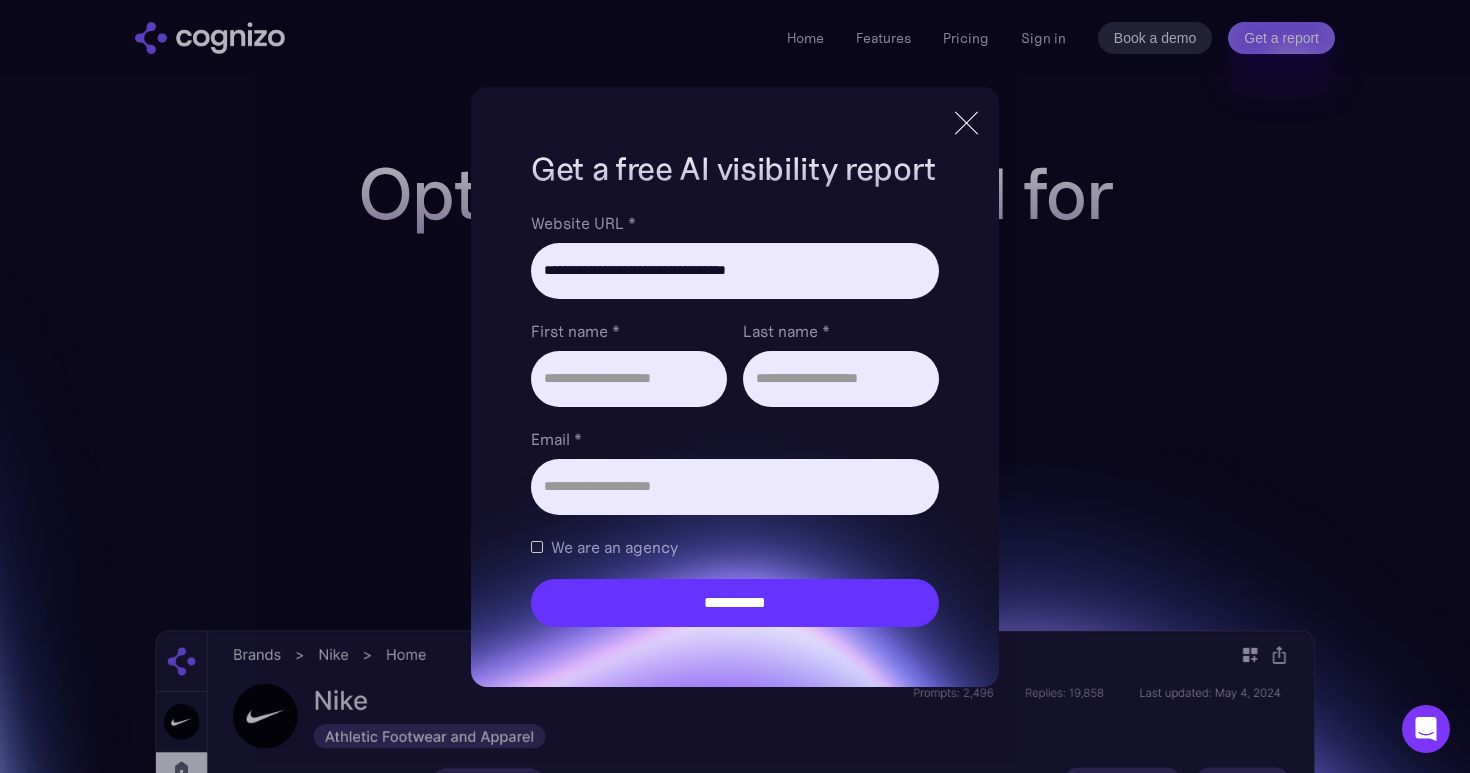 click on "Email *" at bounding box center (735, 439) 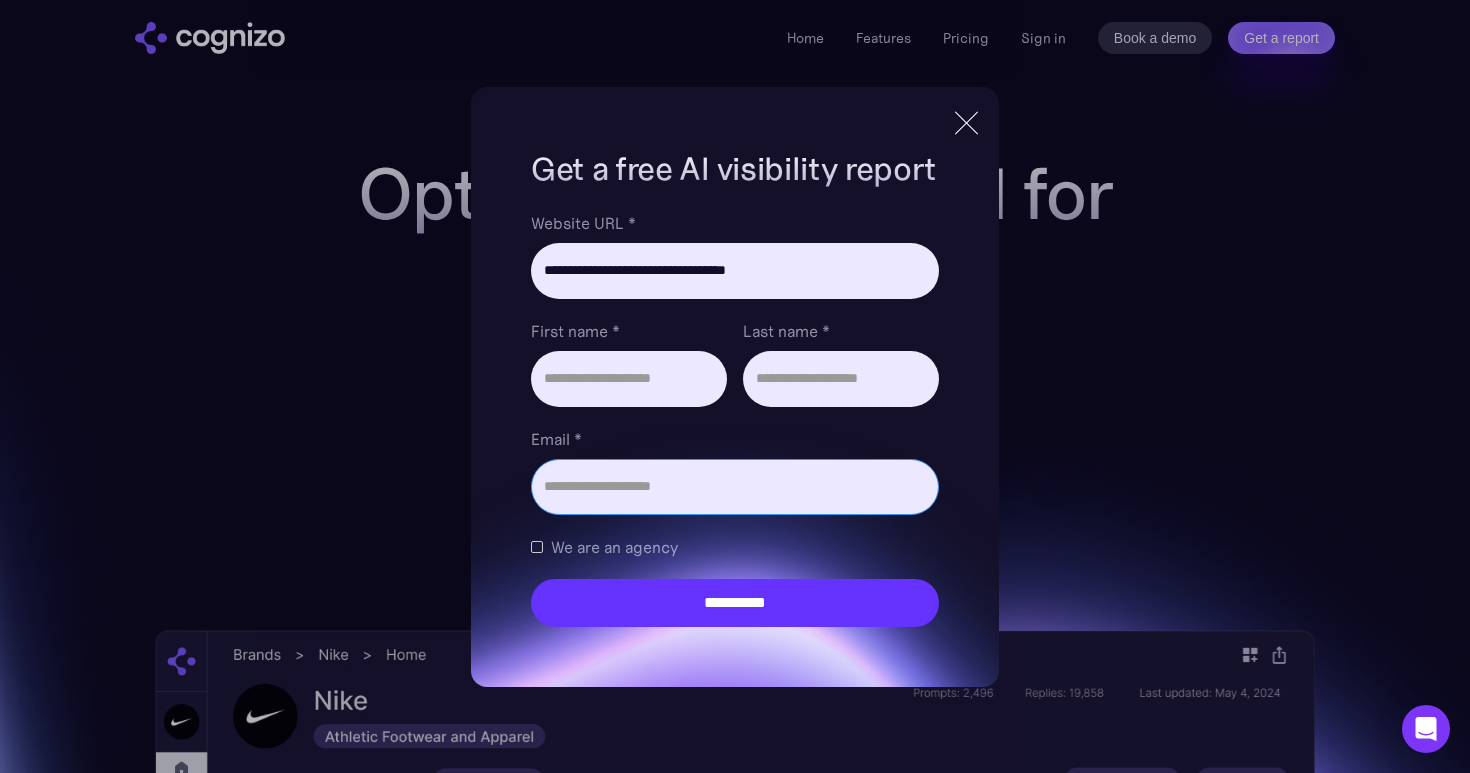 click on "Email *" at bounding box center [735, 487] 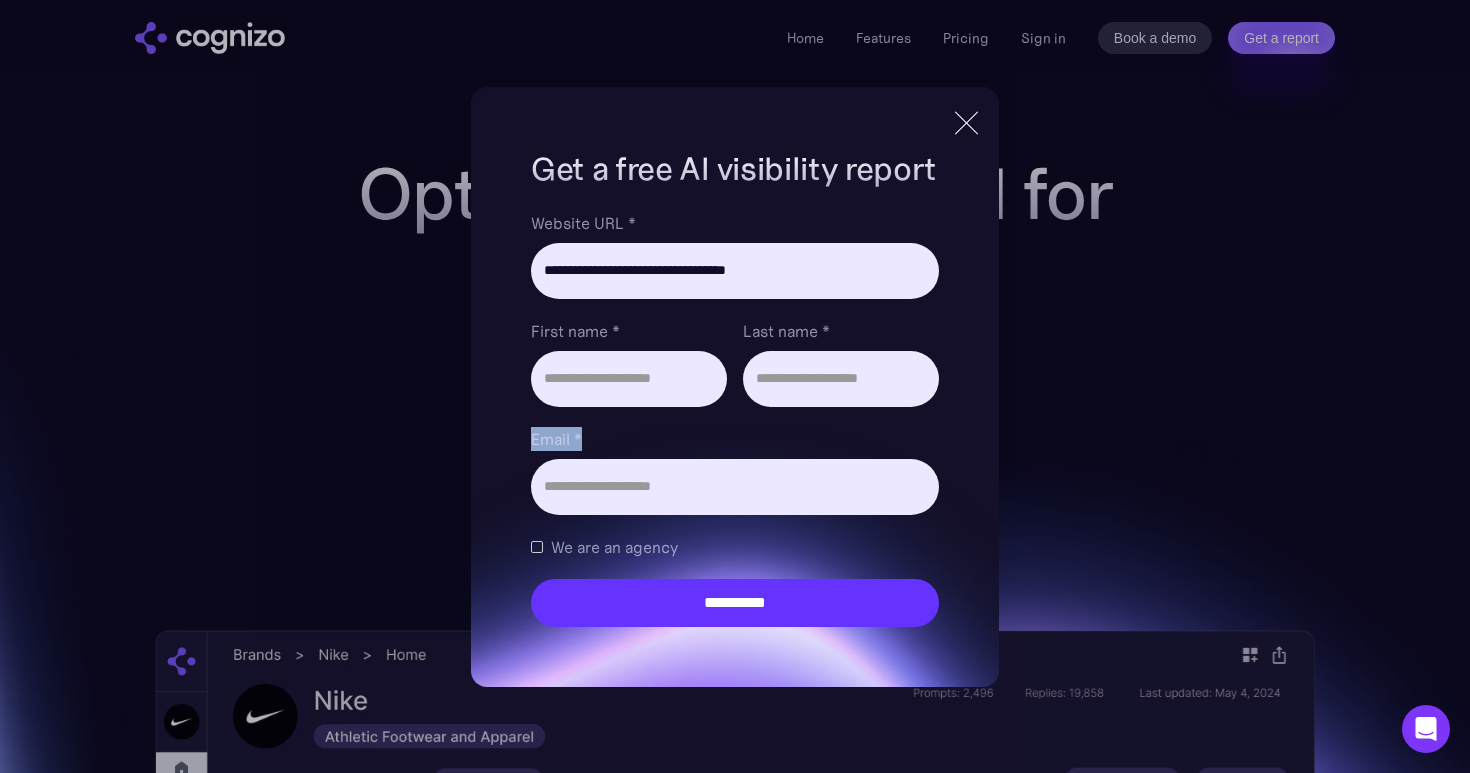 click on "Email *" at bounding box center (735, 439) 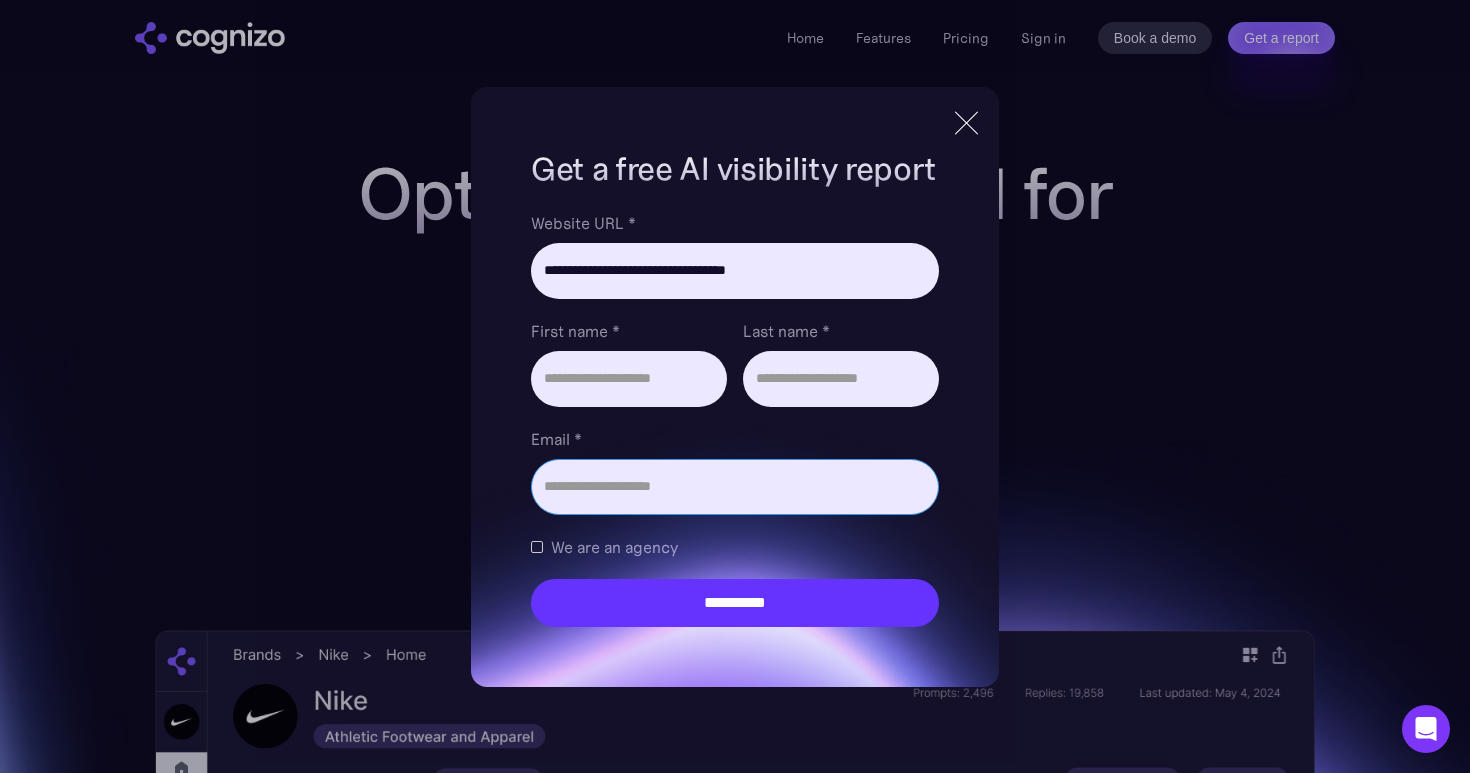click on "Email *" at bounding box center (735, 487) 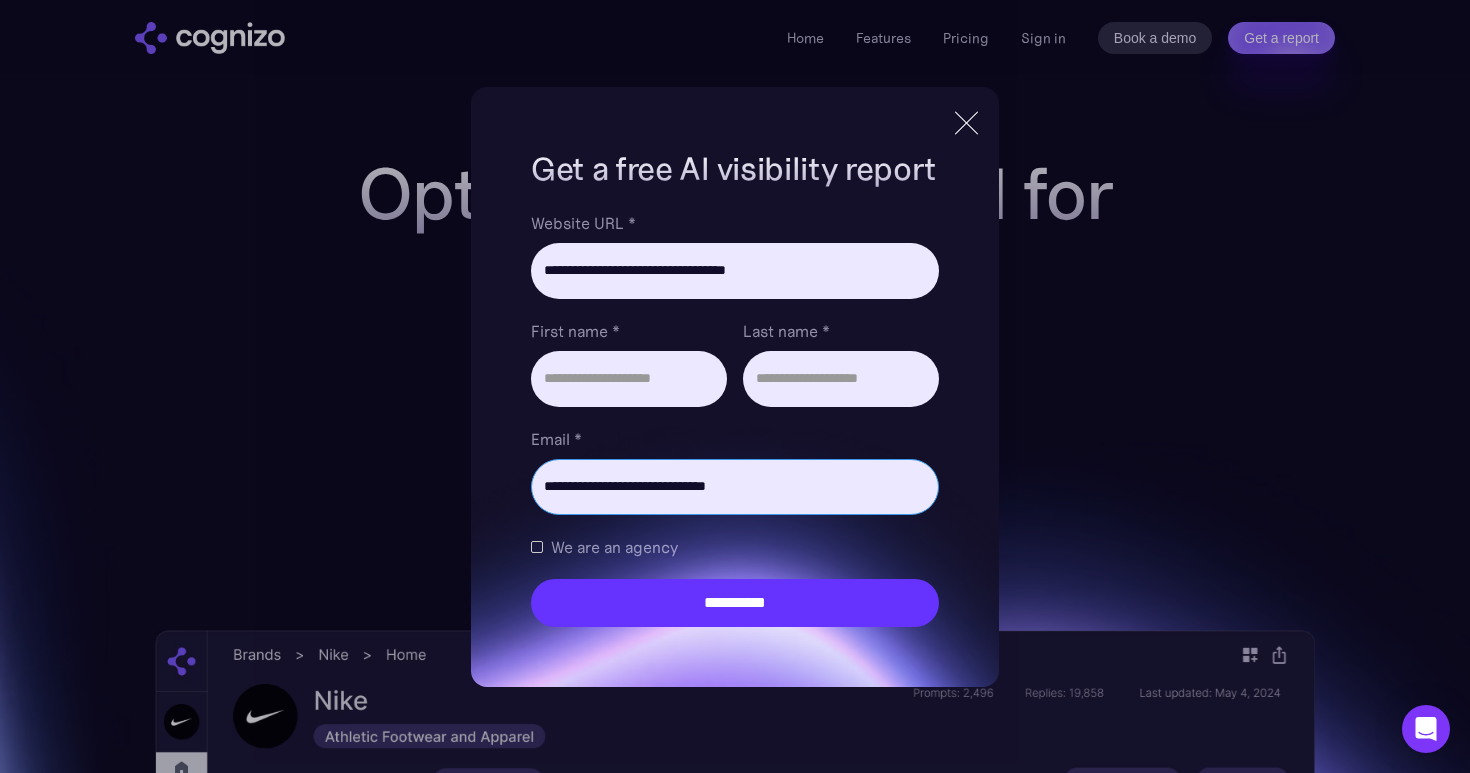 type on "**********" 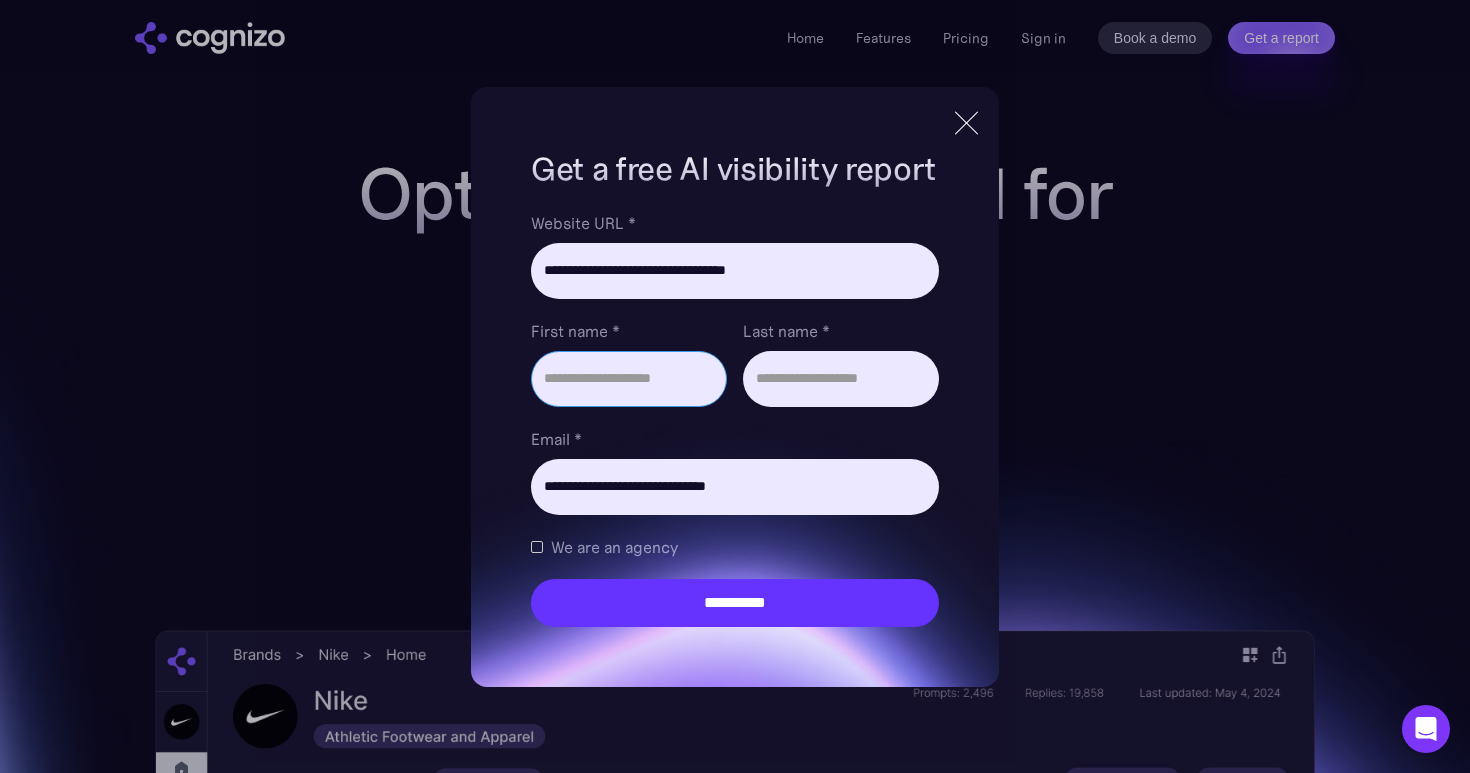 click on "First name *" at bounding box center (629, 379) 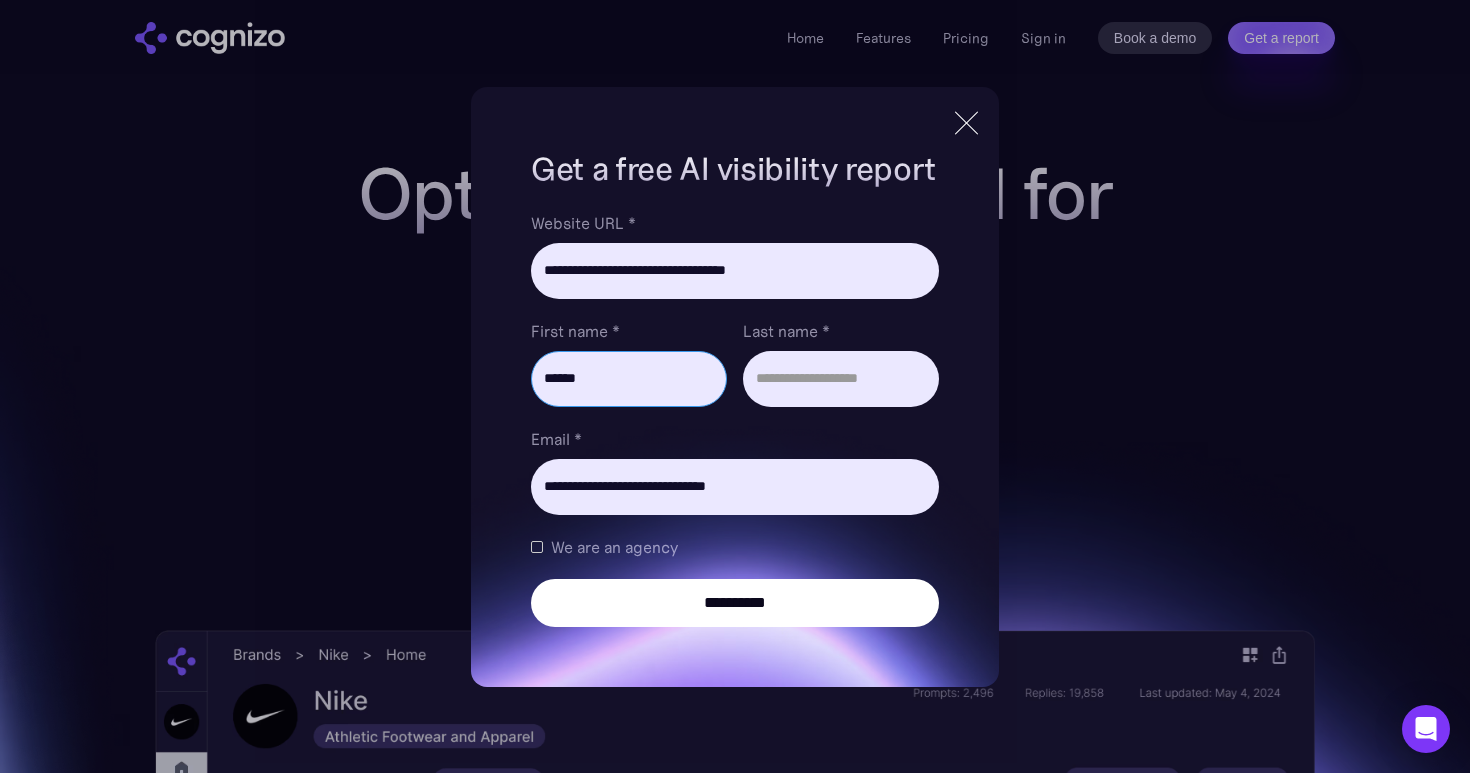 type on "******" 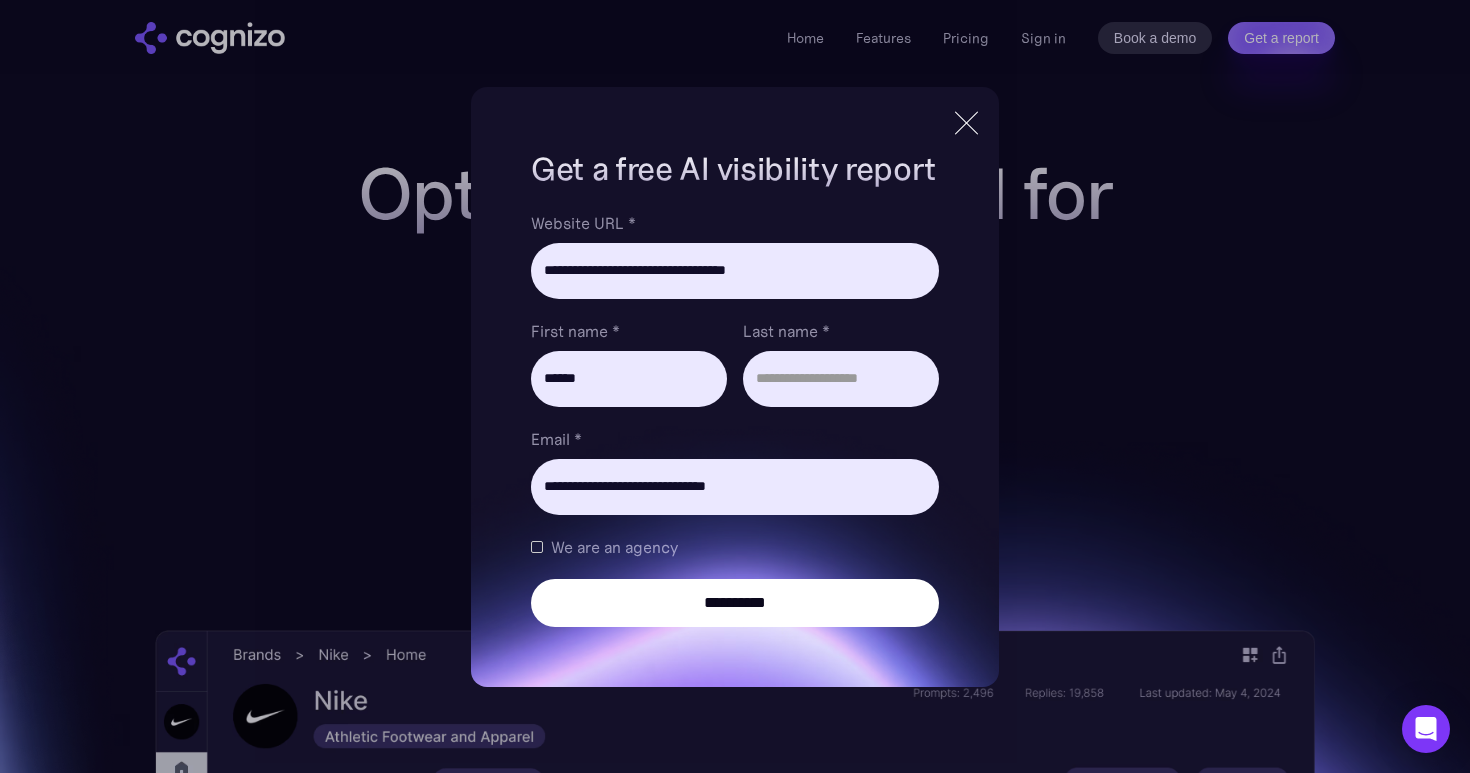 click on "**********" at bounding box center (735, 603) 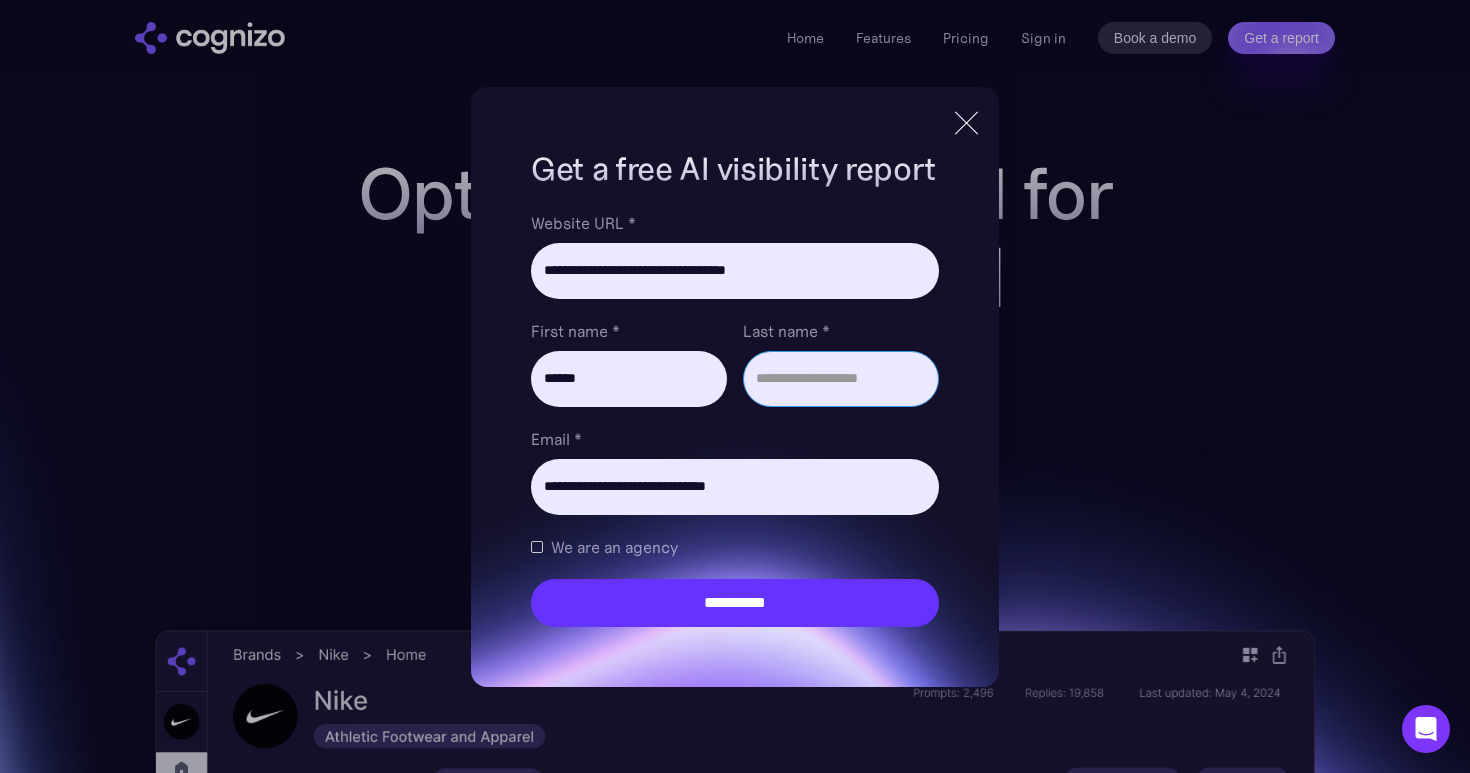 click on "Last name *" at bounding box center (841, 379) 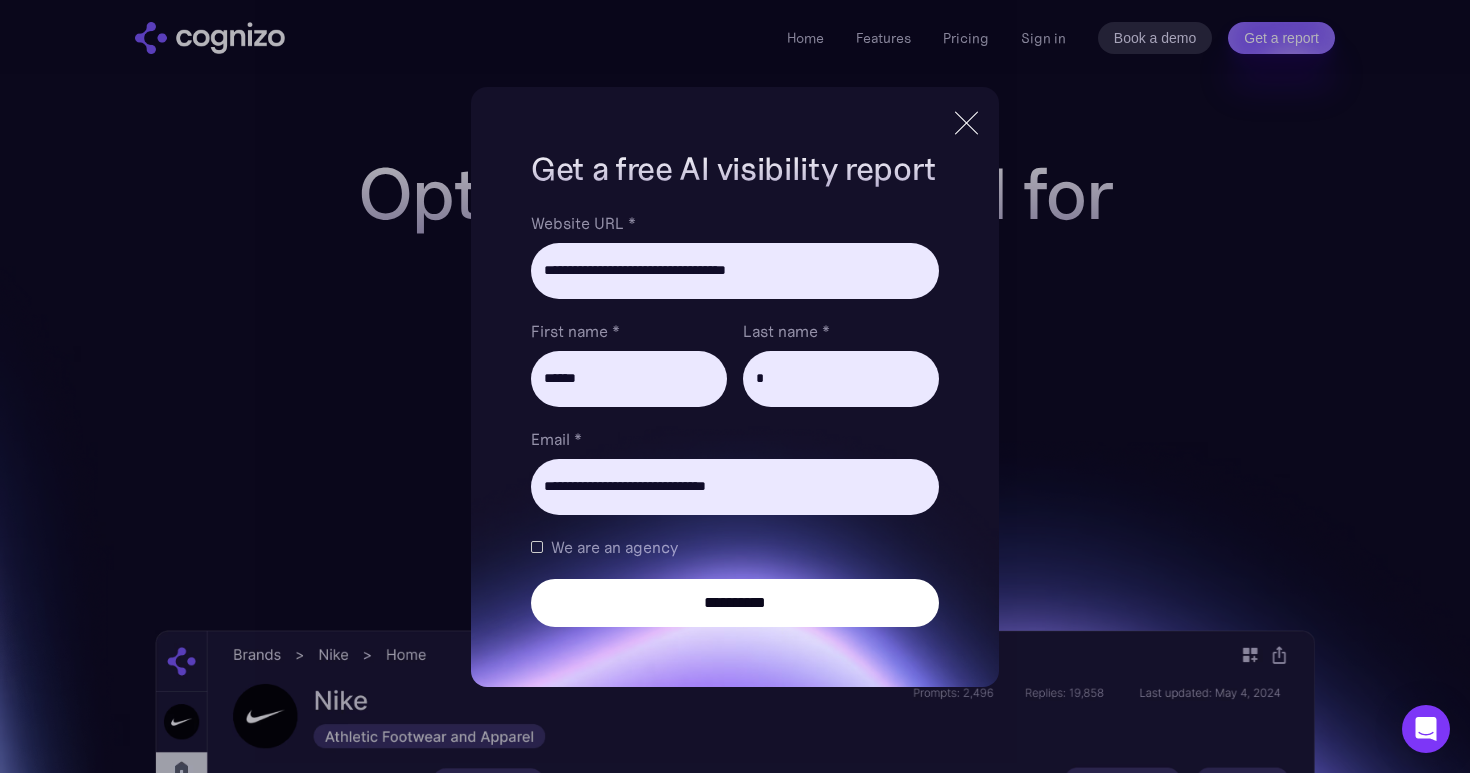 click on "**********" at bounding box center [735, 603] 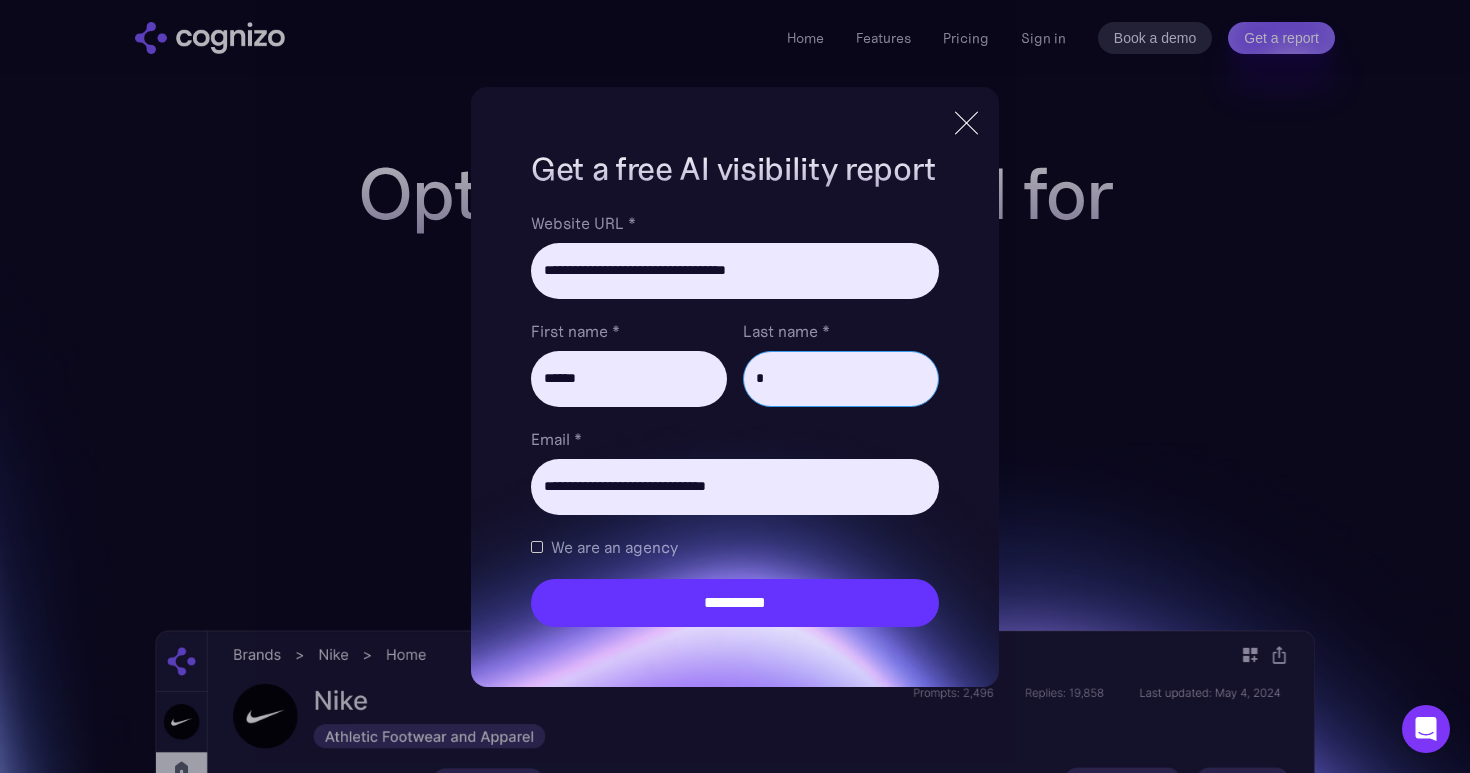 click on "Last name *" at bounding box center [841, 379] 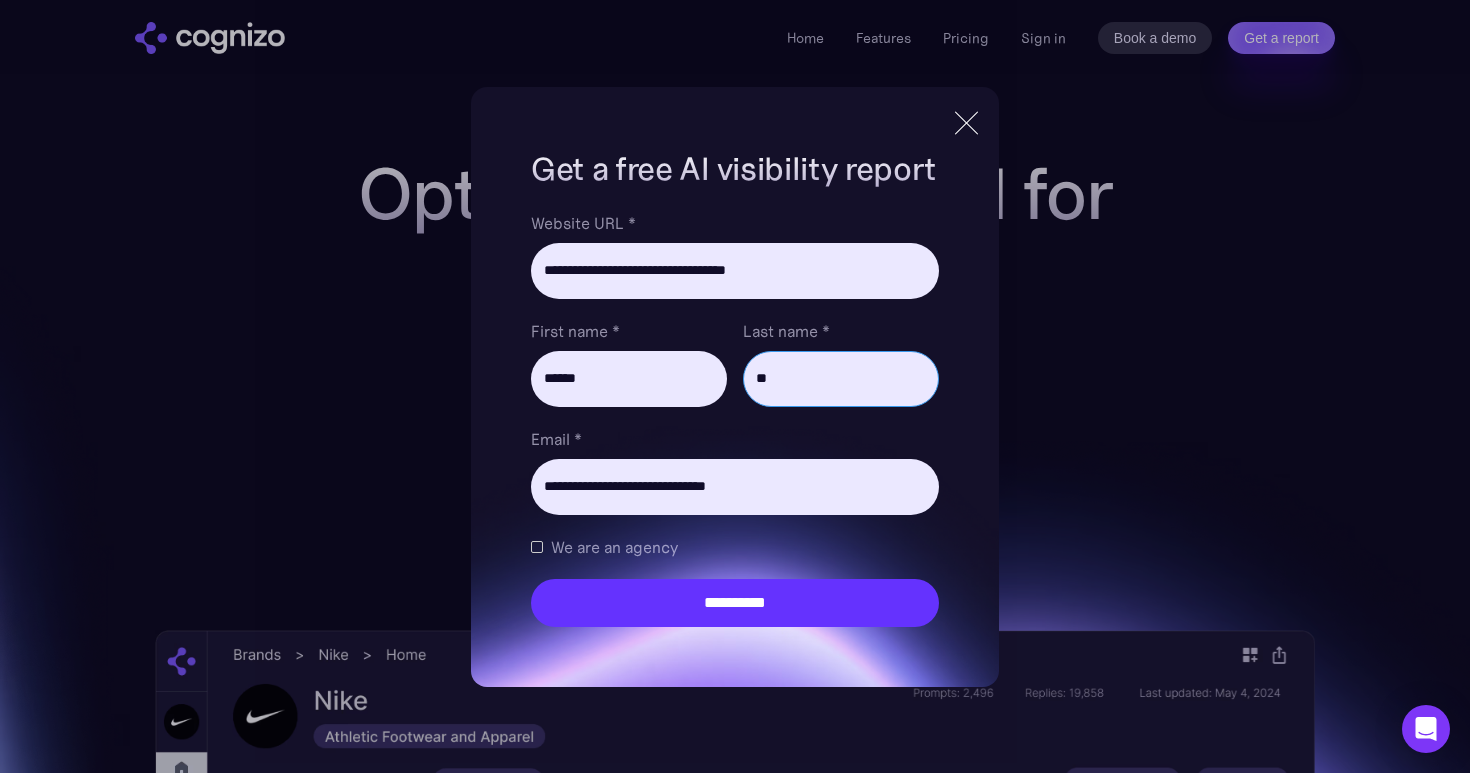 type on "*" 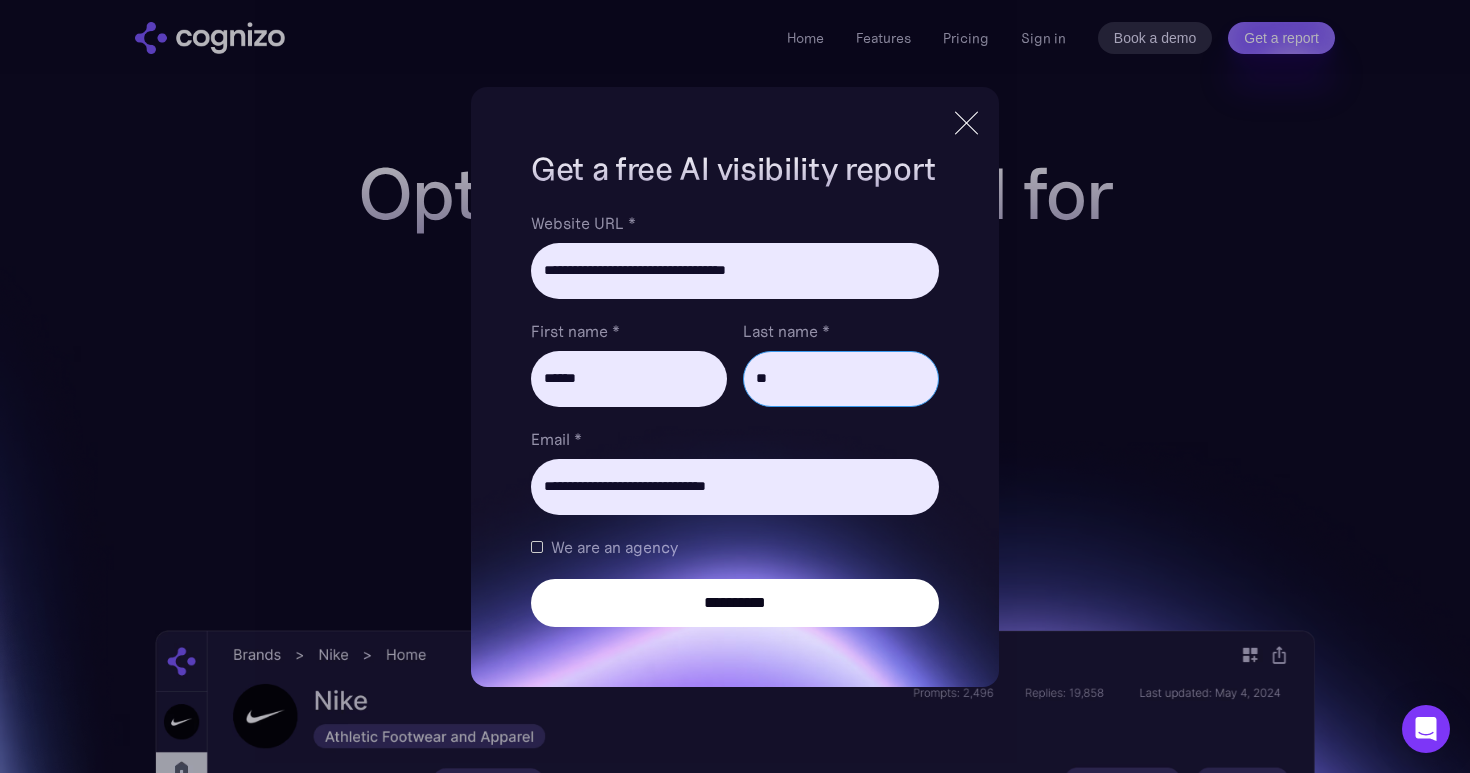 type on "**" 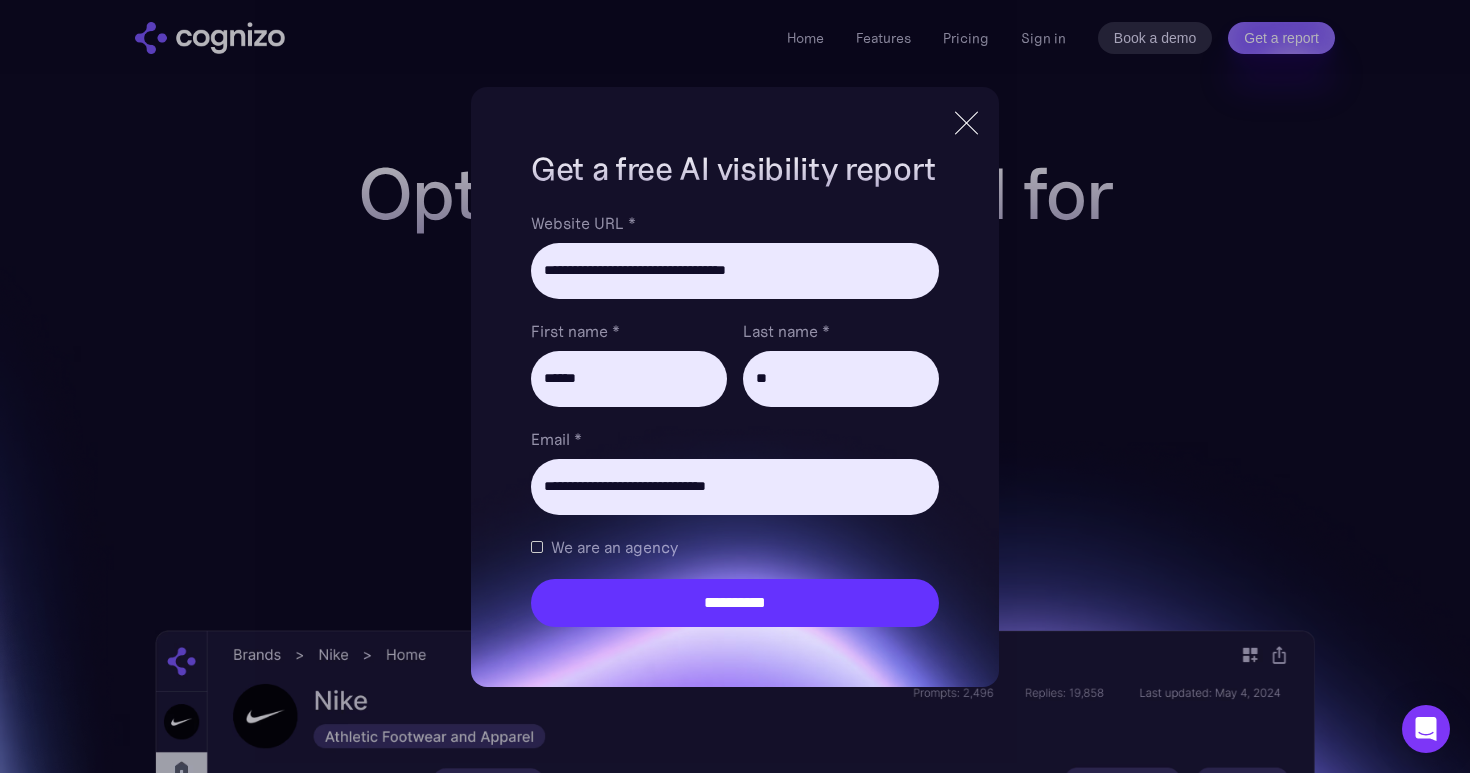 drag, startPoint x: 719, startPoint y: 615, endPoint x: 798, endPoint y: 720, distance: 131.40015 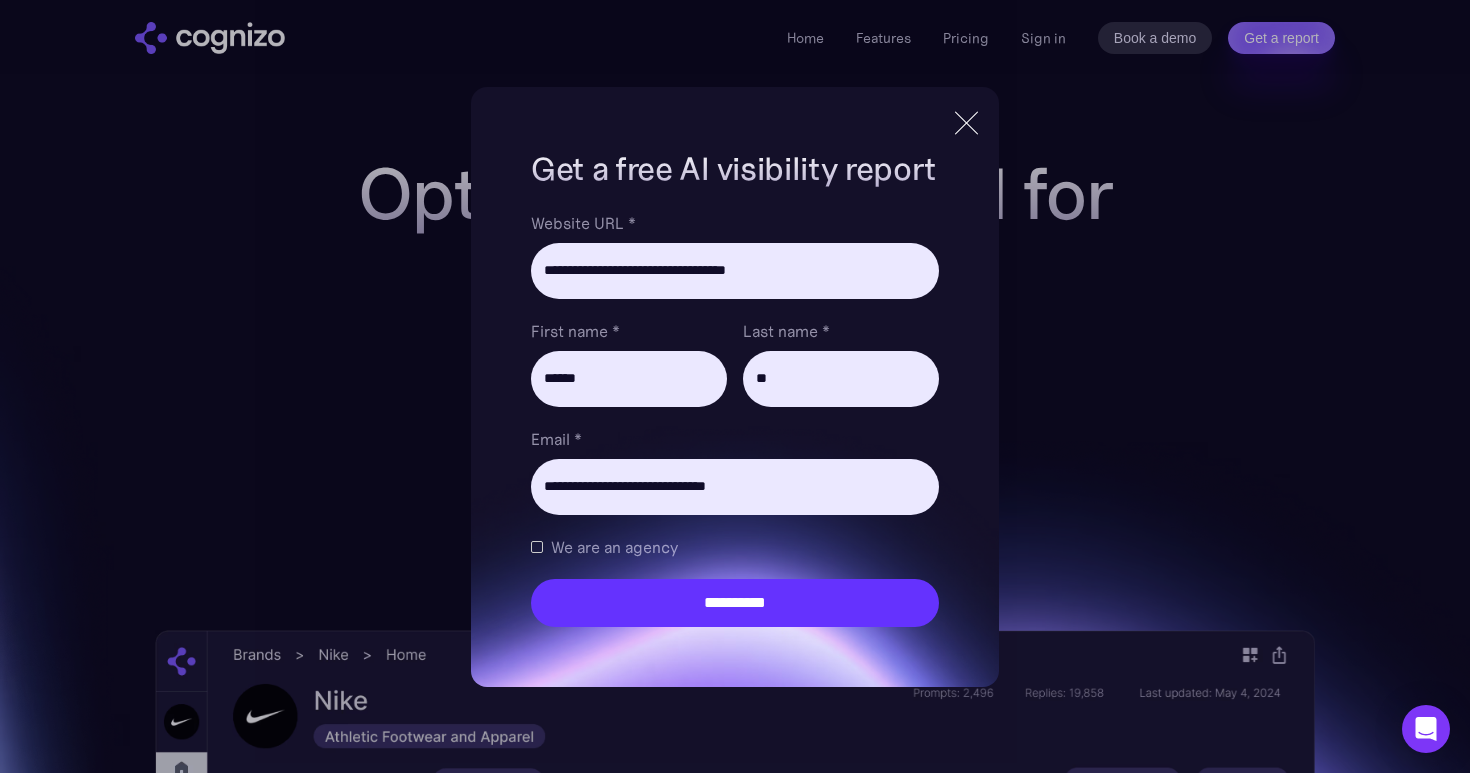 click on "**********" at bounding box center (735, 386) 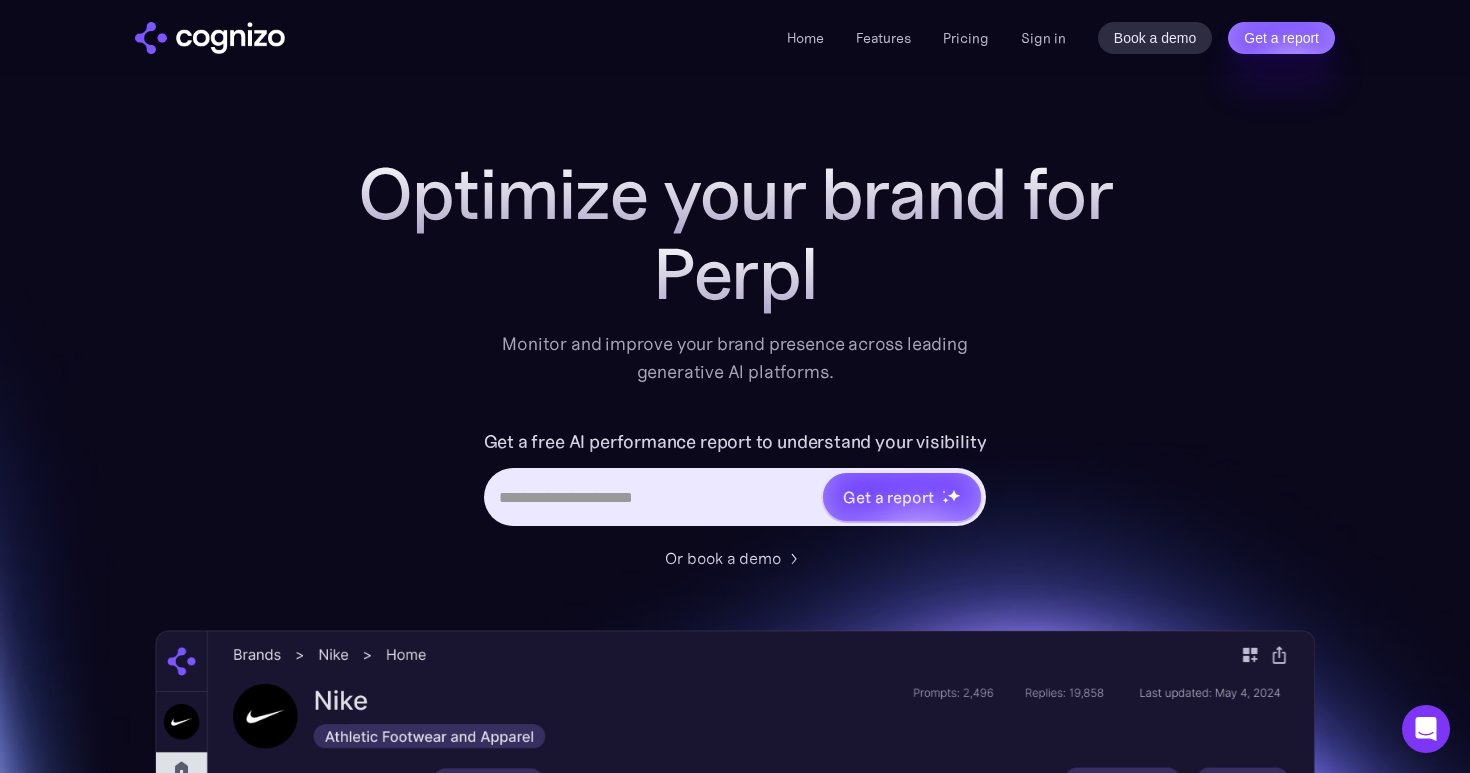 click on "Optimize your brand for Perpl Monitor and improve your brand presence across leading generative AI platforms." at bounding box center [735, 270] 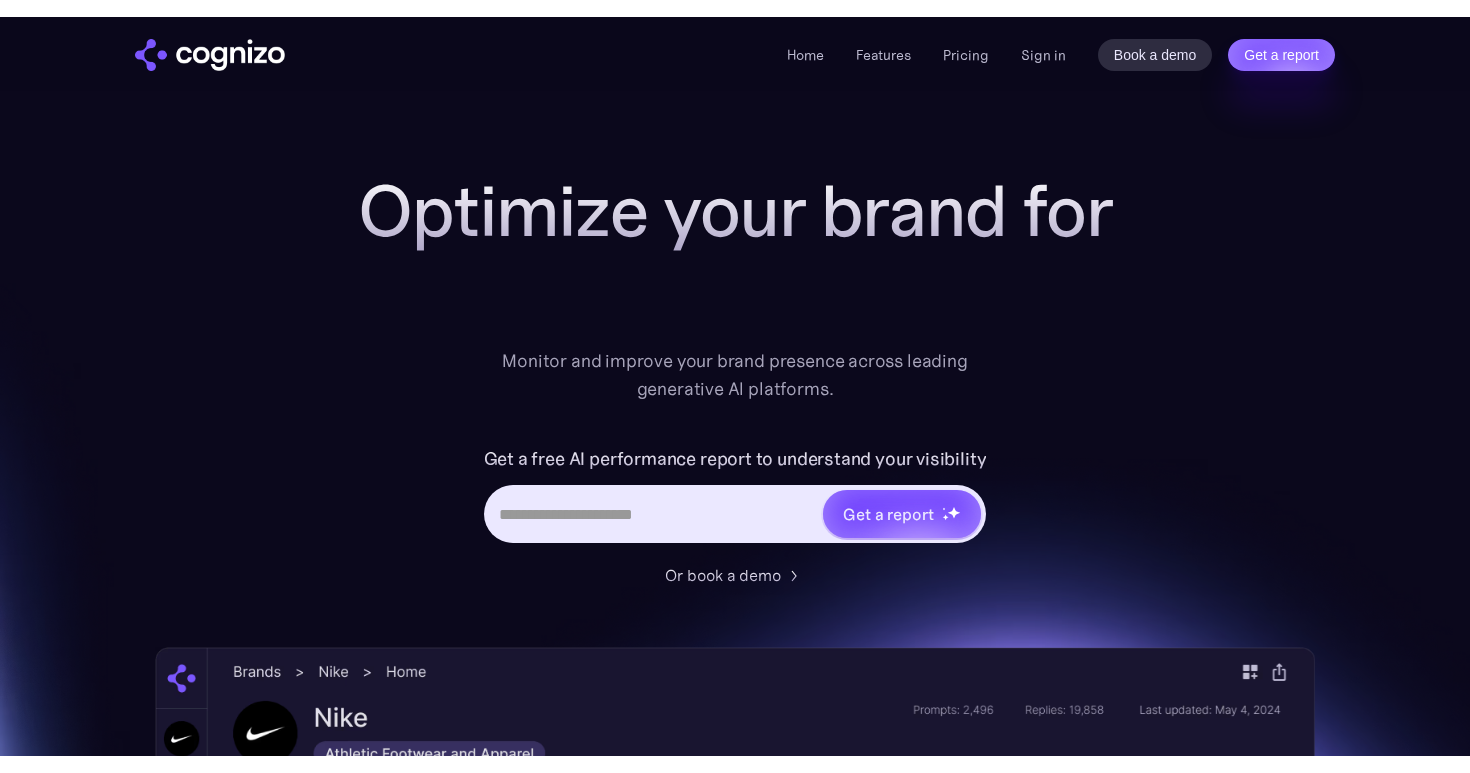 scroll, scrollTop: 0, scrollLeft: 0, axis: both 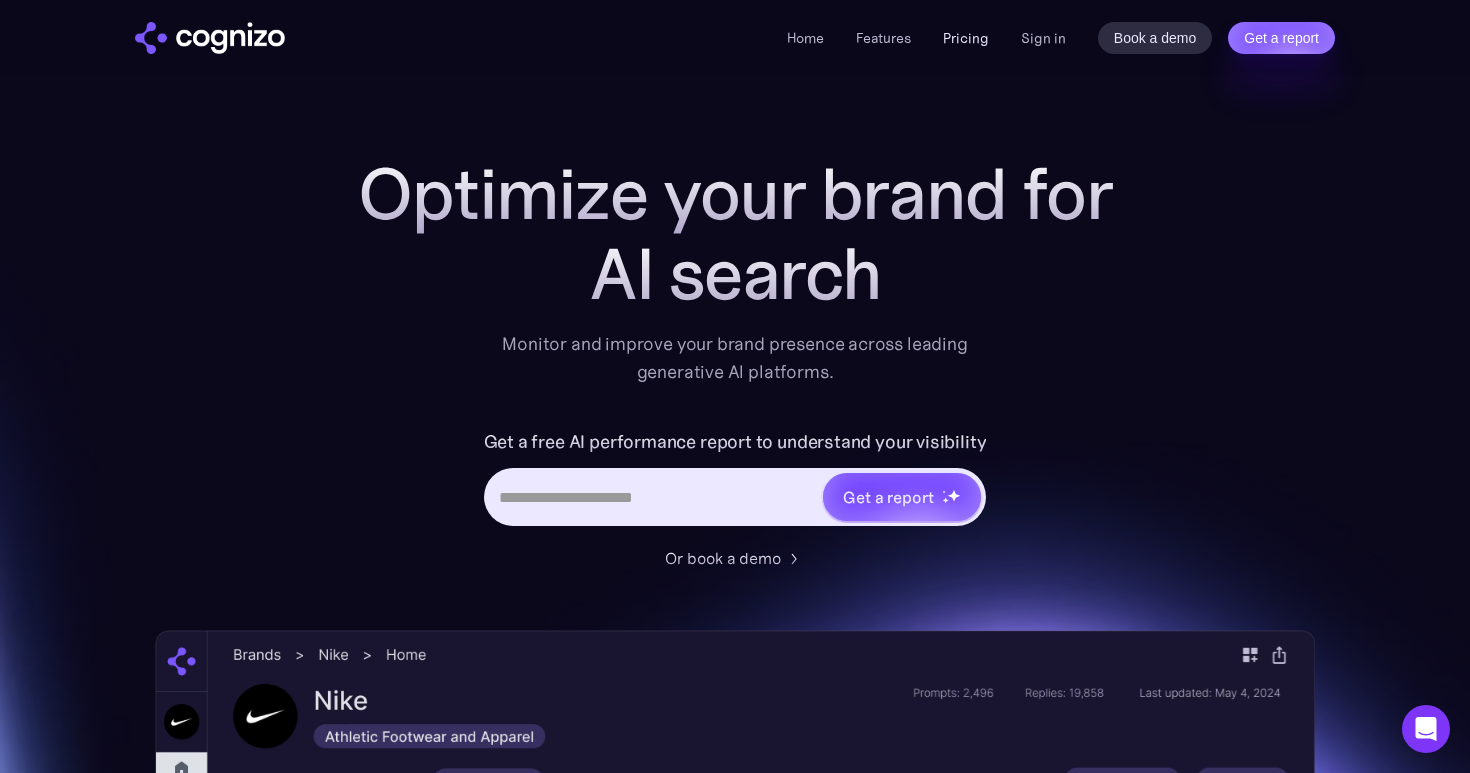click on "Pricing" at bounding box center [966, 38] 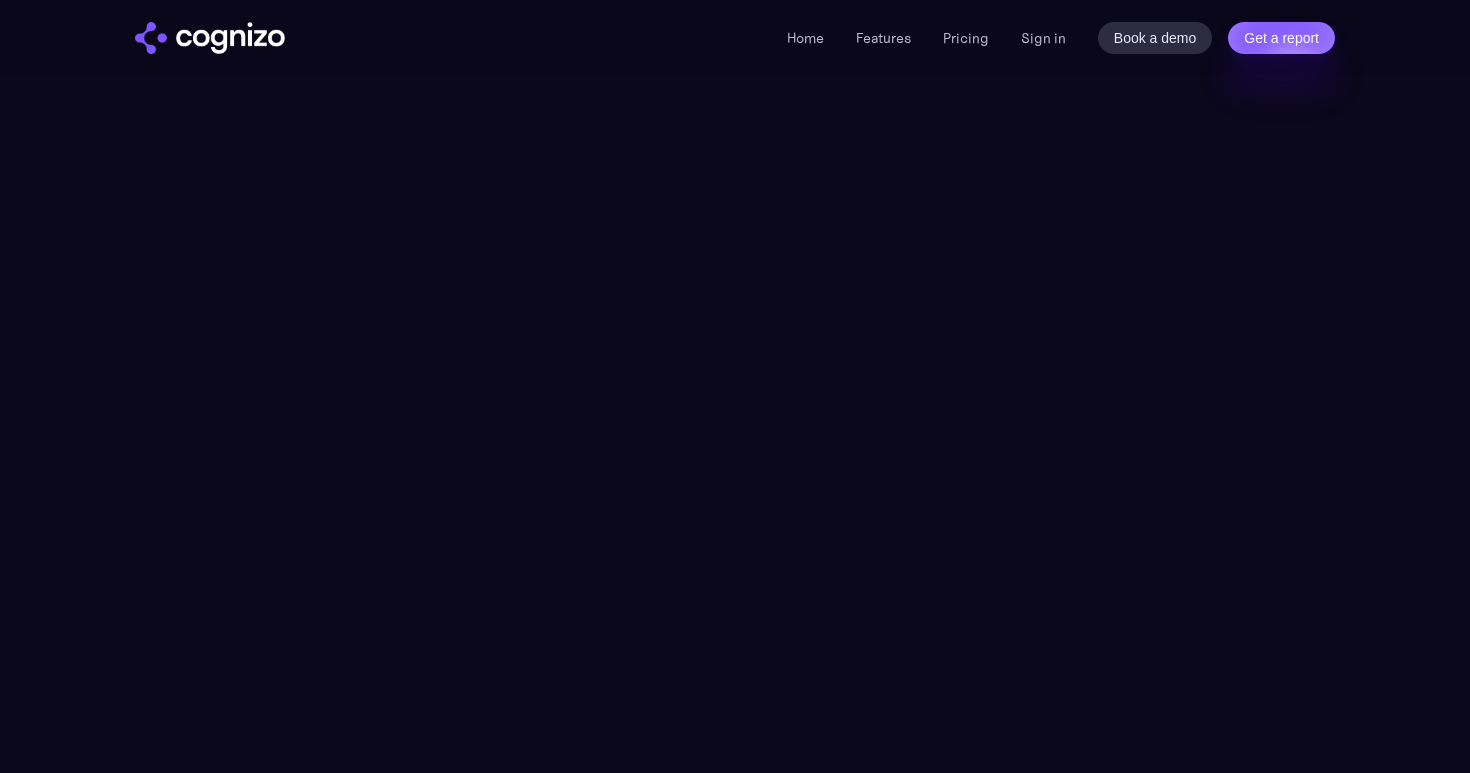 scroll, scrollTop: 0, scrollLeft: 0, axis: both 